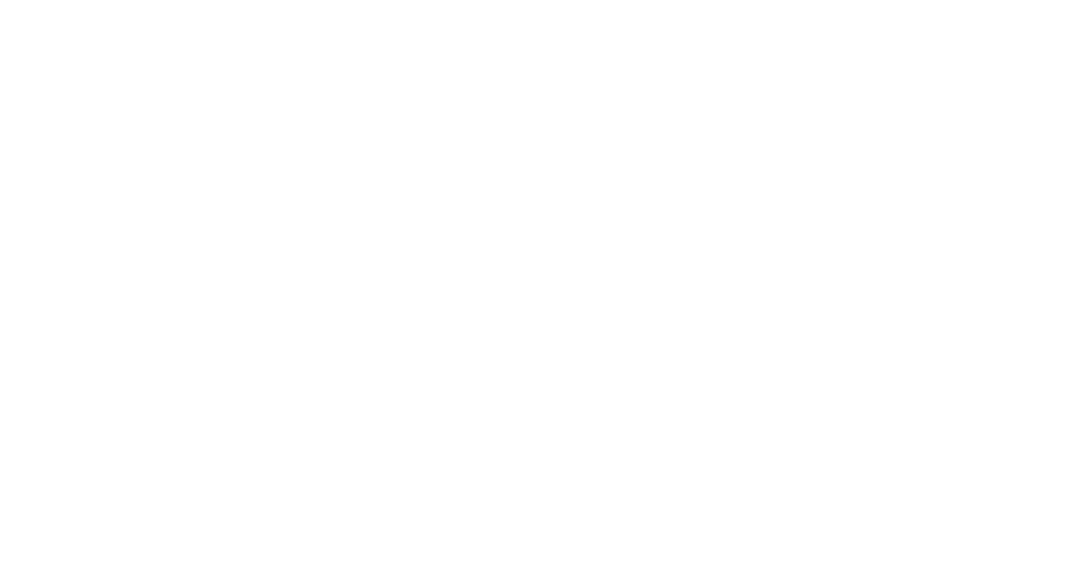 scroll, scrollTop: 0, scrollLeft: 0, axis: both 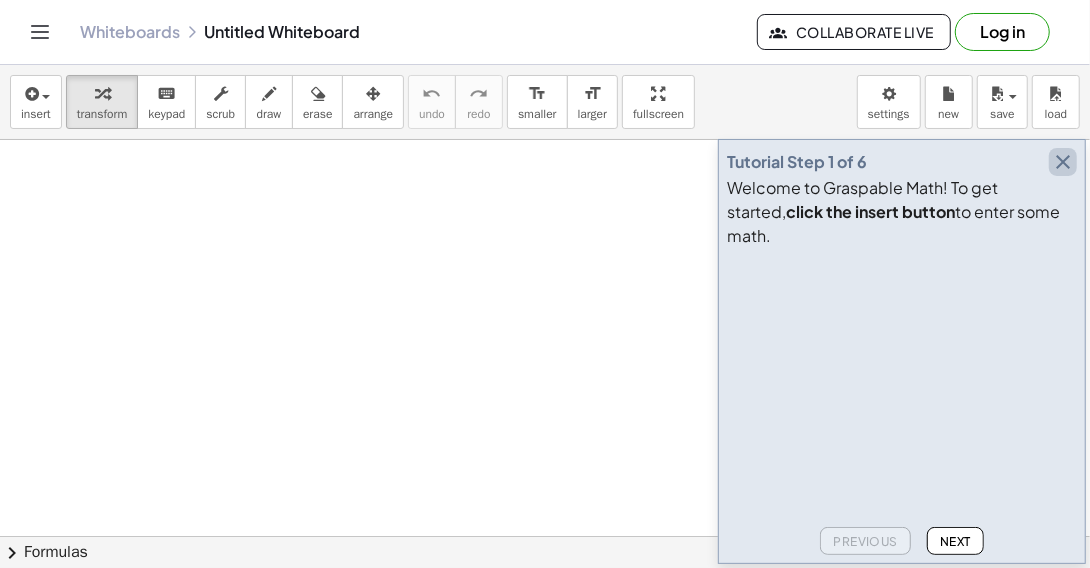 click at bounding box center (1063, 162) 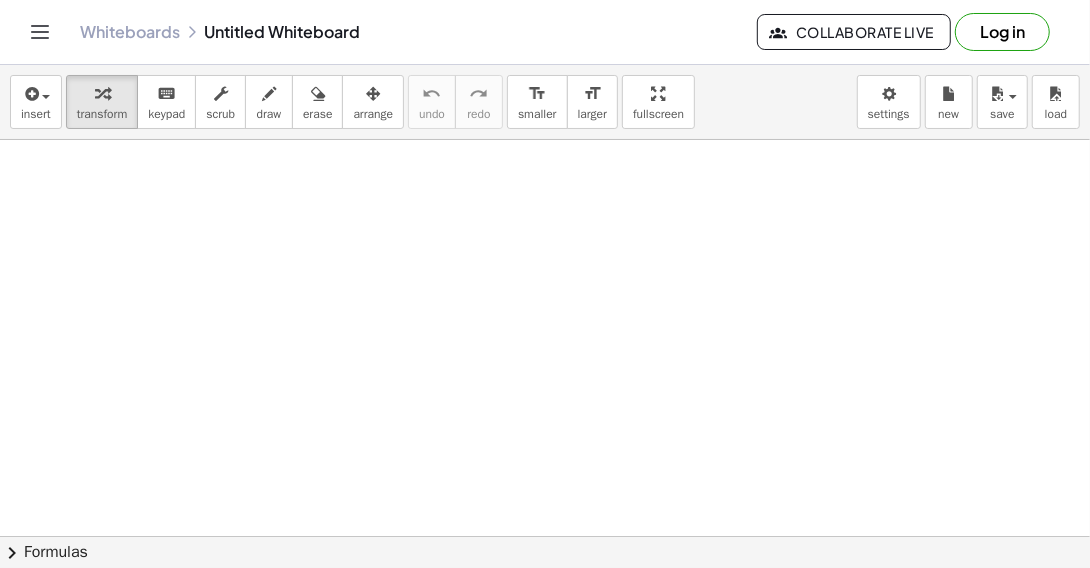 click on "Log in" at bounding box center (1002, 32) 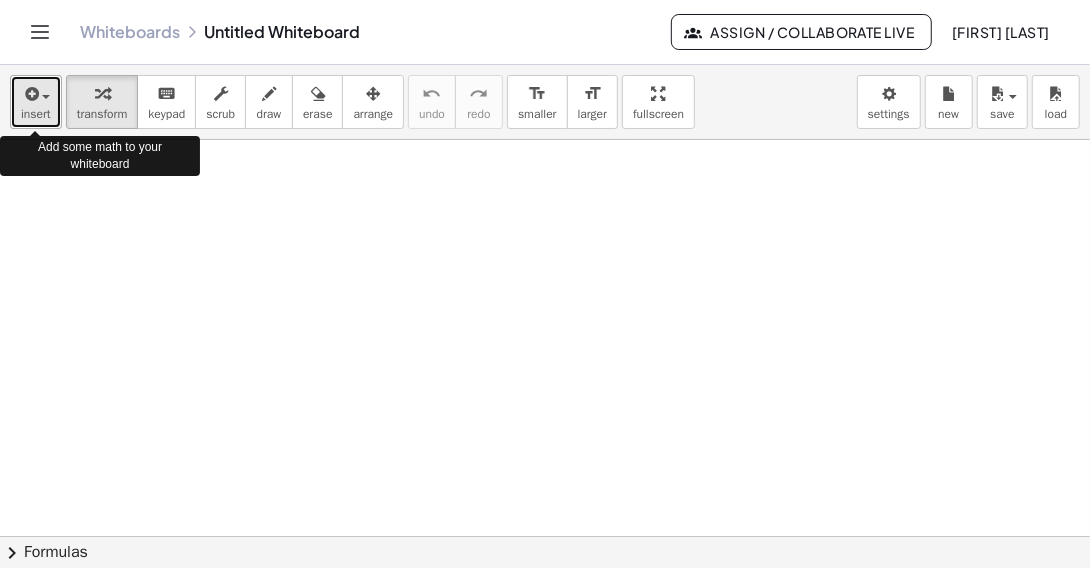click at bounding box center (30, 94) 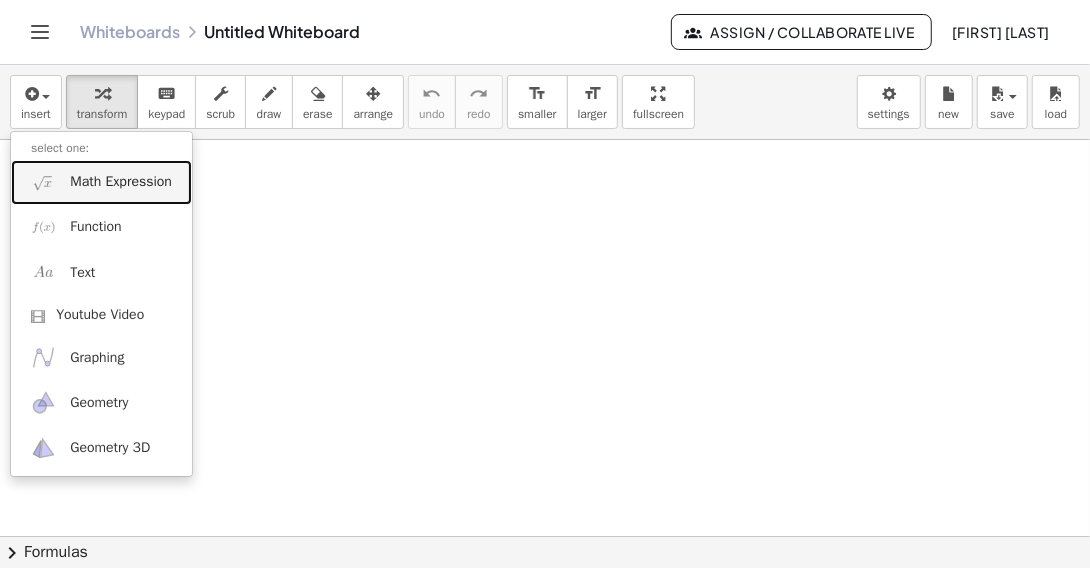 click on "Math Expression" at bounding box center (101, 182) 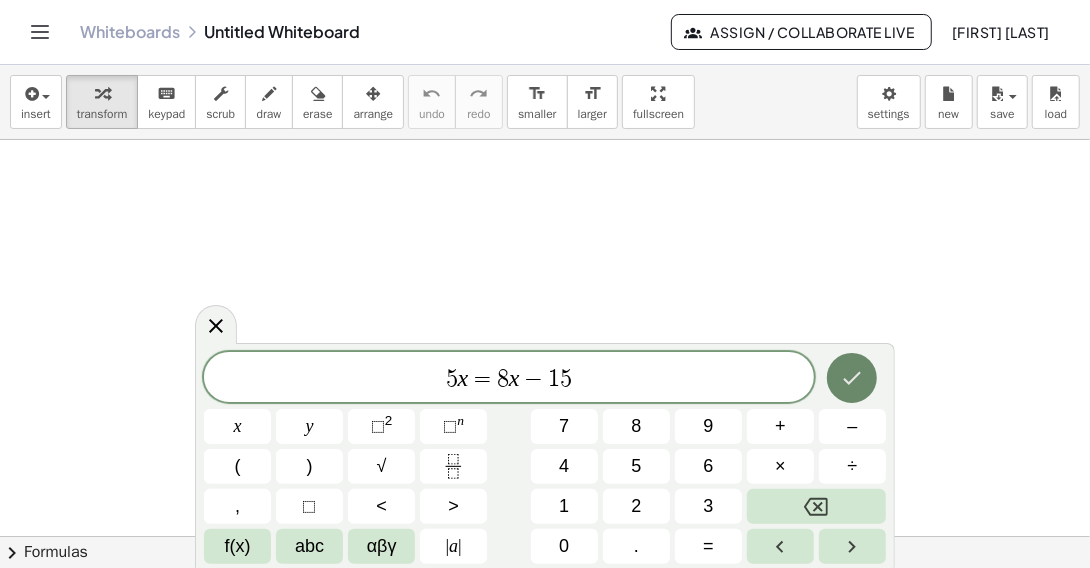 click 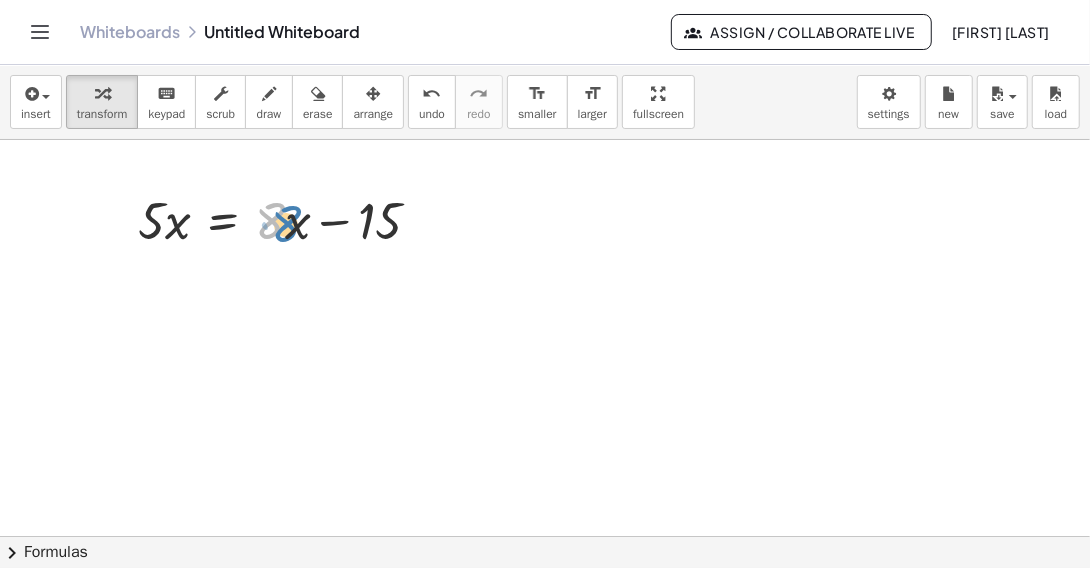 drag, startPoint x: 257, startPoint y: 219, endPoint x: 273, endPoint y: 220, distance: 16.03122 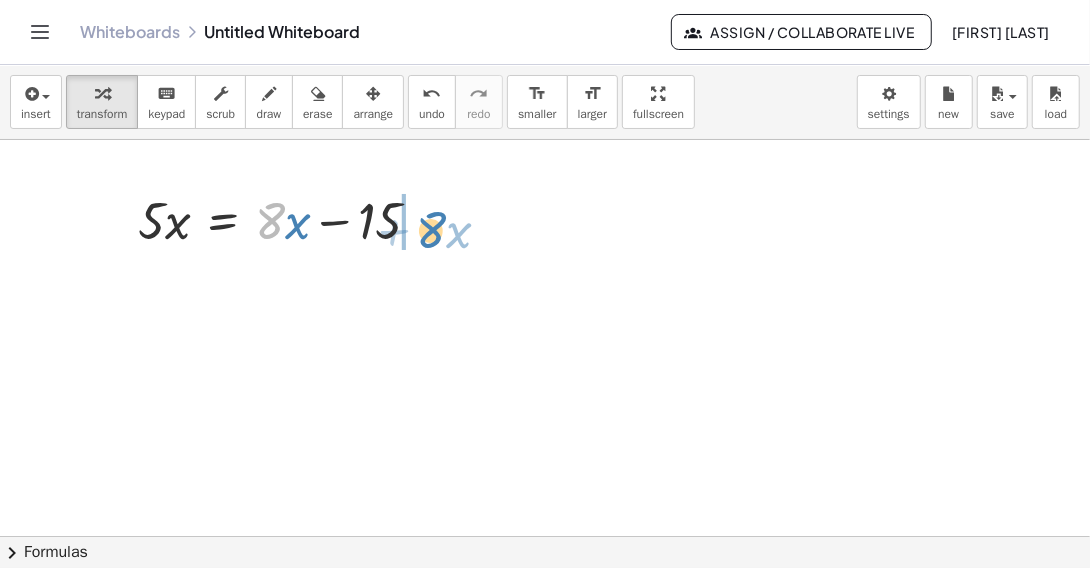 drag, startPoint x: 266, startPoint y: 218, endPoint x: 427, endPoint y: 227, distance: 161.25136 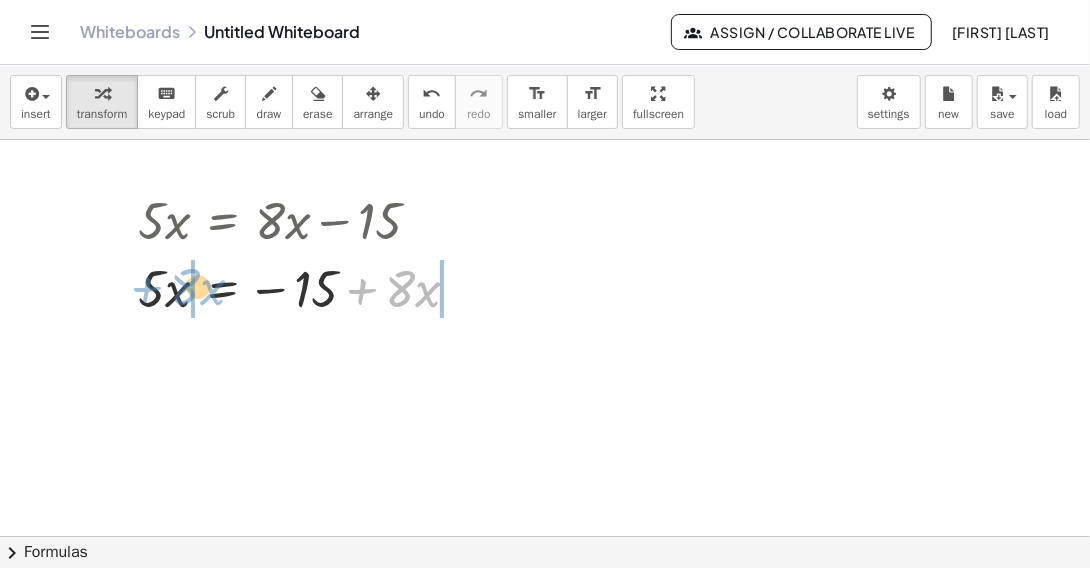drag, startPoint x: 357, startPoint y: 292, endPoint x: 142, endPoint y: 290, distance: 215.00931 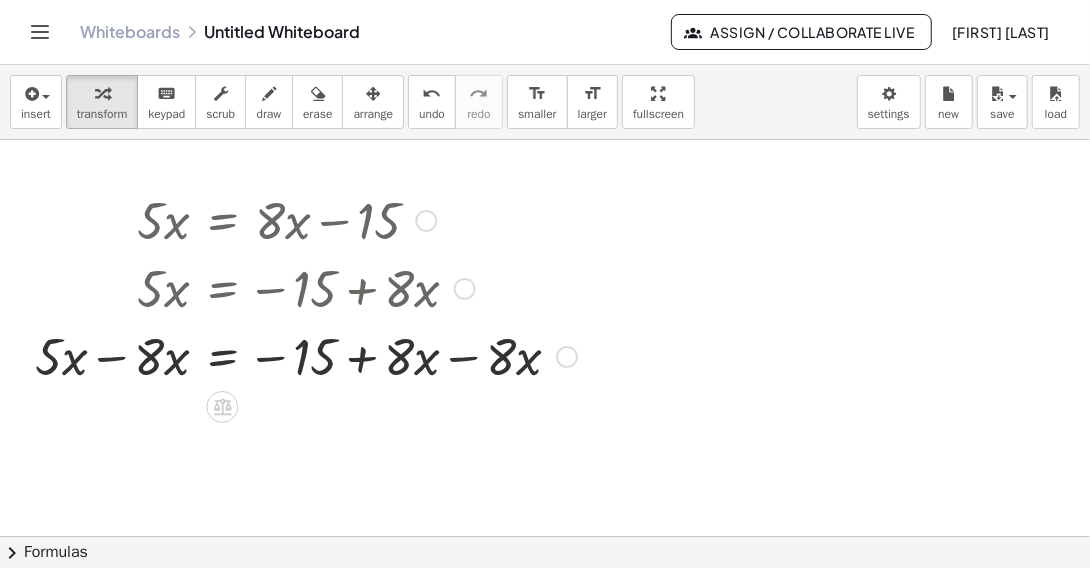 click at bounding box center (306, 355) 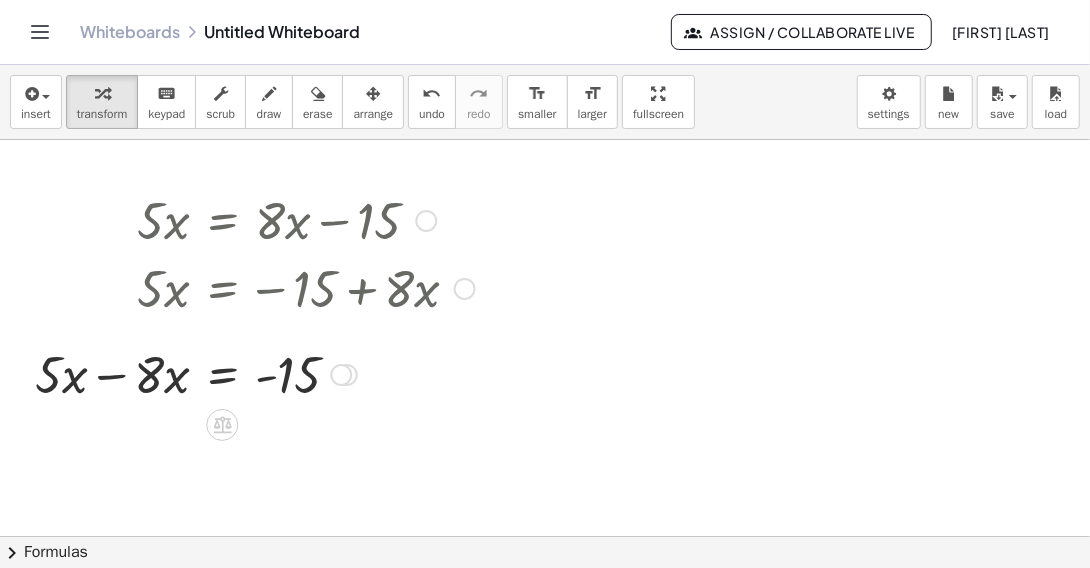 drag, startPoint x: 344, startPoint y: 422, endPoint x: 348, endPoint y: 363, distance: 59.135437 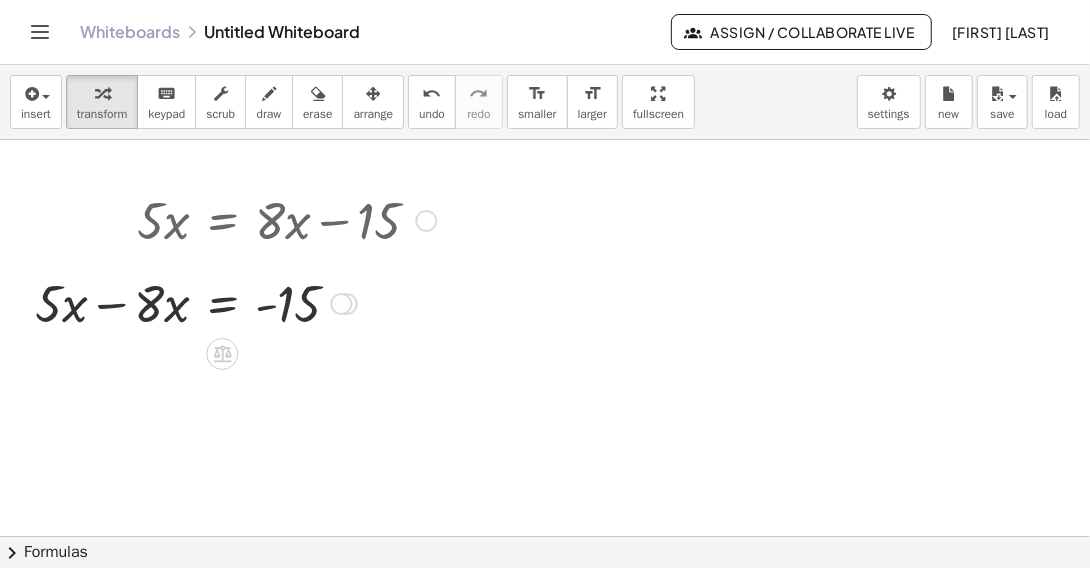 drag, startPoint x: 345, startPoint y: 358, endPoint x: 350, endPoint y: 296, distance: 62.201286 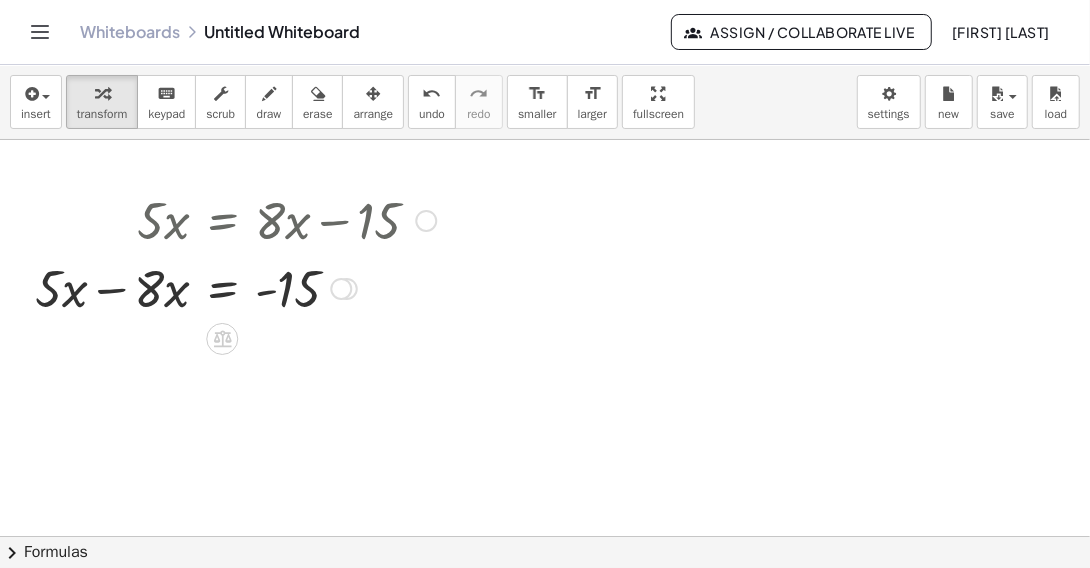click at bounding box center (235, 287) 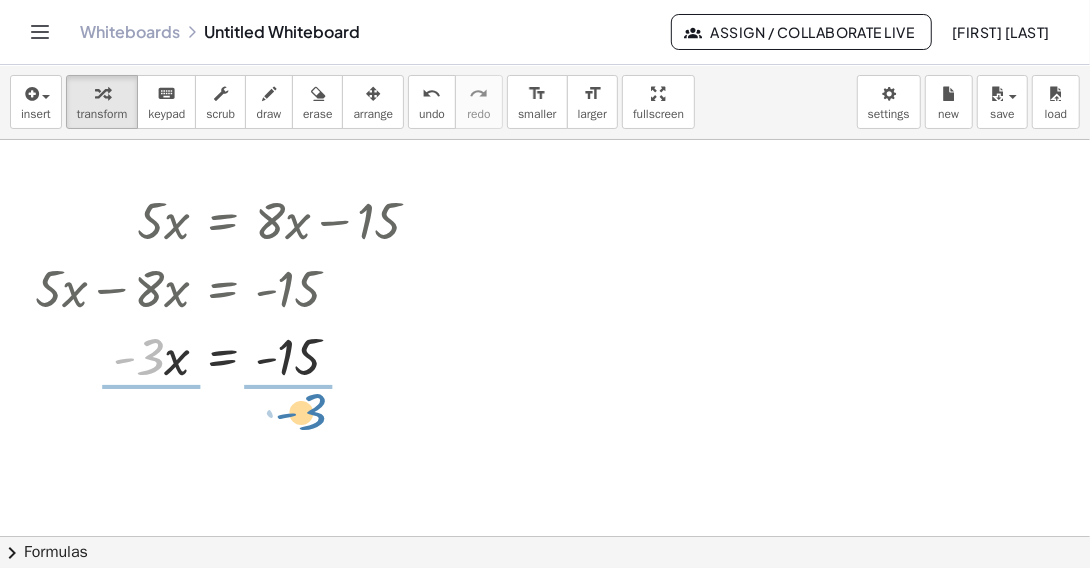 drag, startPoint x: 149, startPoint y: 355, endPoint x: 312, endPoint y: 410, distance: 172.02907 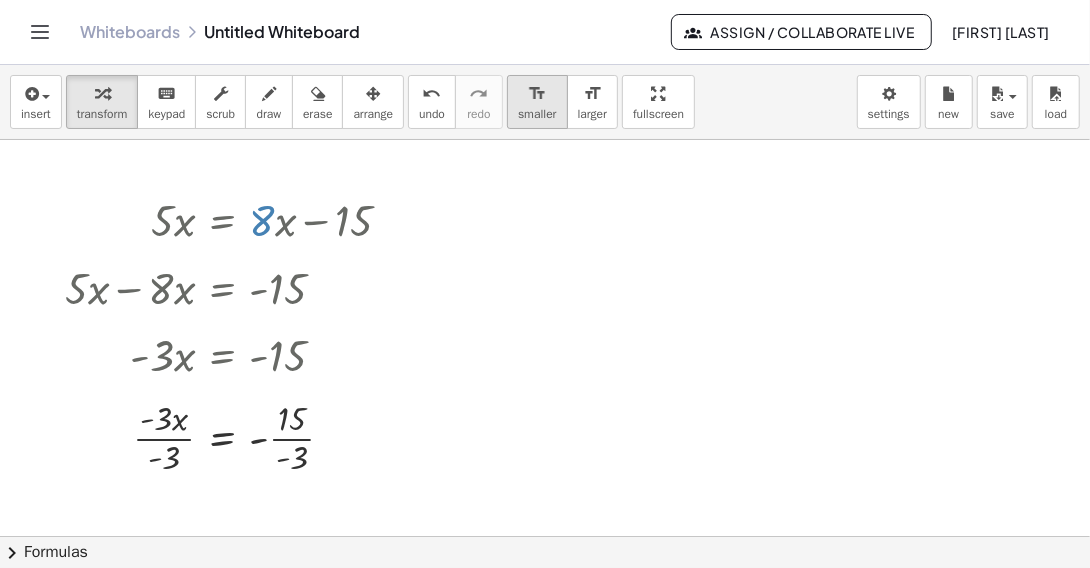 click on "format_size" at bounding box center [537, 94] 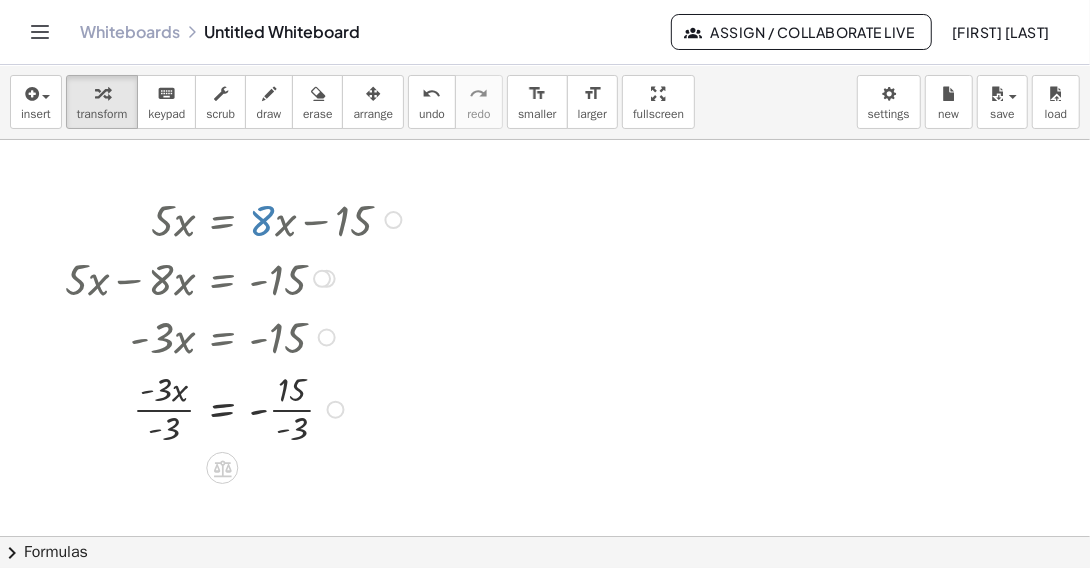 click at bounding box center [236, 408] 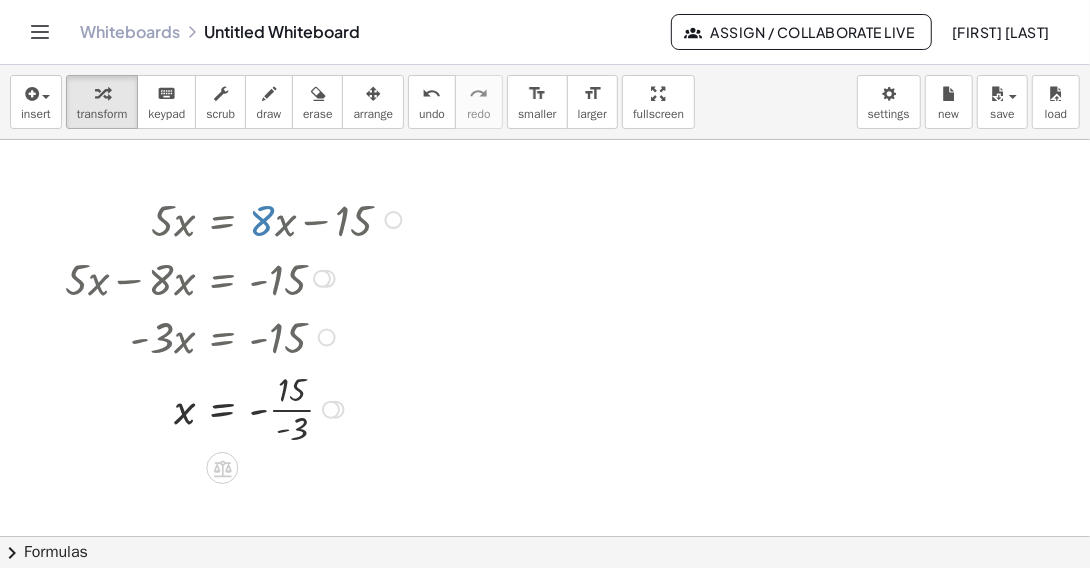 click at bounding box center [236, 408] 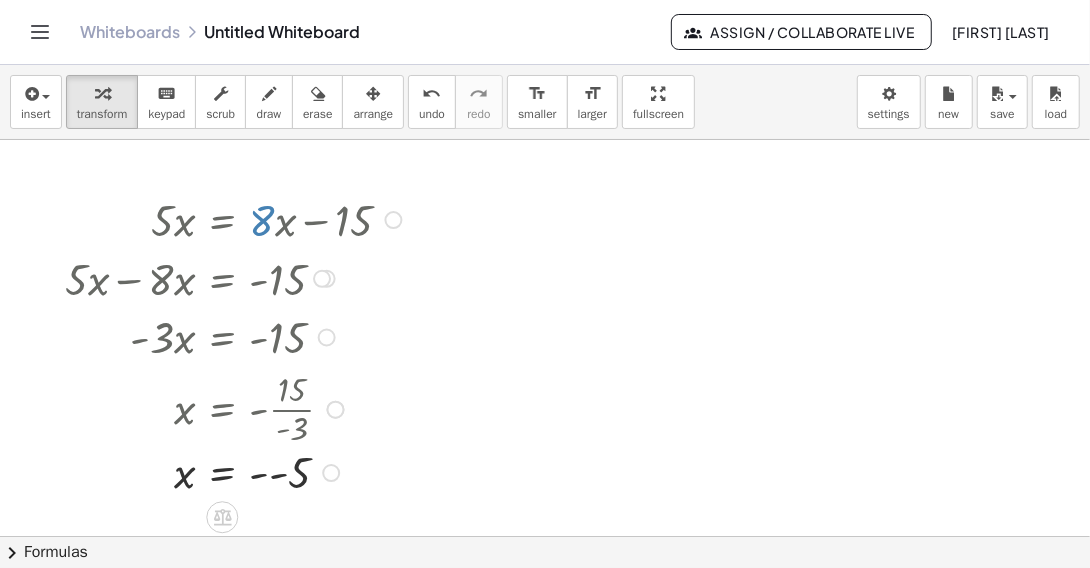 drag, startPoint x: 326, startPoint y: 408, endPoint x: 336, endPoint y: 483, distance: 75.66373 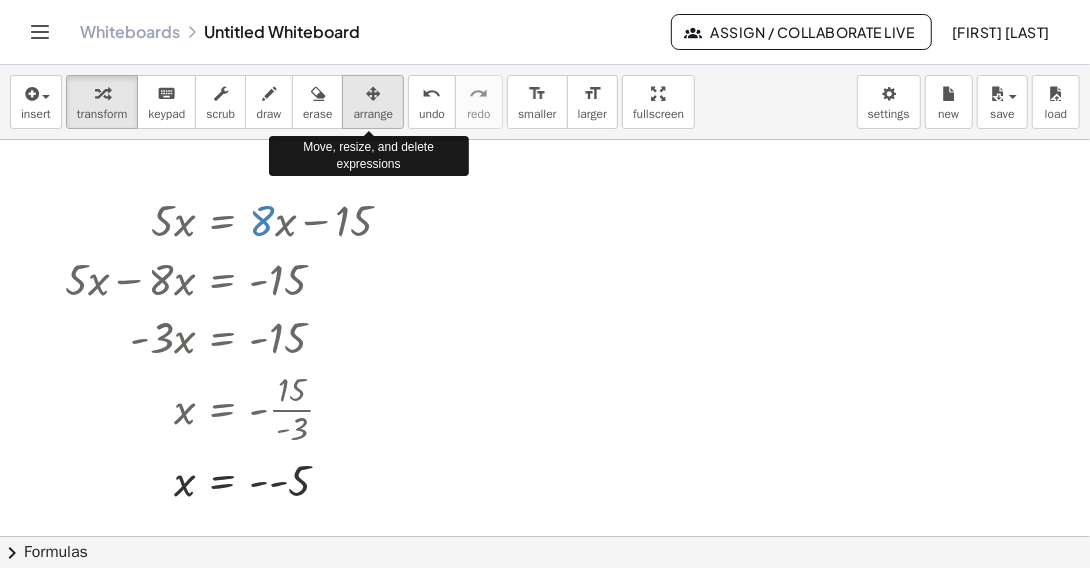 click at bounding box center [373, 94] 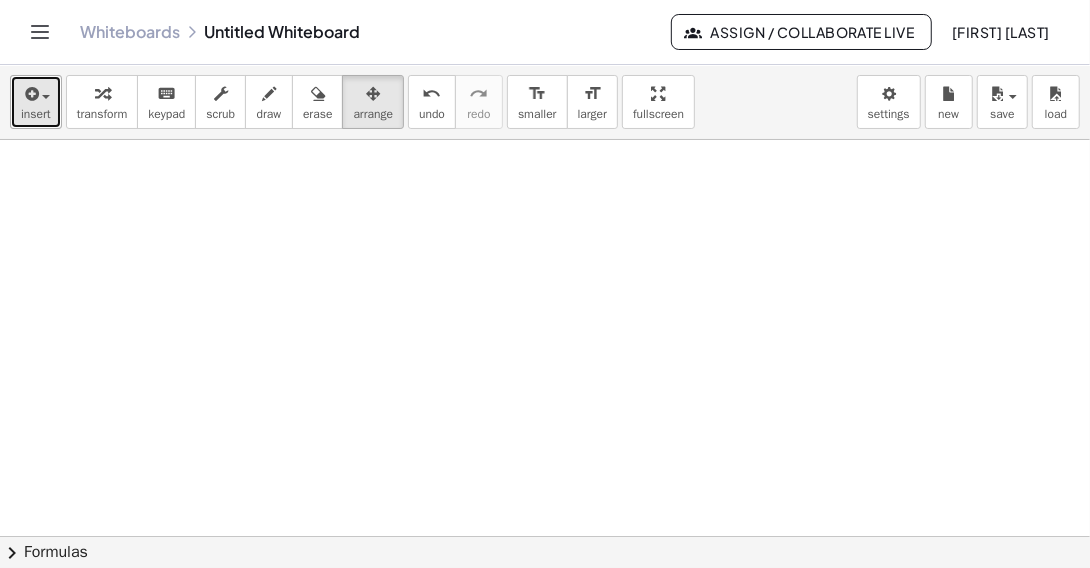 click on "insert" at bounding box center [36, 102] 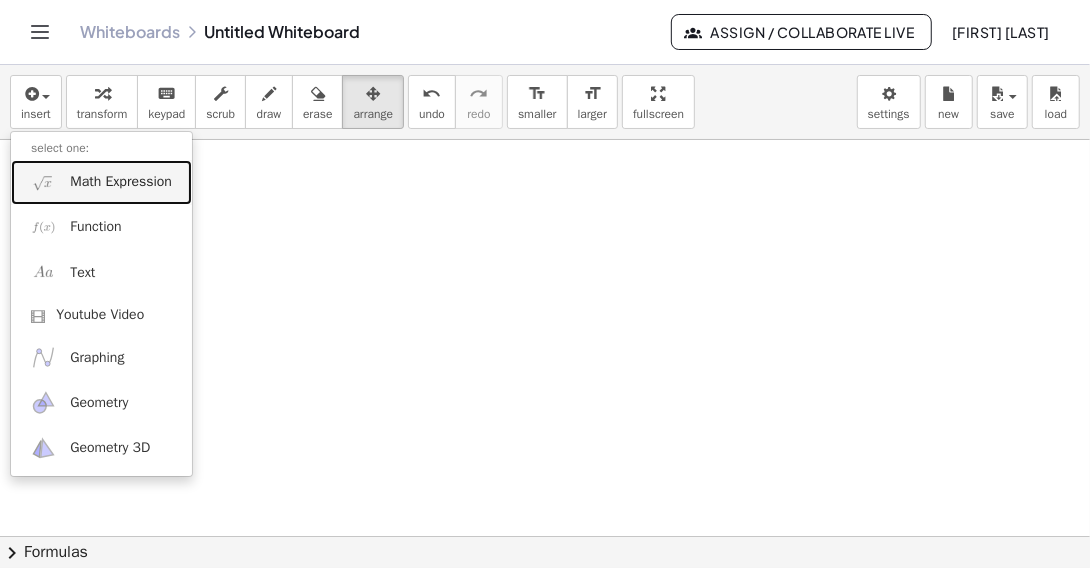 click on "Math Expression" at bounding box center (121, 182) 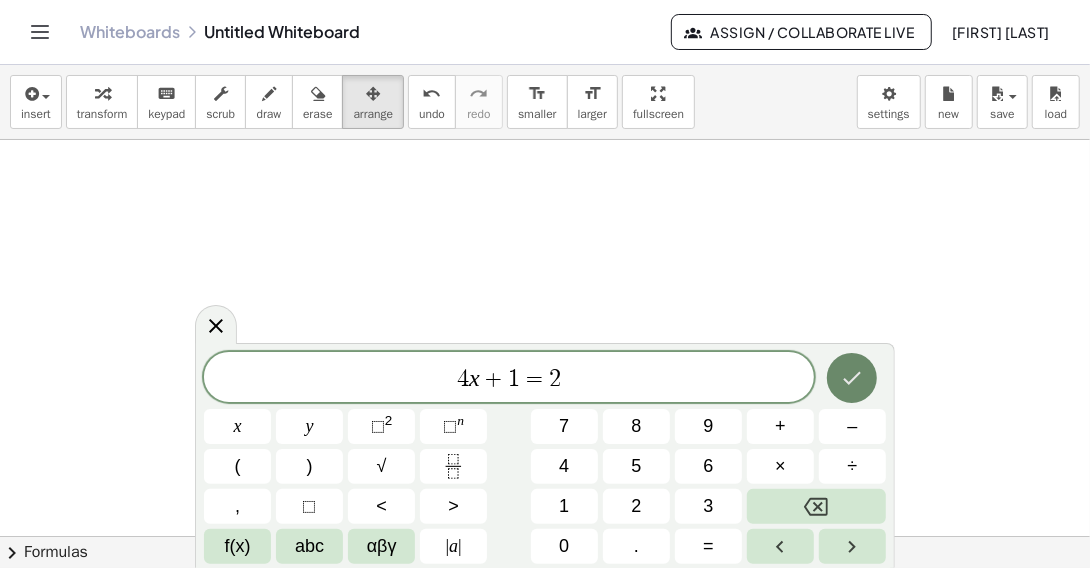 click 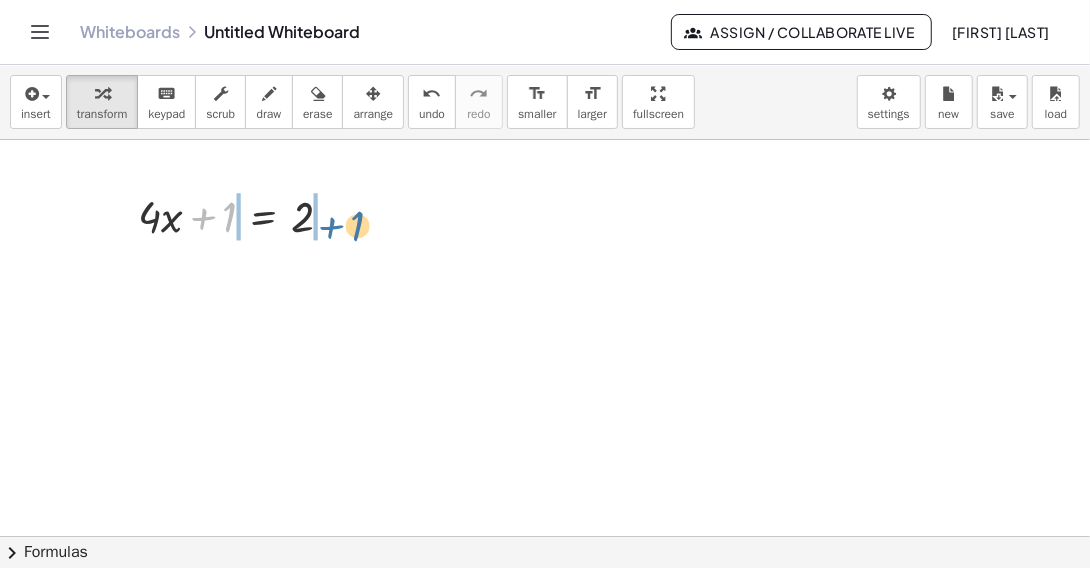 drag, startPoint x: 204, startPoint y: 220, endPoint x: 333, endPoint y: 229, distance: 129.31357 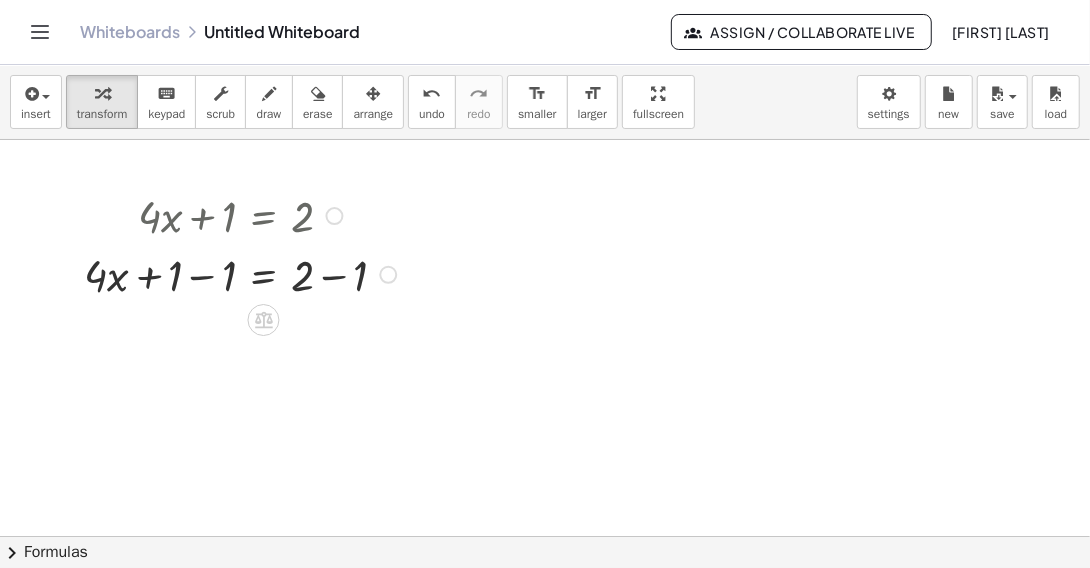 click at bounding box center [243, 272] 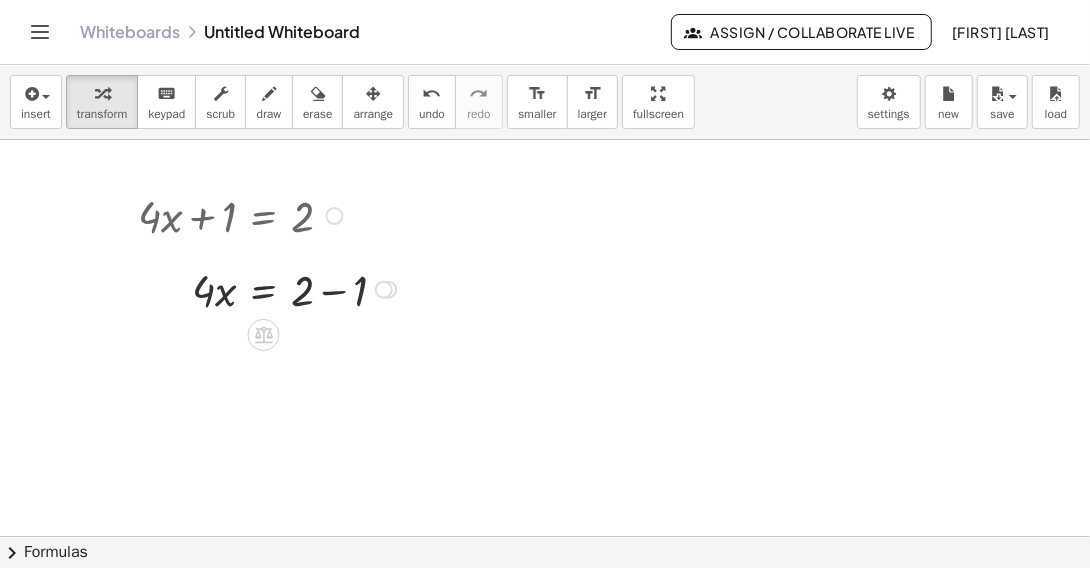 drag, startPoint x: 387, startPoint y: 333, endPoint x: 406, endPoint y: 278, distance: 58.189346 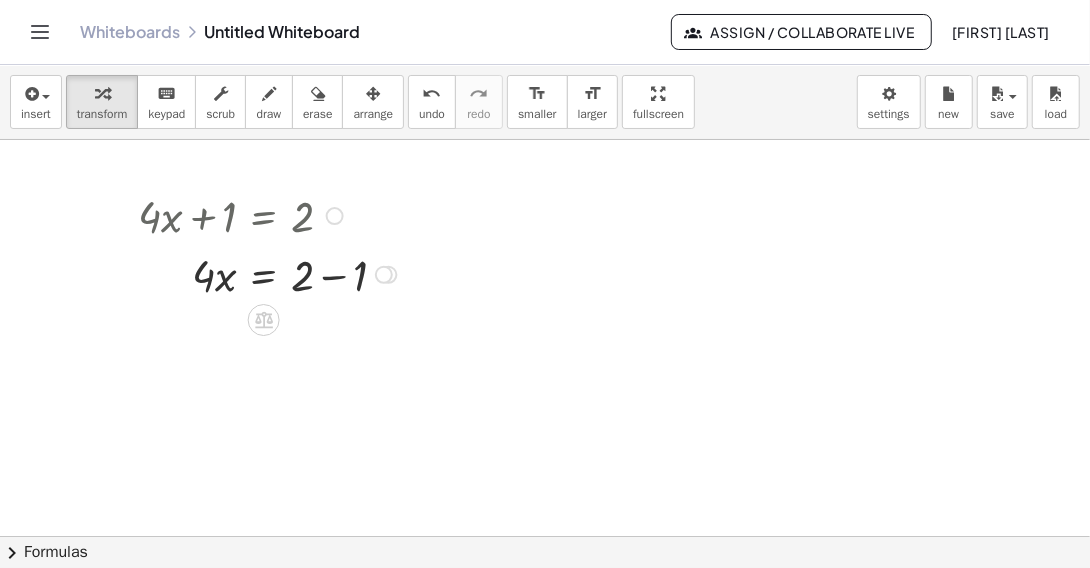 click at bounding box center (270, 272) 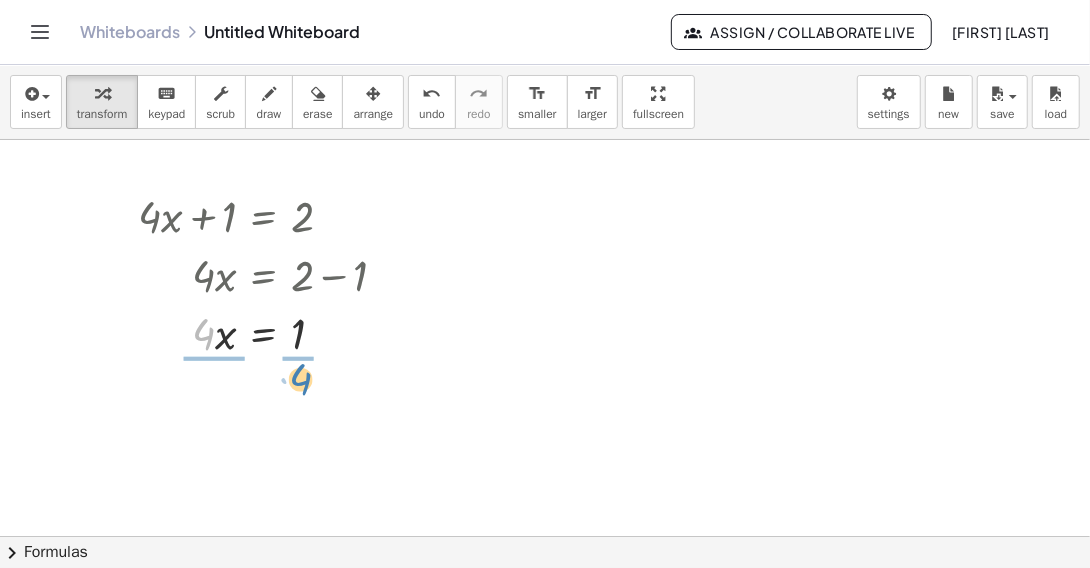 drag, startPoint x: 200, startPoint y: 334, endPoint x: 298, endPoint y: 379, distance: 107.837845 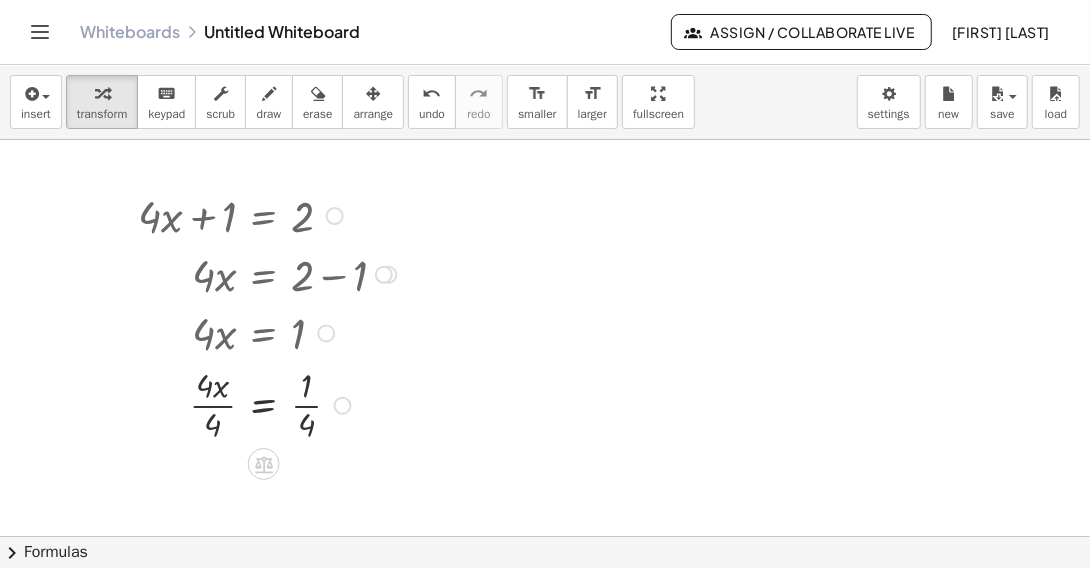 click at bounding box center [270, 404] 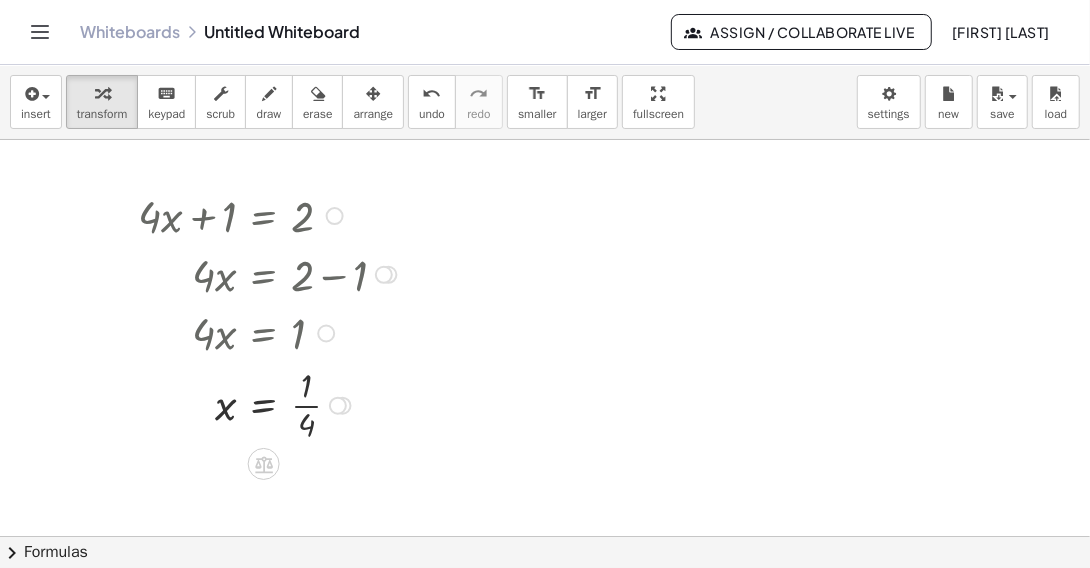 click at bounding box center (270, 404) 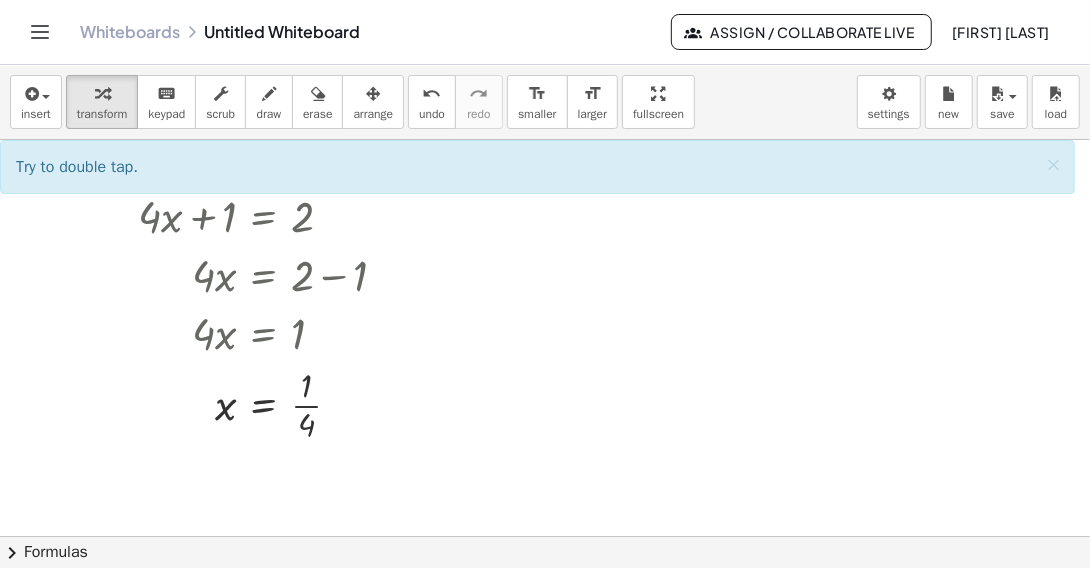 click at bounding box center [545, 602] 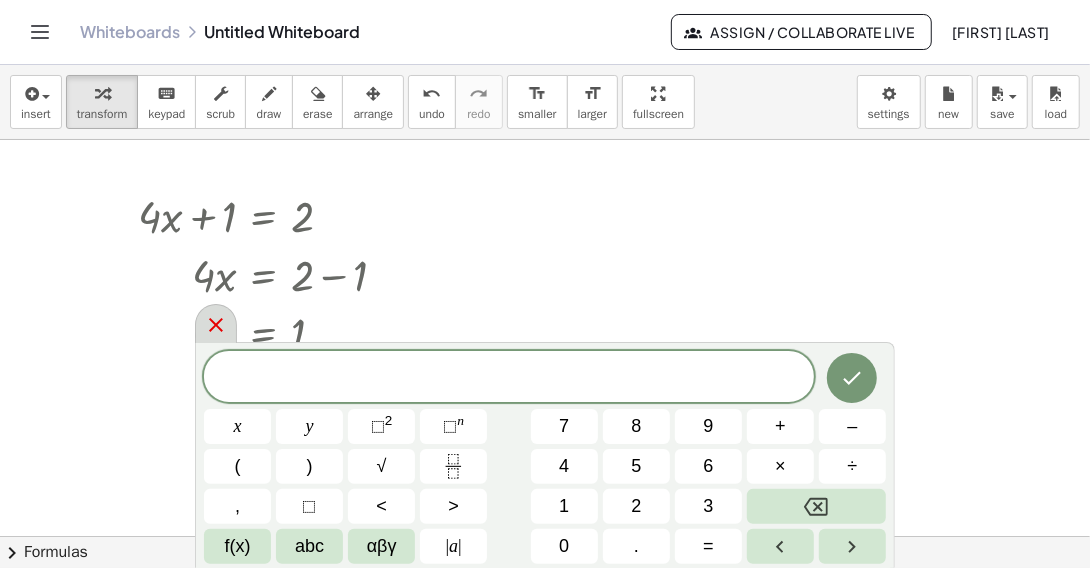 click 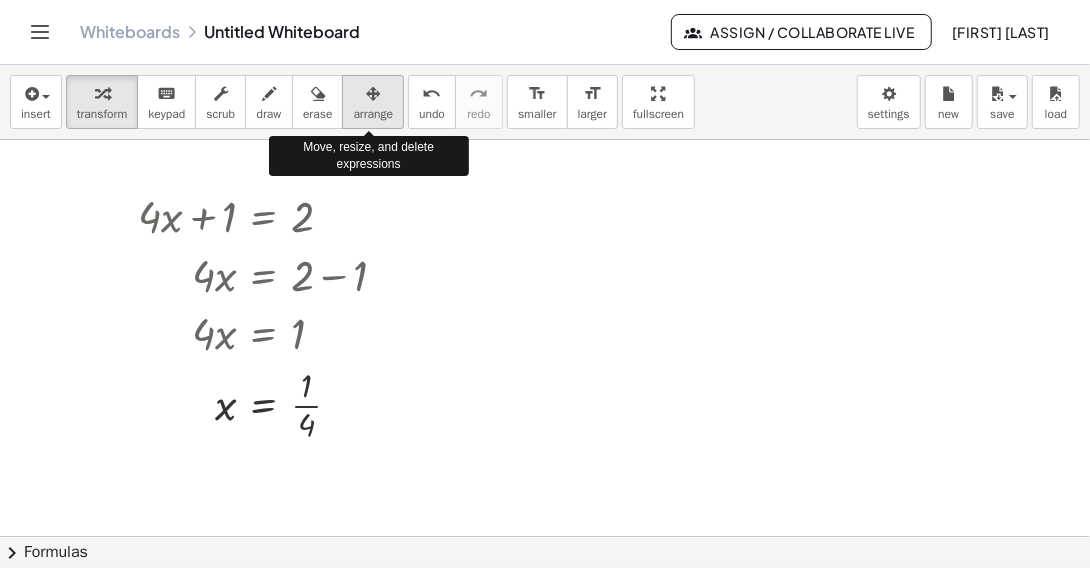click at bounding box center (373, 94) 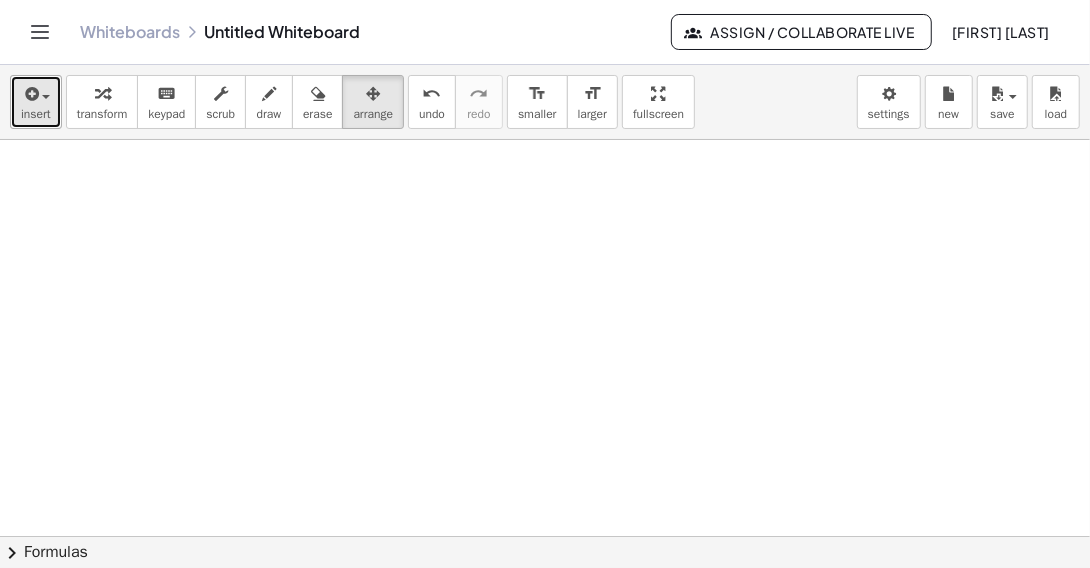 click on "insert" at bounding box center (36, 102) 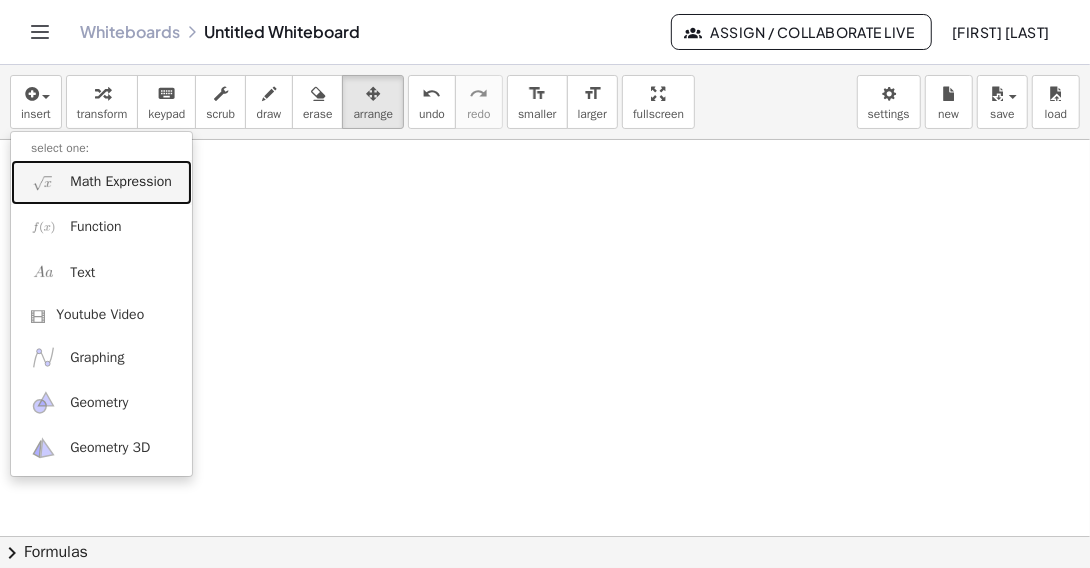 click on "Math Expression" at bounding box center (101, 182) 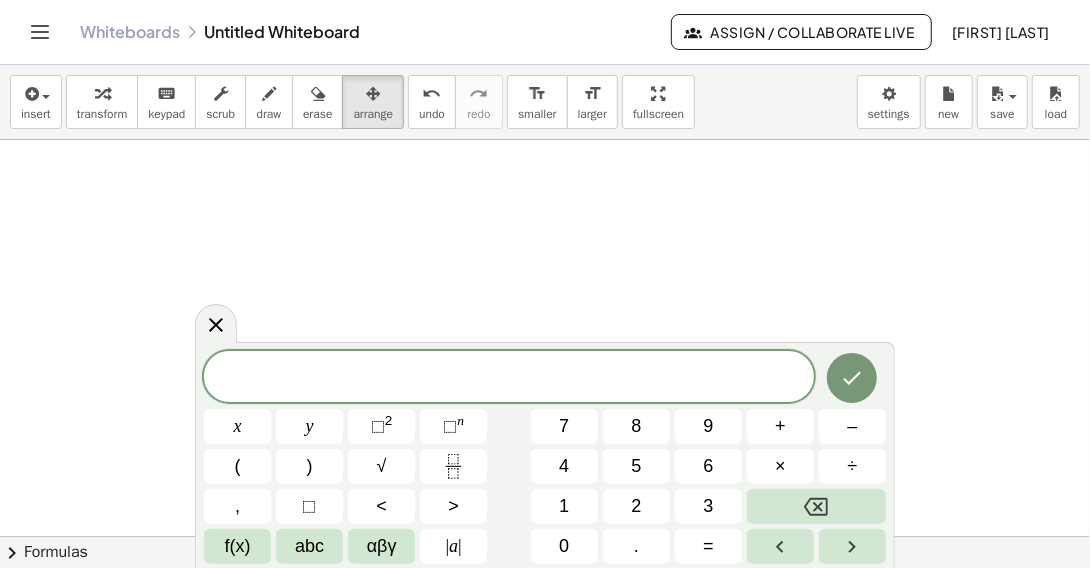 click at bounding box center (509, 378) 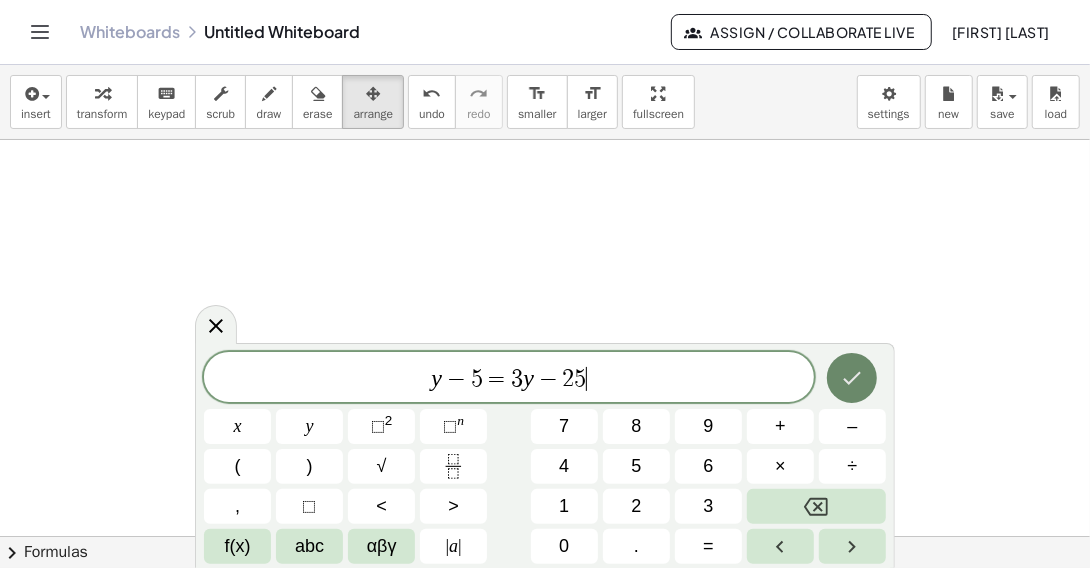 click at bounding box center [852, 378] 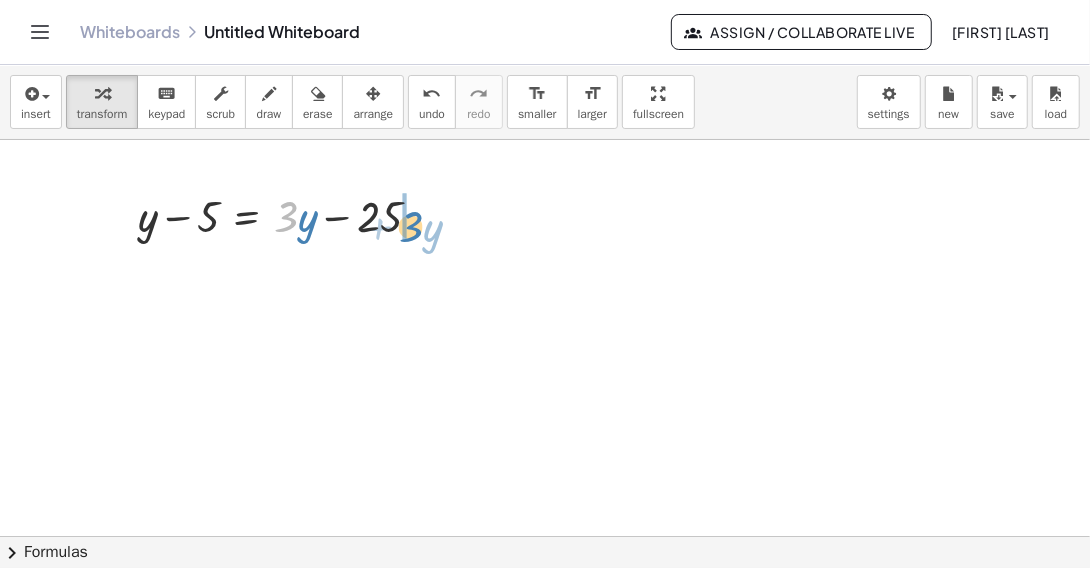 drag, startPoint x: 292, startPoint y: 223, endPoint x: 420, endPoint y: 231, distance: 128.24976 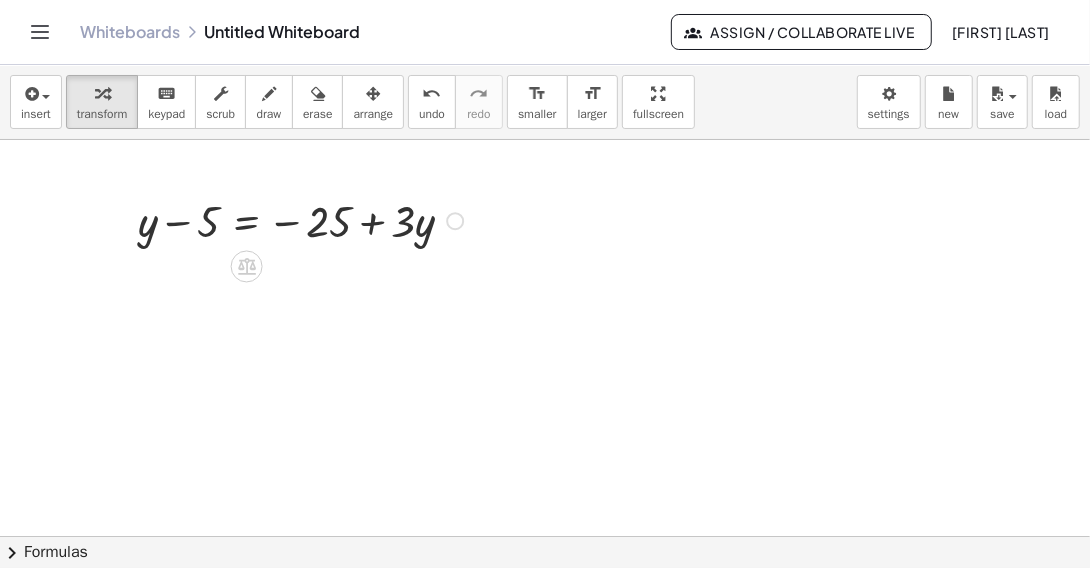 drag, startPoint x: 454, startPoint y: 275, endPoint x: 468, endPoint y: 211, distance: 65.51336 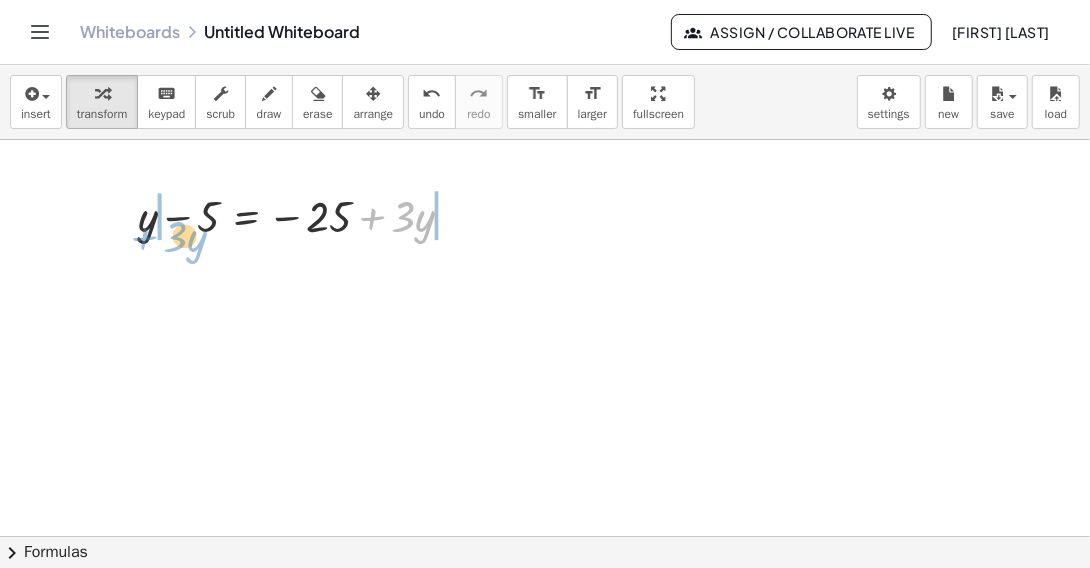 drag, startPoint x: 370, startPoint y: 213, endPoint x: 142, endPoint y: 233, distance: 228.87552 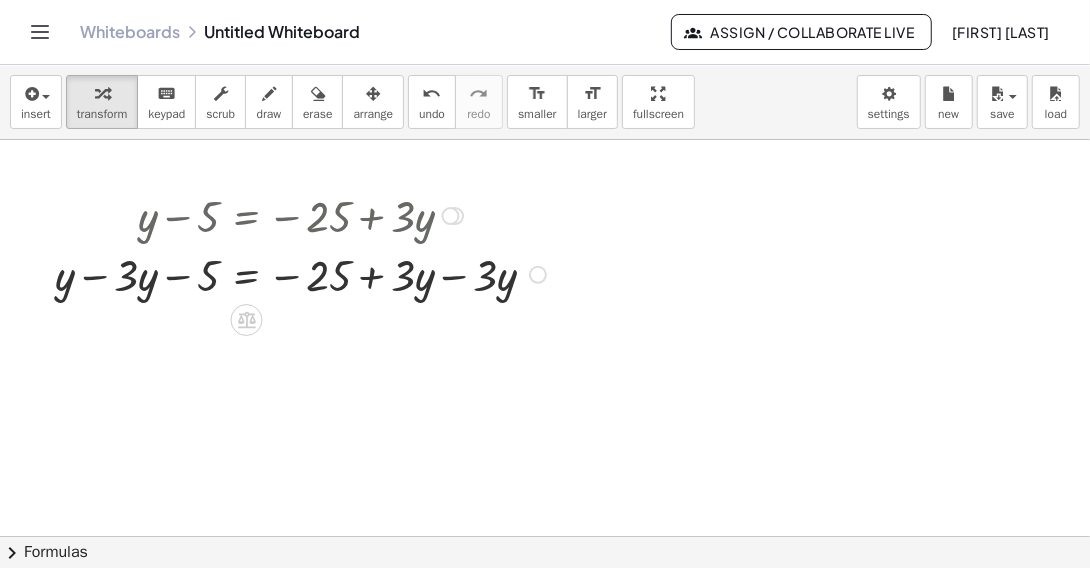 click at bounding box center (303, 272) 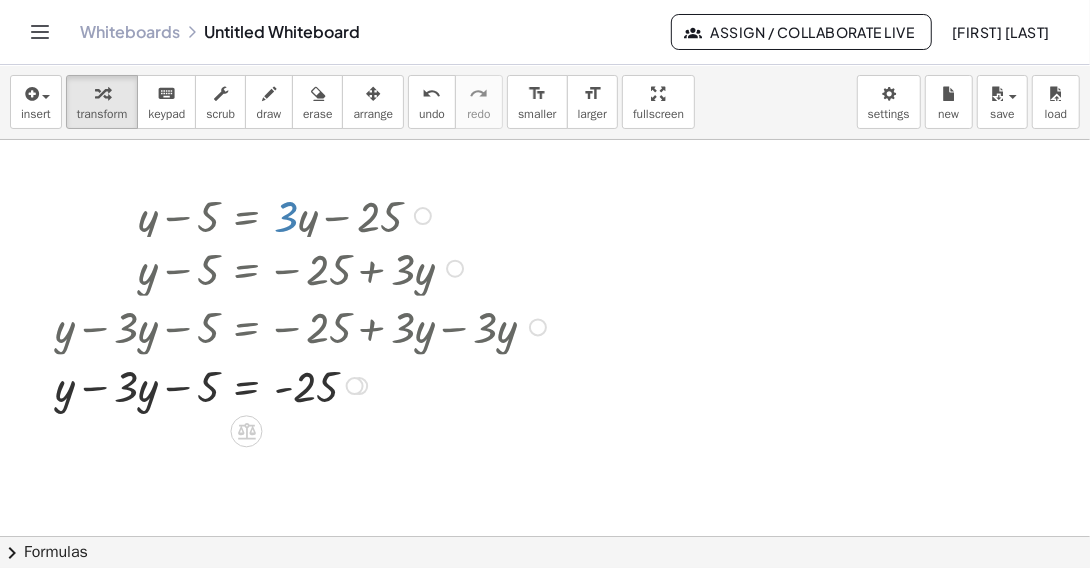 drag, startPoint x: 450, startPoint y: 218, endPoint x: 453, endPoint y: 282, distance: 64.070274 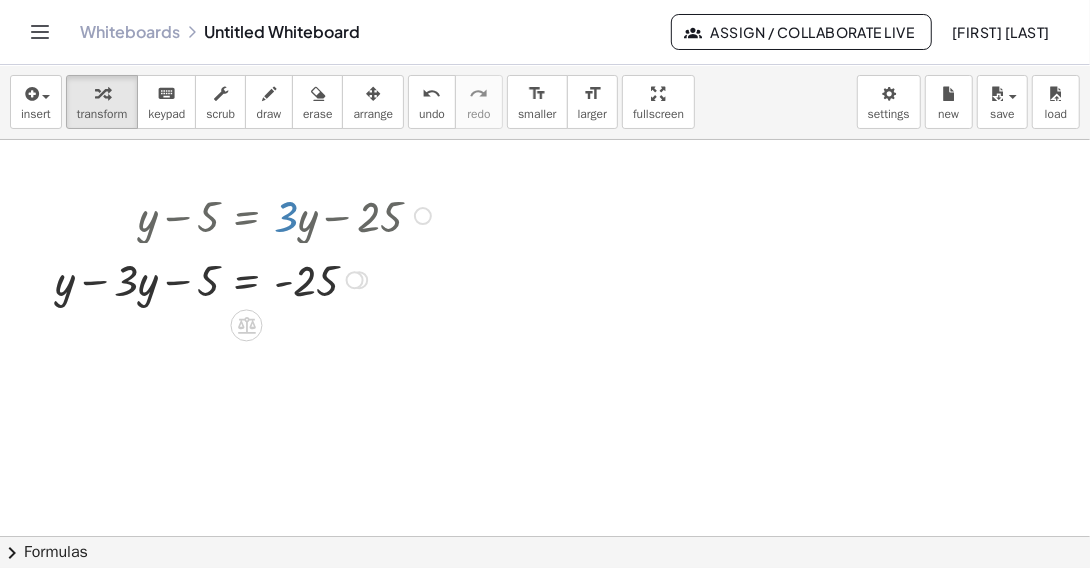 drag, startPoint x: 353, startPoint y: 388, endPoint x: 380, endPoint y: 264, distance: 126.90548 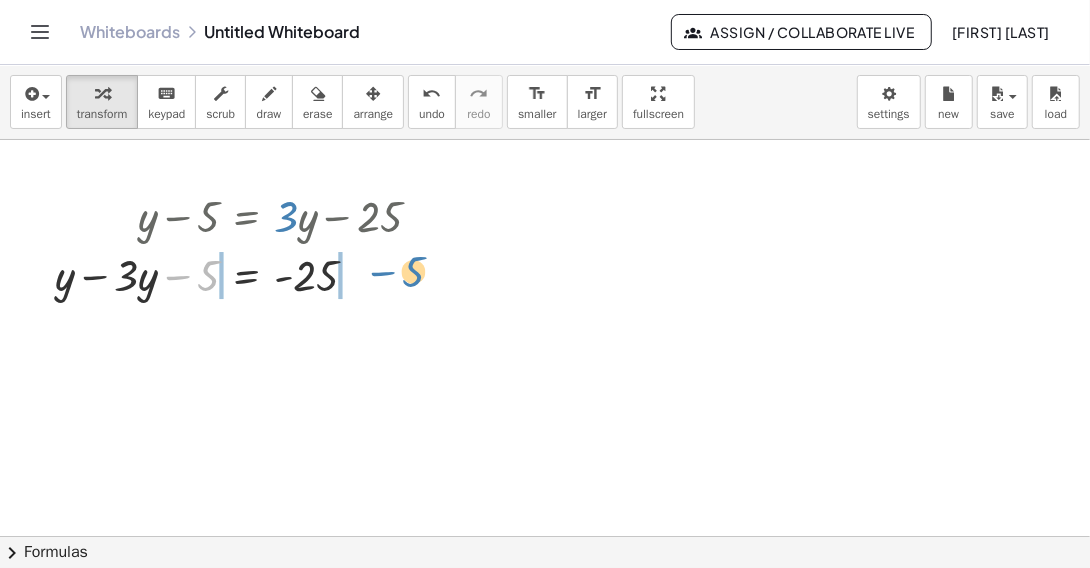 drag, startPoint x: 180, startPoint y: 272, endPoint x: 385, endPoint y: 268, distance: 205.03902 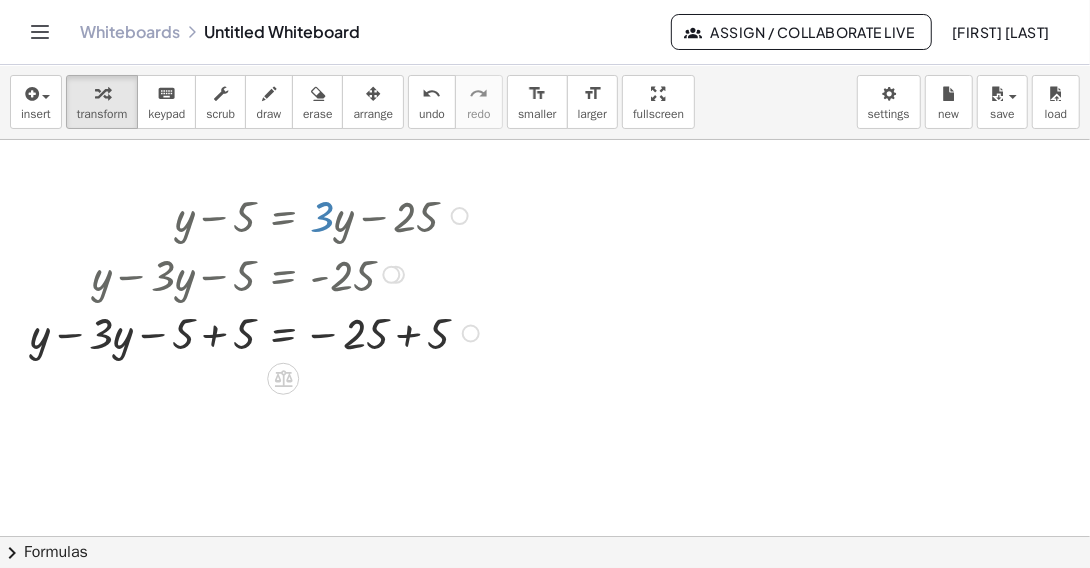 click at bounding box center [257, 331] 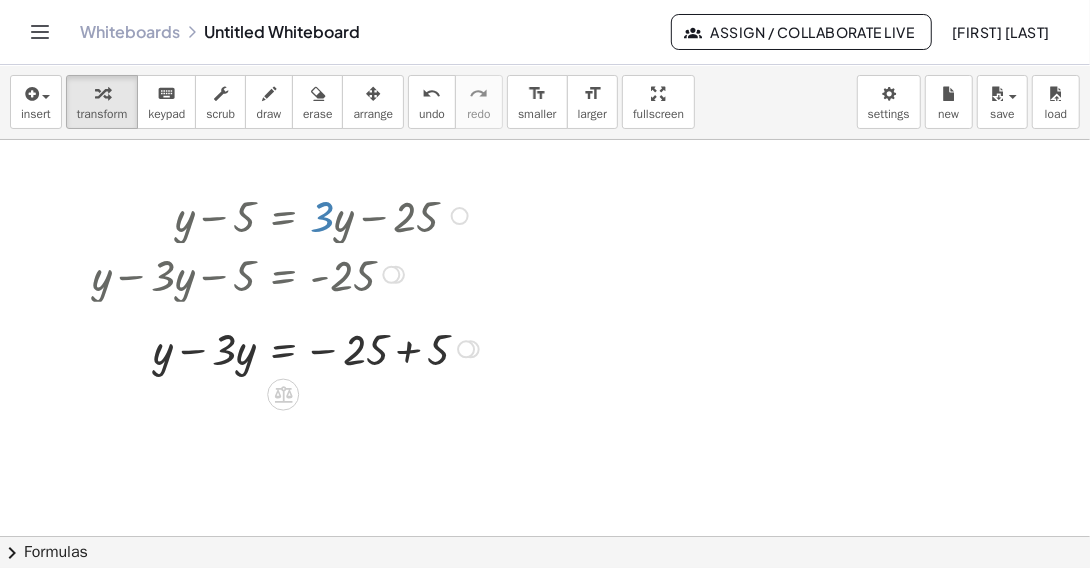 drag, startPoint x: 466, startPoint y: 387, endPoint x: 469, endPoint y: 336, distance: 51.088158 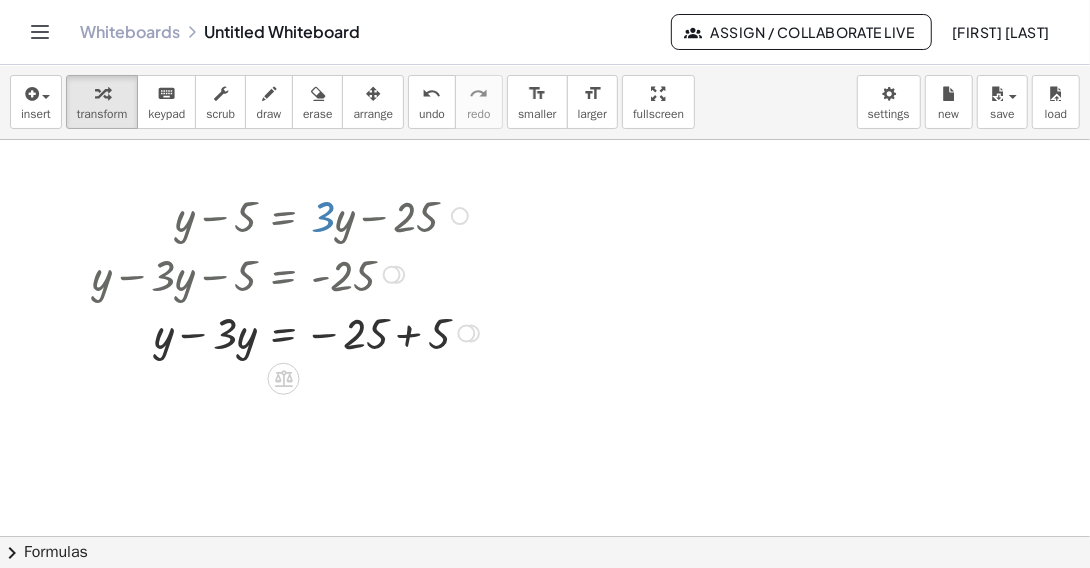 click at bounding box center [288, 331] 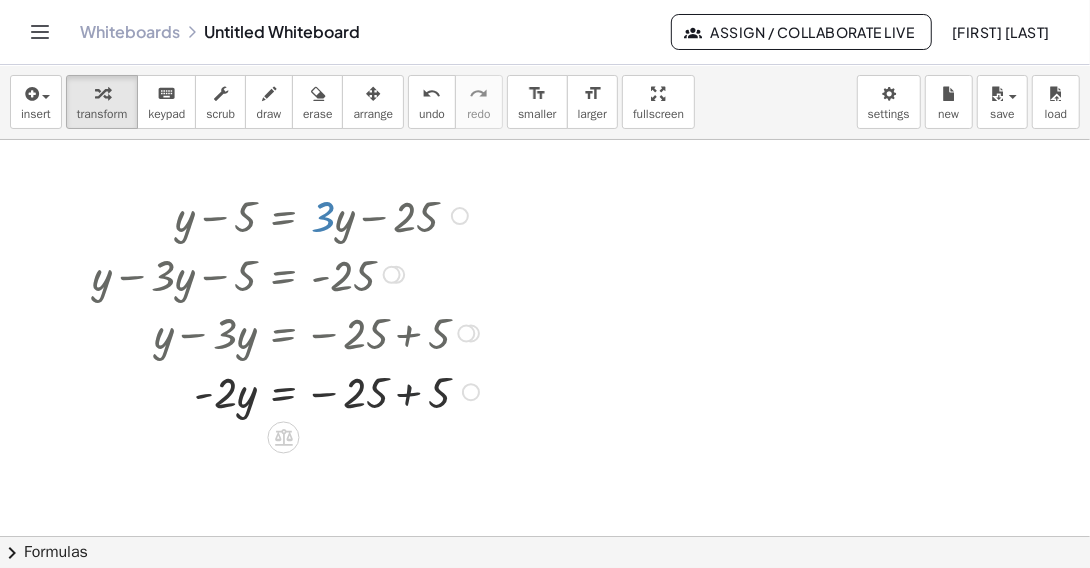 click at bounding box center [288, 390] 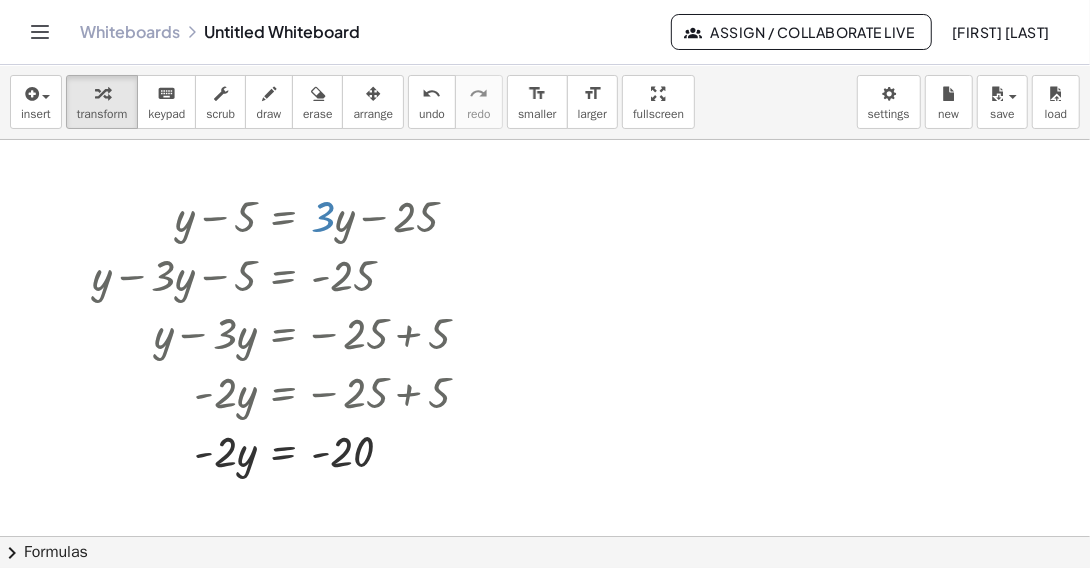 scroll, scrollTop: 100, scrollLeft: 0, axis: vertical 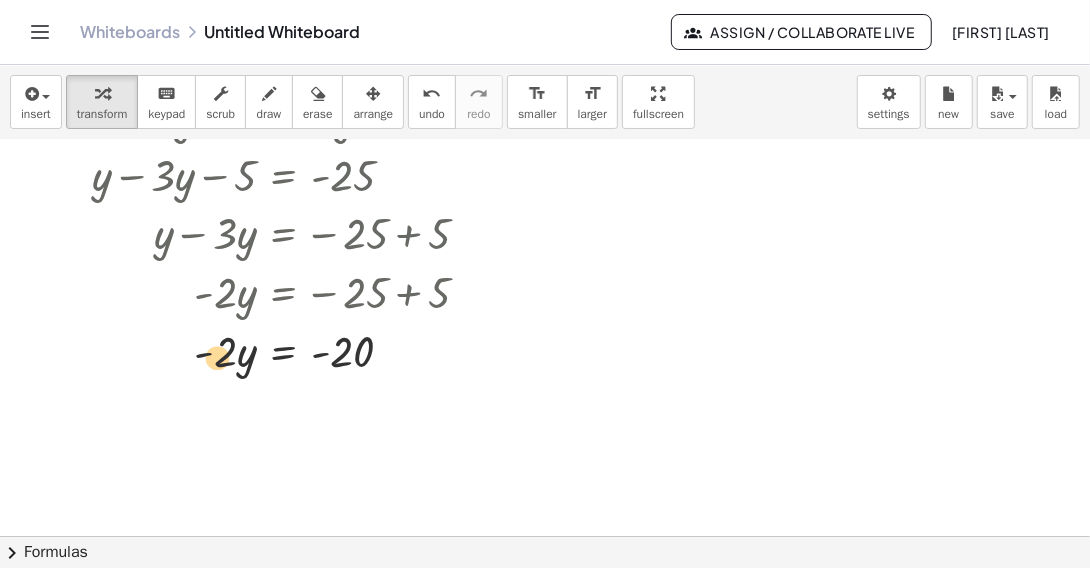 drag, startPoint x: 208, startPoint y: 354, endPoint x: 220, endPoint y: 360, distance: 13.416408 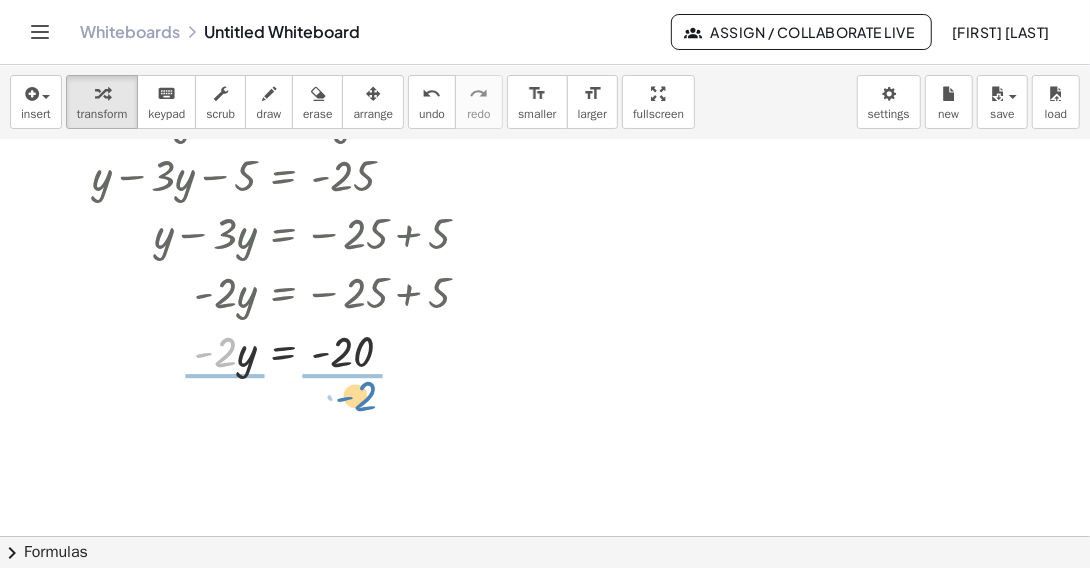 drag, startPoint x: 222, startPoint y: 351, endPoint x: 363, endPoint y: 395, distance: 147.7058 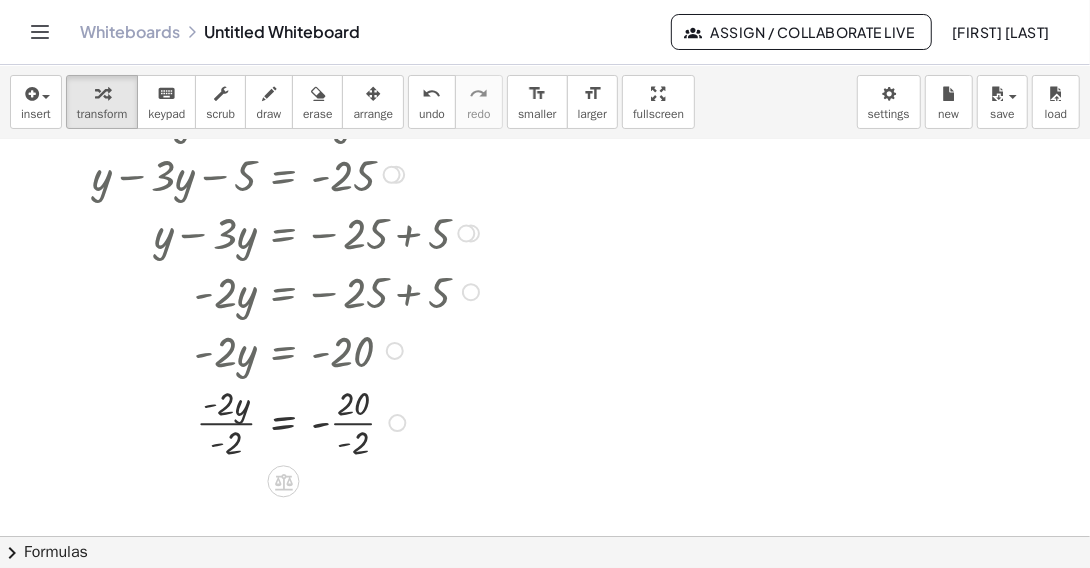 click at bounding box center (288, 421) 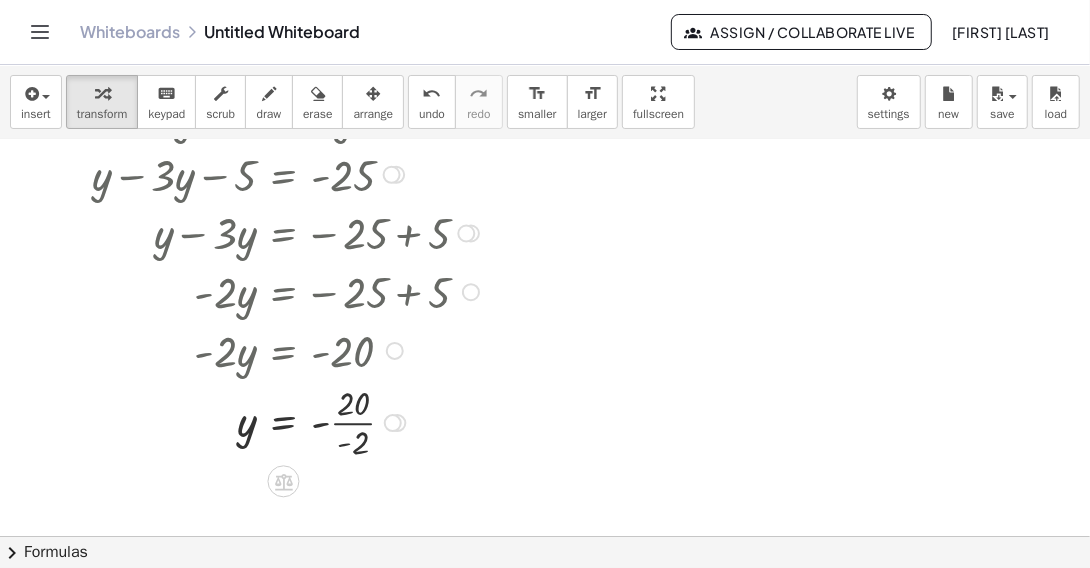 click at bounding box center [288, 421] 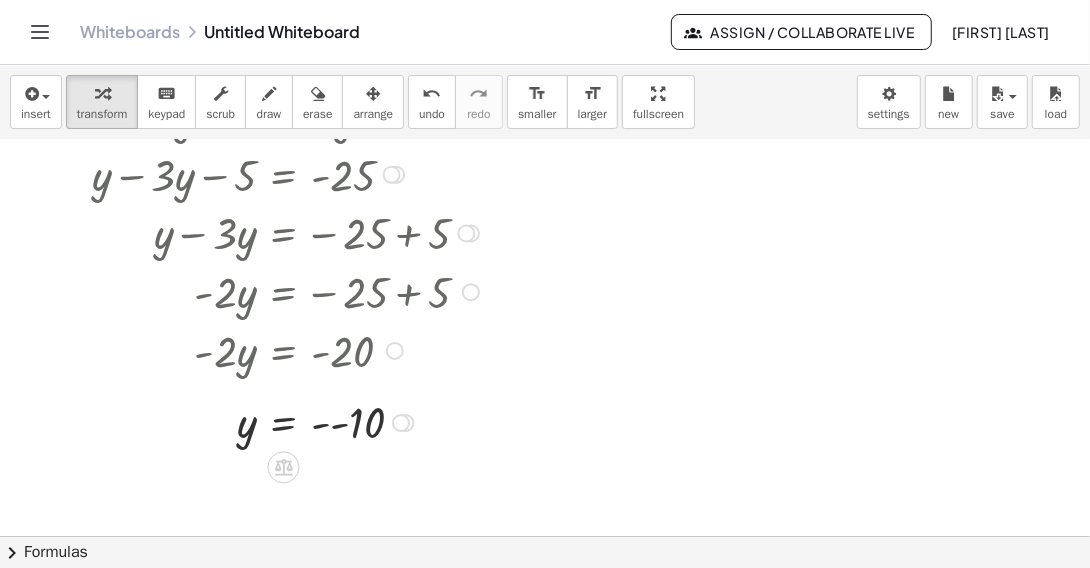 click at bounding box center [288, 421] 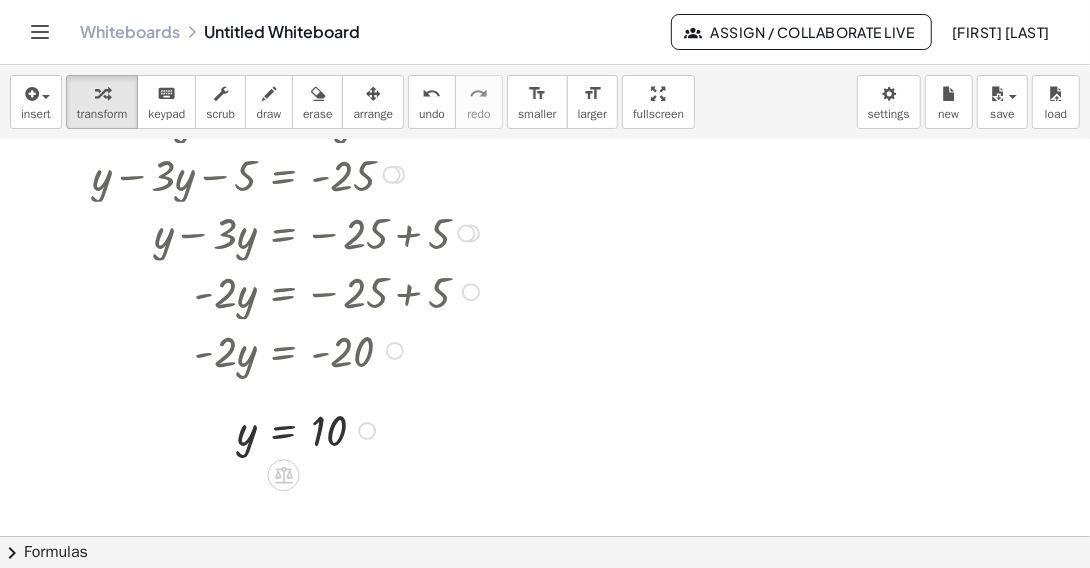 drag, startPoint x: 366, startPoint y: 479, endPoint x: 383, endPoint y: 420, distance: 61.400326 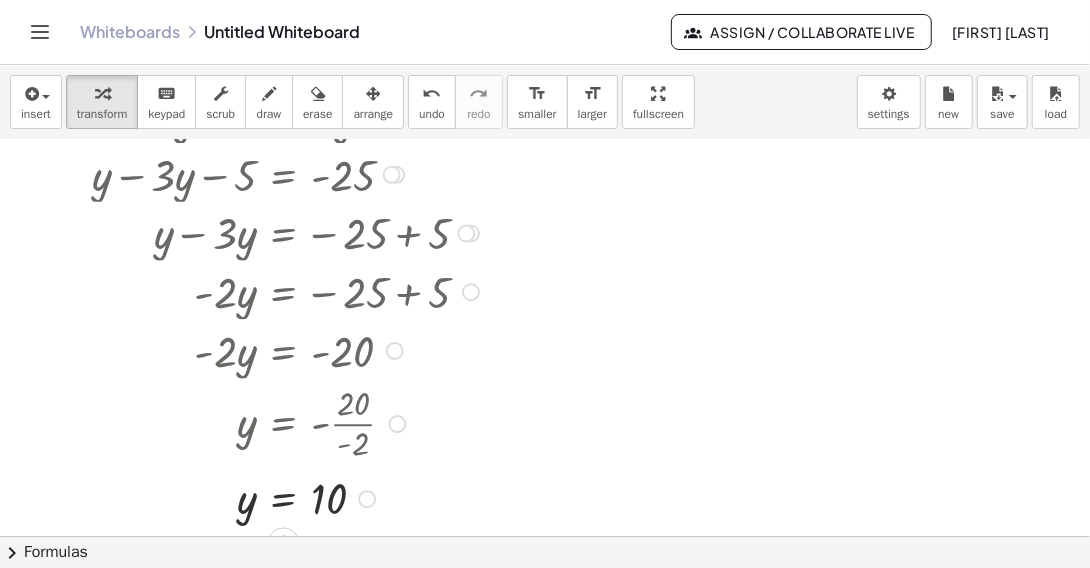 drag, startPoint x: 366, startPoint y: 418, endPoint x: 348, endPoint y: 504, distance: 87.86353 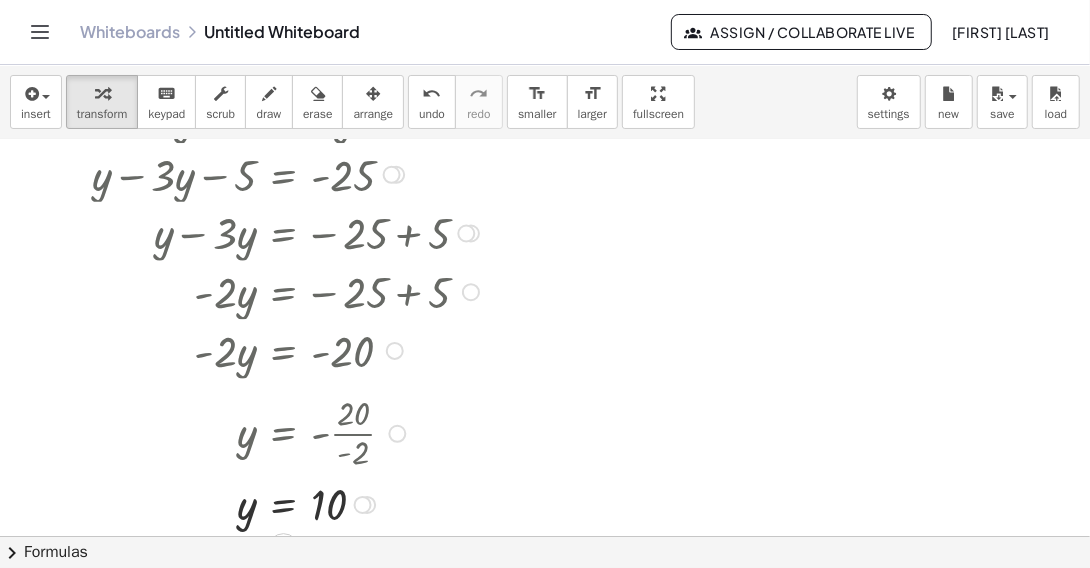 drag, startPoint x: 396, startPoint y: 504, endPoint x: 401, endPoint y: 422, distance: 82.1523 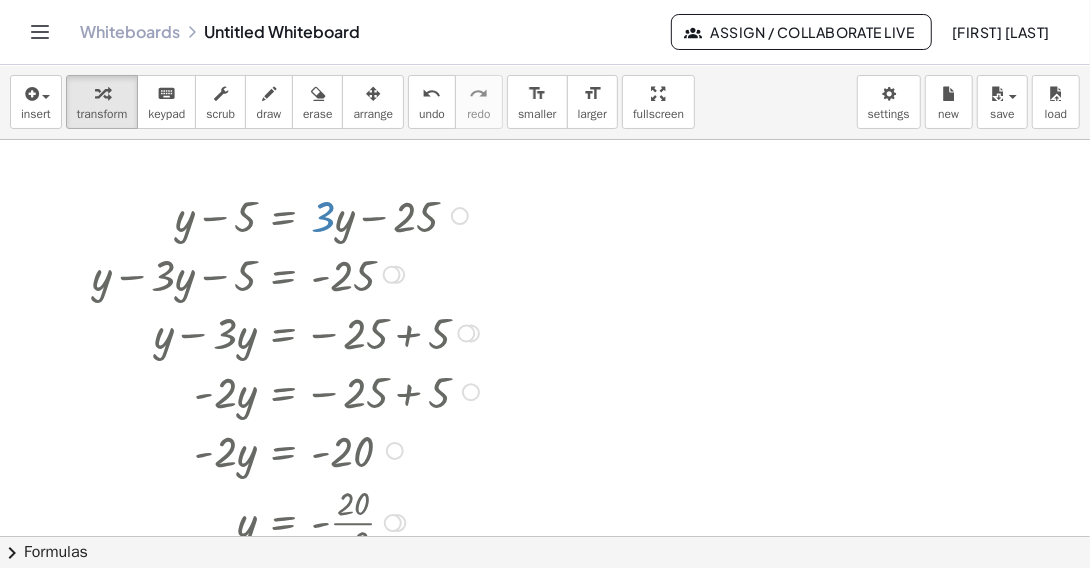 scroll, scrollTop: 100, scrollLeft: 0, axis: vertical 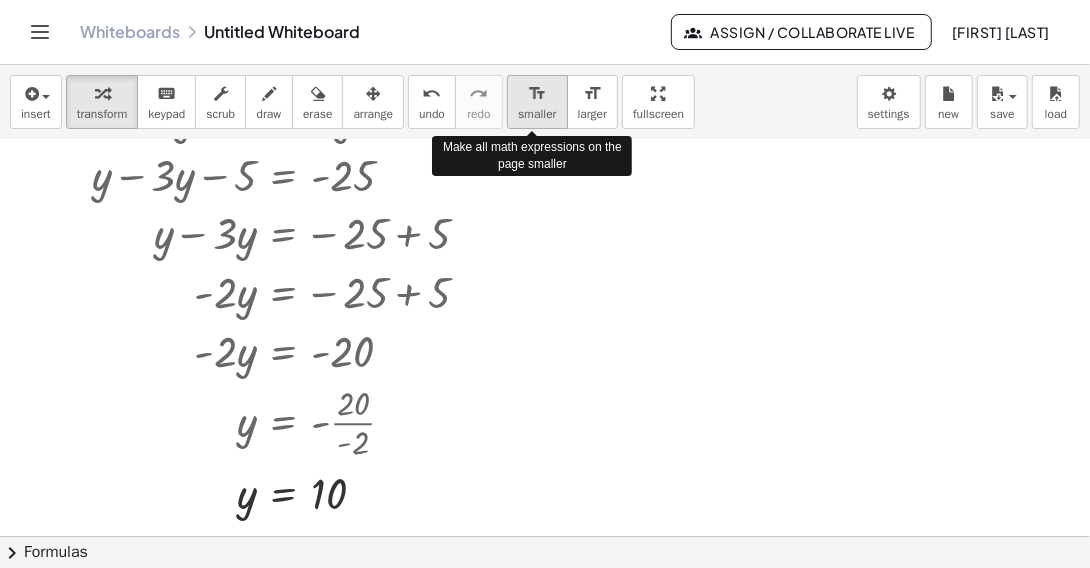 click on "format_size" at bounding box center [537, 93] 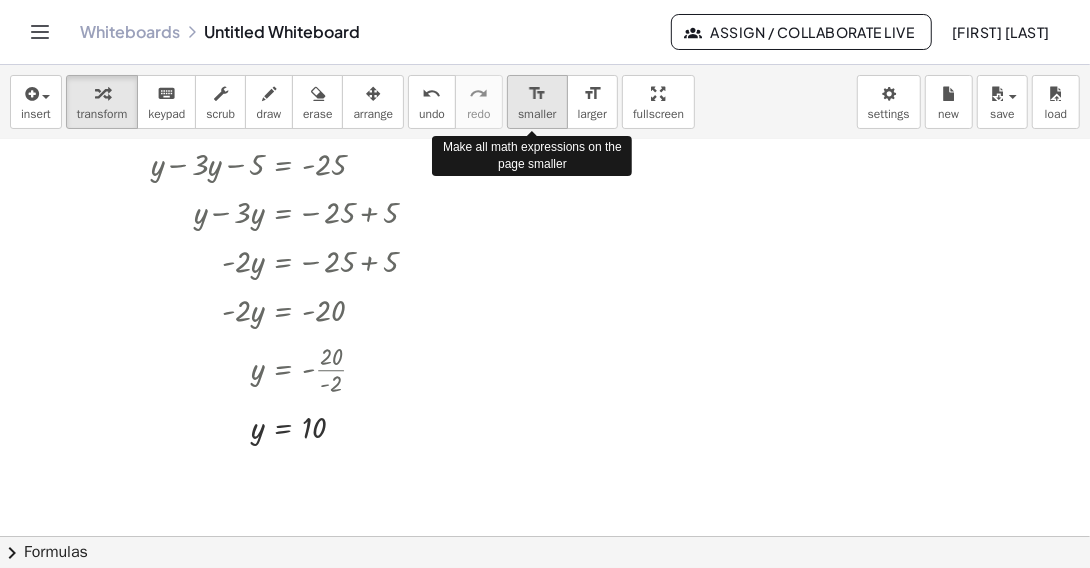 click on "format_size" at bounding box center (537, 93) 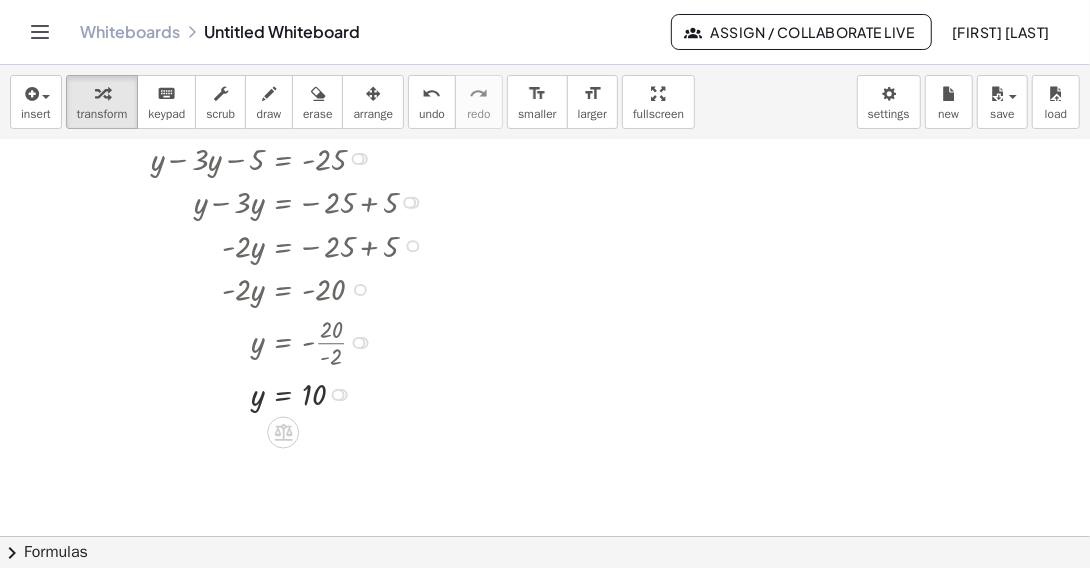 scroll, scrollTop: 0, scrollLeft: 0, axis: both 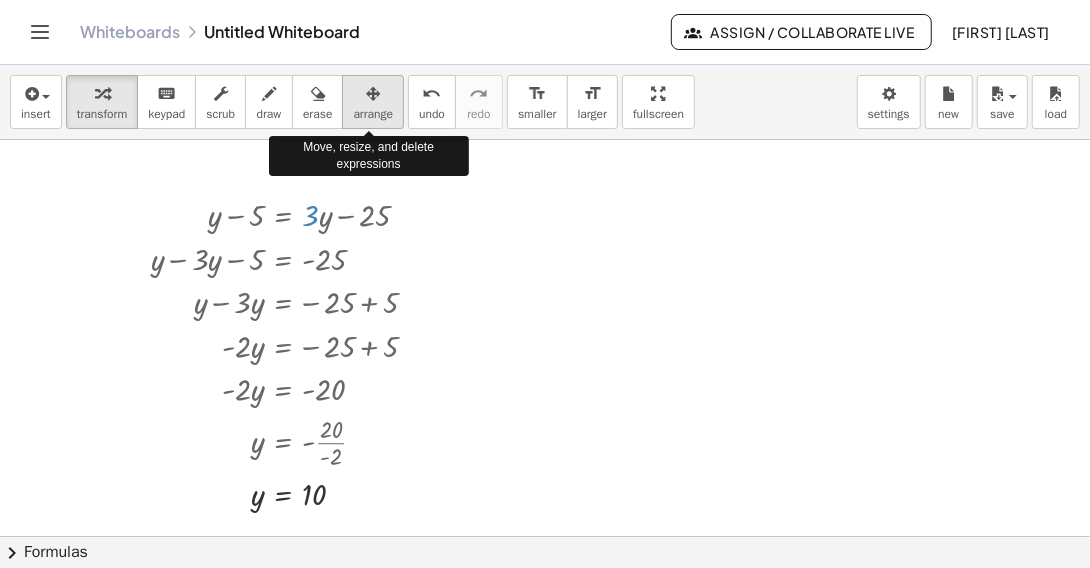 click at bounding box center [373, 94] 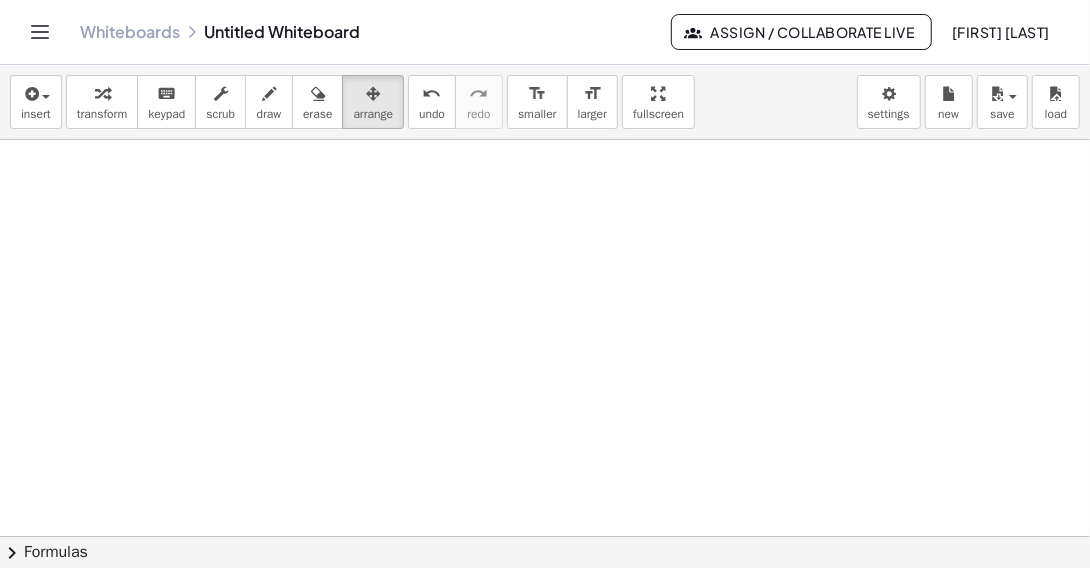 click at bounding box center [545, 602] 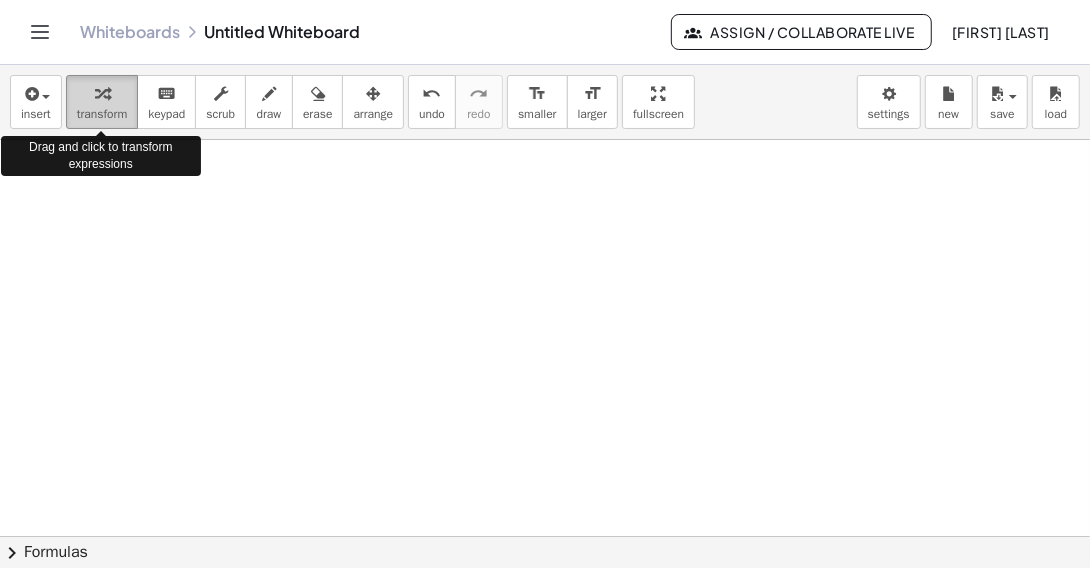 click at bounding box center [102, 93] 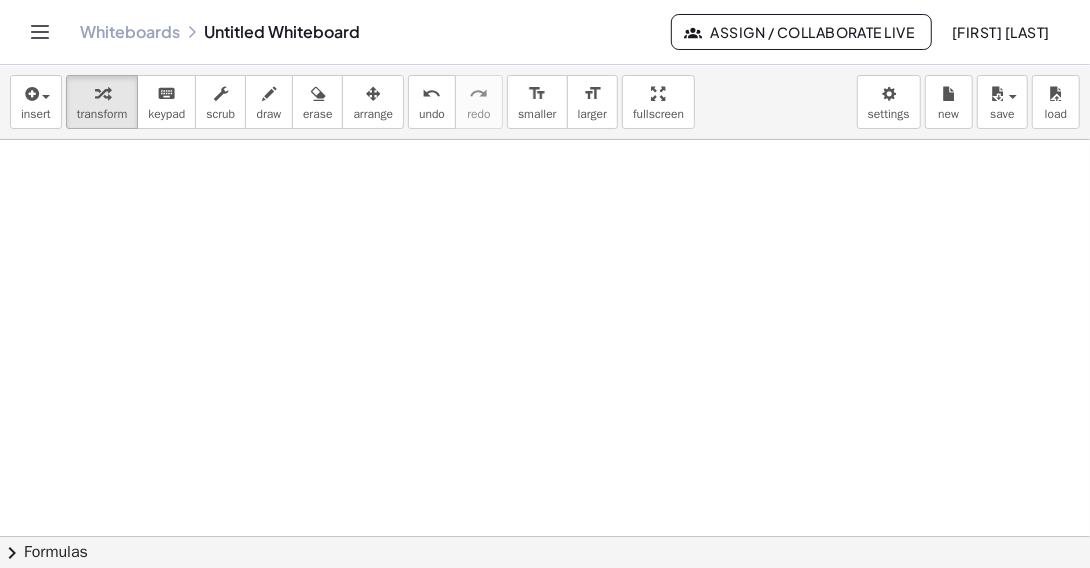 click at bounding box center [545, 602] 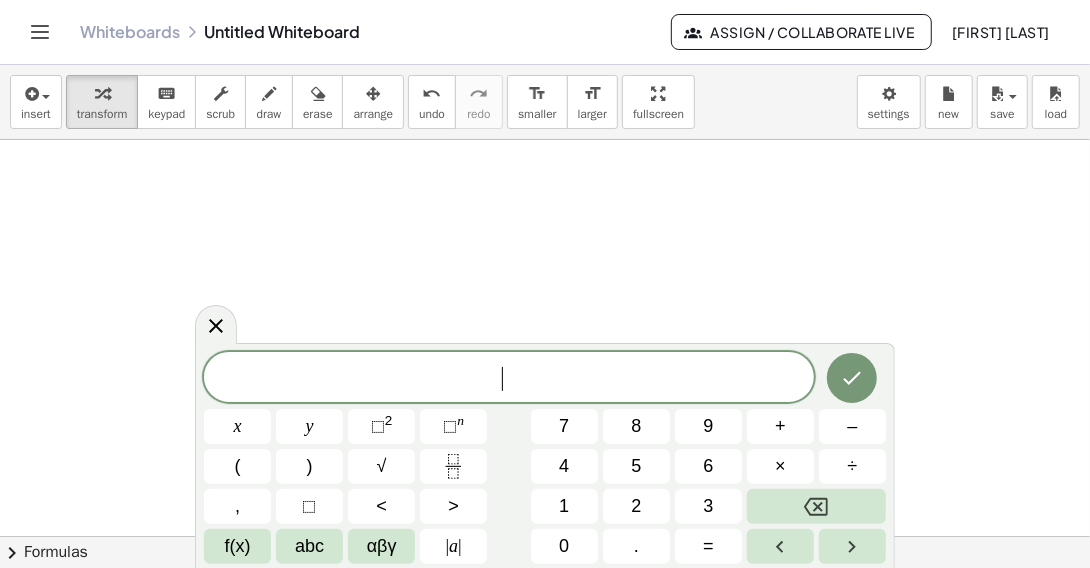 click on "​" at bounding box center (509, 379) 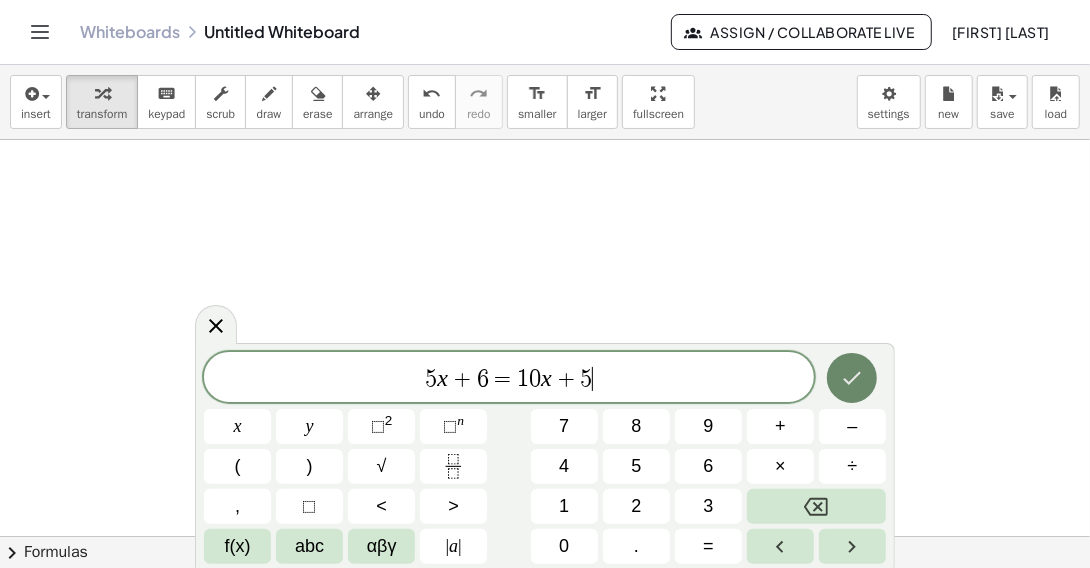 click 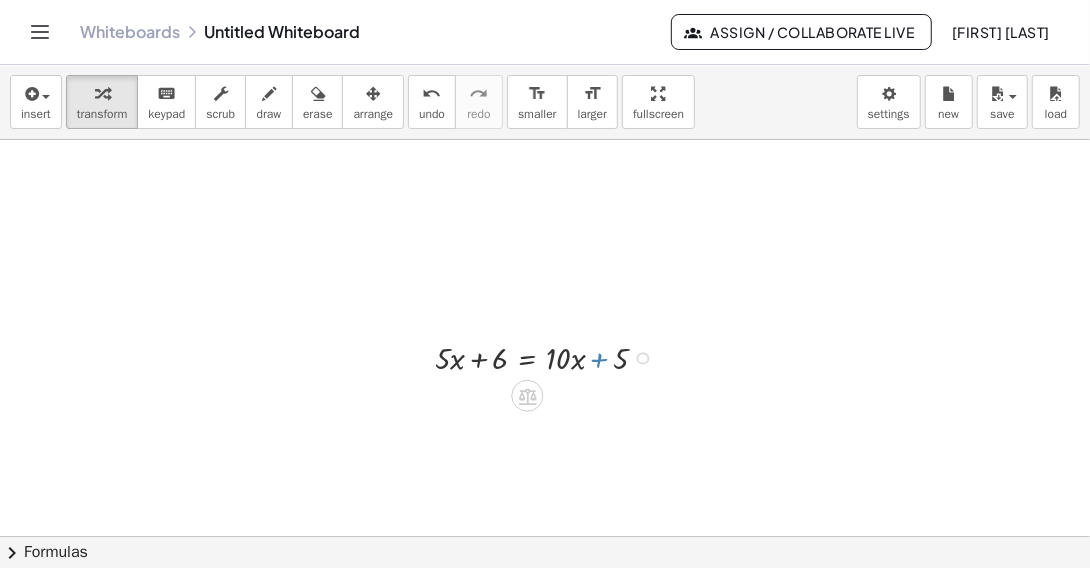 click at bounding box center [549, 357] 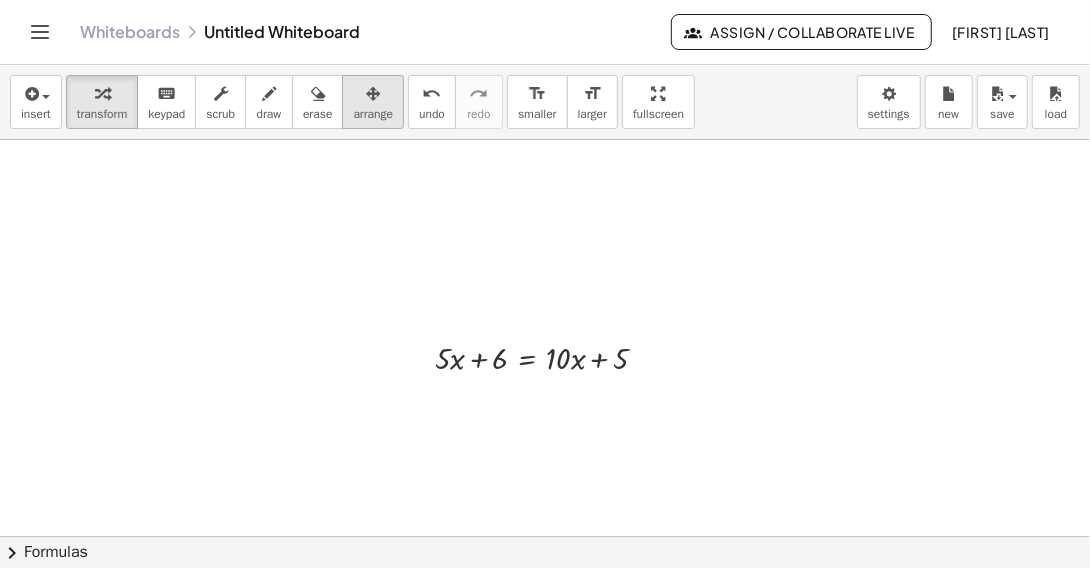click at bounding box center [373, 93] 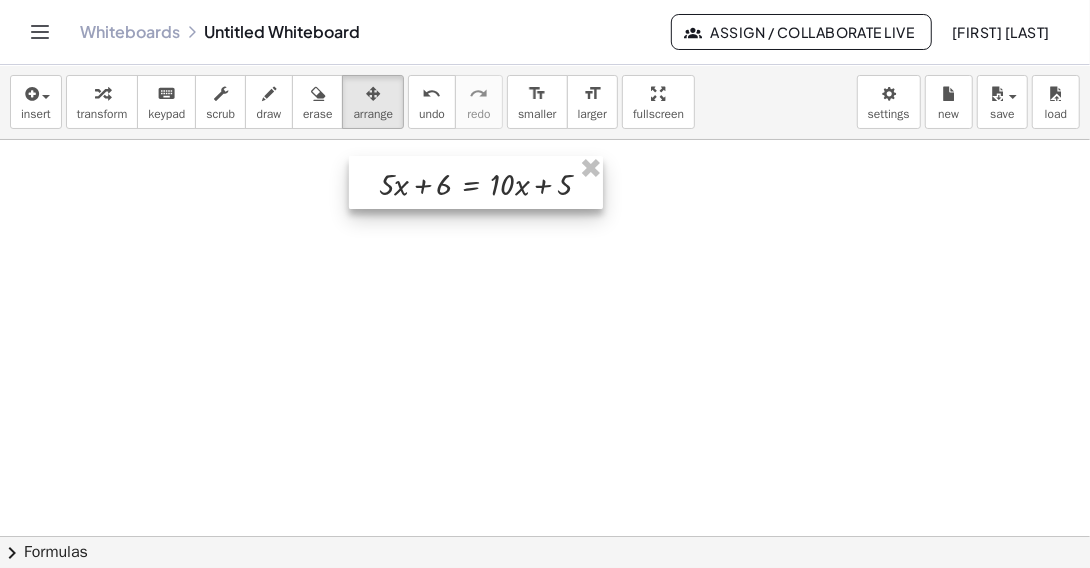drag, startPoint x: 590, startPoint y: 352, endPoint x: 534, endPoint y: 179, distance: 181.83784 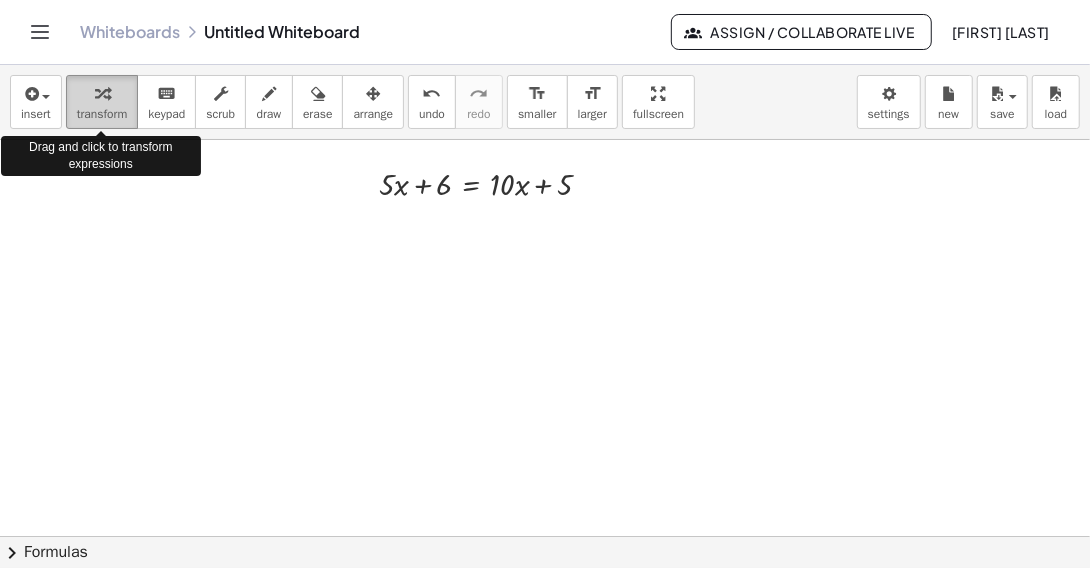 click on "transform" at bounding box center [102, 114] 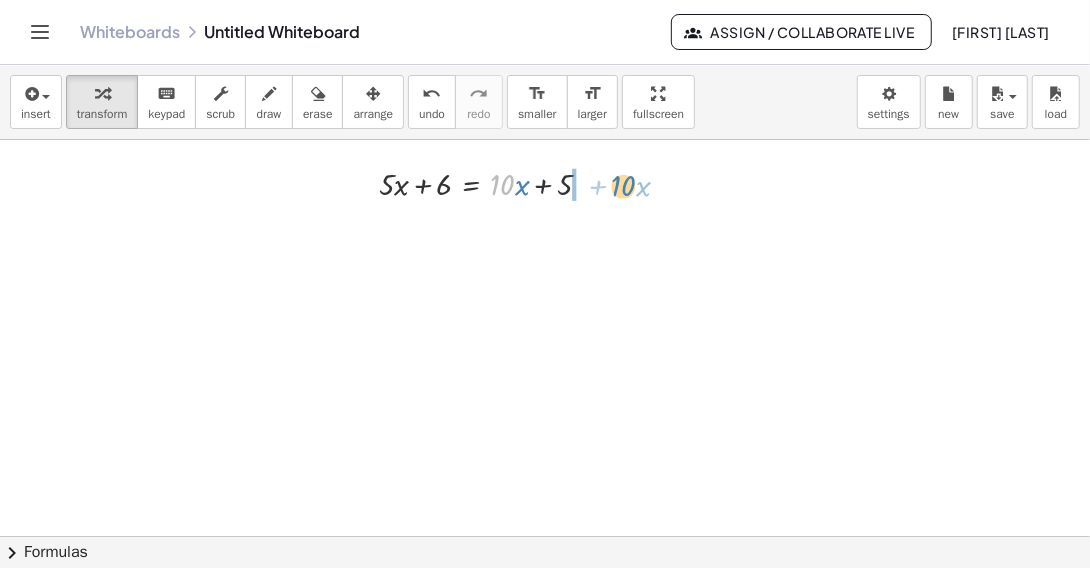 drag, startPoint x: 501, startPoint y: 182, endPoint x: 622, endPoint y: 183, distance: 121.004135 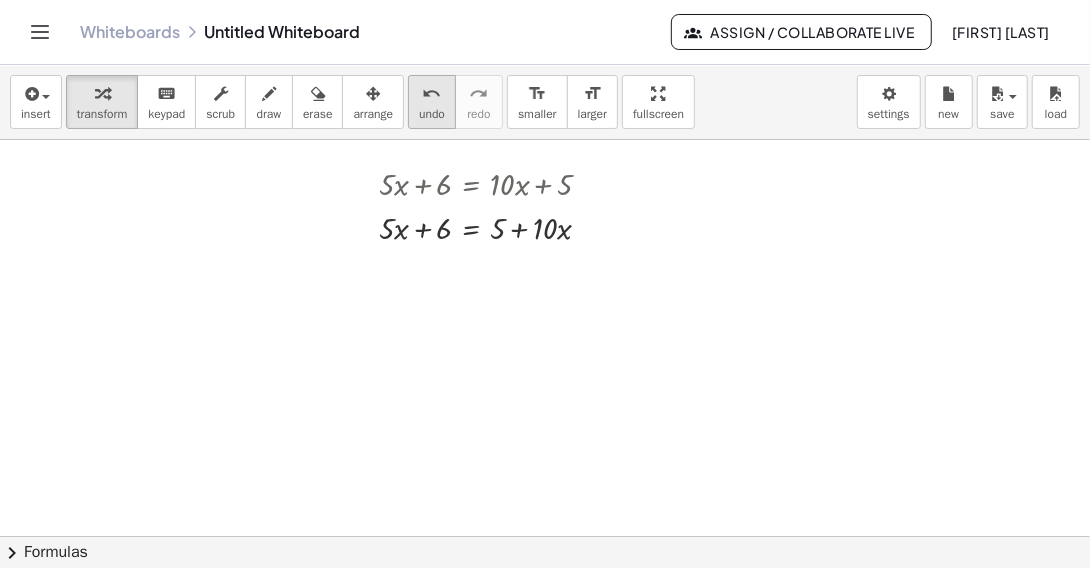 click on "undo" at bounding box center [432, 114] 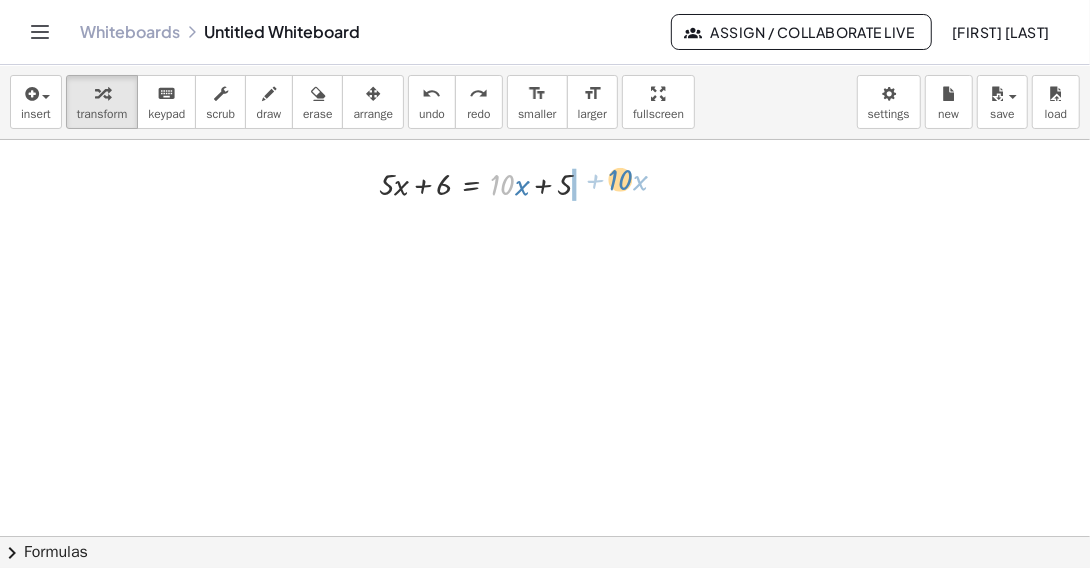 drag, startPoint x: 500, startPoint y: 184, endPoint x: 617, endPoint y: 179, distance: 117.10679 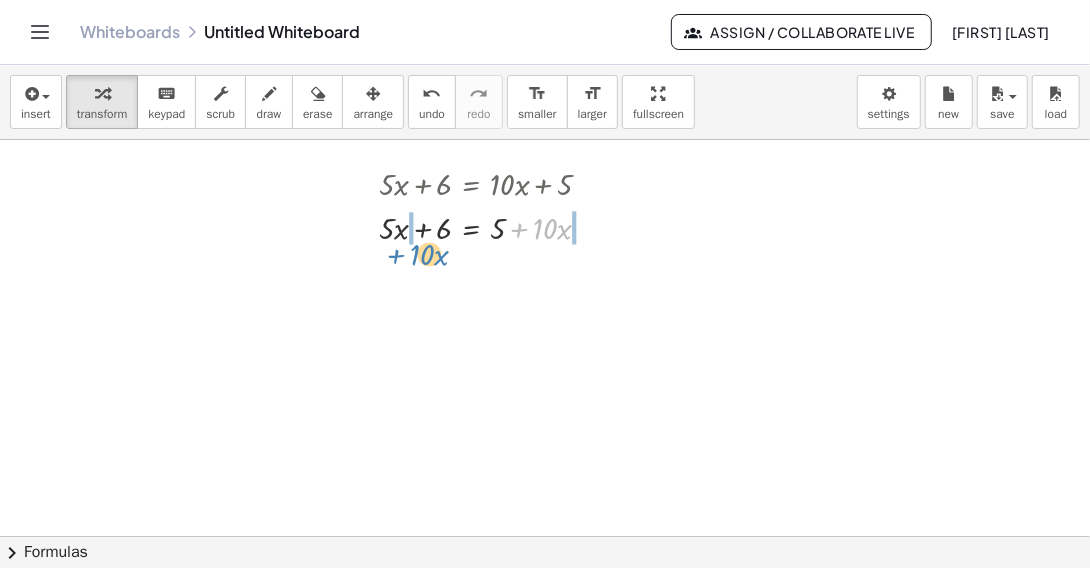 drag, startPoint x: 526, startPoint y: 230, endPoint x: 403, endPoint y: 256, distance: 125.71794 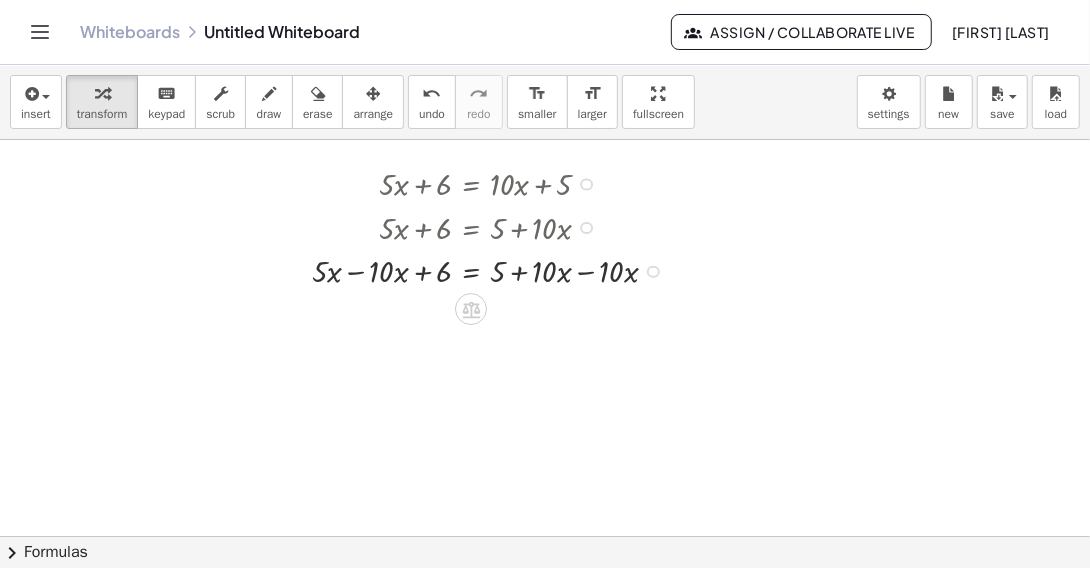 click at bounding box center [493, 270] 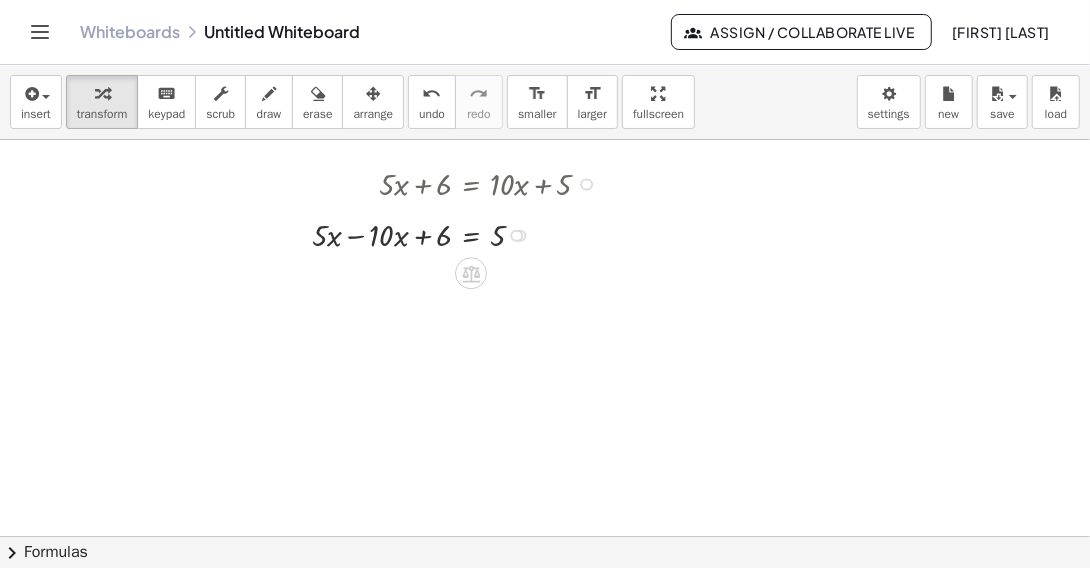 drag, startPoint x: 517, startPoint y: 314, endPoint x: 538, endPoint y: 227, distance: 89.498604 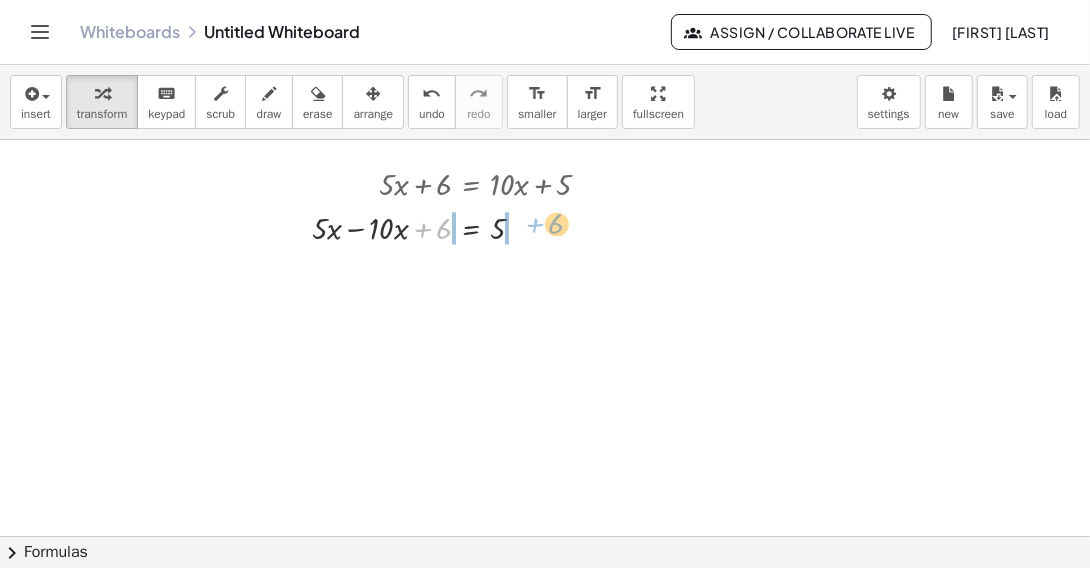 drag, startPoint x: 429, startPoint y: 231, endPoint x: 539, endPoint y: 227, distance: 110.0727 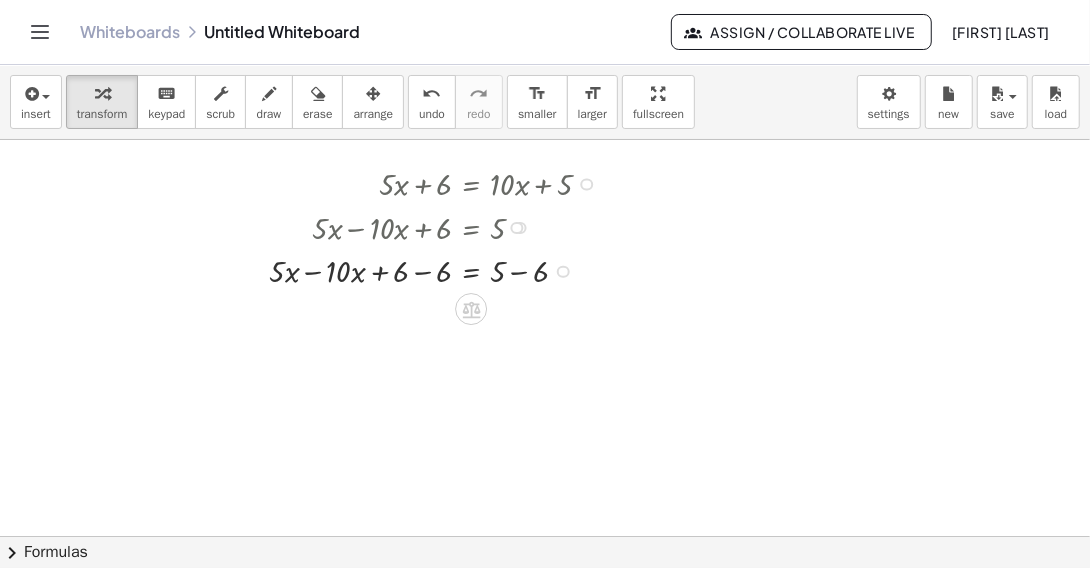 click at bounding box center (438, 270) 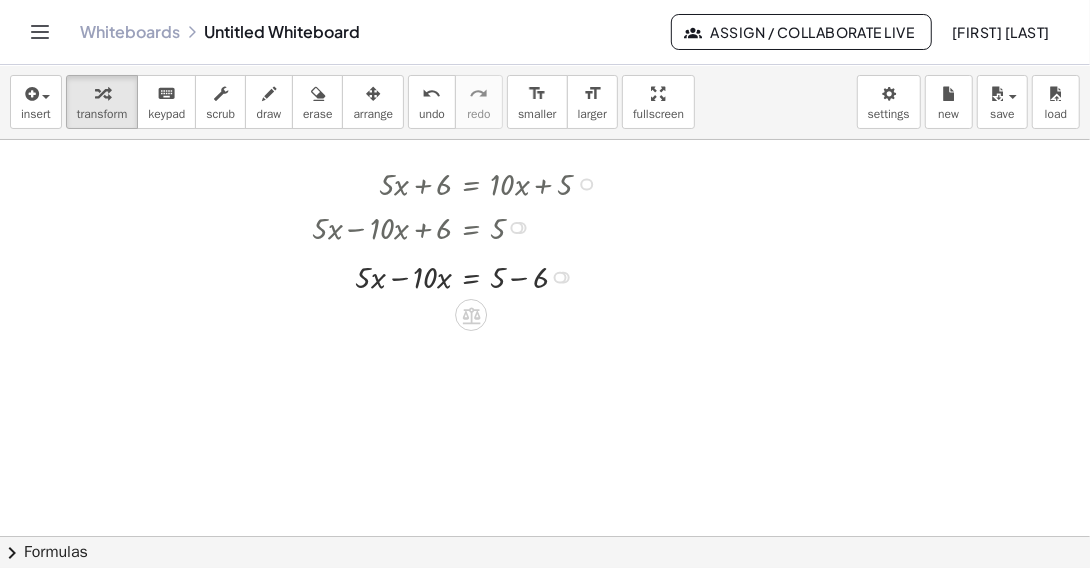 drag, startPoint x: 563, startPoint y: 312, endPoint x: 564, endPoint y: 269, distance: 43.011627 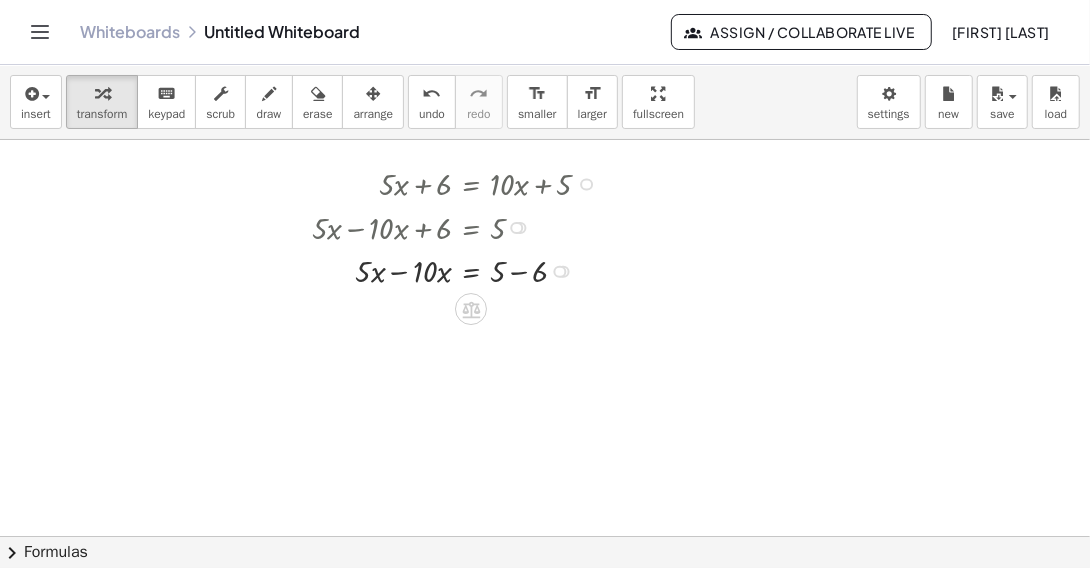 click at bounding box center (459, 270) 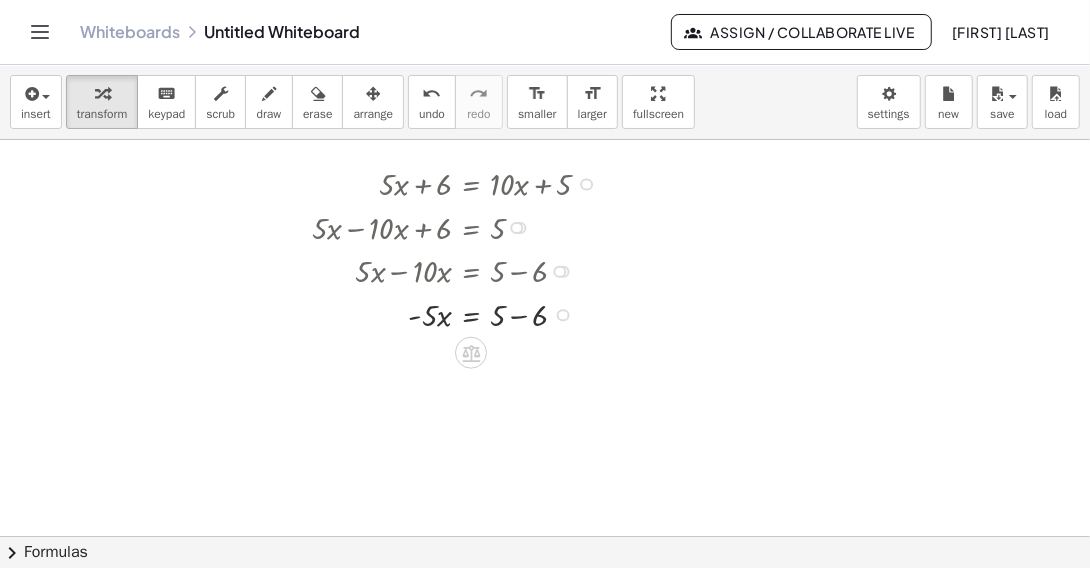 click at bounding box center [459, 313] 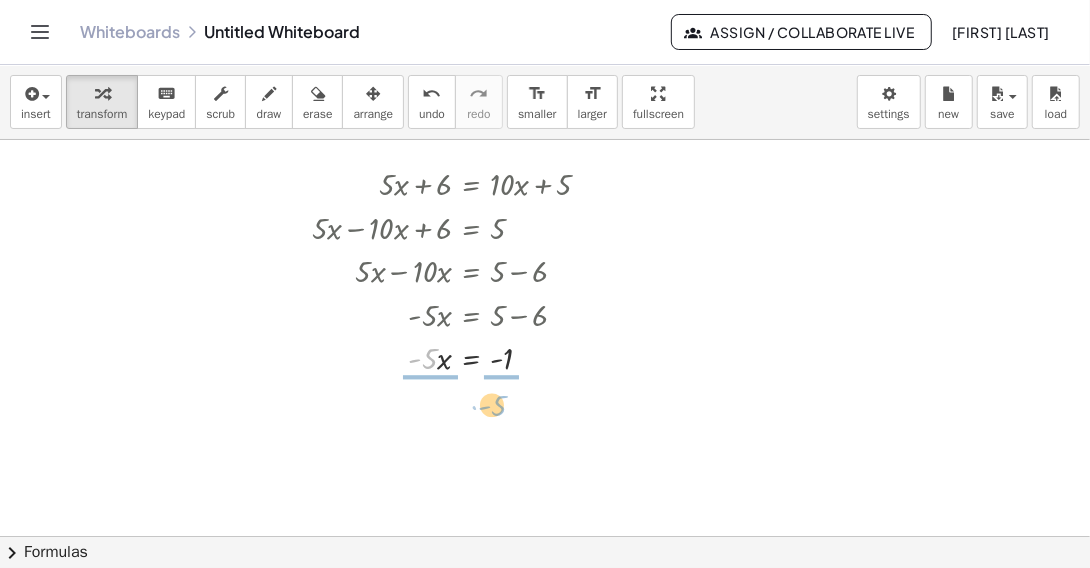 drag, startPoint x: 431, startPoint y: 354, endPoint x: 501, endPoint y: 400, distance: 83.761566 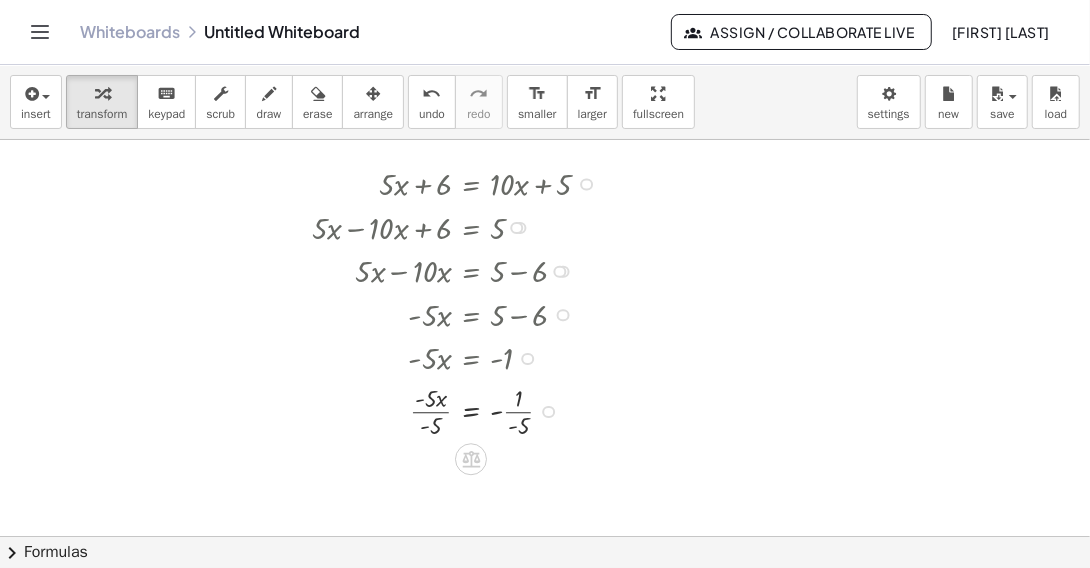 click at bounding box center [459, 410] 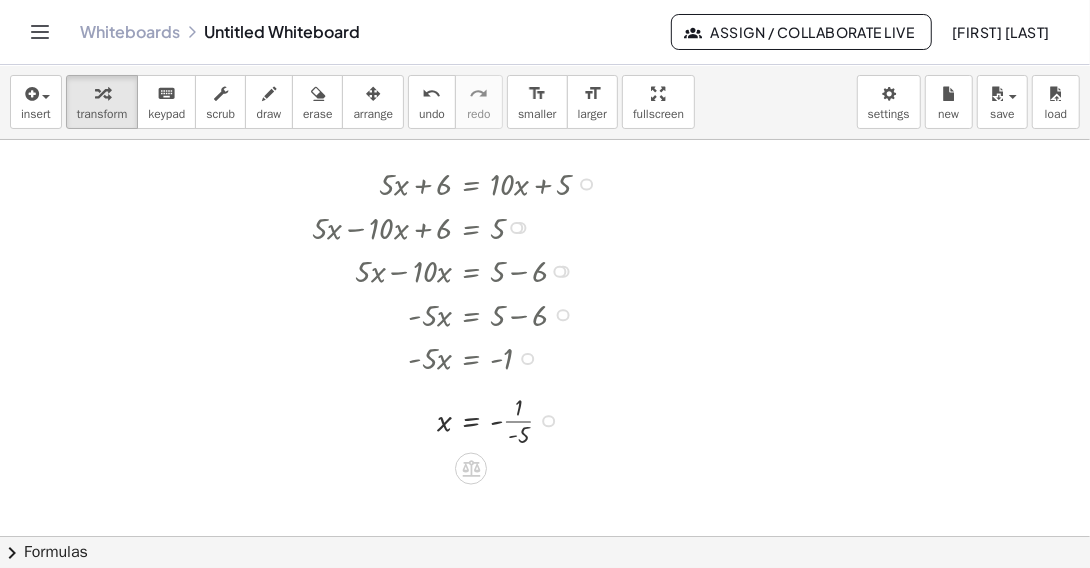 drag, startPoint x: 551, startPoint y: 470, endPoint x: 547, endPoint y: 412, distance: 58.137768 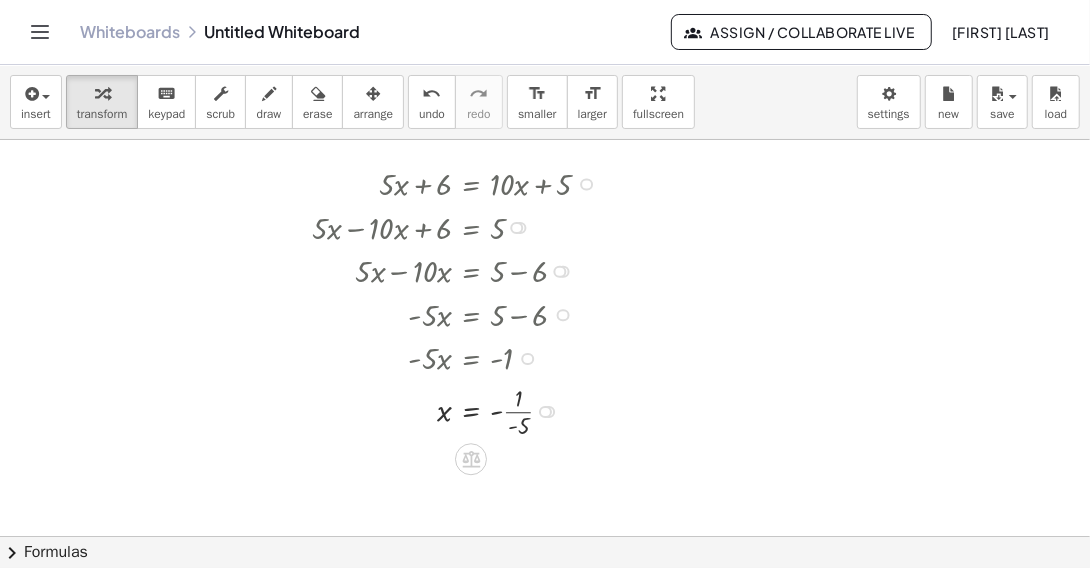 click at bounding box center [459, 410] 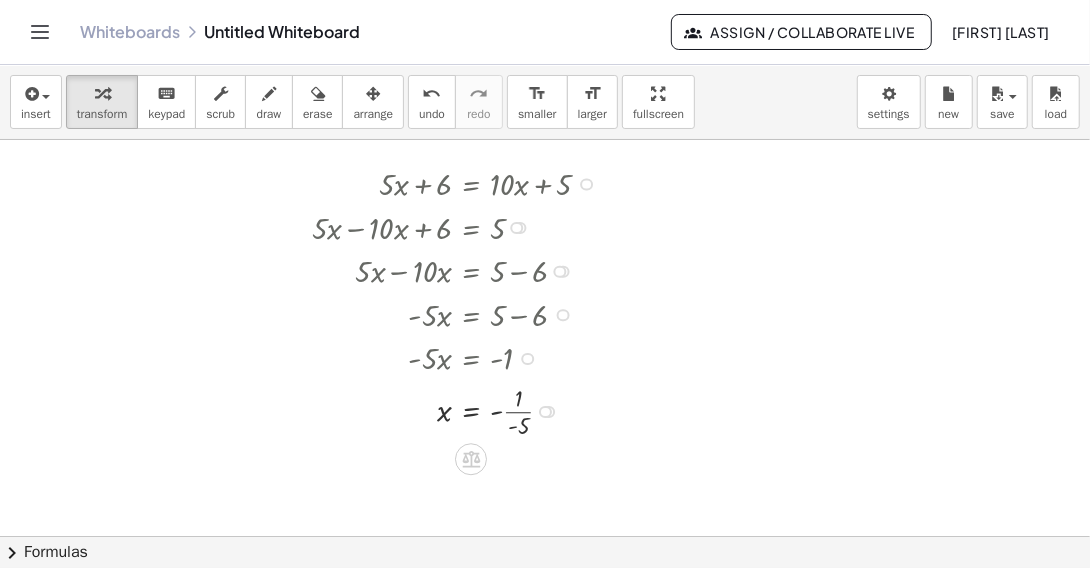 click at bounding box center [459, 410] 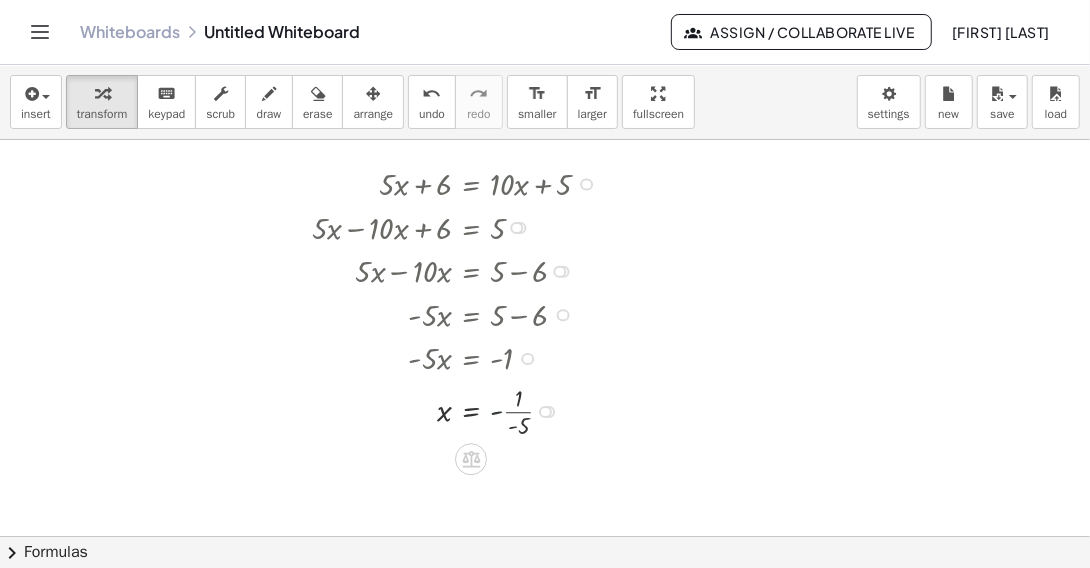 click at bounding box center [459, 410] 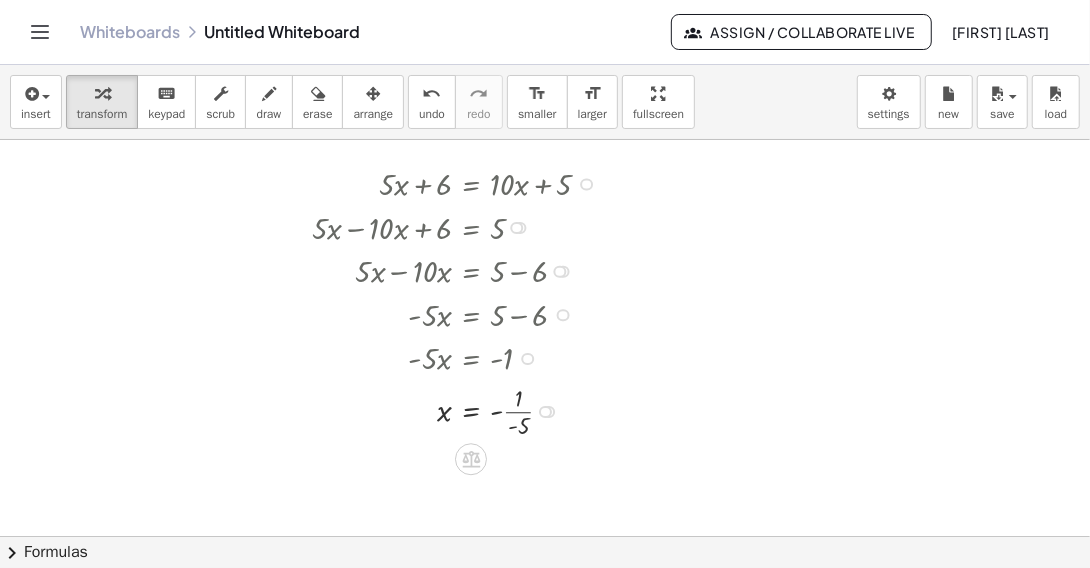 click at bounding box center (459, 410) 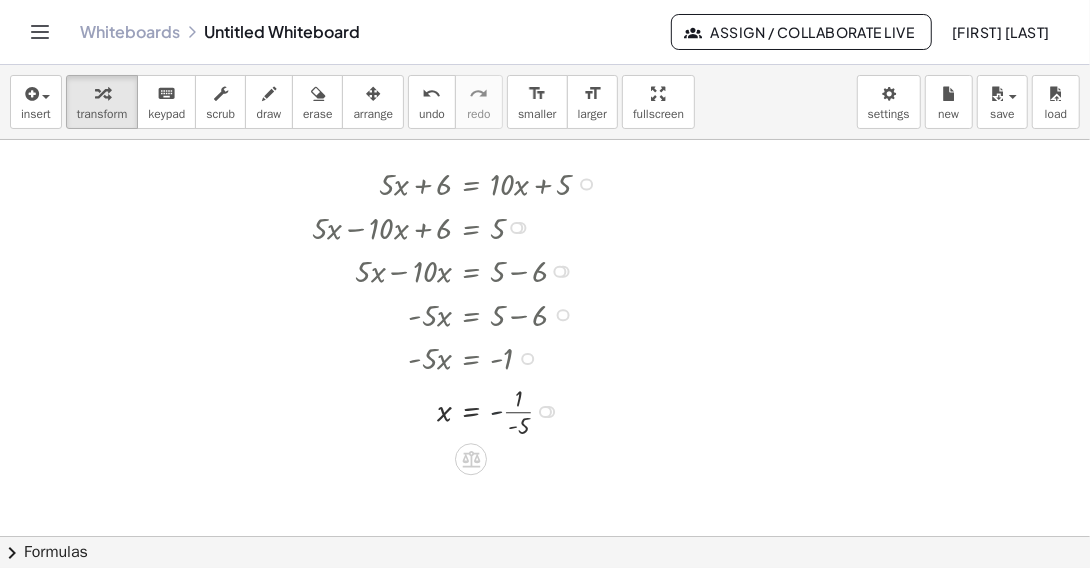 click at bounding box center (459, 410) 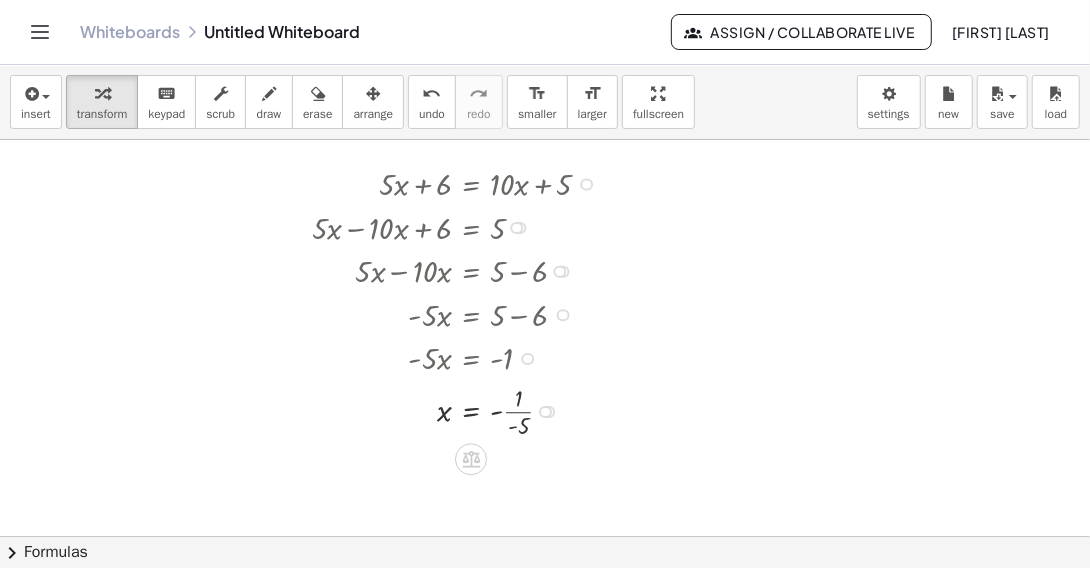 click at bounding box center (459, 410) 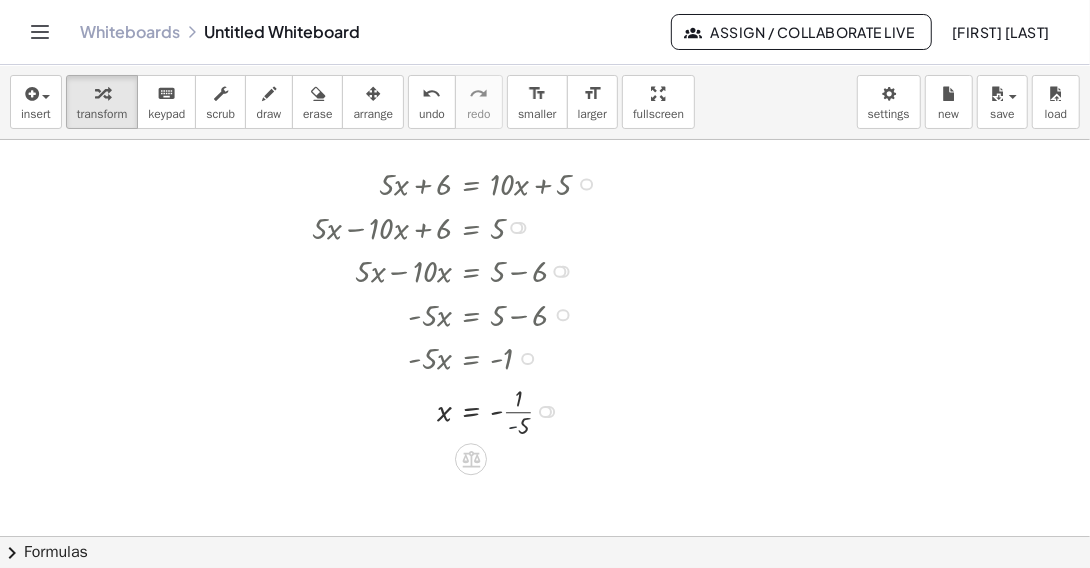 click at bounding box center (459, 410) 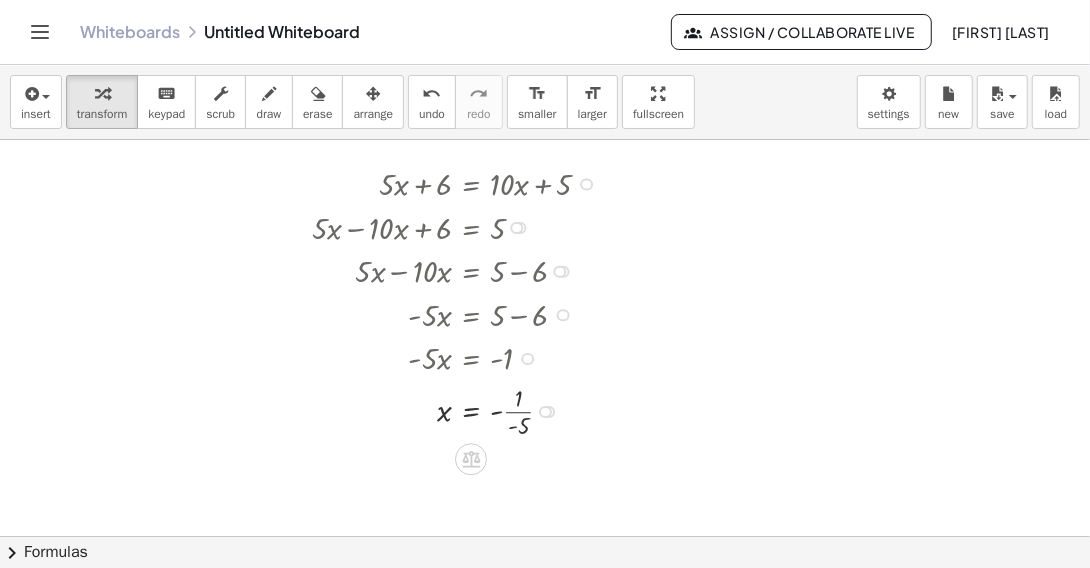 click at bounding box center [459, 410] 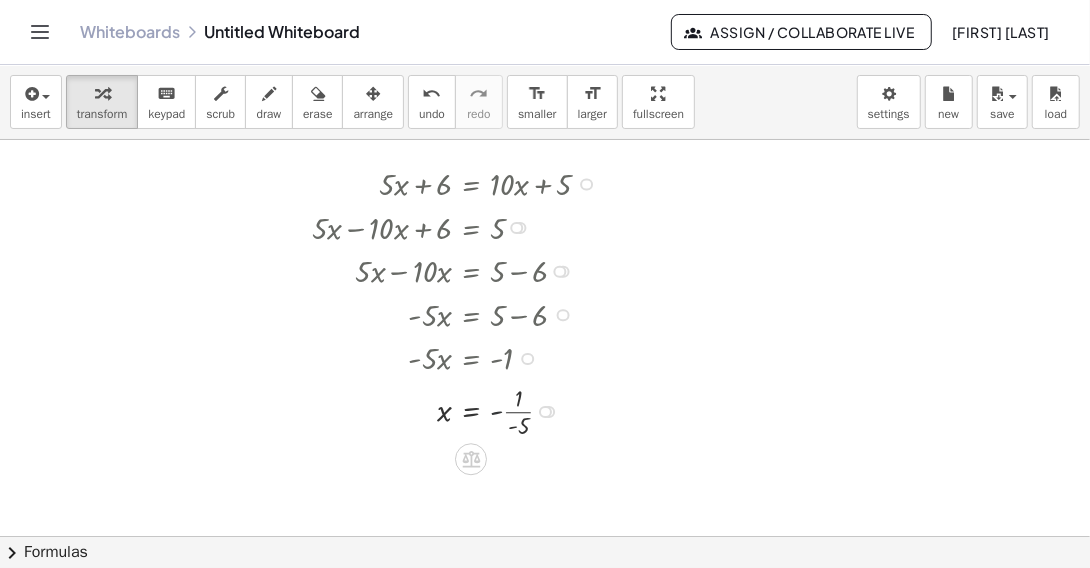 click at bounding box center (459, 410) 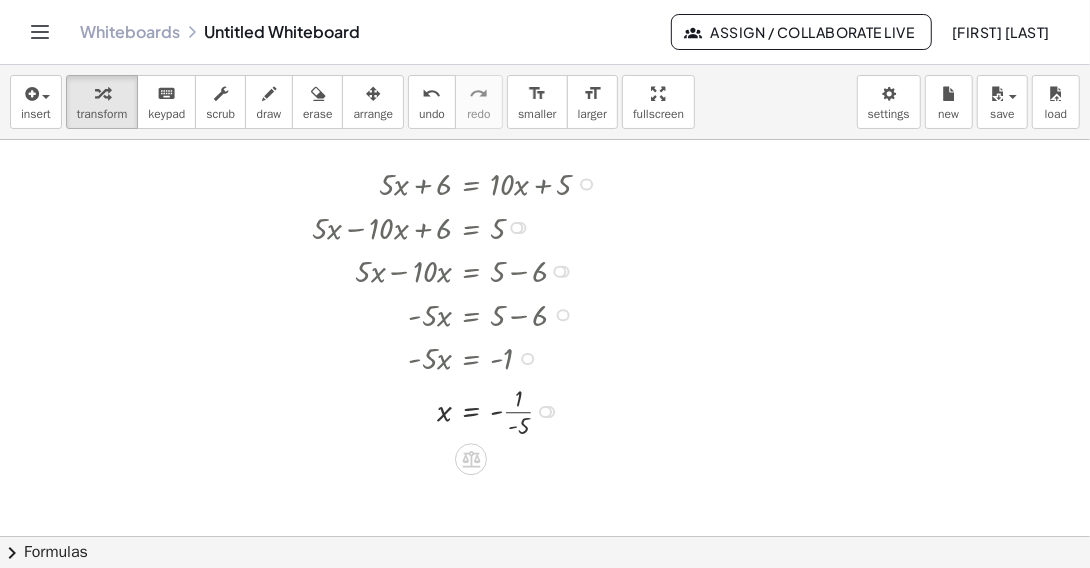 click at bounding box center [459, 410] 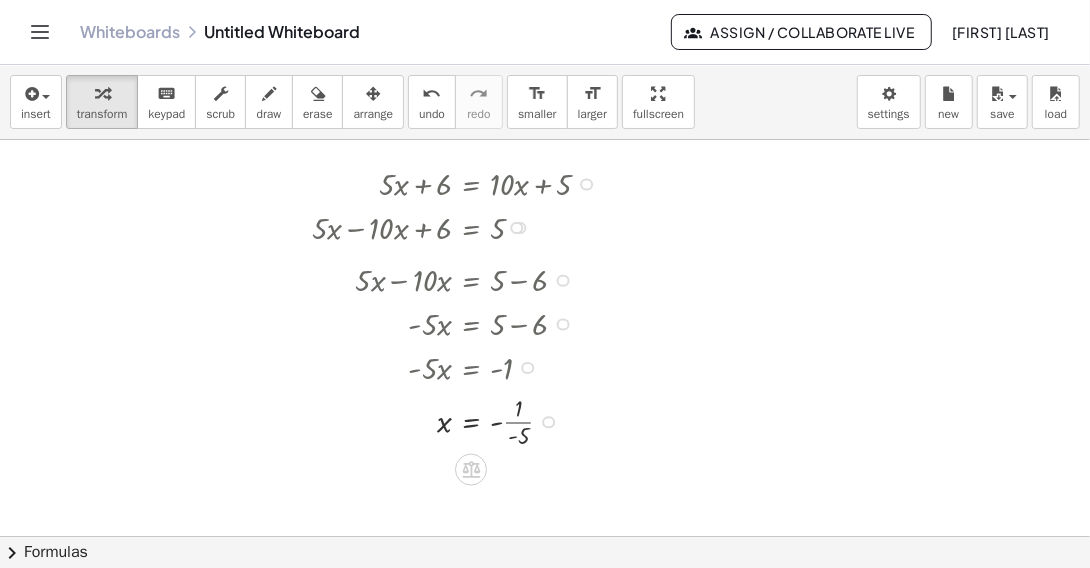 drag, startPoint x: 542, startPoint y: 410, endPoint x: 562, endPoint y: 427, distance: 26.24881 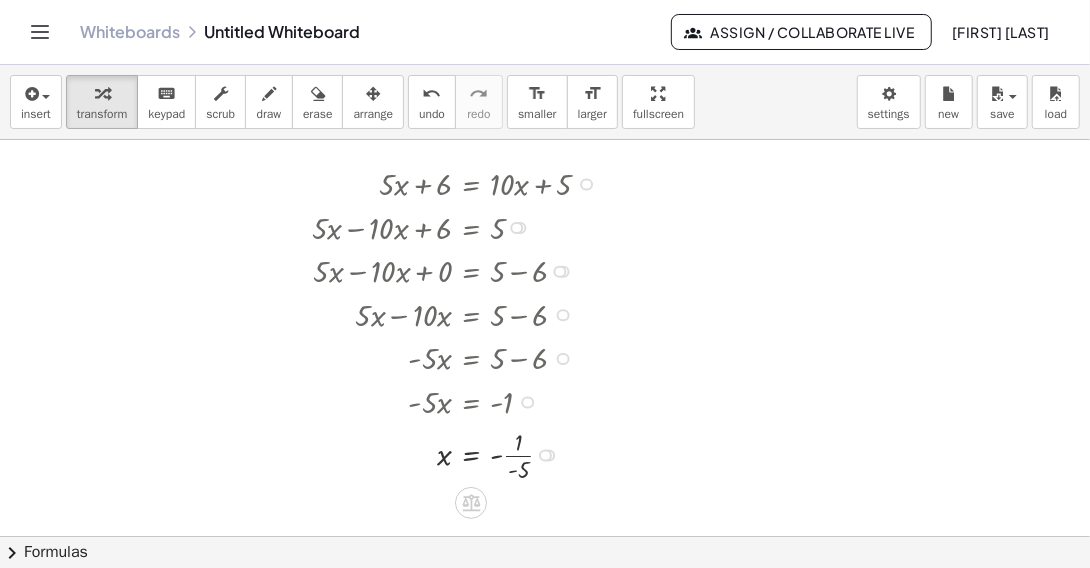 click at bounding box center [459, 270] 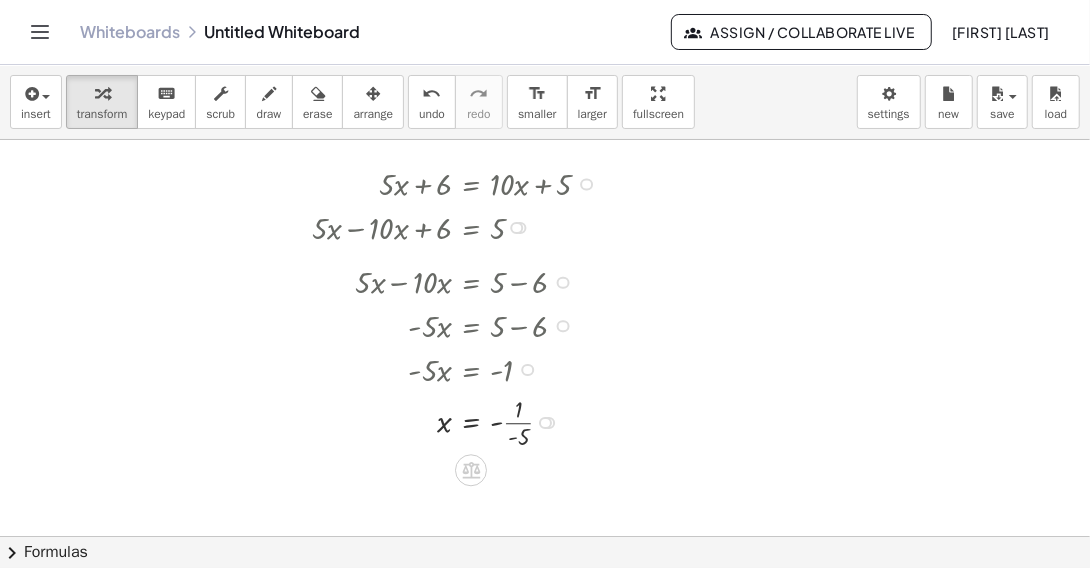 drag, startPoint x: 561, startPoint y: 312, endPoint x: 562, endPoint y: 272, distance: 40.012497 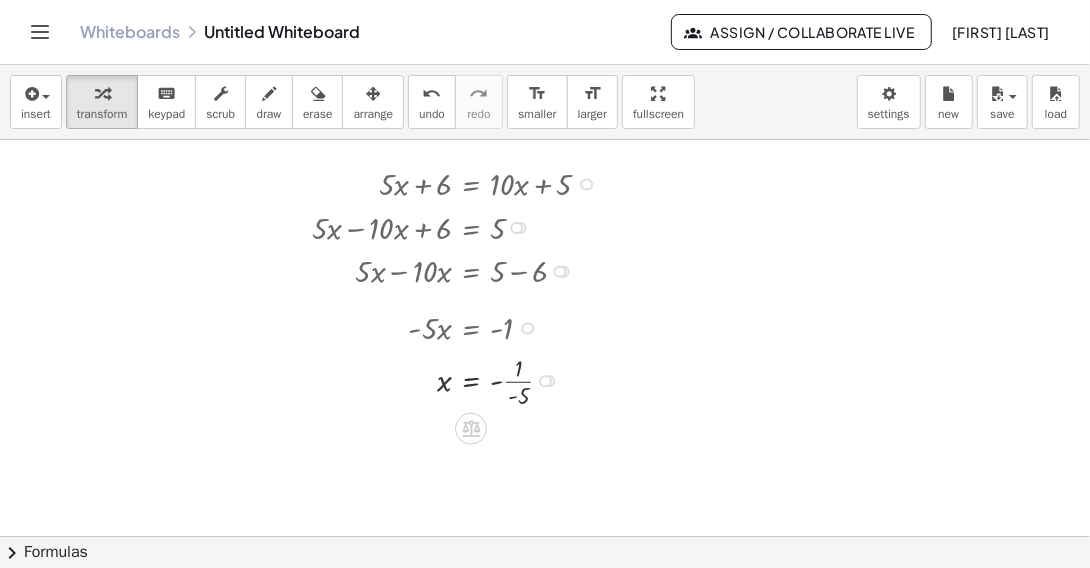 drag, startPoint x: 525, startPoint y: 359, endPoint x: 534, endPoint y: 323, distance: 37.107952 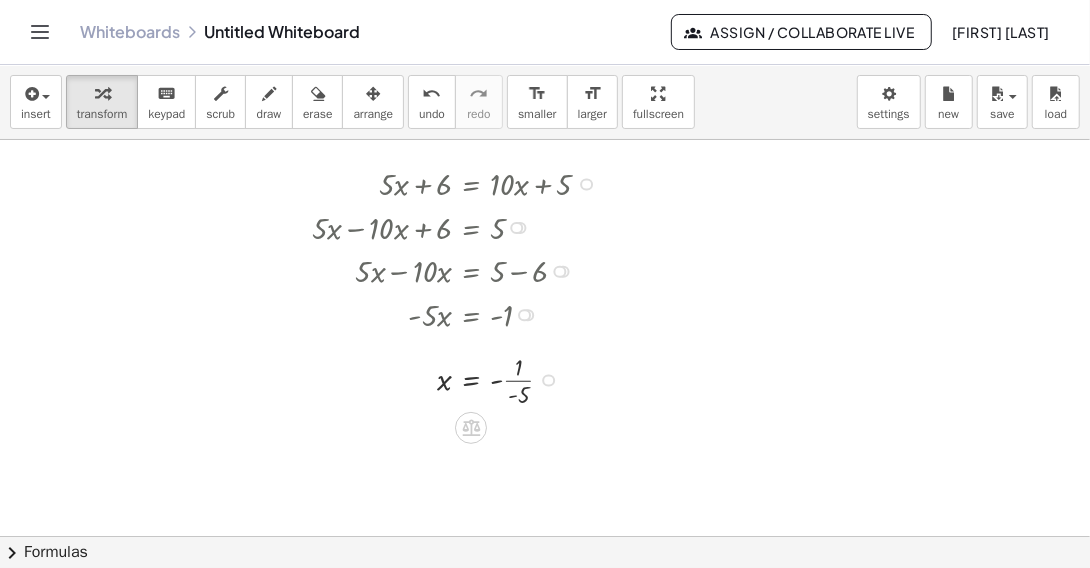 drag, startPoint x: 546, startPoint y: 369, endPoint x: 550, endPoint y: 390, distance: 21.377558 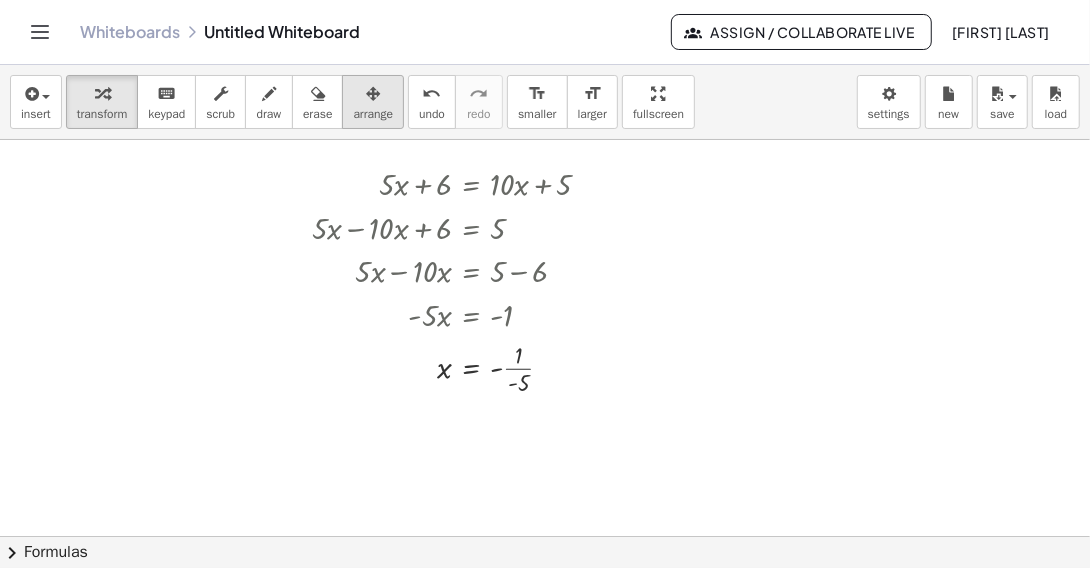 click on "arrange" at bounding box center [373, 114] 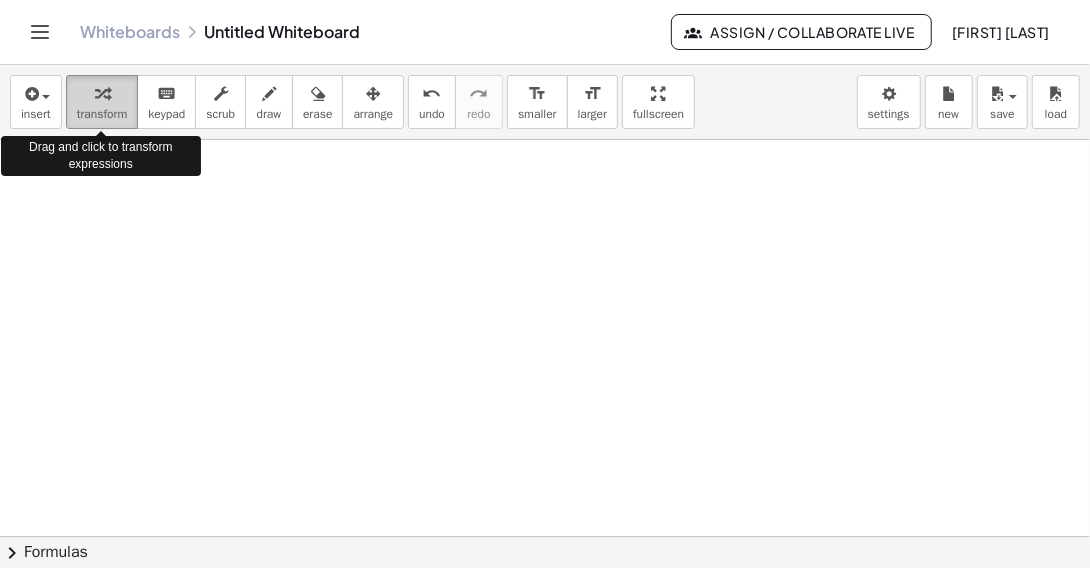 click on "transform" at bounding box center [102, 114] 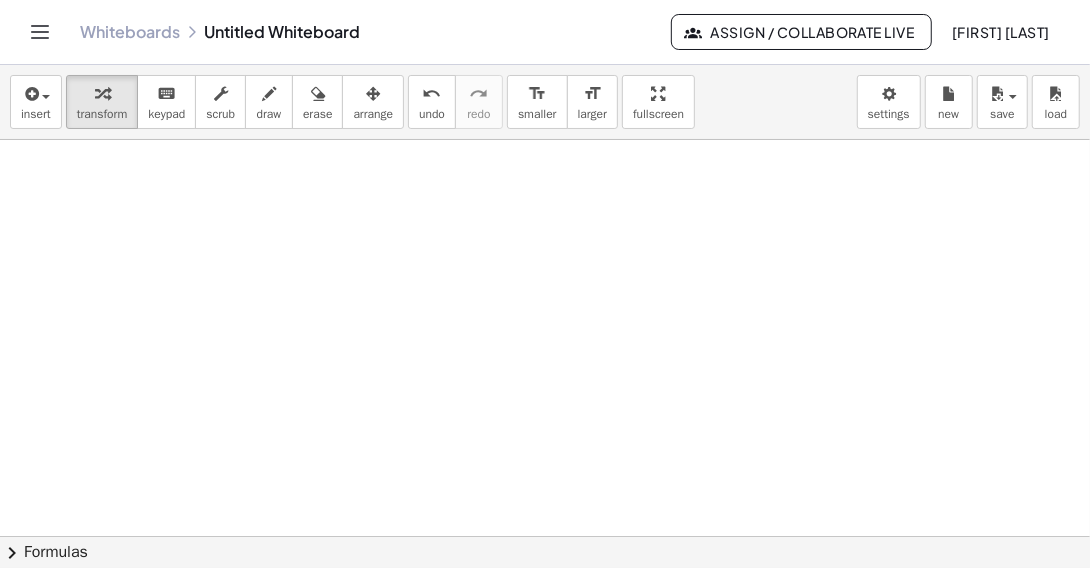 click at bounding box center (545, 602) 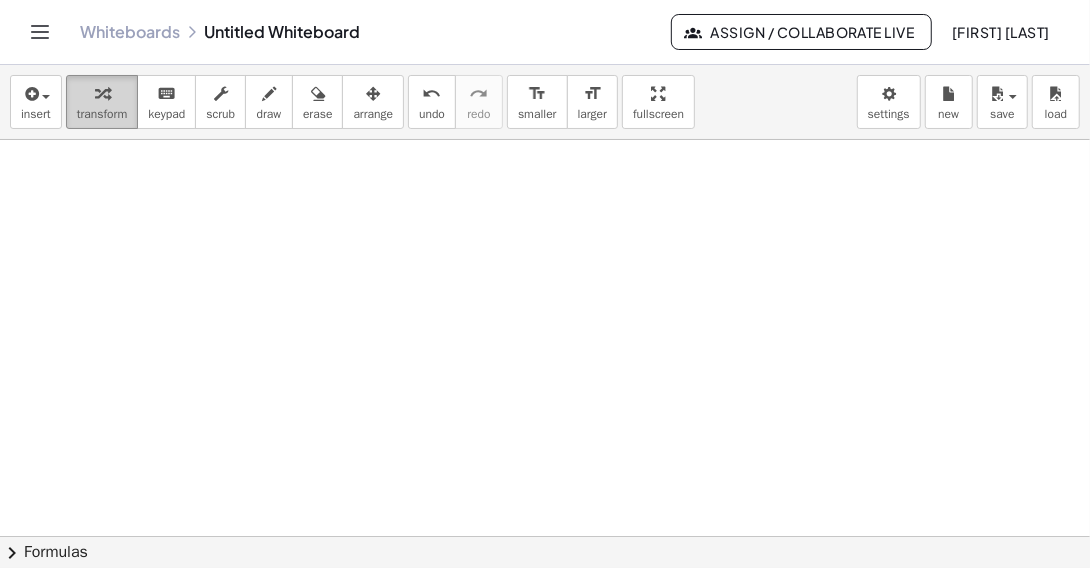 click on "transform" at bounding box center [102, 114] 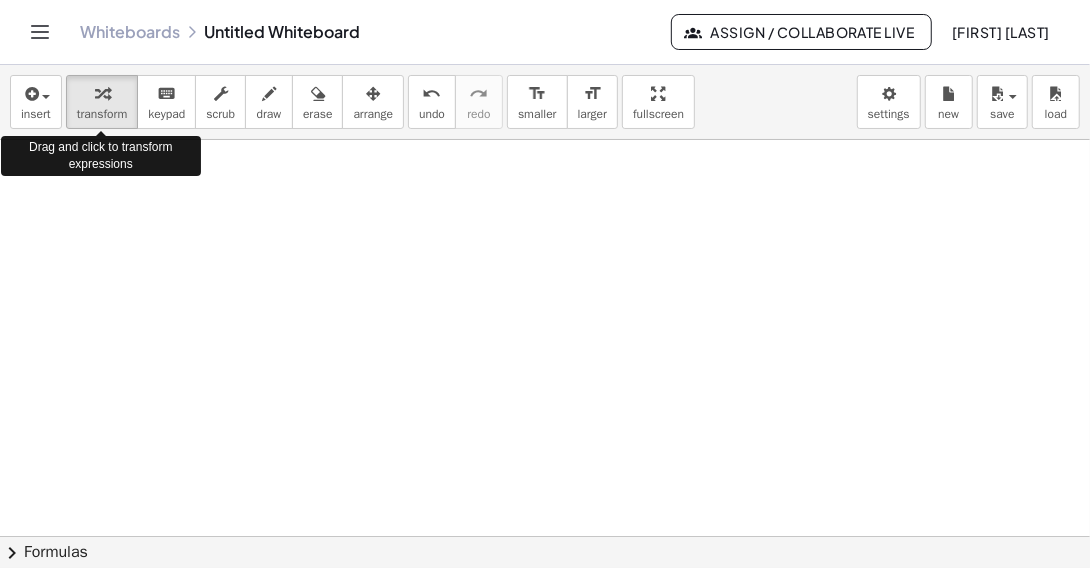 click at bounding box center (545, 602) 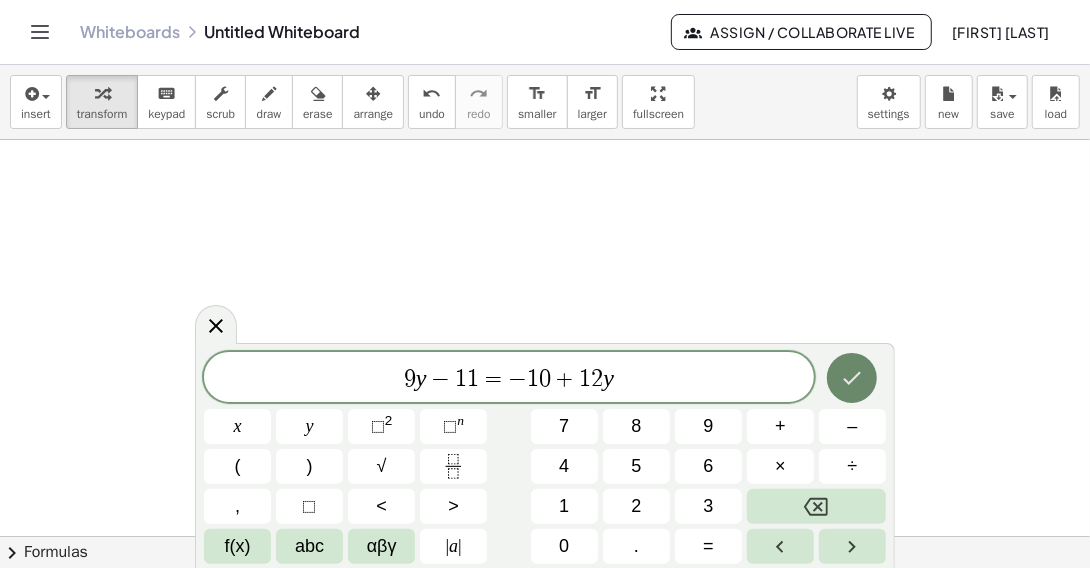 click 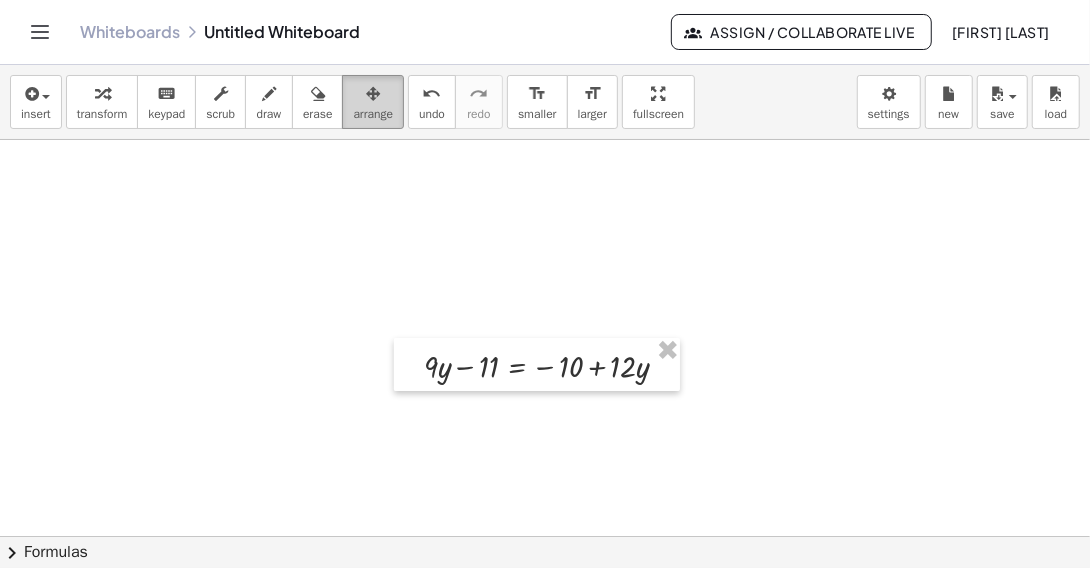 click on "arrange" at bounding box center [373, 114] 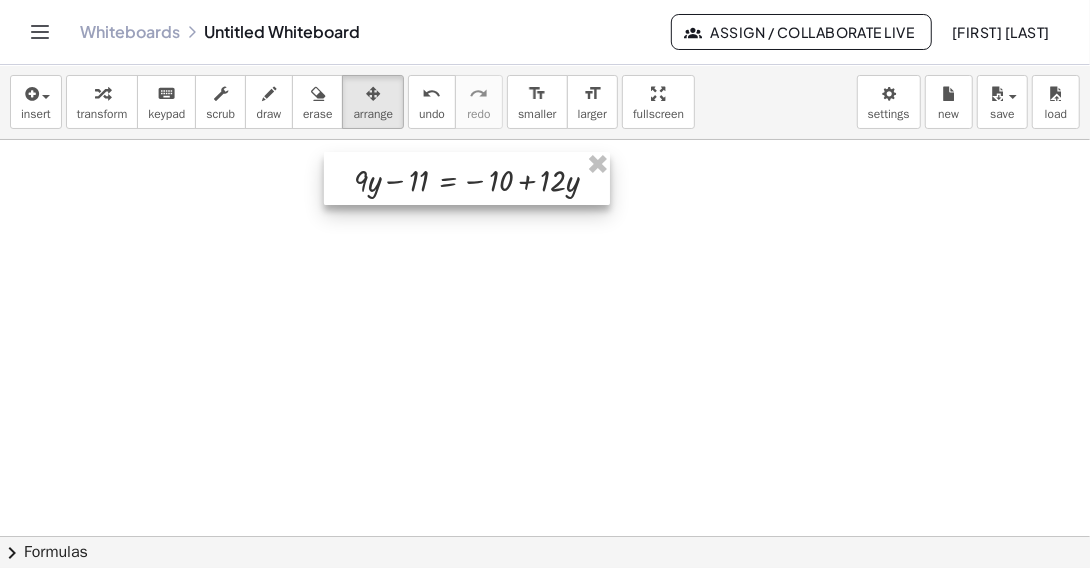 drag, startPoint x: 547, startPoint y: 348, endPoint x: 477, endPoint y: 162, distance: 198.73601 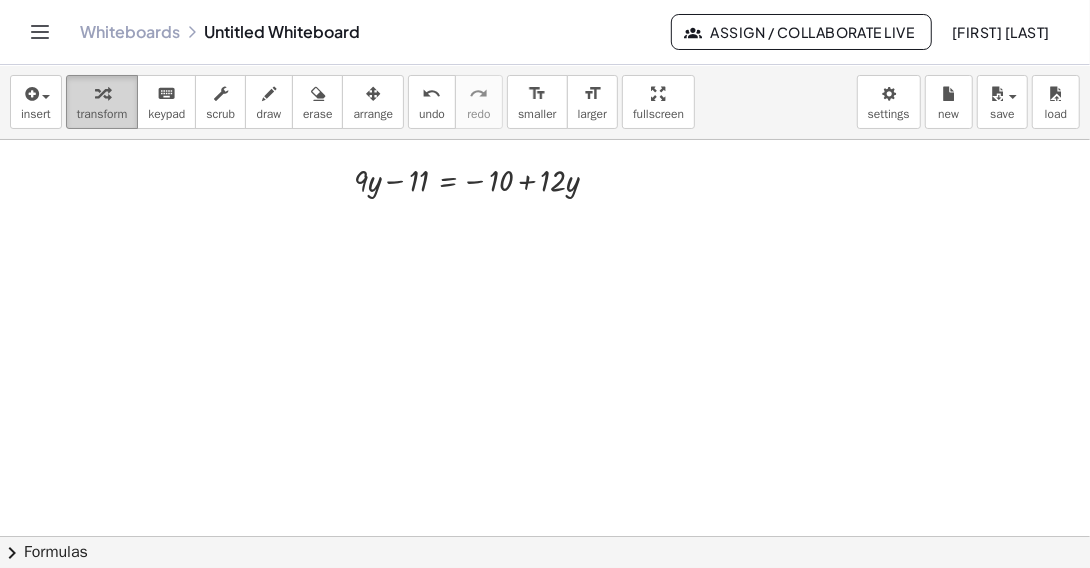 click at bounding box center (102, 93) 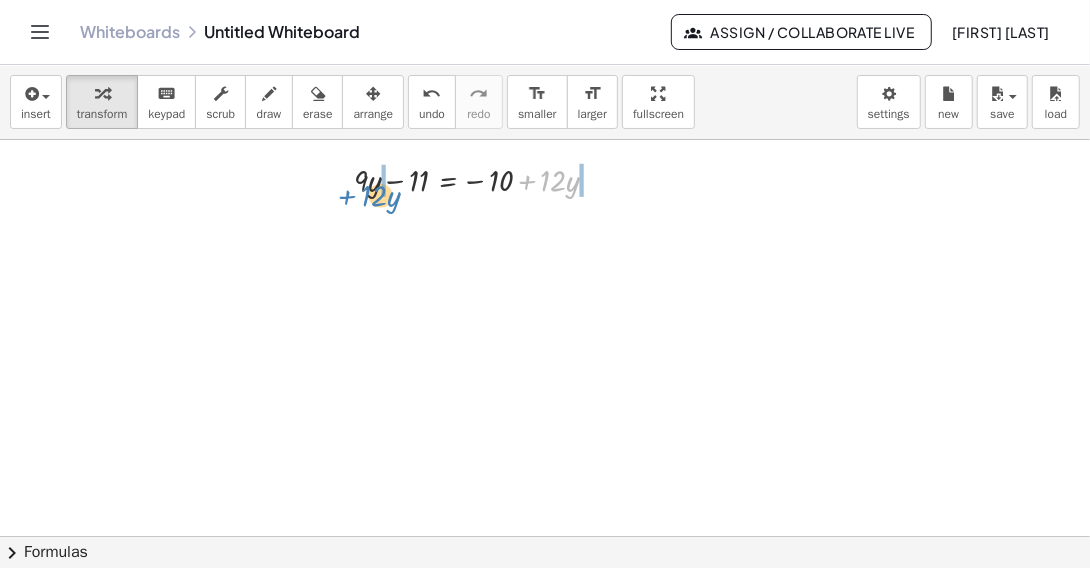 drag, startPoint x: 528, startPoint y: 178, endPoint x: 348, endPoint y: 193, distance: 180.62392 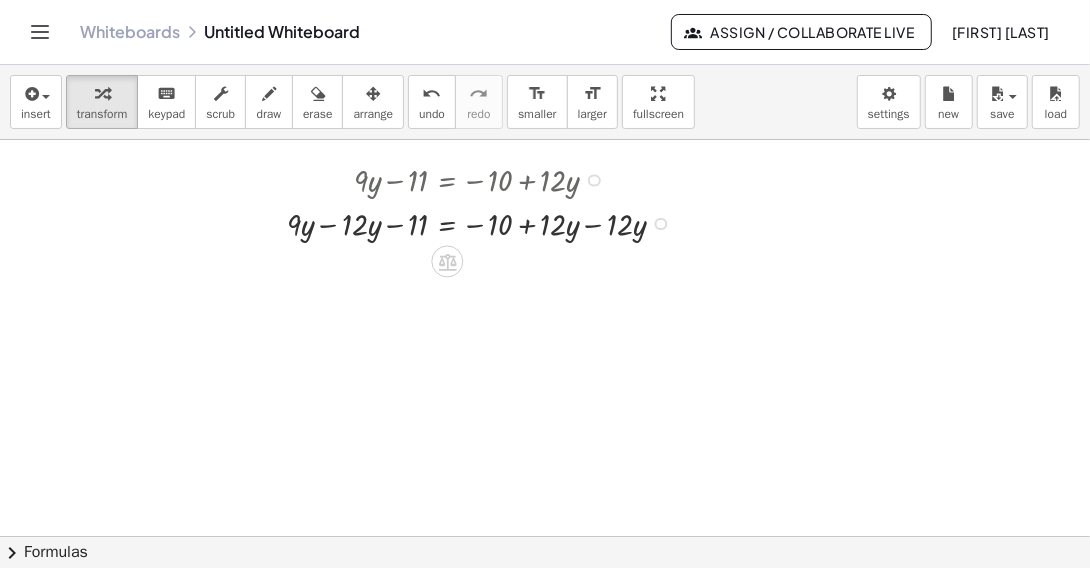 click at bounding box center (484, 222) 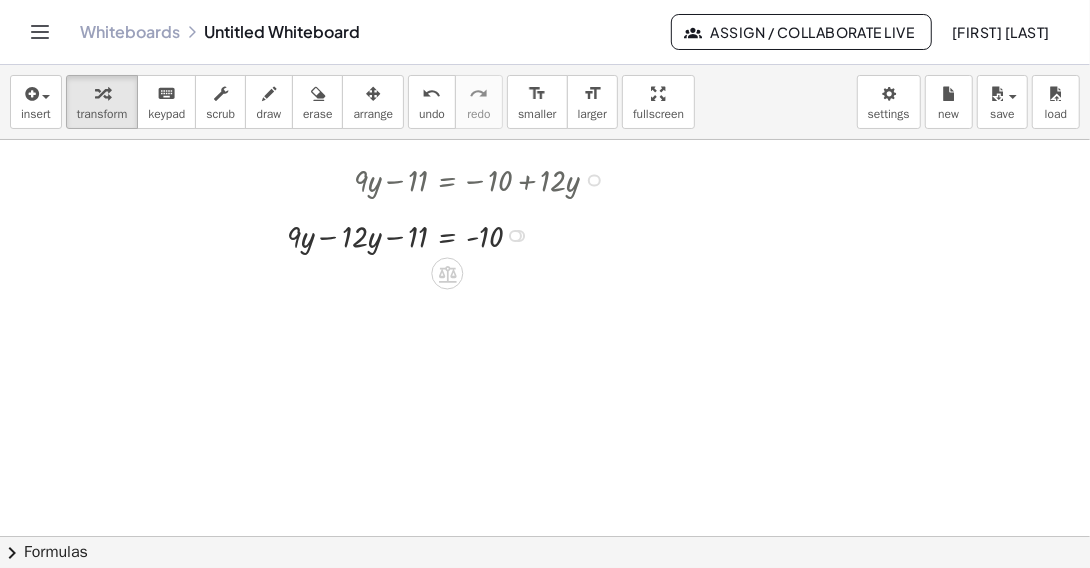 drag, startPoint x: 514, startPoint y: 266, endPoint x: 514, endPoint y: 227, distance: 39 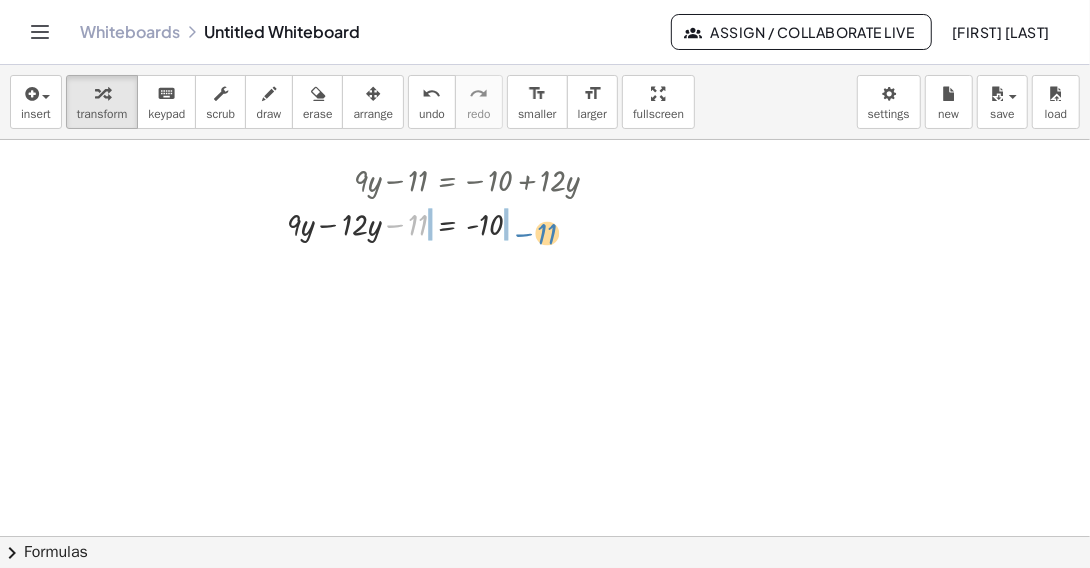drag, startPoint x: 397, startPoint y: 222, endPoint x: 526, endPoint y: 231, distance: 129.31357 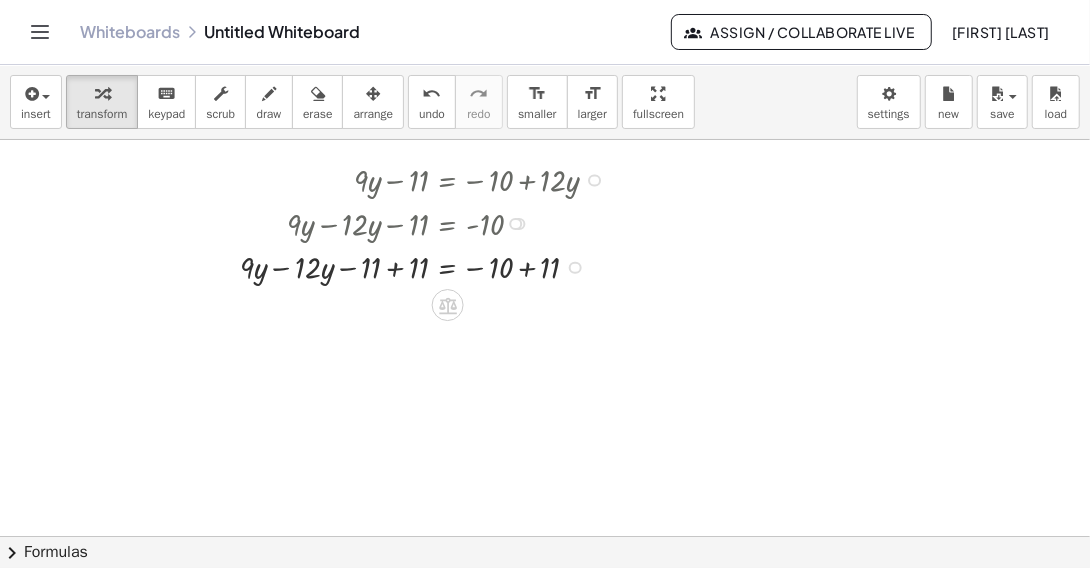 click at bounding box center (427, 266) 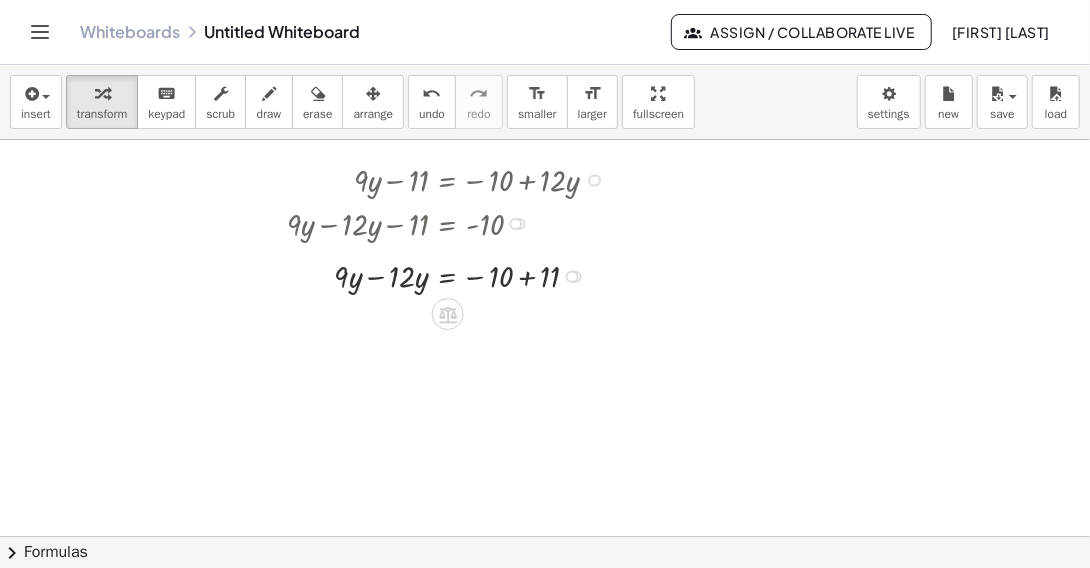 drag, startPoint x: 574, startPoint y: 310, endPoint x: 575, endPoint y: 267, distance: 43.011627 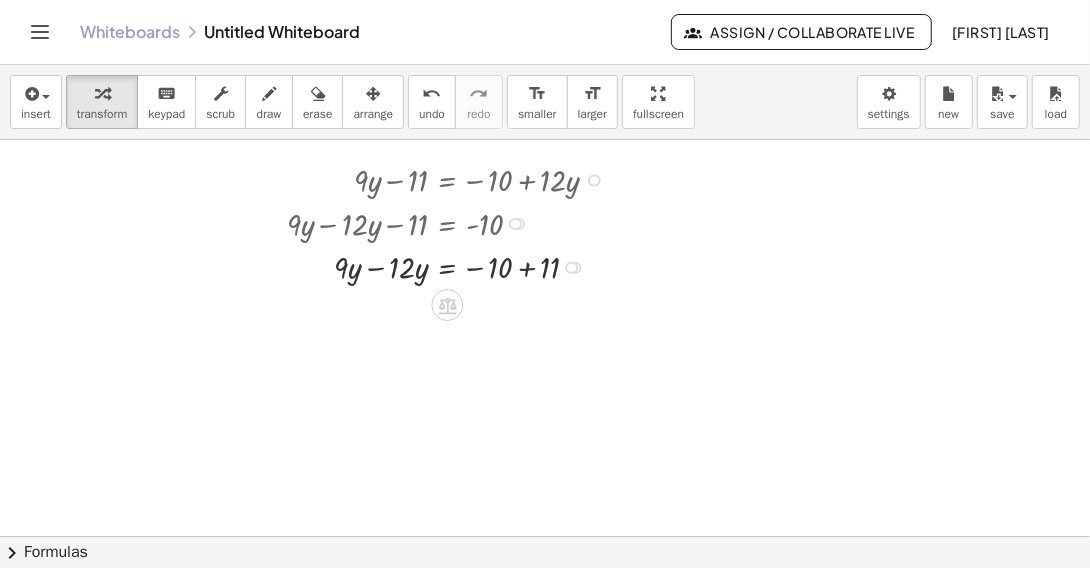 click at bounding box center [451, 266] 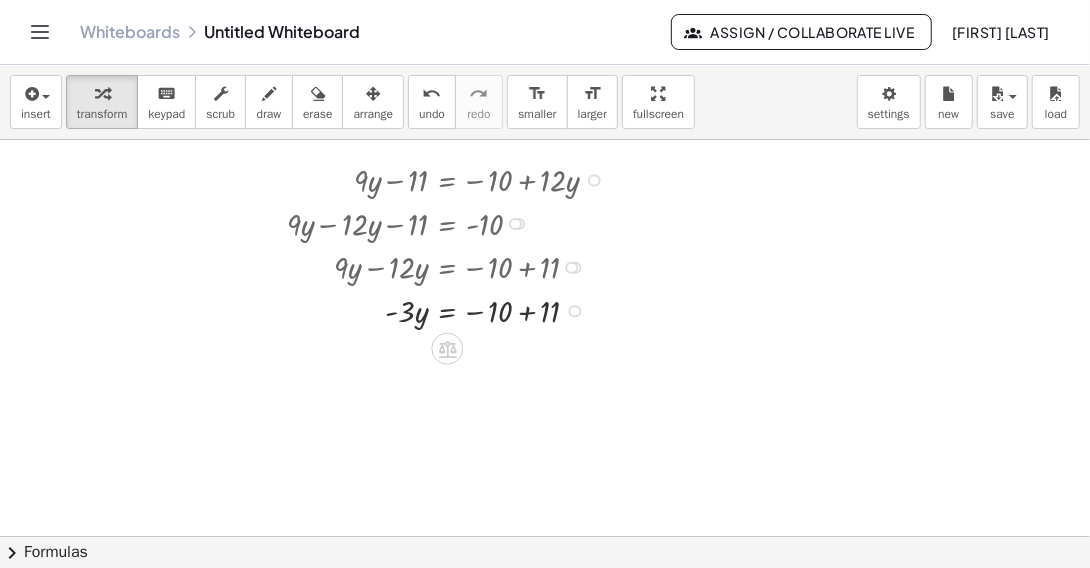 click at bounding box center [451, 309] 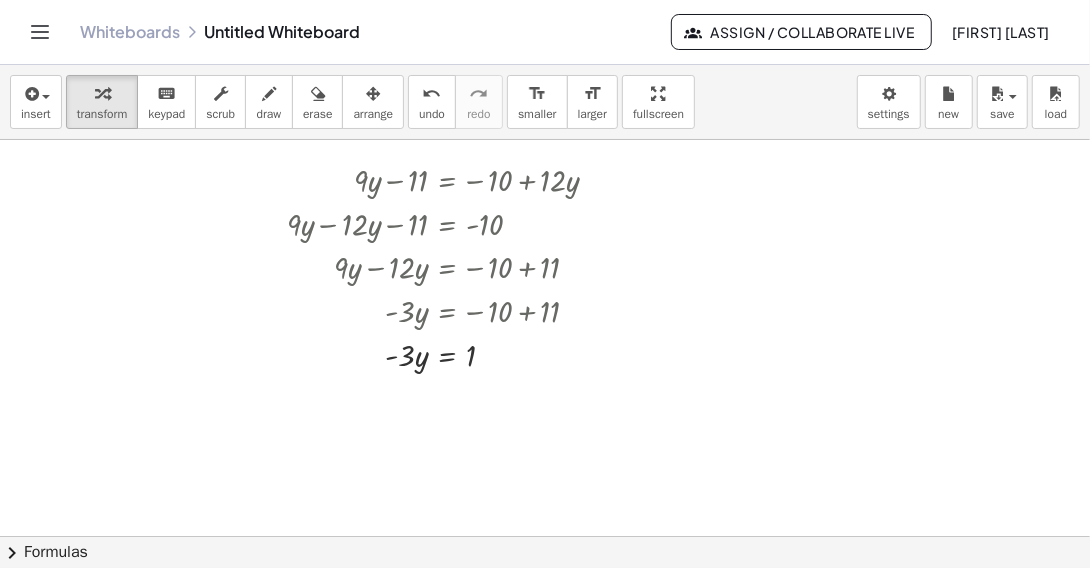 scroll, scrollTop: 100, scrollLeft: 0, axis: vertical 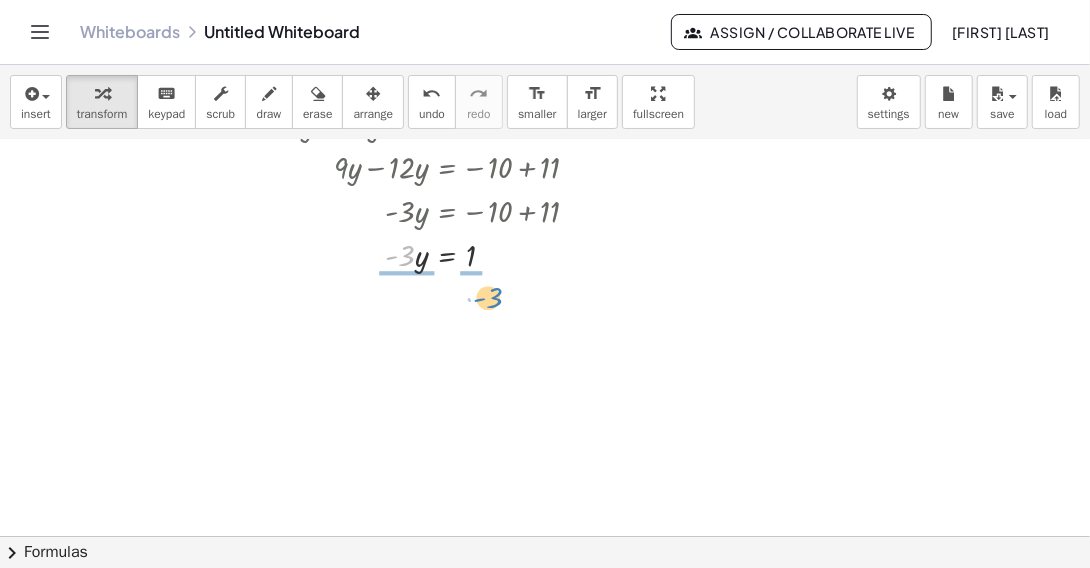 drag, startPoint x: 392, startPoint y: 255, endPoint x: 481, endPoint y: 298, distance: 98.84331 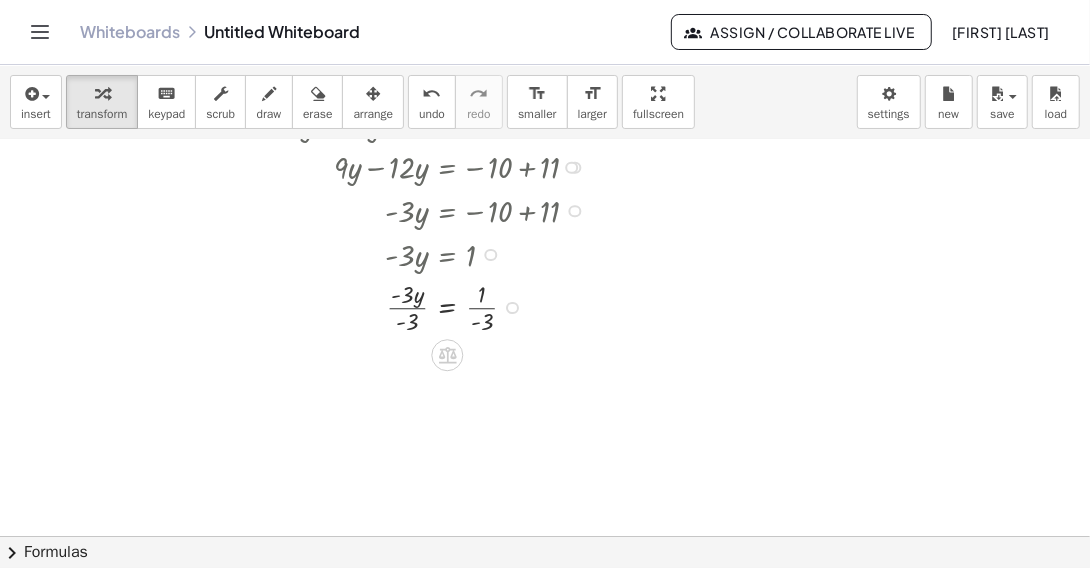 click at bounding box center (451, 306) 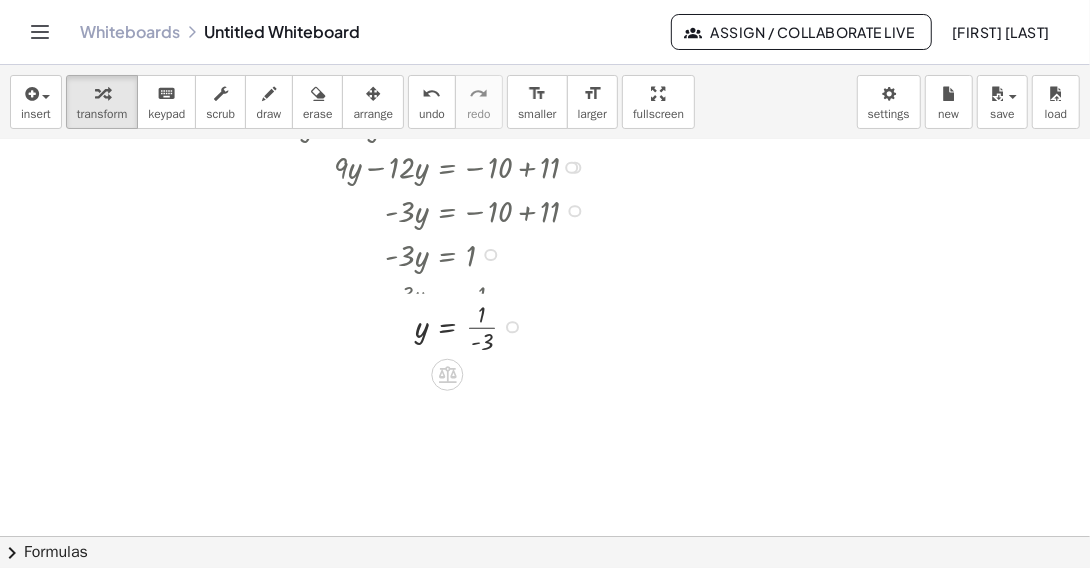 drag, startPoint x: 508, startPoint y: 372, endPoint x: 520, endPoint y: 321, distance: 52.392746 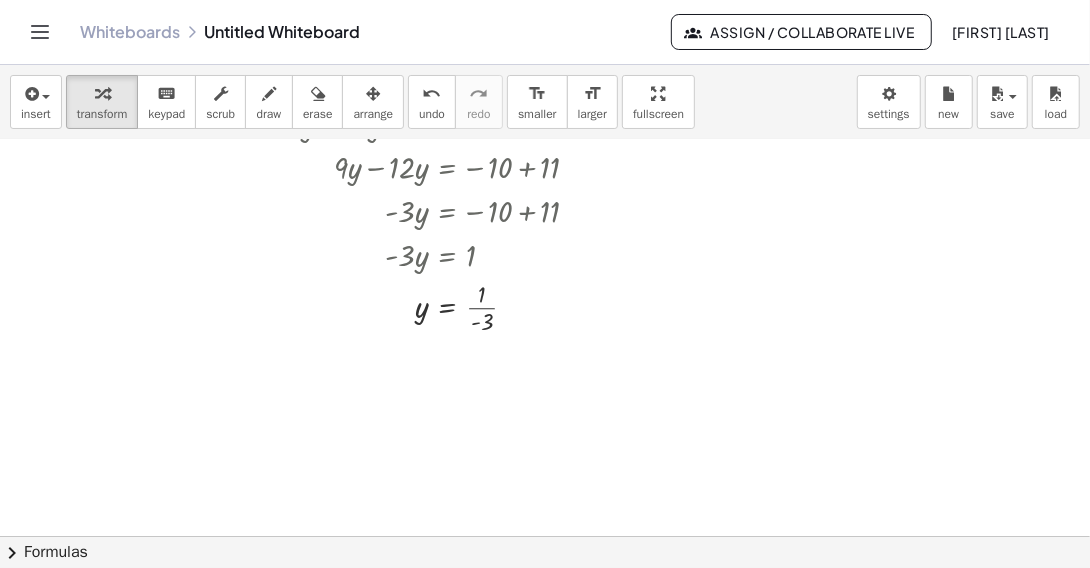 scroll, scrollTop: 0, scrollLeft: 0, axis: both 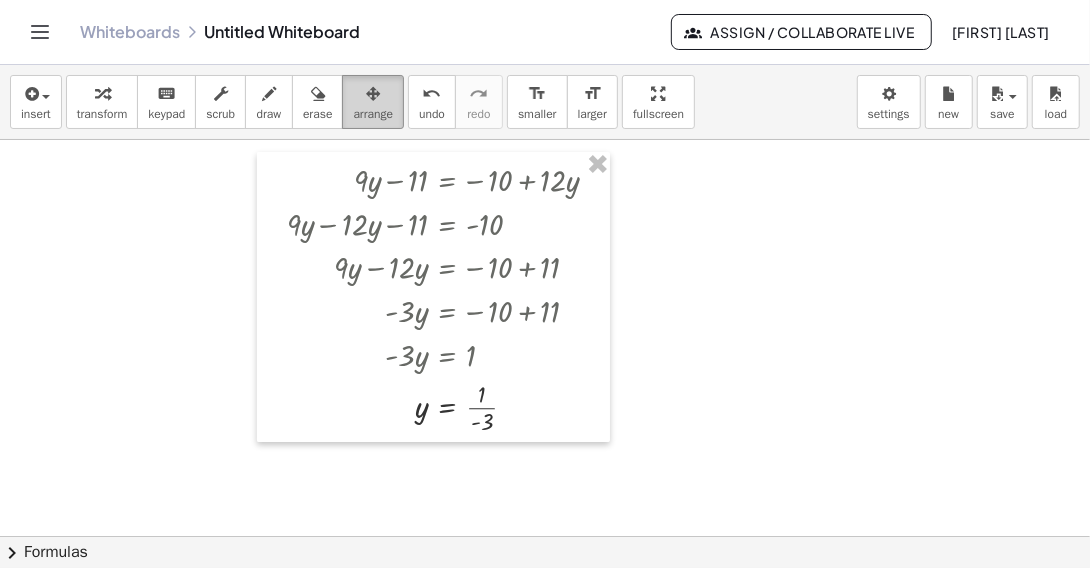 click on "arrange" at bounding box center [373, 114] 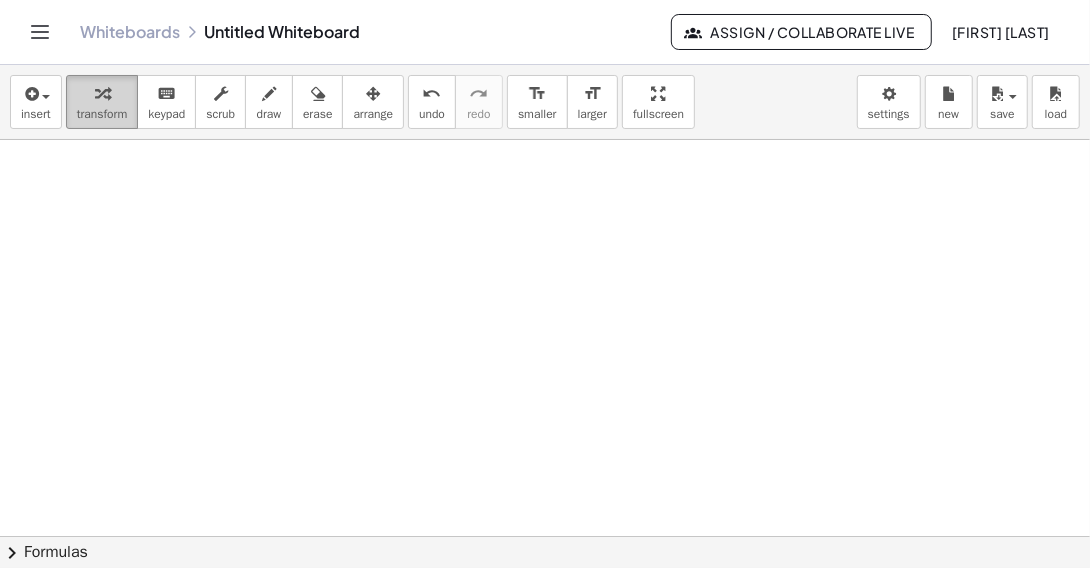 click on "transform" at bounding box center [102, 114] 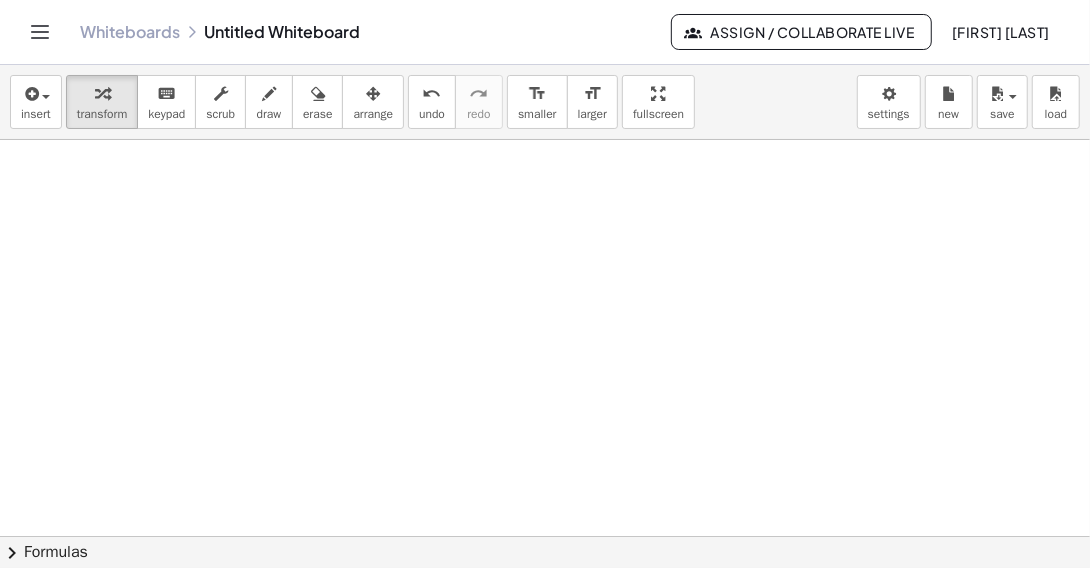 click at bounding box center [545, 602] 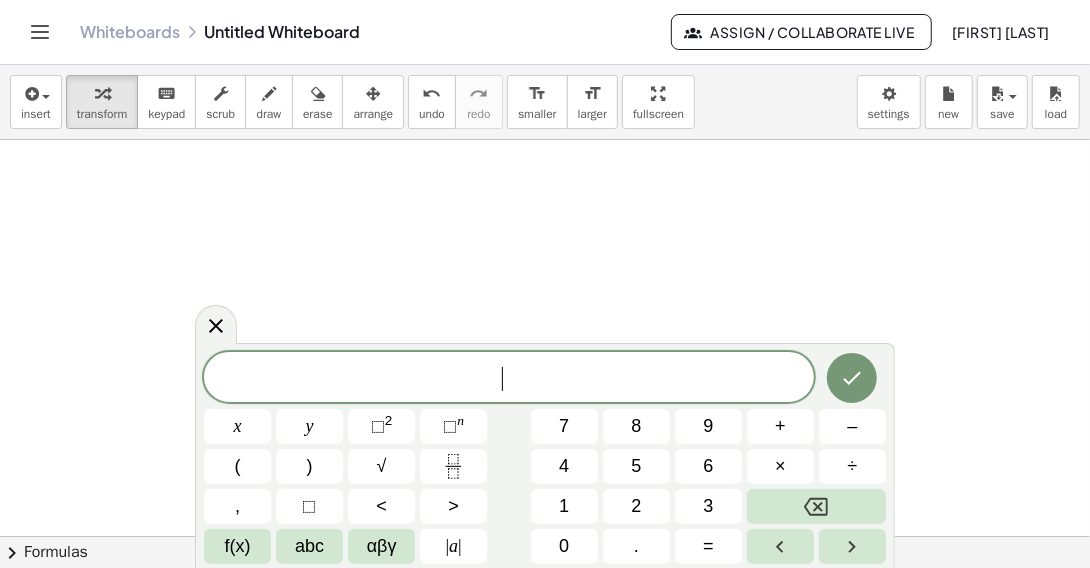 click on "​" at bounding box center [509, 379] 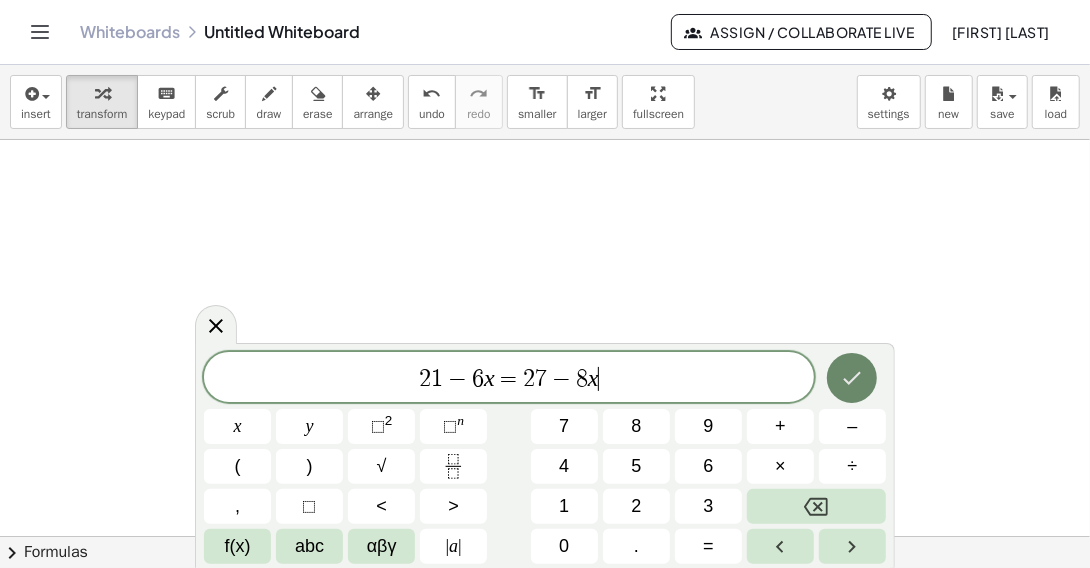 click 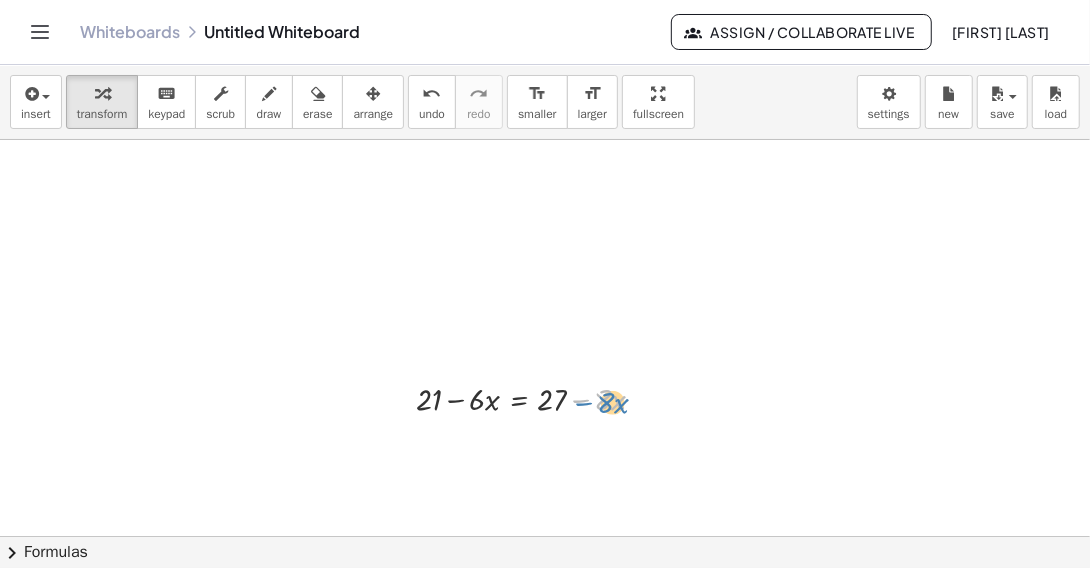click at bounding box center [538, 398] 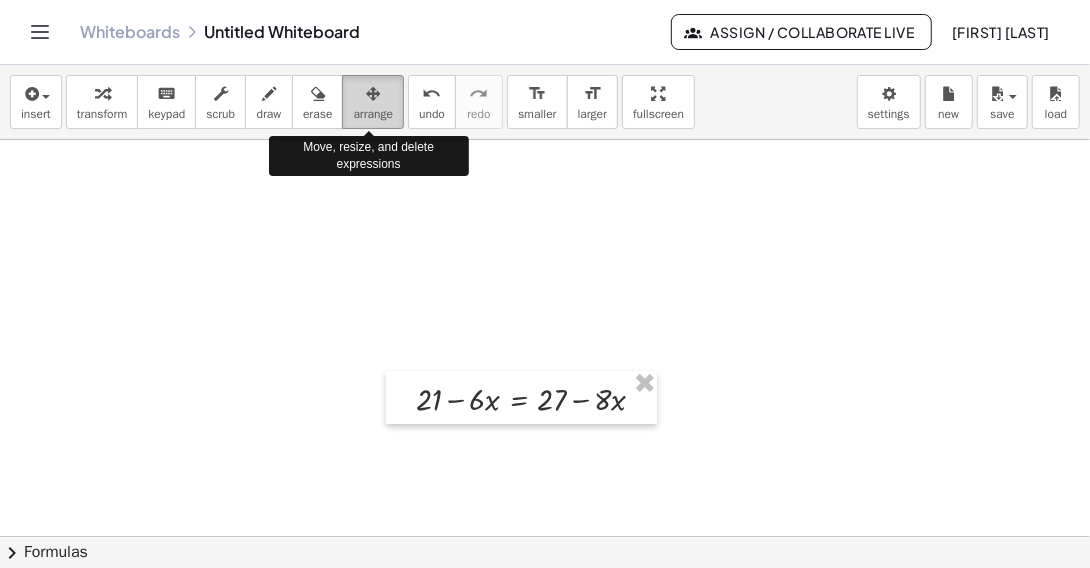 click on "arrange" at bounding box center [373, 114] 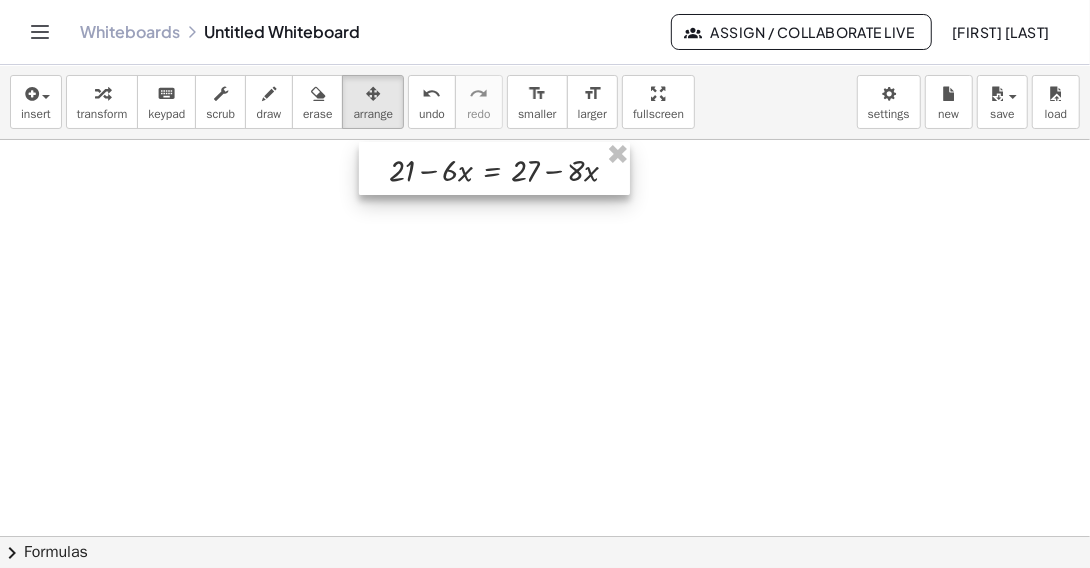 drag, startPoint x: 521, startPoint y: 384, endPoint x: 494, endPoint y: 156, distance: 229.59312 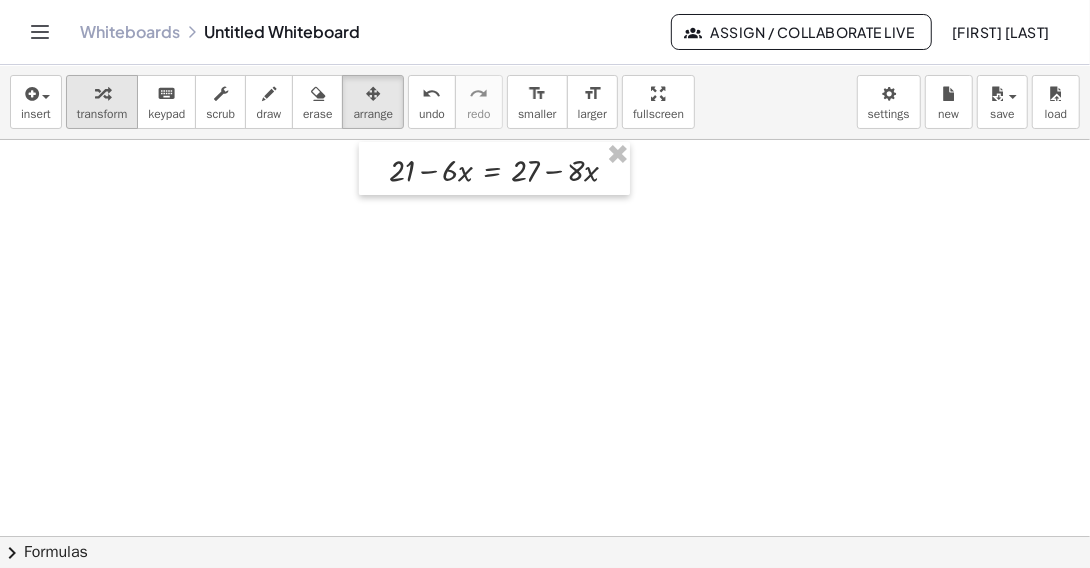 click on "transform" at bounding box center [102, 114] 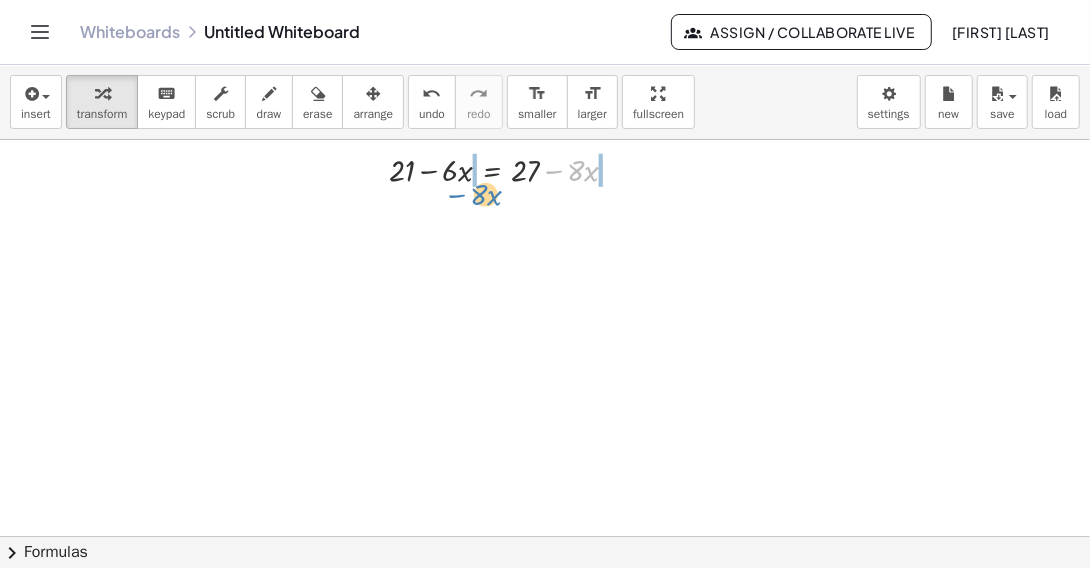 drag, startPoint x: 556, startPoint y: 172, endPoint x: 460, endPoint y: 193, distance: 98.270035 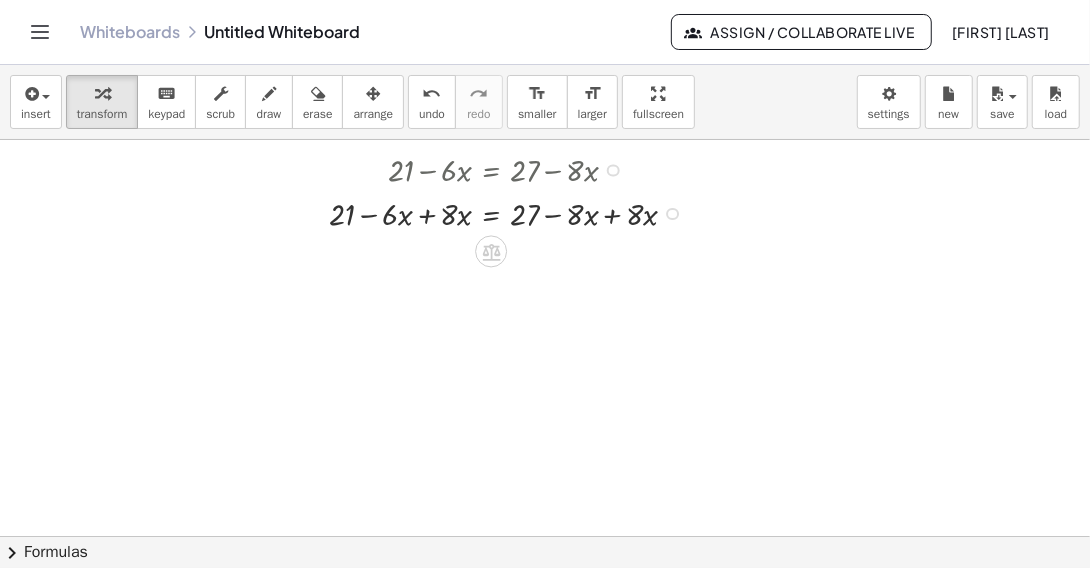 click at bounding box center (511, 212) 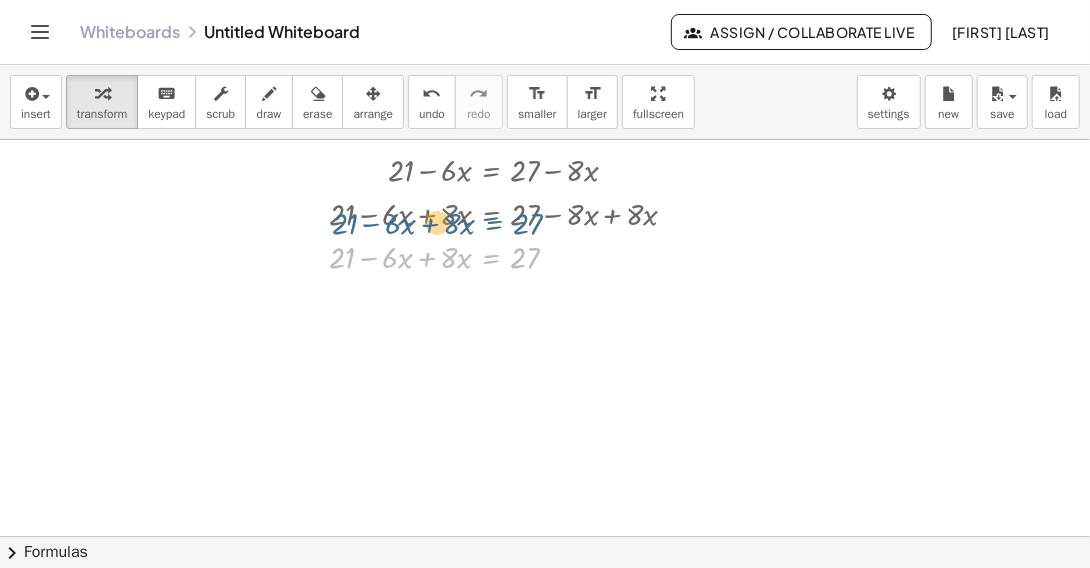 drag, startPoint x: 504, startPoint y: 259, endPoint x: 507, endPoint y: 224, distance: 35.128338 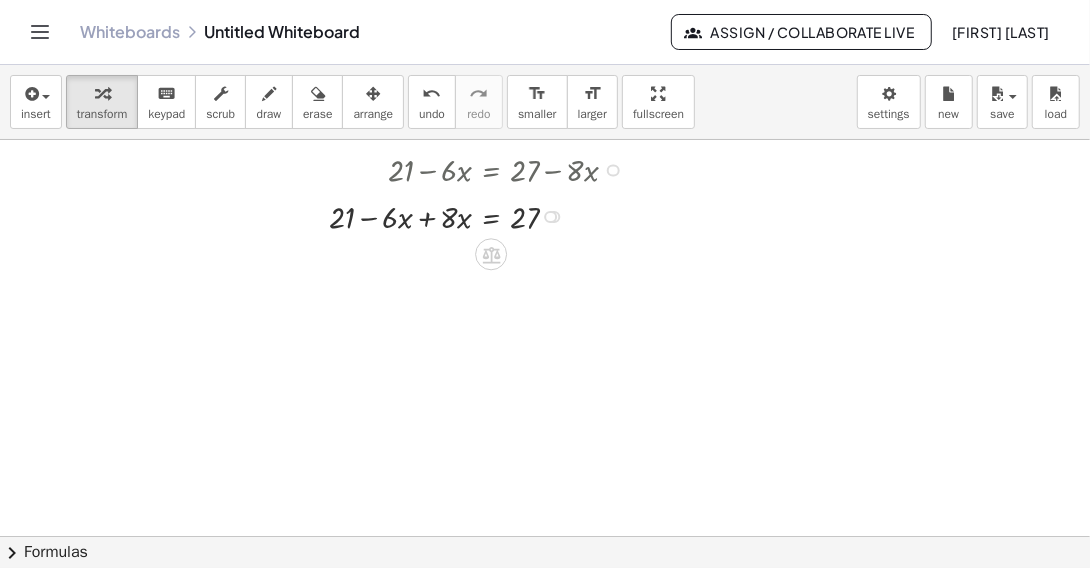 drag, startPoint x: 553, startPoint y: 259, endPoint x: 558, endPoint y: 214, distance: 45.276924 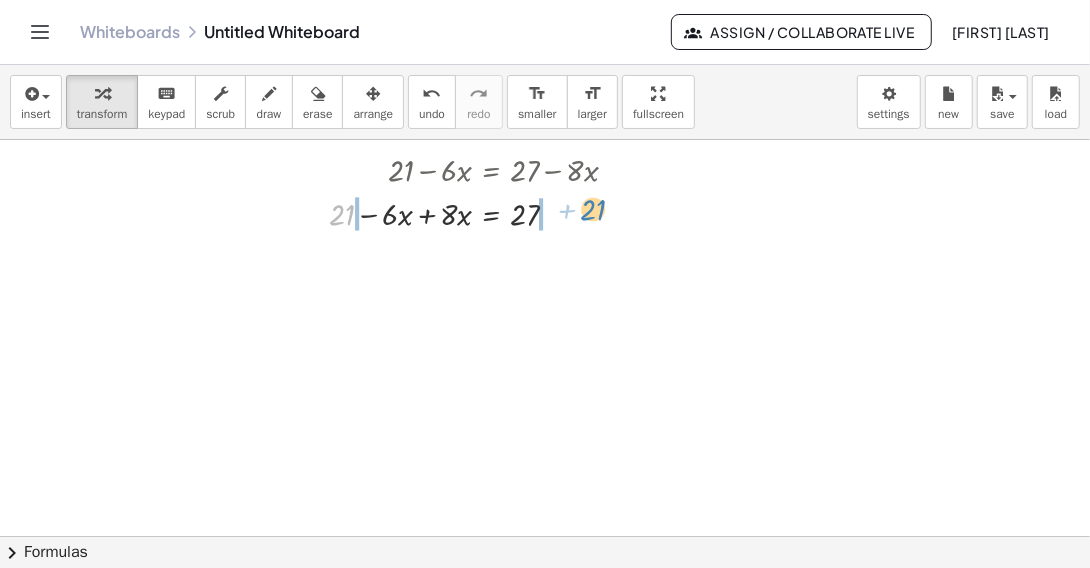 drag, startPoint x: 342, startPoint y: 212, endPoint x: 593, endPoint y: 207, distance: 251.04979 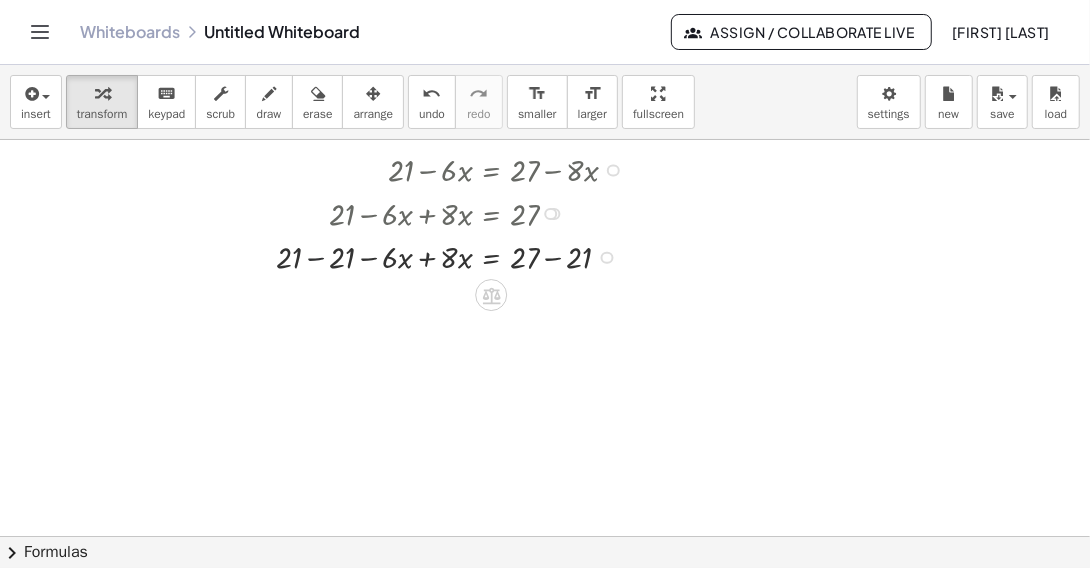 click at bounding box center (455, 256) 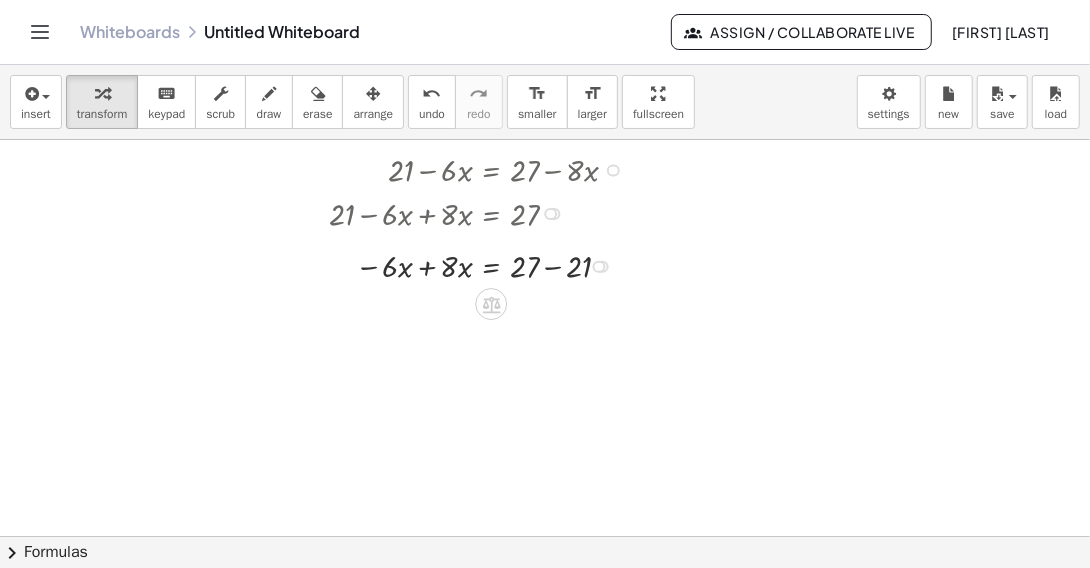 drag, startPoint x: 602, startPoint y: 304, endPoint x: 605, endPoint y: 261, distance: 43.104523 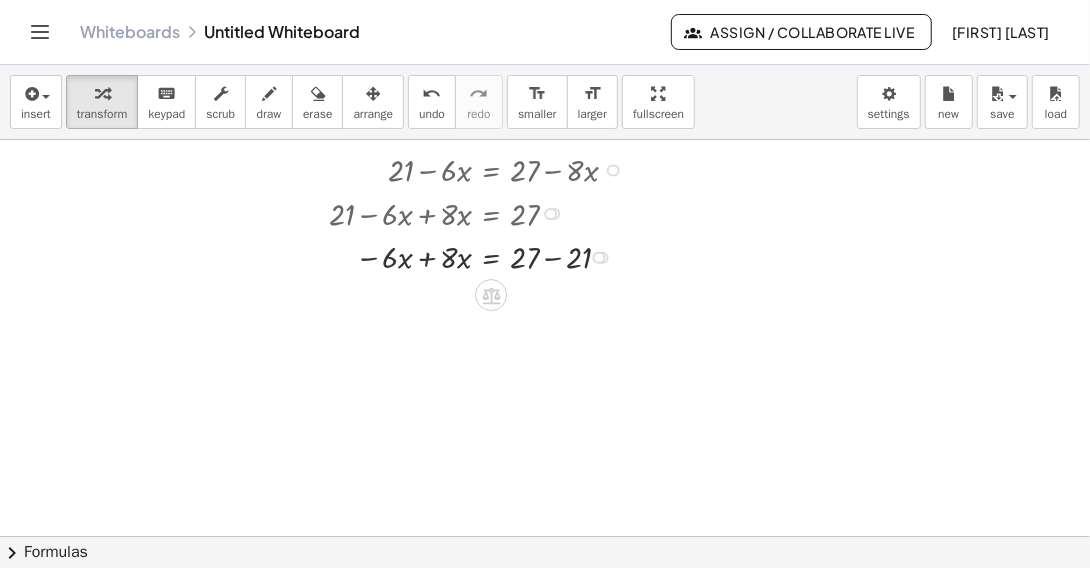 click at bounding box center [481, 256] 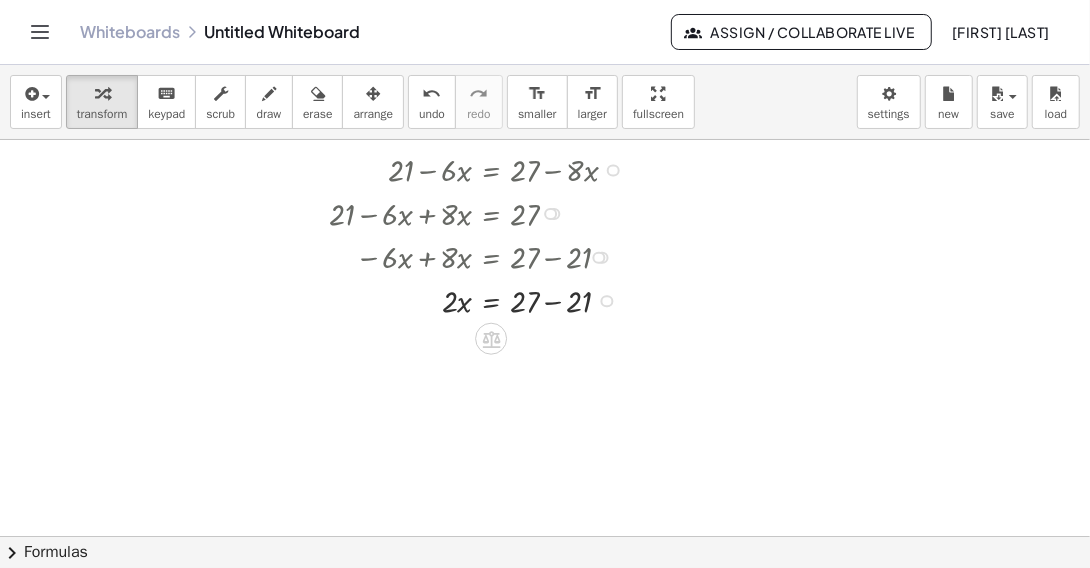 click at bounding box center (481, 299) 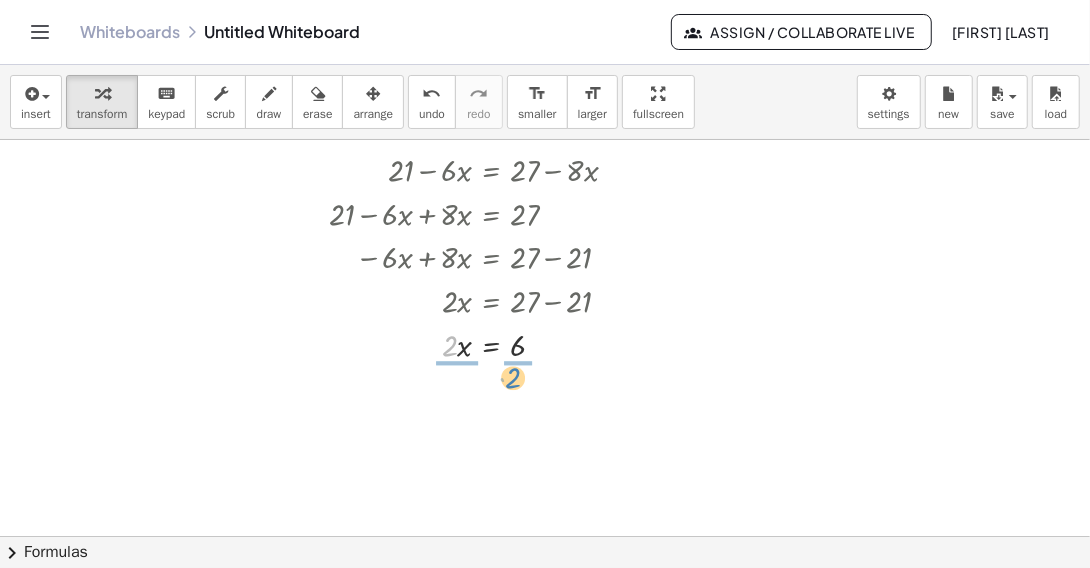 drag, startPoint x: 449, startPoint y: 347, endPoint x: 513, endPoint y: 380, distance: 72.00694 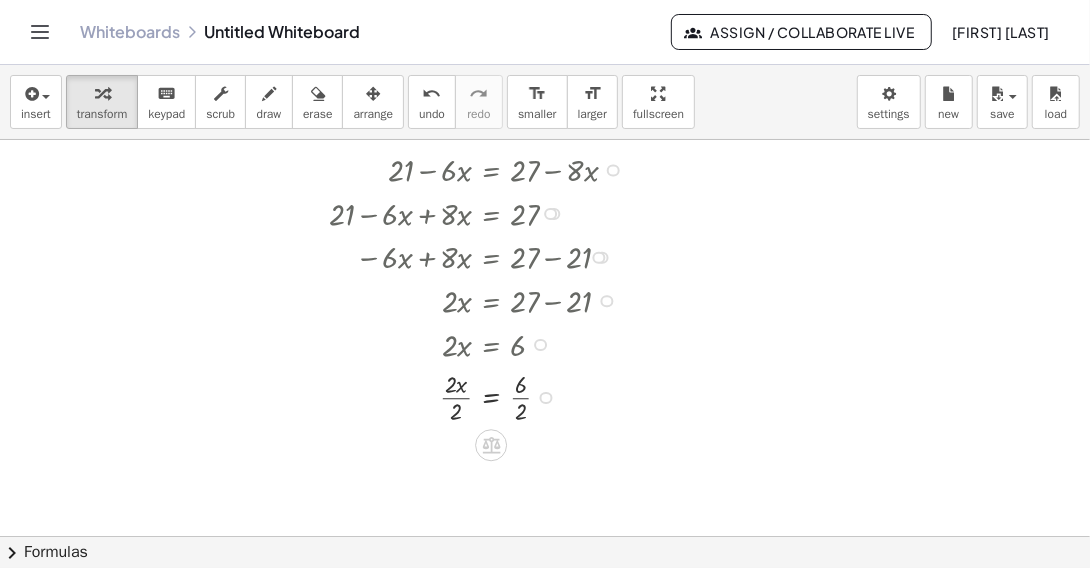 click at bounding box center [481, 396] 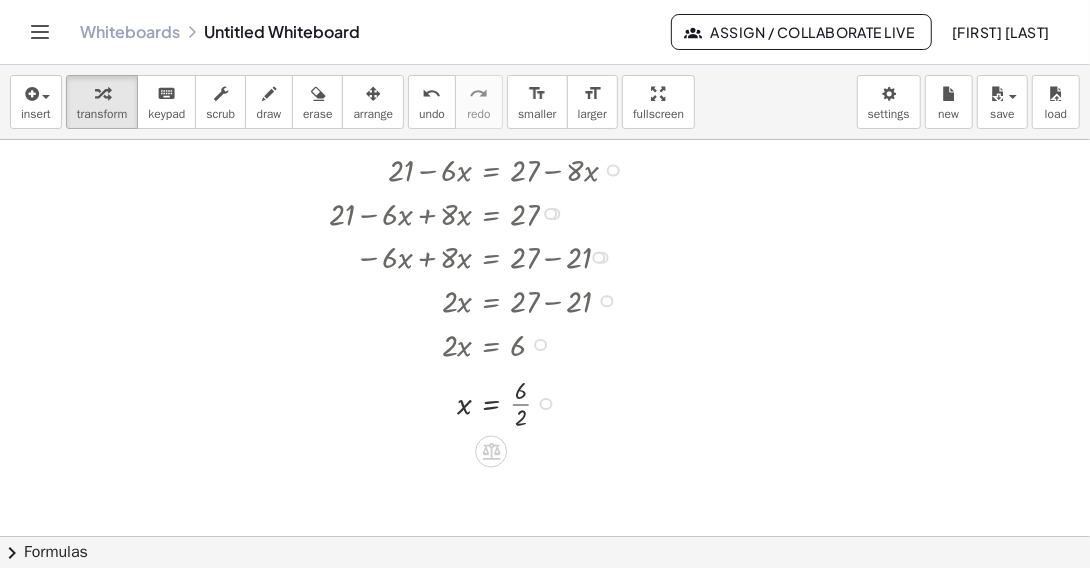 drag, startPoint x: 546, startPoint y: 459, endPoint x: 543, endPoint y: 398, distance: 61.073727 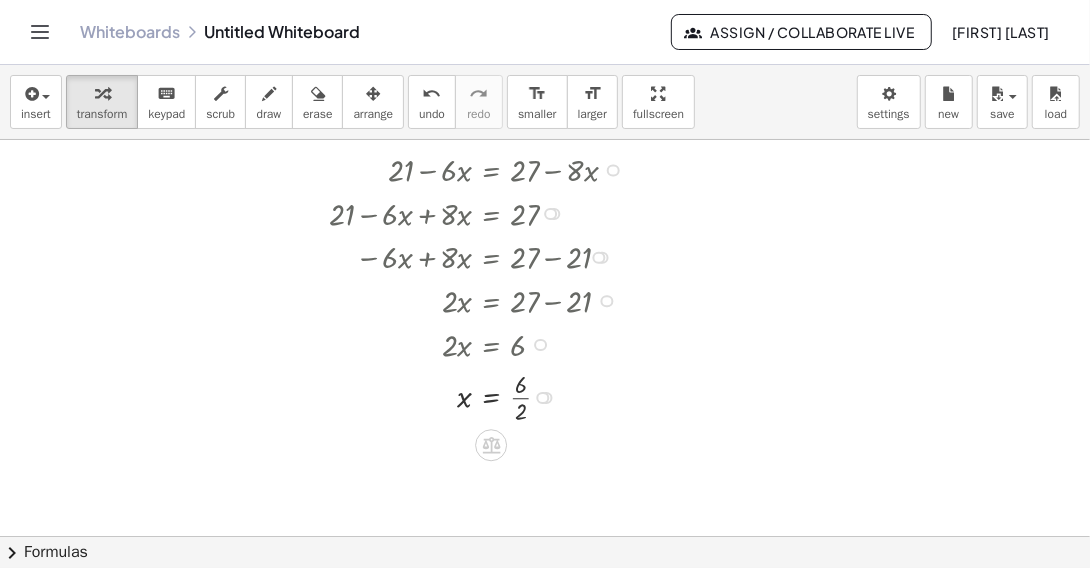 click at bounding box center [481, 396] 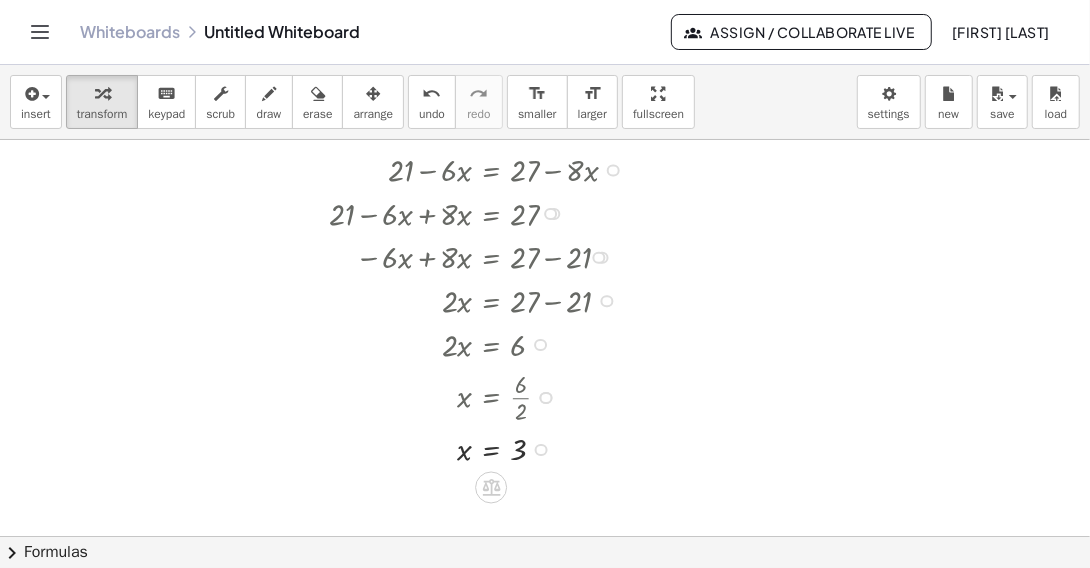drag, startPoint x: 540, startPoint y: 396, endPoint x: 534, endPoint y: 456, distance: 60.299255 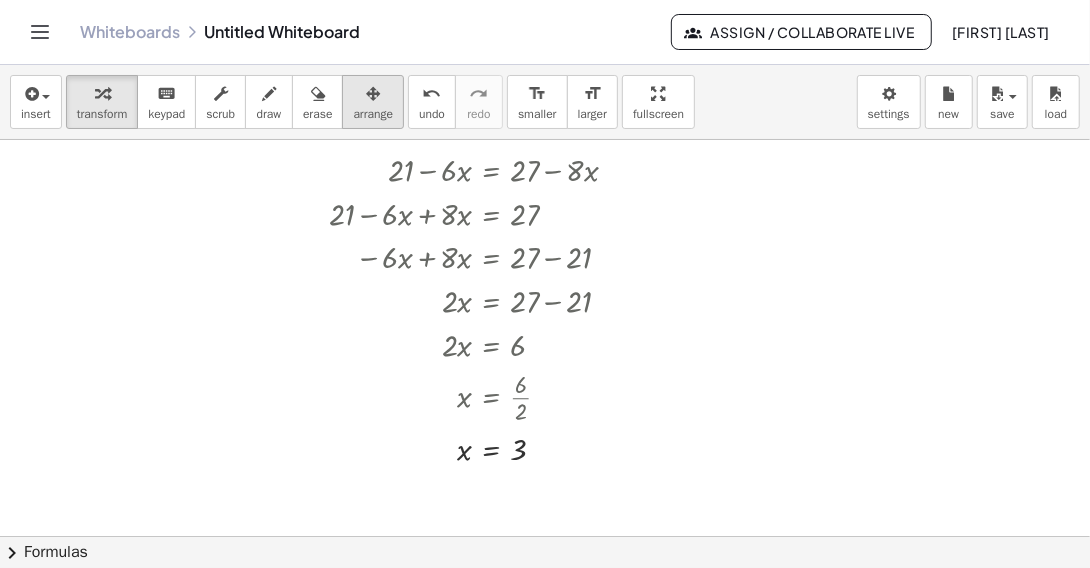 click at bounding box center [373, 93] 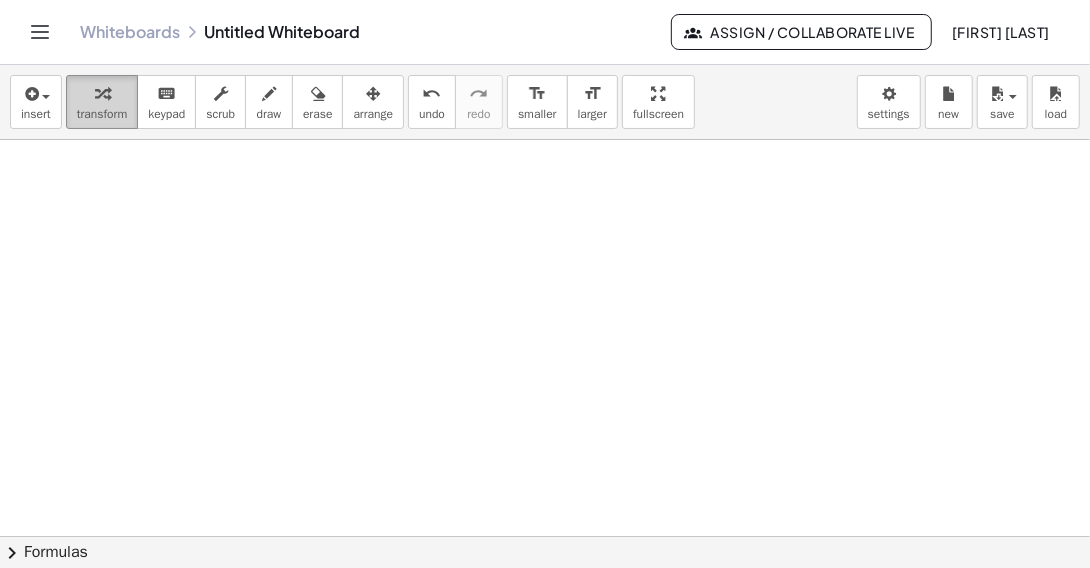 click at bounding box center (102, 94) 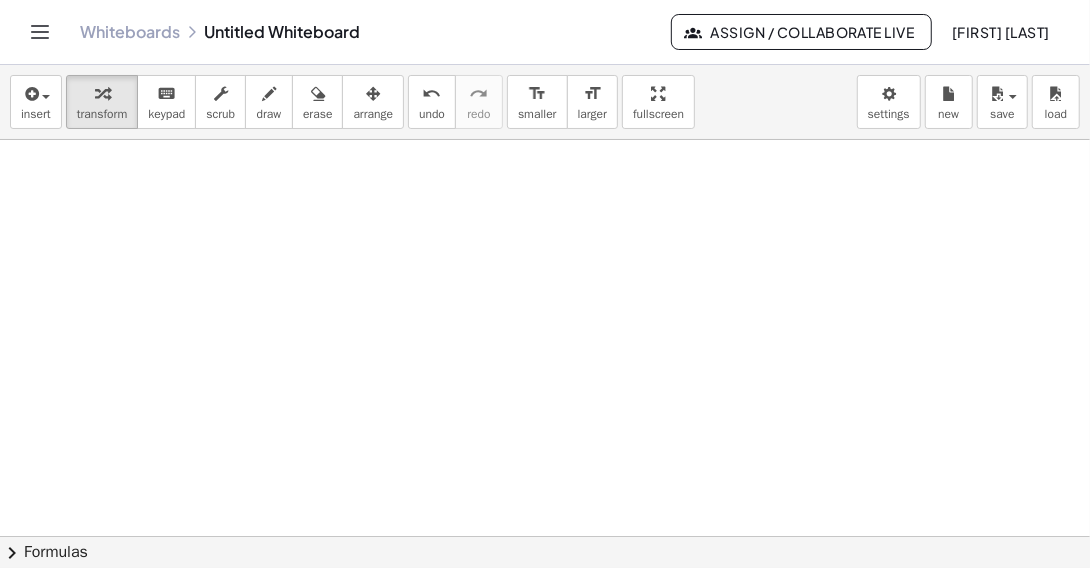 click at bounding box center (545, 602) 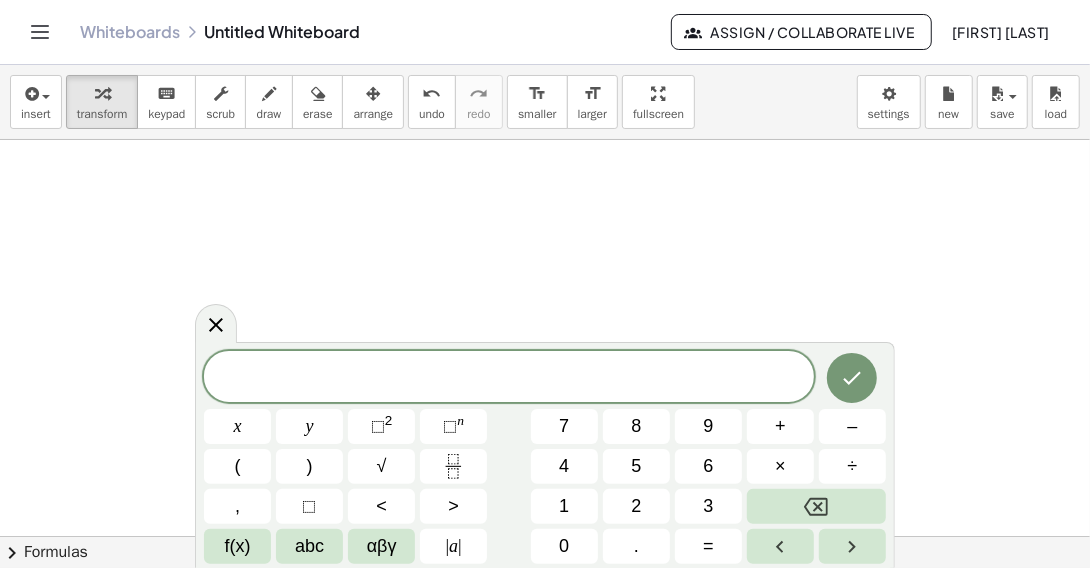 click at bounding box center (509, 378) 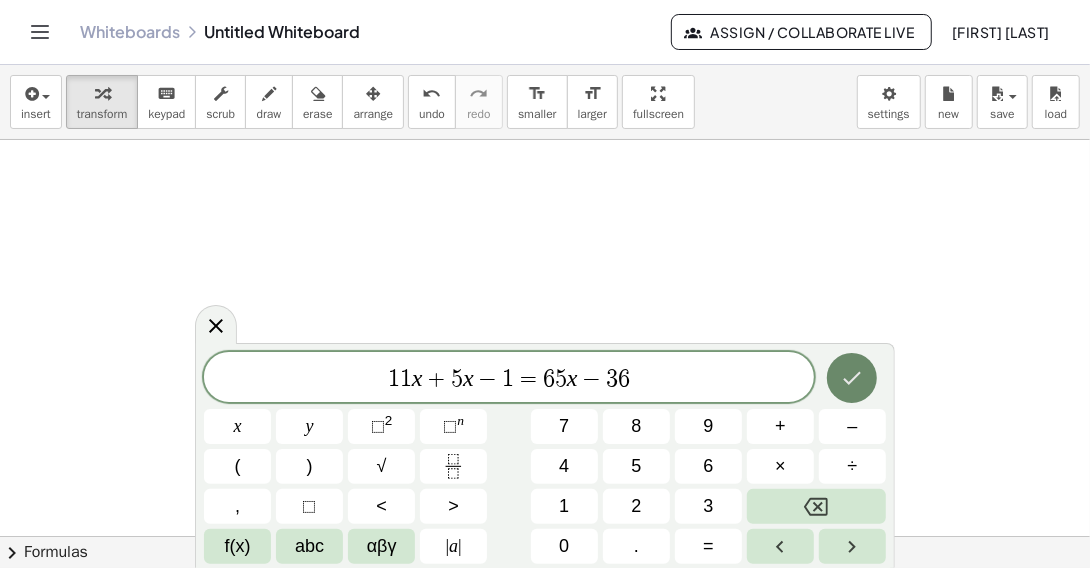 click 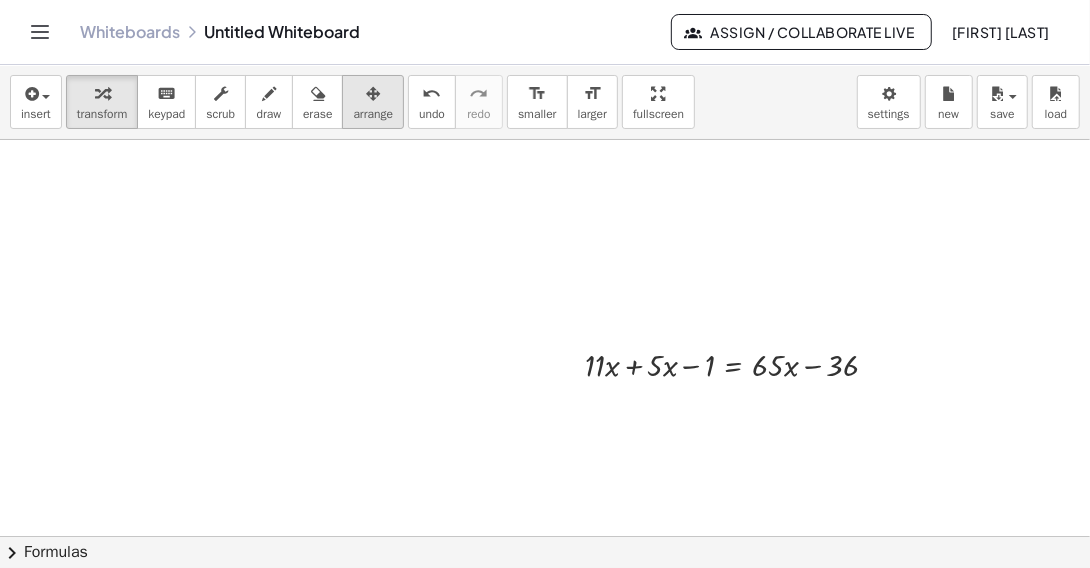 click on "arrange" at bounding box center [373, 114] 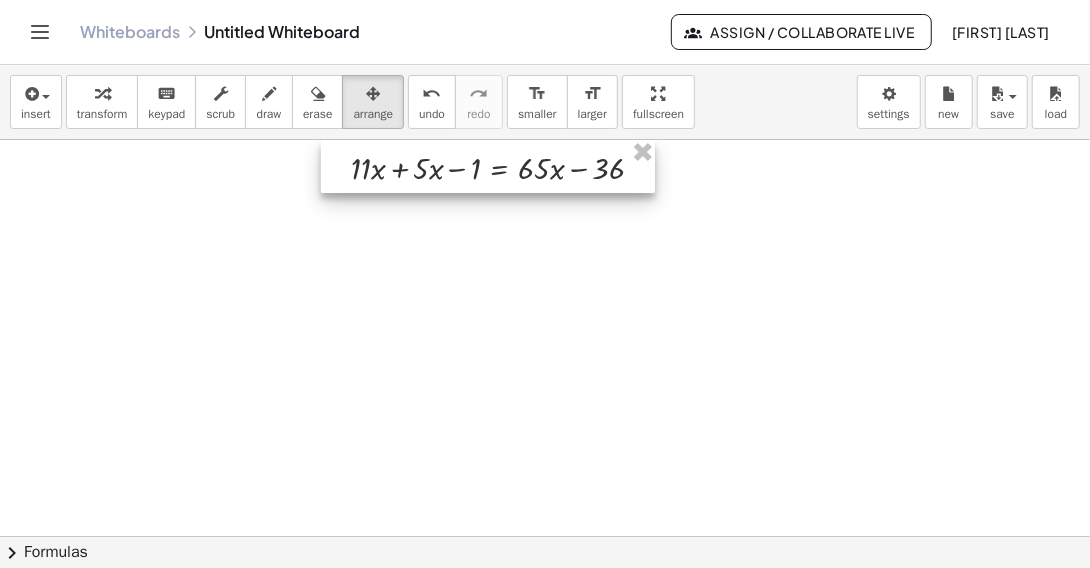 drag, startPoint x: 689, startPoint y: 344, endPoint x: 456, endPoint y: 147, distance: 305.11966 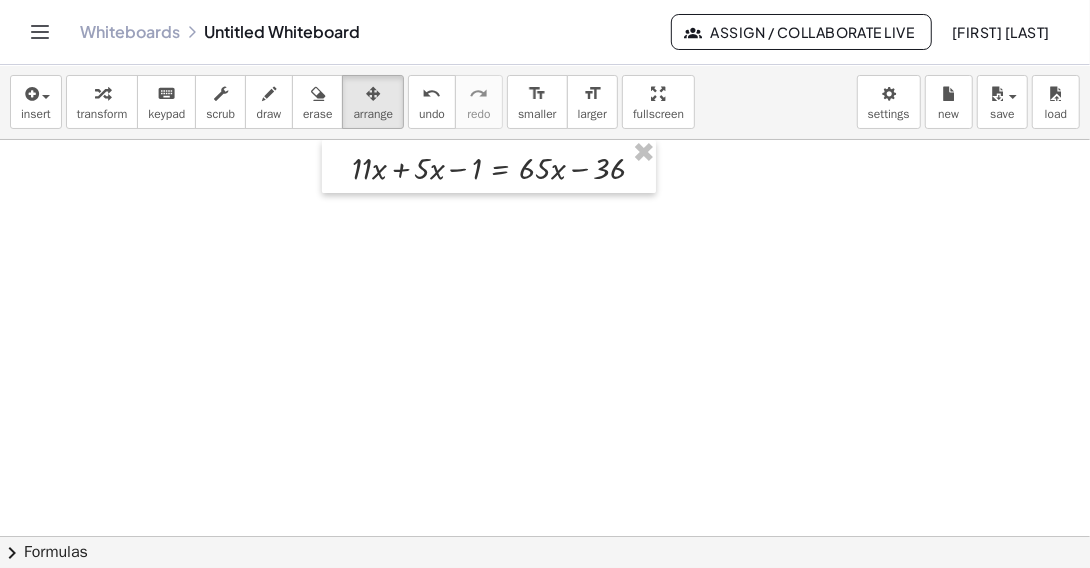 click at bounding box center (545, 602) 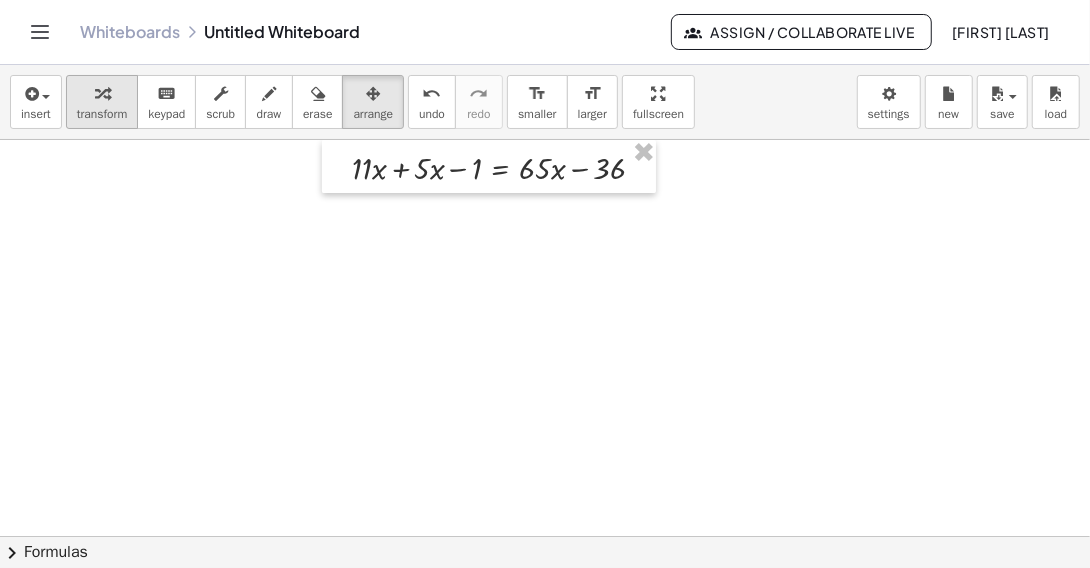 click at bounding box center (102, 94) 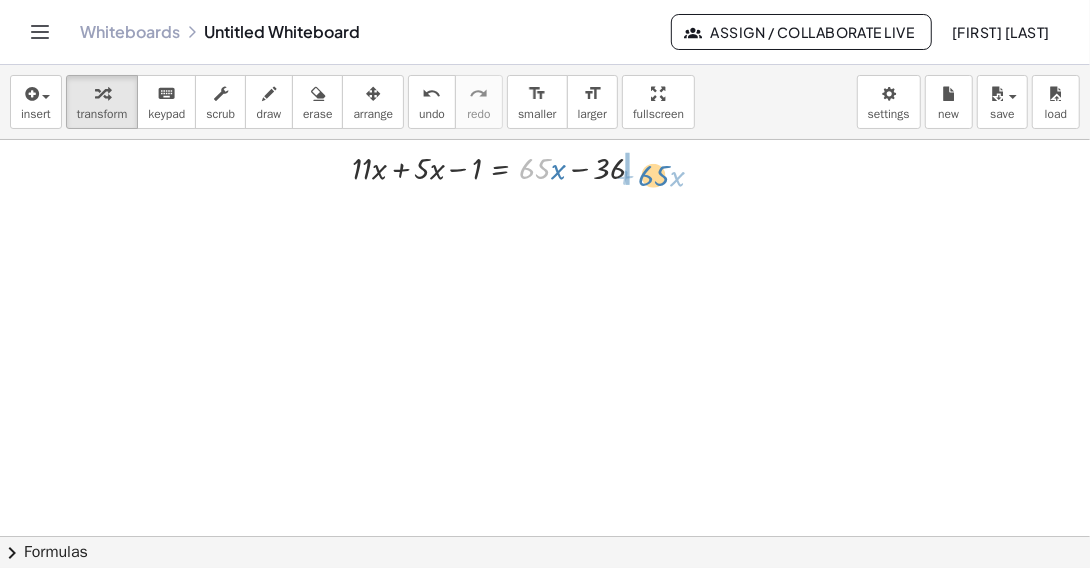 drag, startPoint x: 540, startPoint y: 167, endPoint x: 659, endPoint y: 174, distance: 119.2057 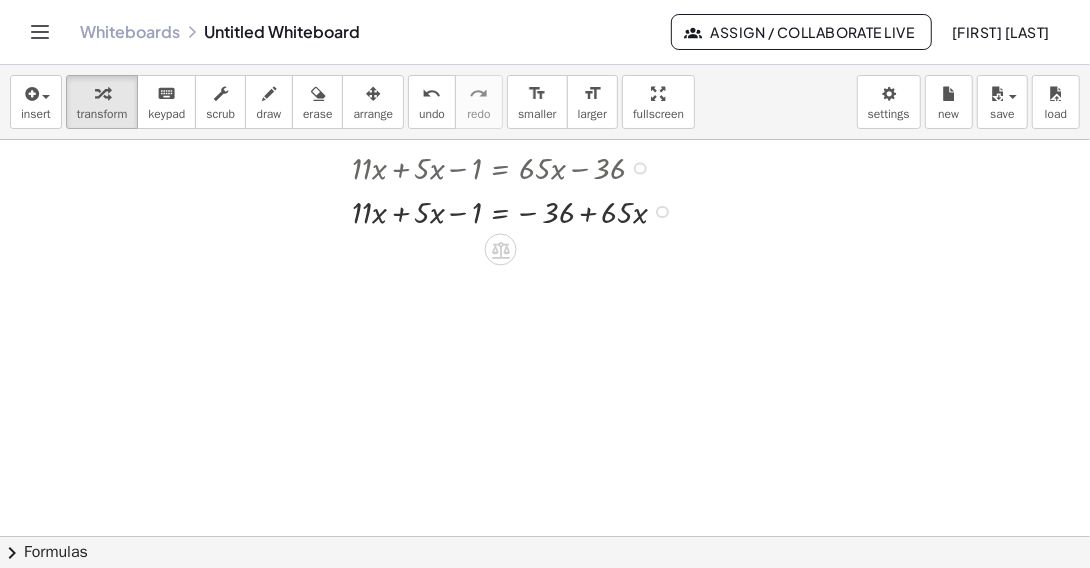 drag, startPoint x: 667, startPoint y: 212, endPoint x: 670, endPoint y: 222, distance: 10.440307 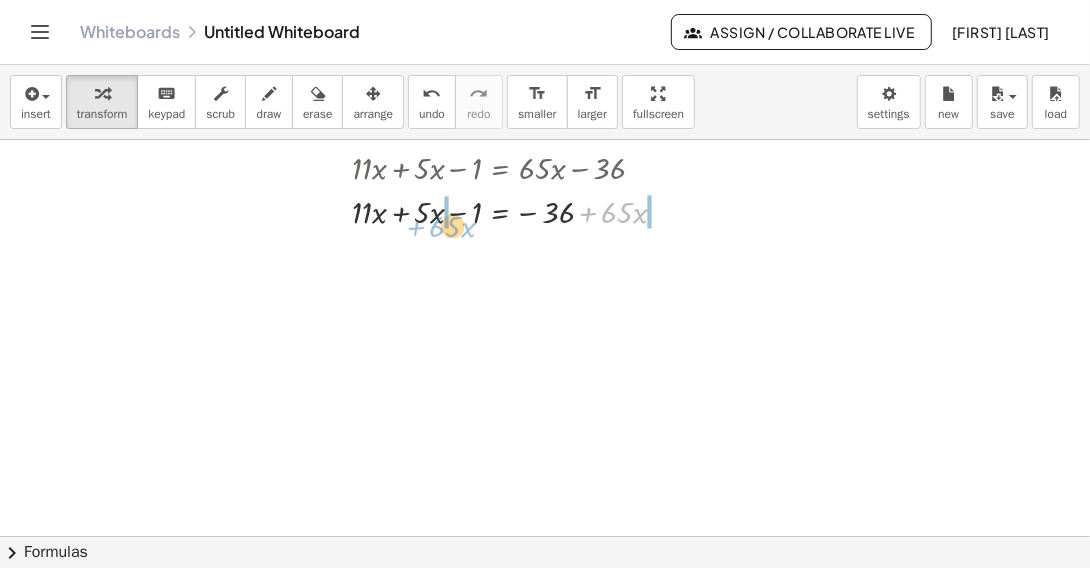 drag, startPoint x: 589, startPoint y: 208, endPoint x: 417, endPoint y: 222, distance: 172.56883 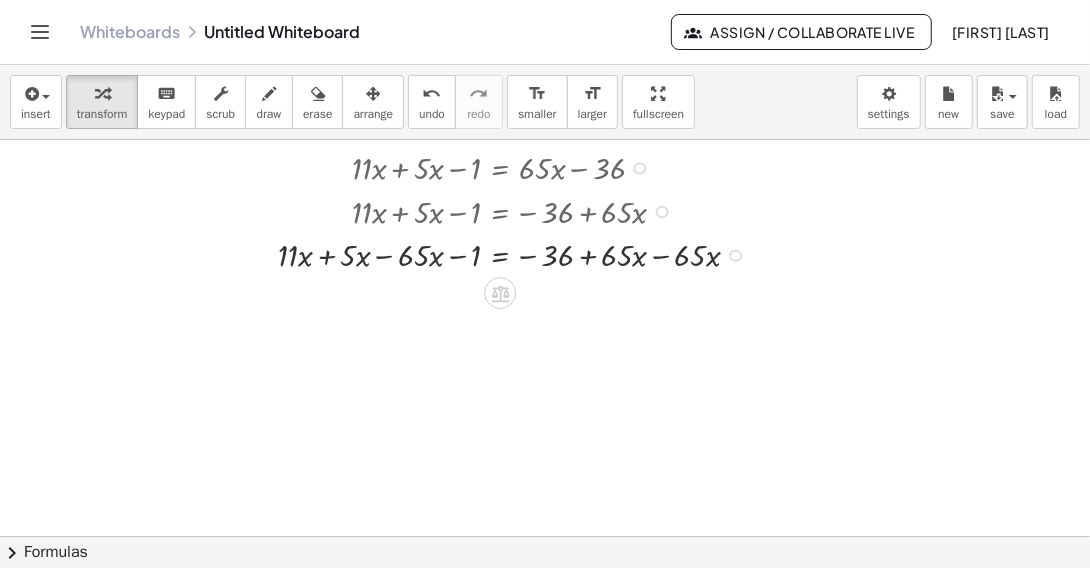 click at bounding box center [517, 254] 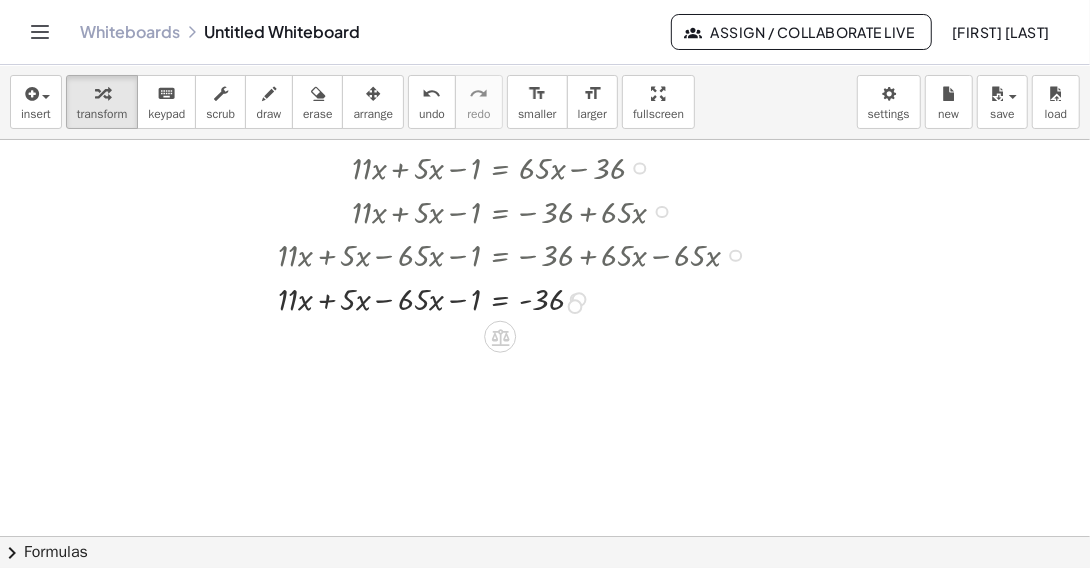 click at bounding box center (576, 299) 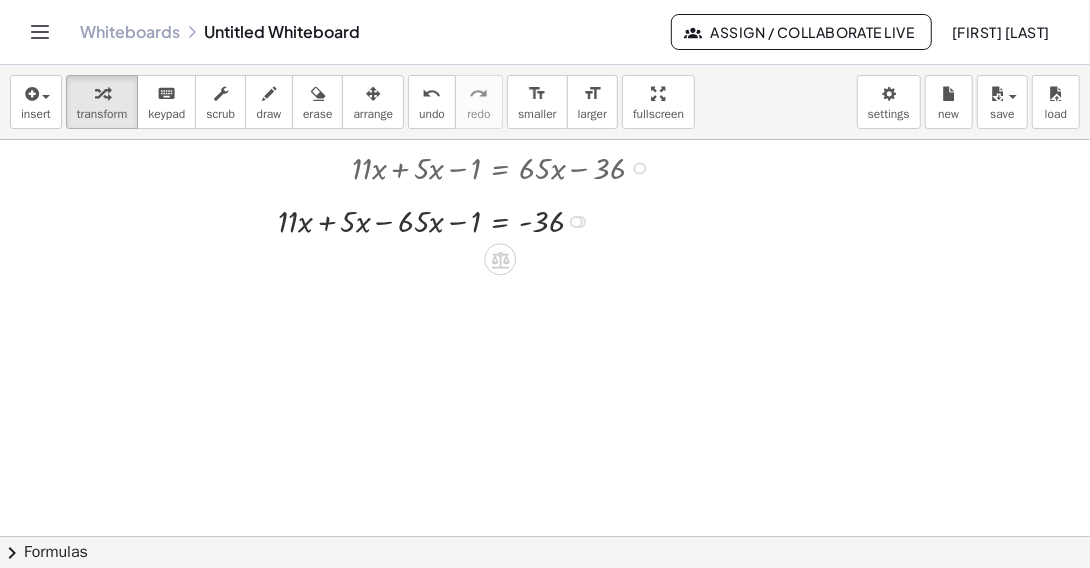 drag, startPoint x: 577, startPoint y: 298, endPoint x: 577, endPoint y: 213, distance: 85 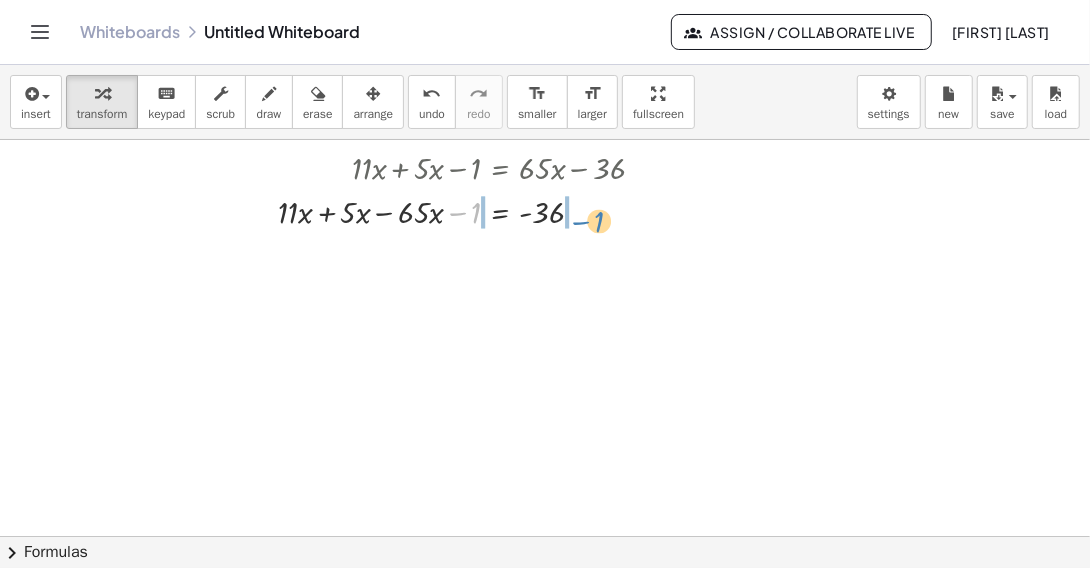 drag, startPoint x: 461, startPoint y: 212, endPoint x: 583, endPoint y: 229, distance: 123.178734 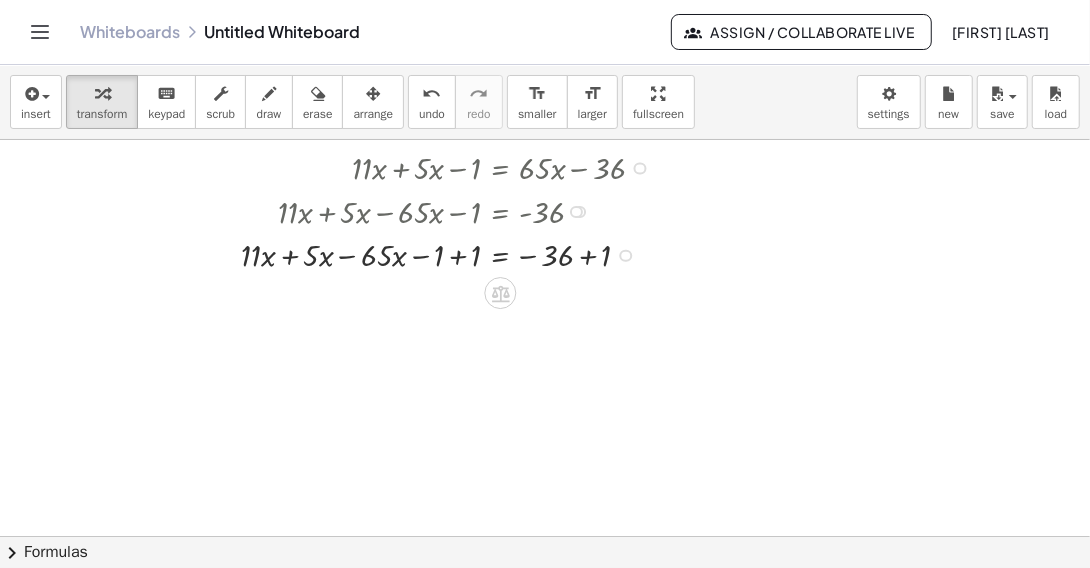 click at bounding box center [451, 254] 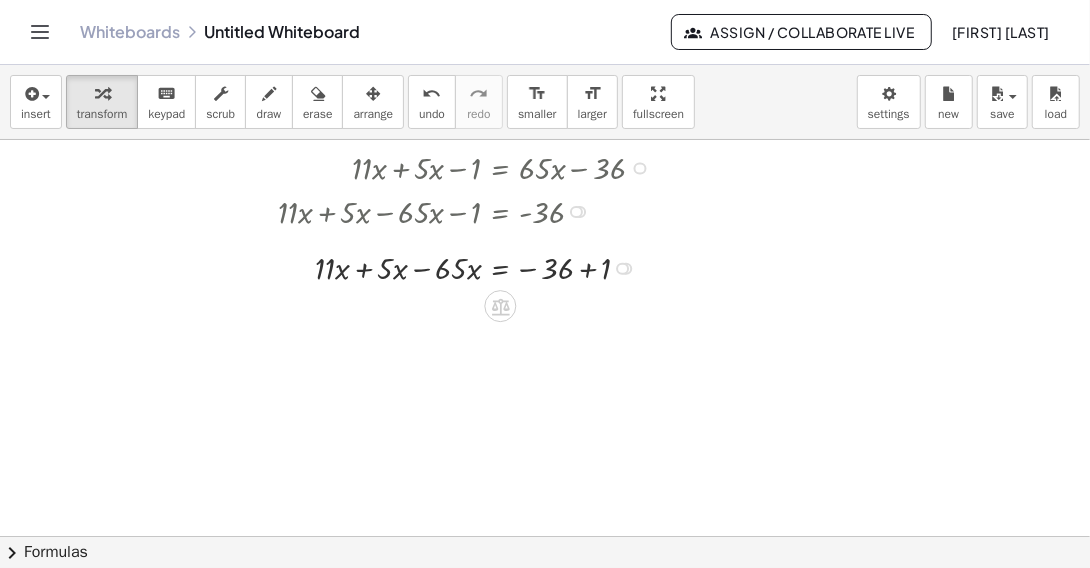 drag, startPoint x: 630, startPoint y: 299, endPoint x: 624, endPoint y: 261, distance: 38.470768 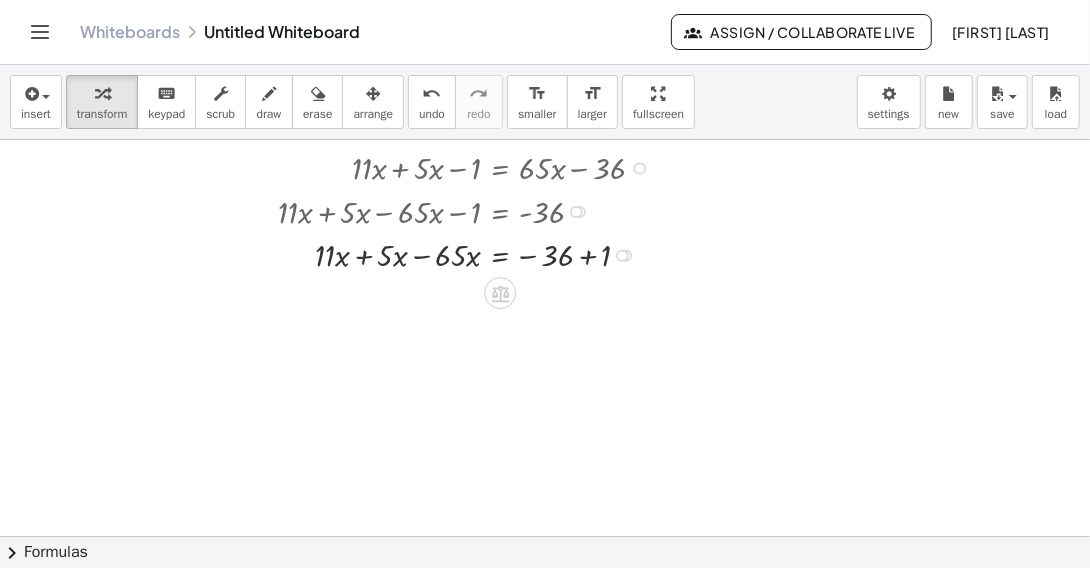 click at bounding box center [469, 254] 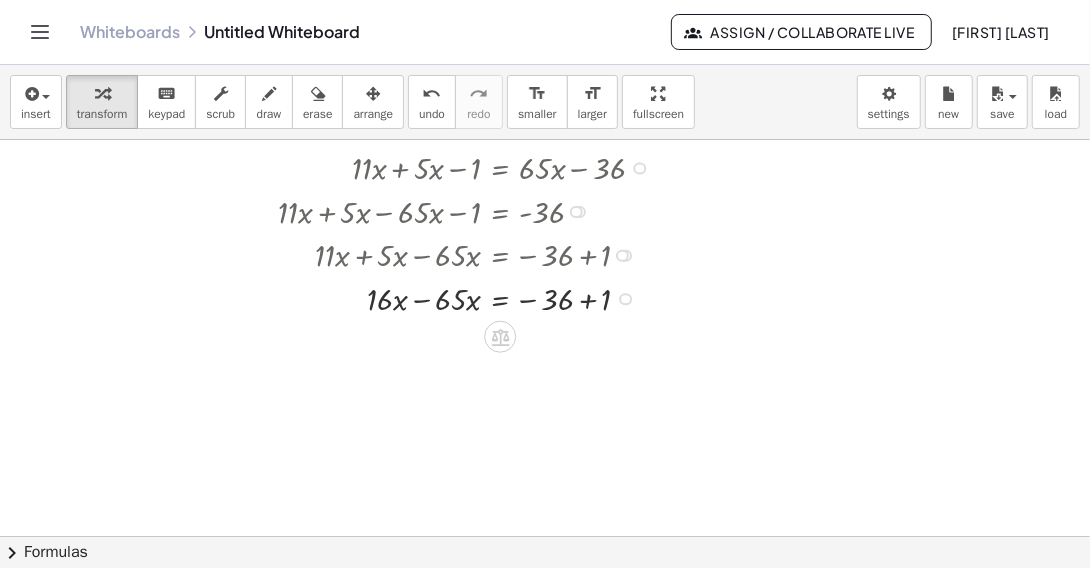 click at bounding box center [469, 297] 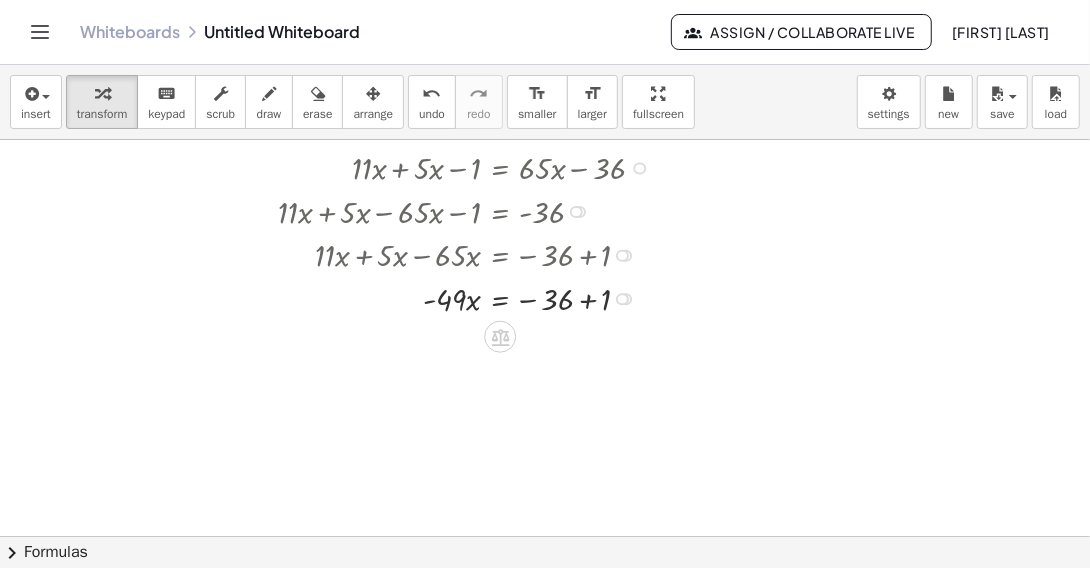 click at bounding box center [469, 297] 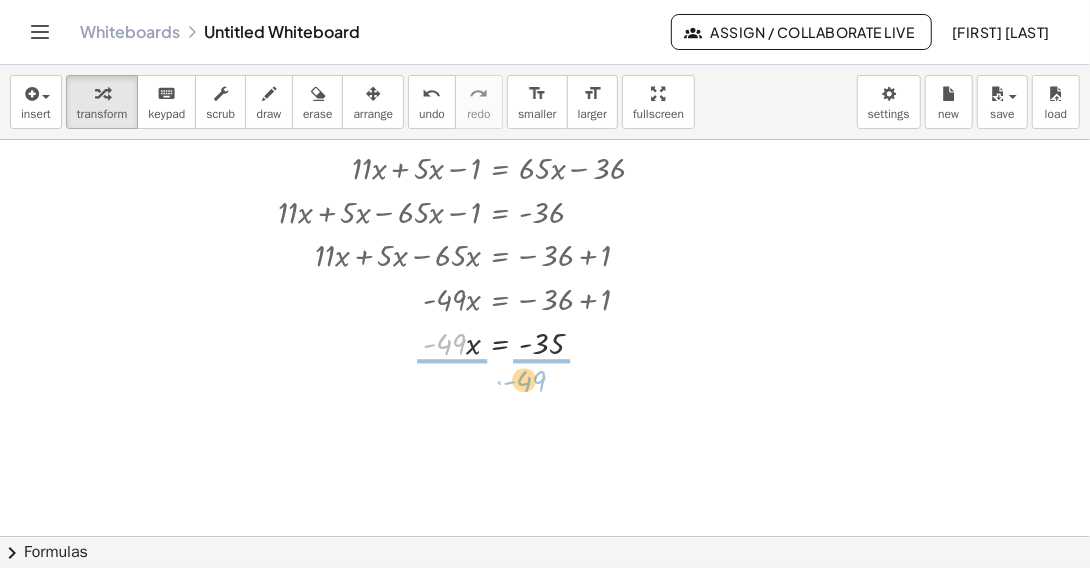 drag, startPoint x: 458, startPoint y: 343, endPoint x: 538, endPoint y: 380, distance: 88.14193 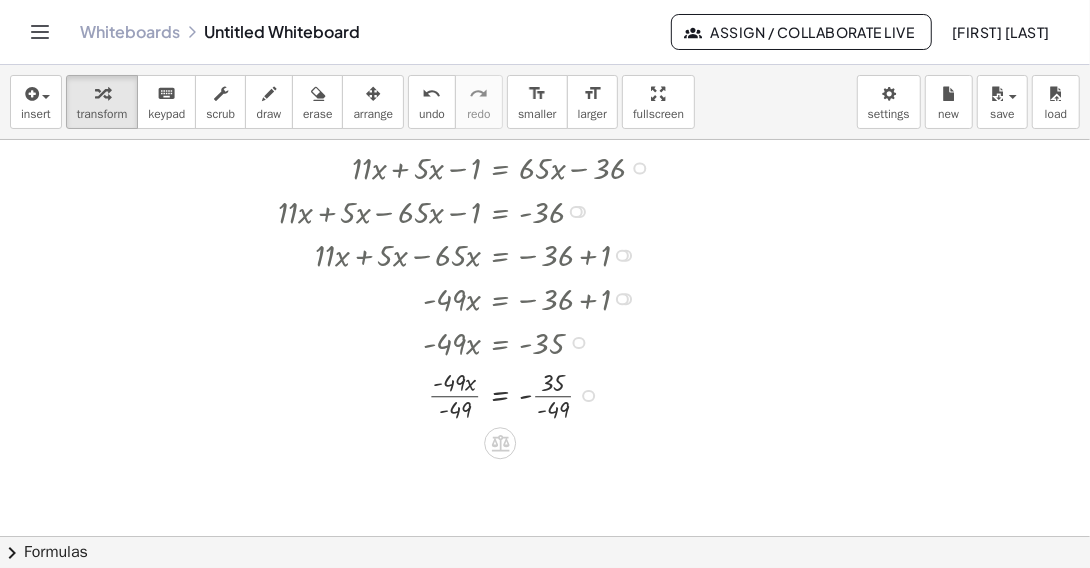 click at bounding box center [469, 394] 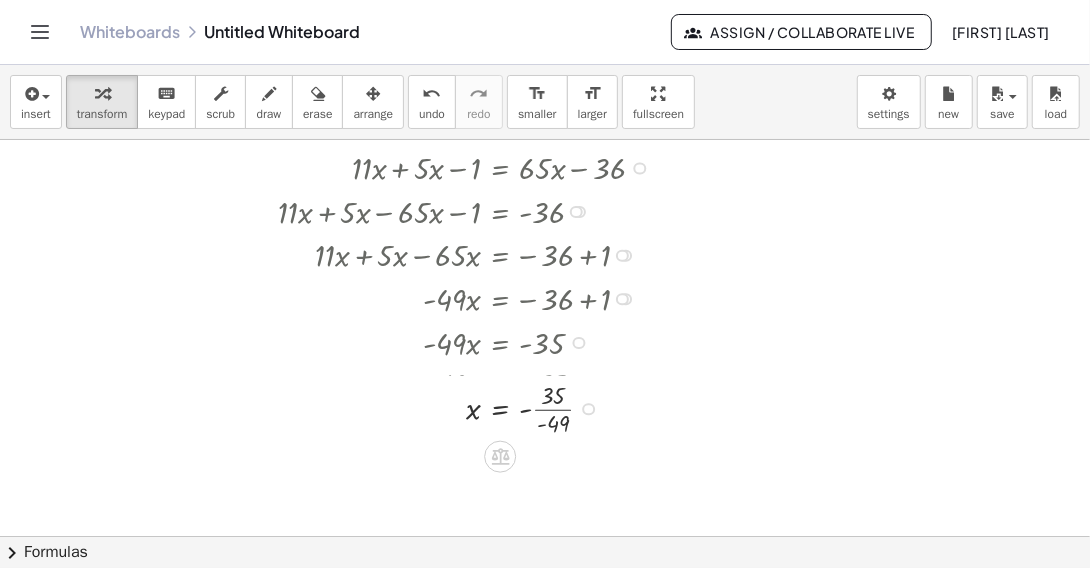 drag, startPoint x: 586, startPoint y: 456, endPoint x: 594, endPoint y: 401, distance: 55.578773 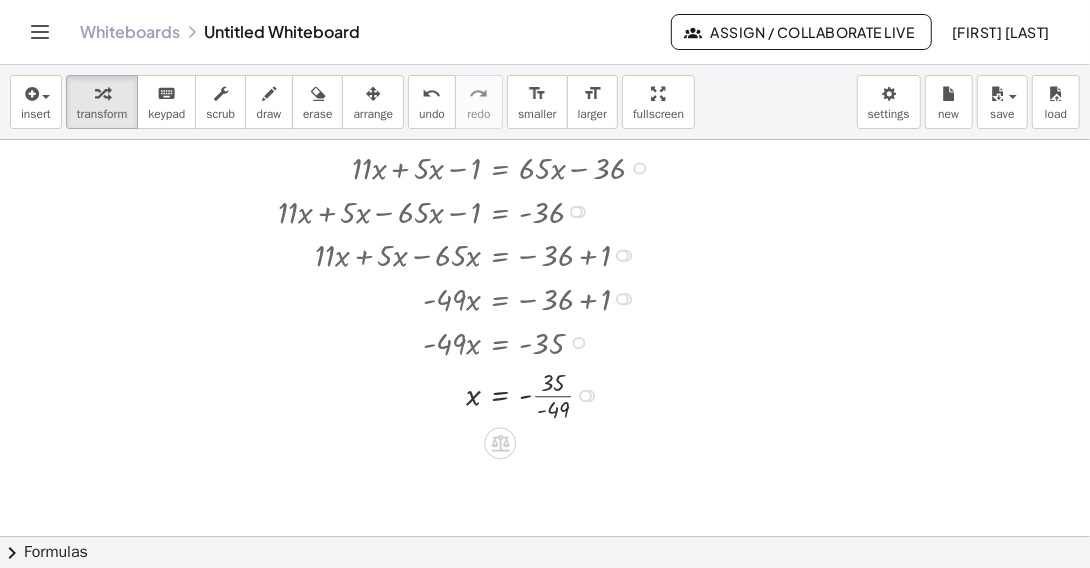 click at bounding box center [469, 394] 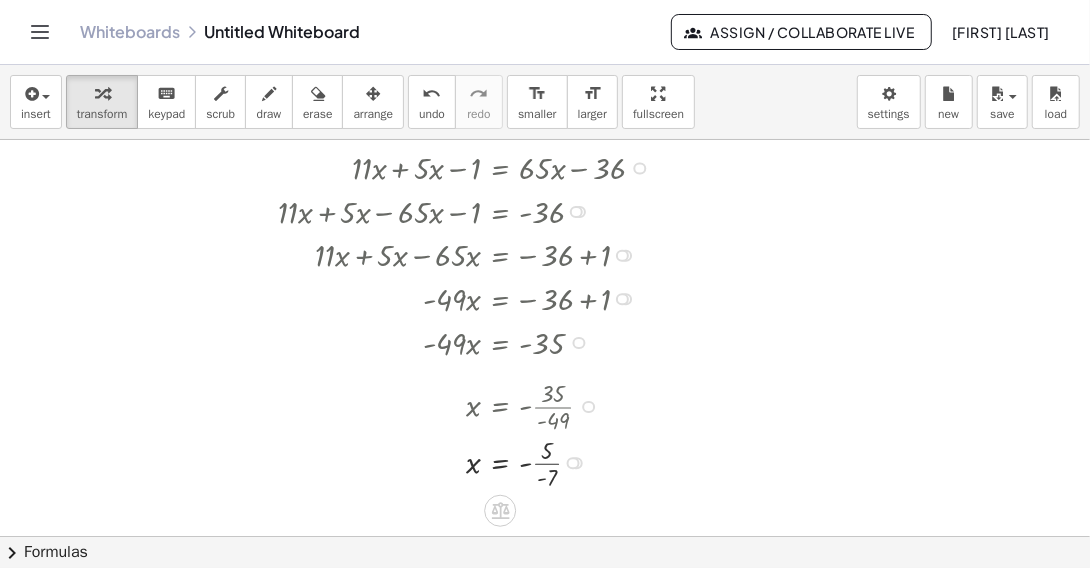 drag, startPoint x: 574, startPoint y: 394, endPoint x: 579, endPoint y: 468, distance: 74.168724 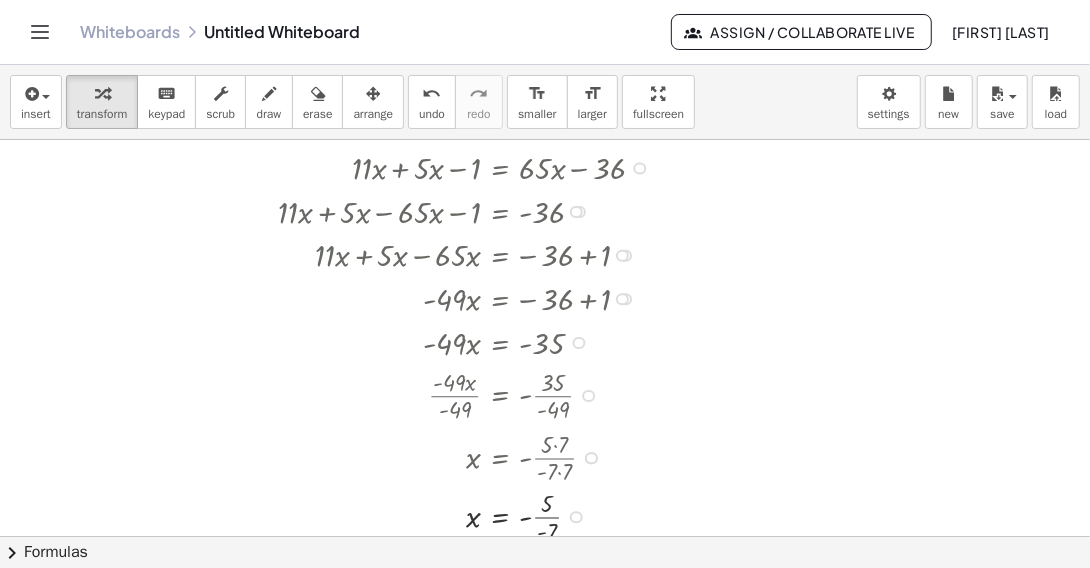 drag, startPoint x: 574, startPoint y: 456, endPoint x: 592, endPoint y: 523, distance: 69.375786 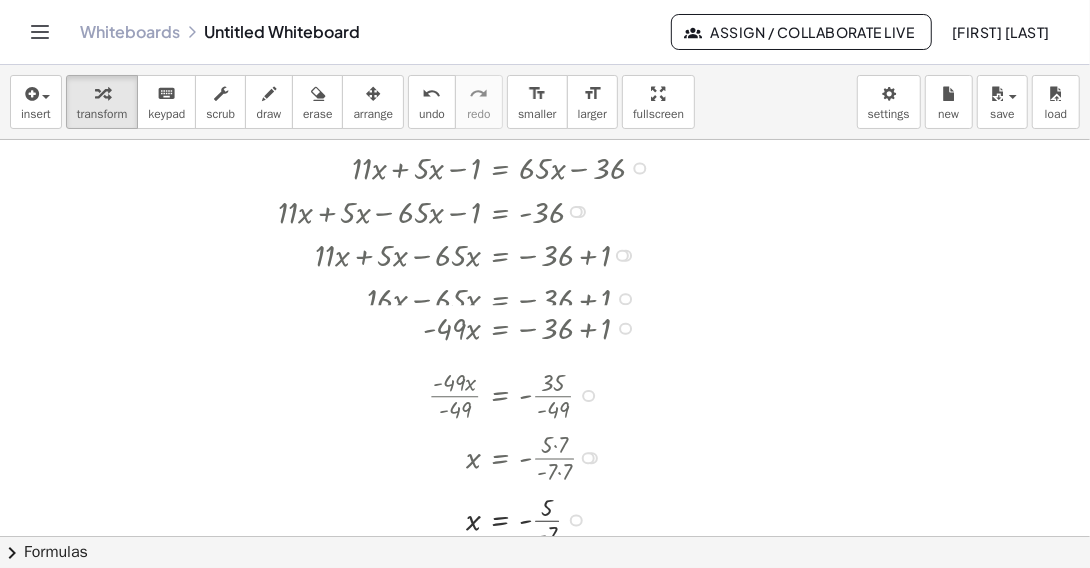 drag, startPoint x: 589, startPoint y: 390, endPoint x: 596, endPoint y: 399, distance: 11.401754 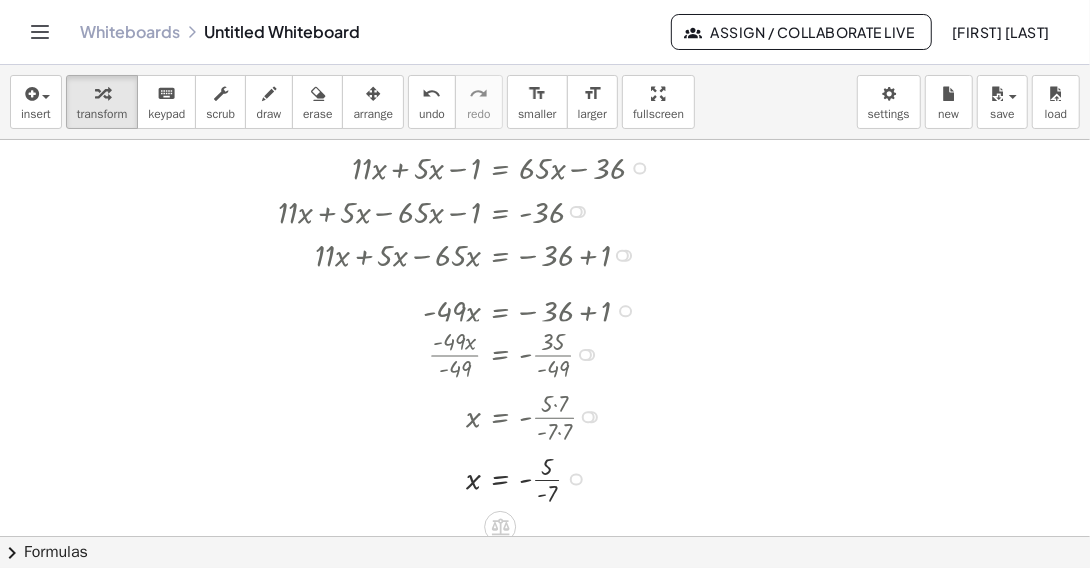drag, startPoint x: 625, startPoint y: 342, endPoint x: 632, endPoint y: 302, distance: 40.60788 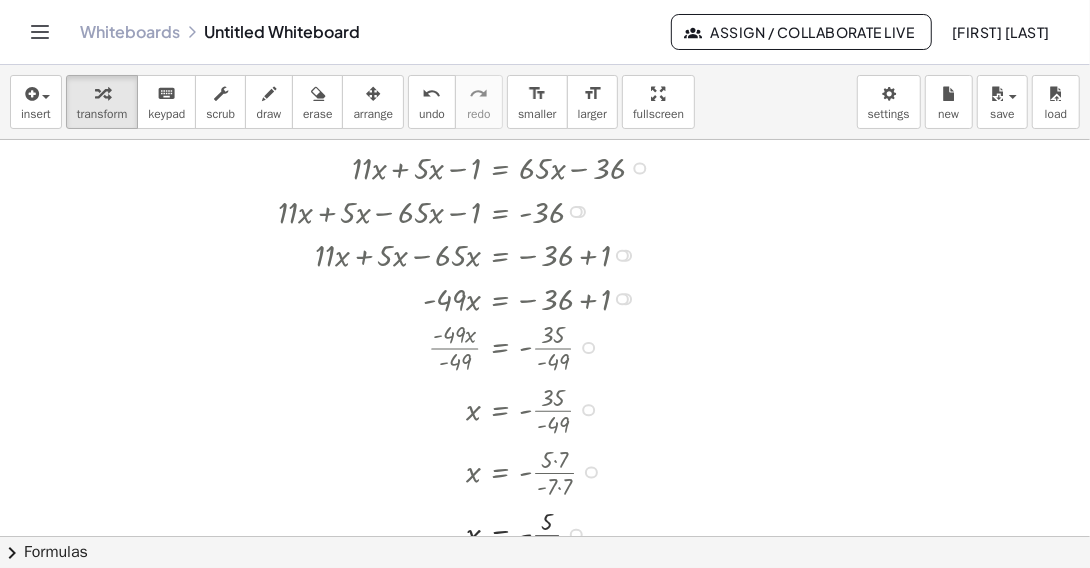 drag, startPoint x: 592, startPoint y: 426, endPoint x: 588, endPoint y: 483, distance: 57.14018 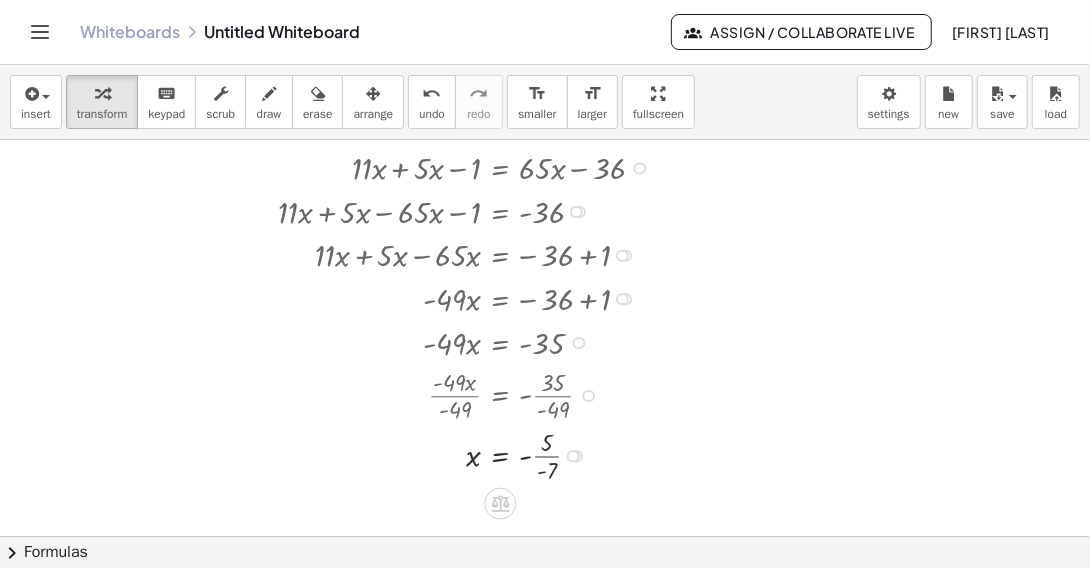 drag, startPoint x: 580, startPoint y: 518, endPoint x: 576, endPoint y: 451, distance: 67.11929 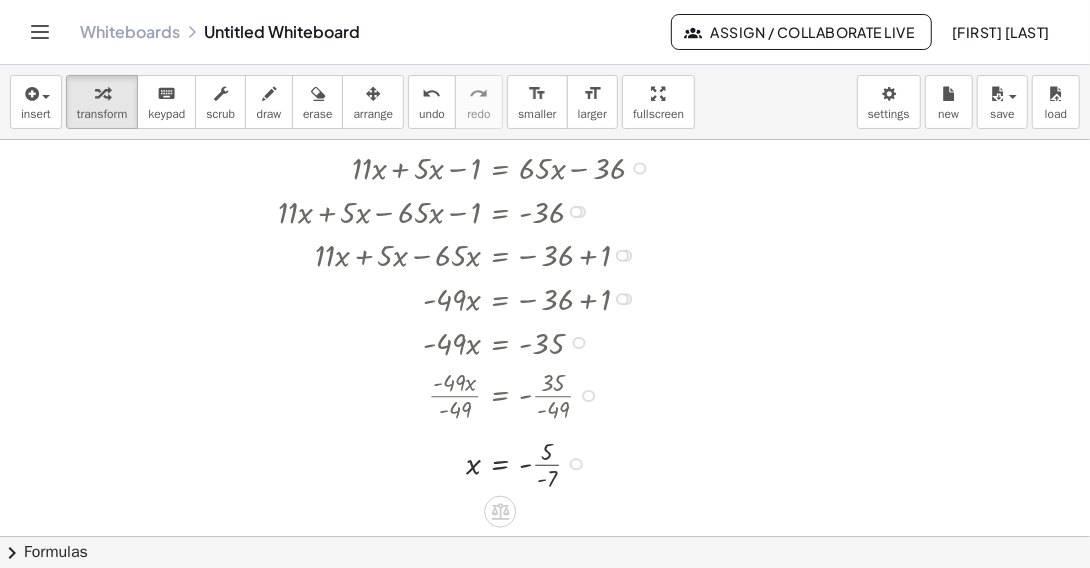 drag, startPoint x: 573, startPoint y: 458, endPoint x: 578, endPoint y: 471, distance: 13.928389 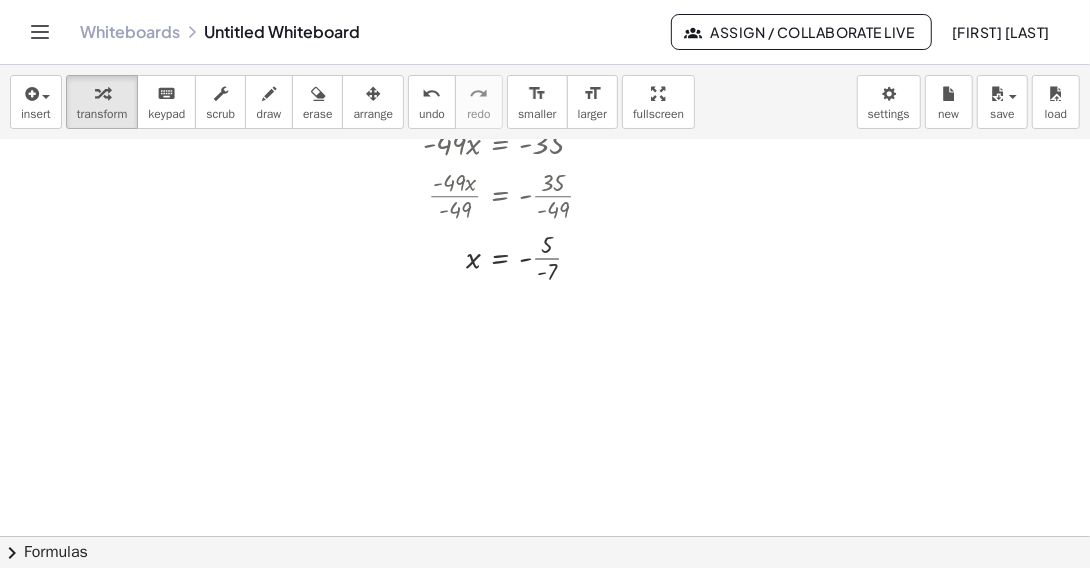 scroll, scrollTop: 100, scrollLeft: 0, axis: vertical 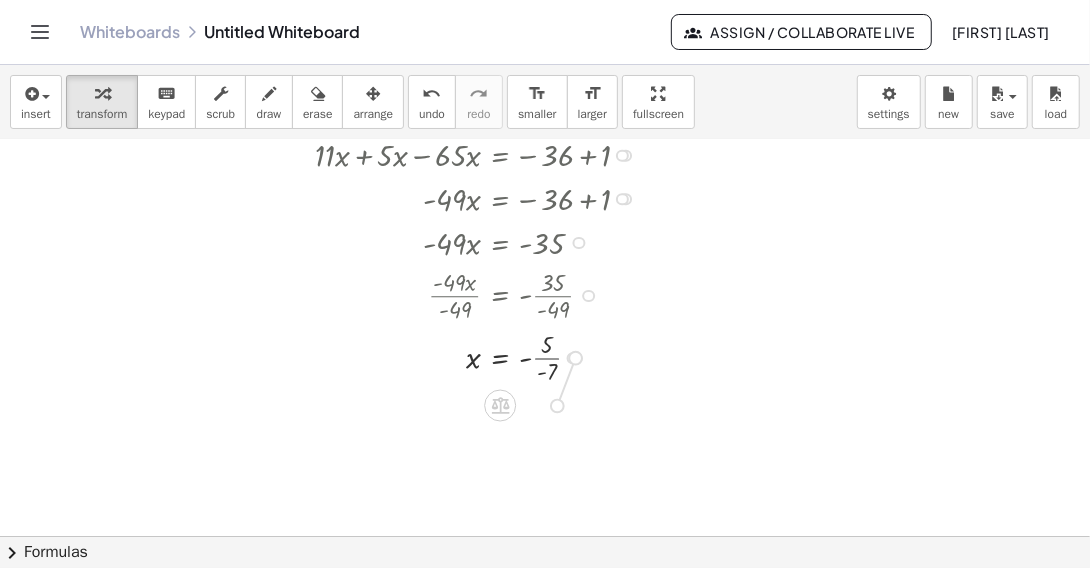 drag, startPoint x: 577, startPoint y: 355, endPoint x: 568, endPoint y: 375, distance: 21.931713 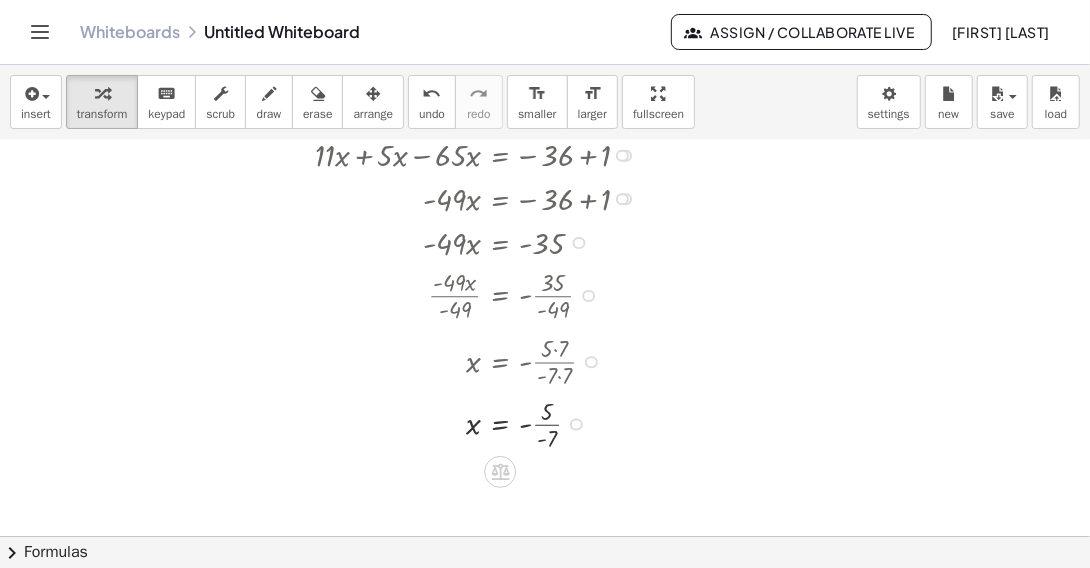 drag, startPoint x: 573, startPoint y: 354, endPoint x: 577, endPoint y: 431, distance: 77.10383 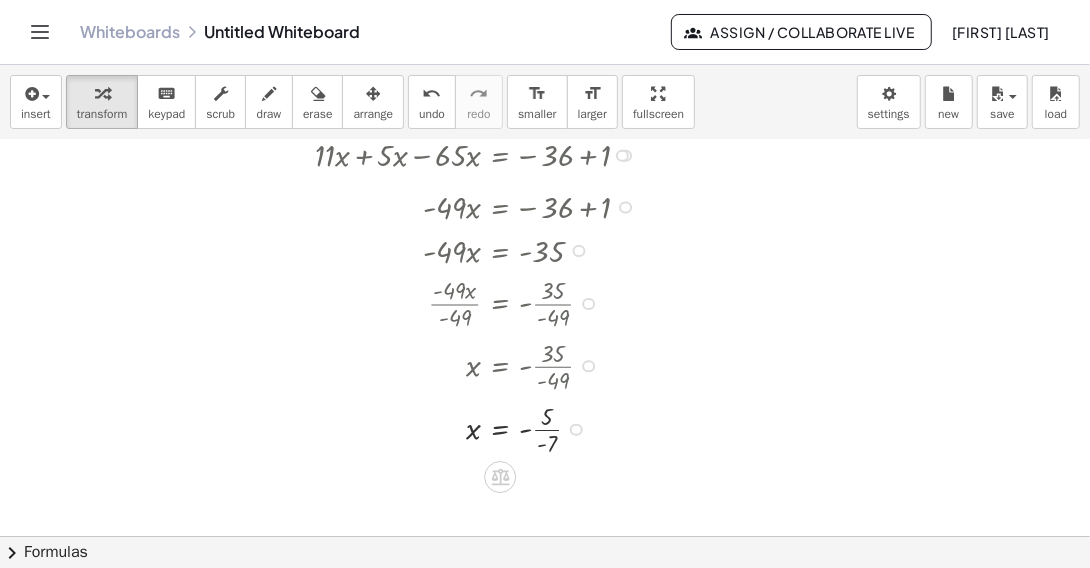 drag, startPoint x: 573, startPoint y: 417, endPoint x: 591, endPoint y: 434, distance: 24.758837 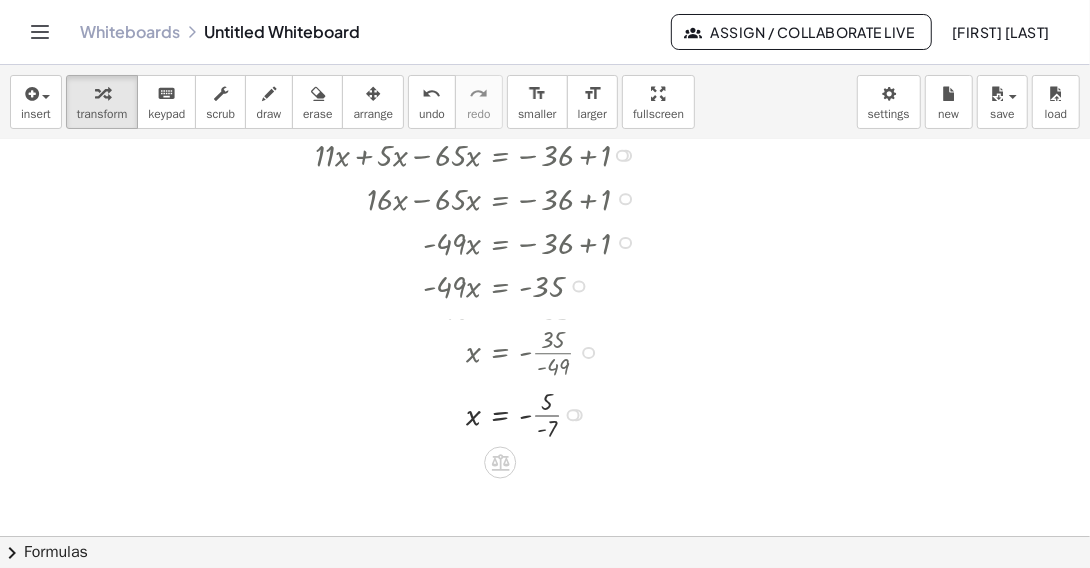 drag, startPoint x: 586, startPoint y: 400, endPoint x: 591, endPoint y: 344, distance: 56.22277 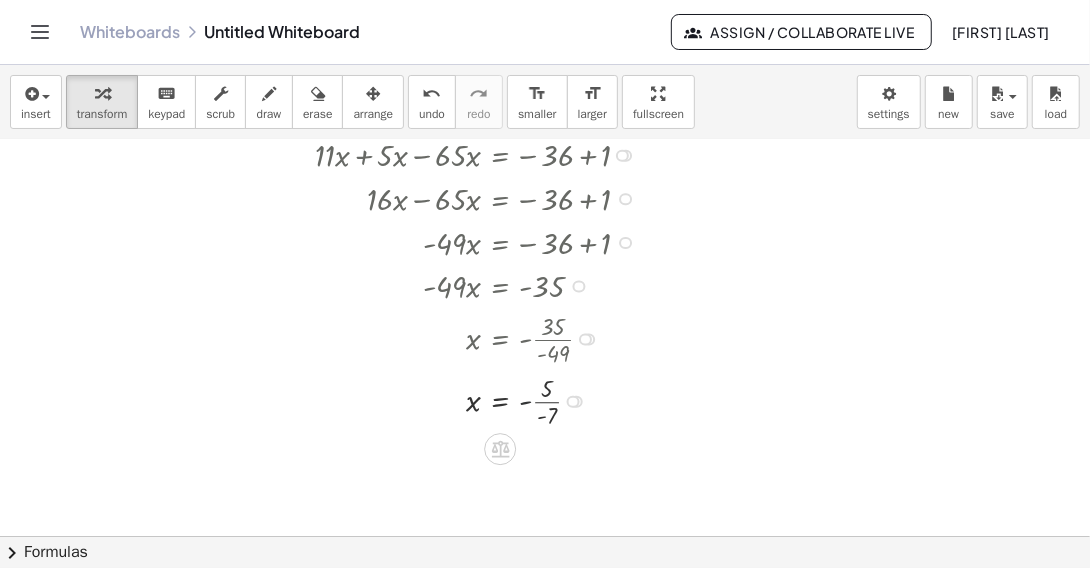 click at bounding box center (469, 400) 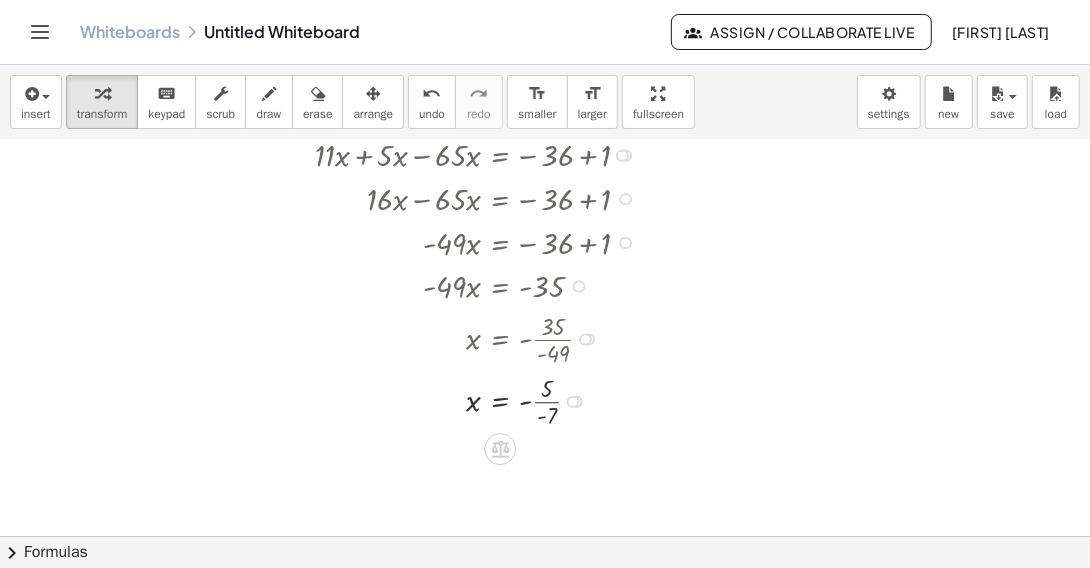 click at bounding box center (469, 400) 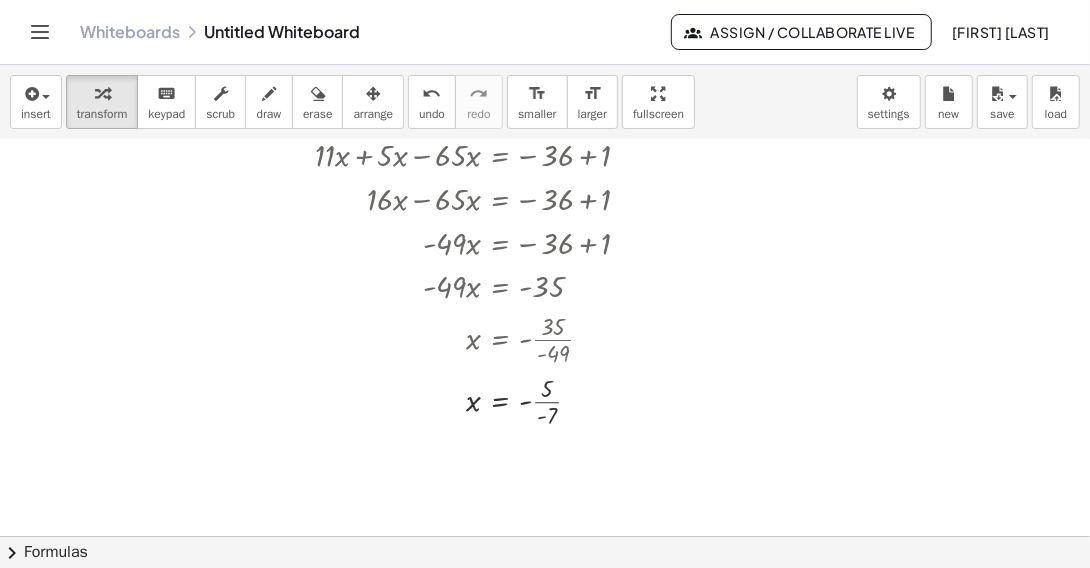scroll, scrollTop: 0, scrollLeft: 0, axis: both 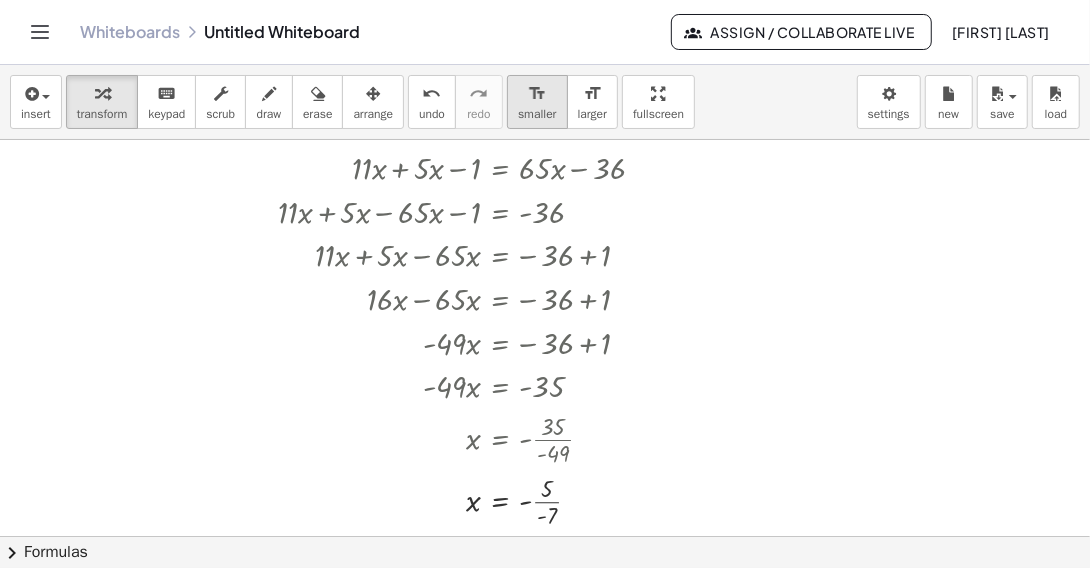 click on "format_size" at bounding box center [537, 94] 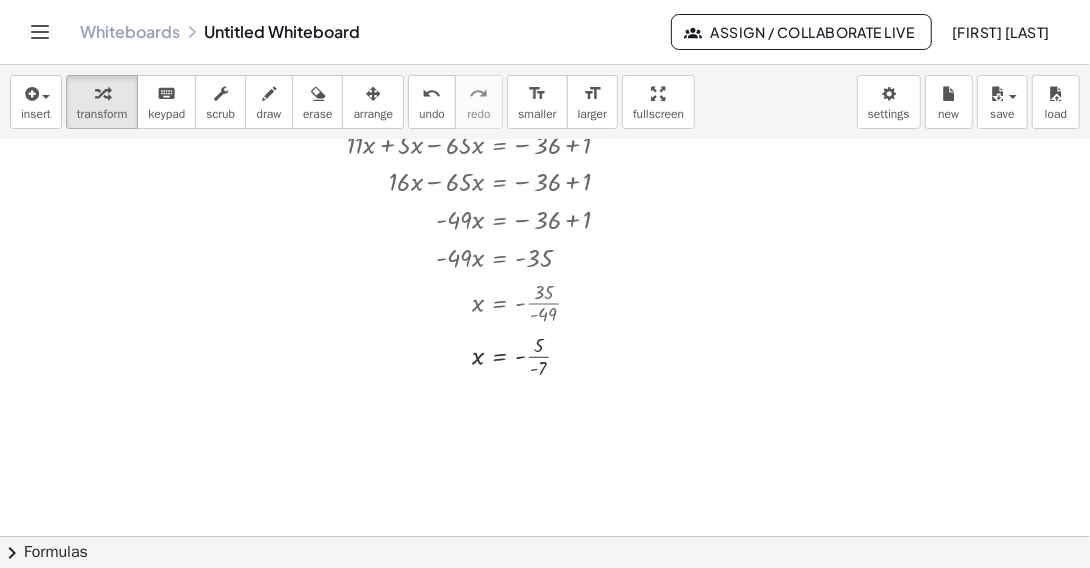 scroll, scrollTop: 0, scrollLeft: 0, axis: both 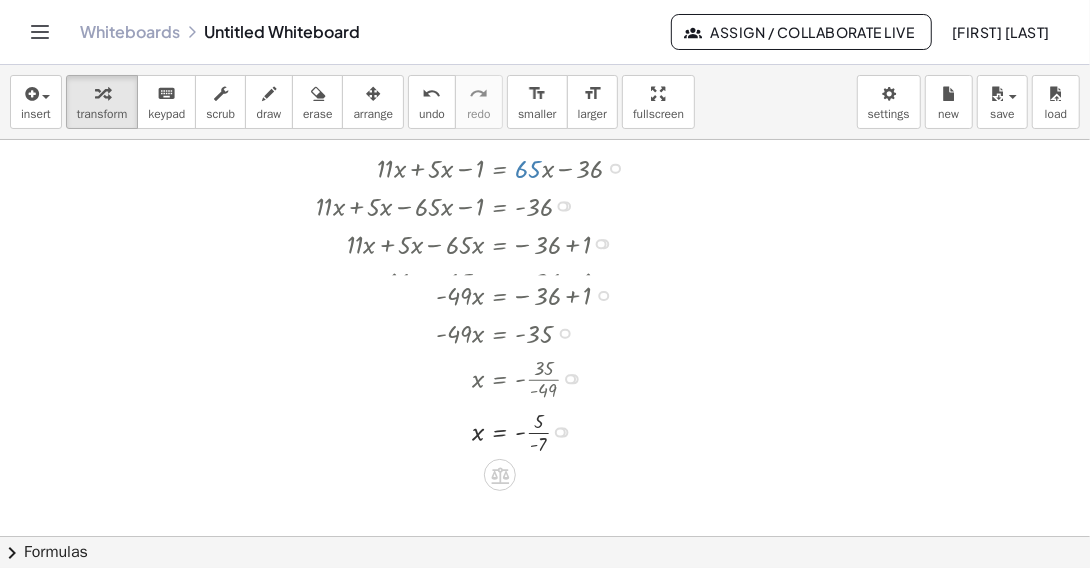 drag, startPoint x: 601, startPoint y: 318, endPoint x: 602, endPoint y: 284, distance: 34.0147 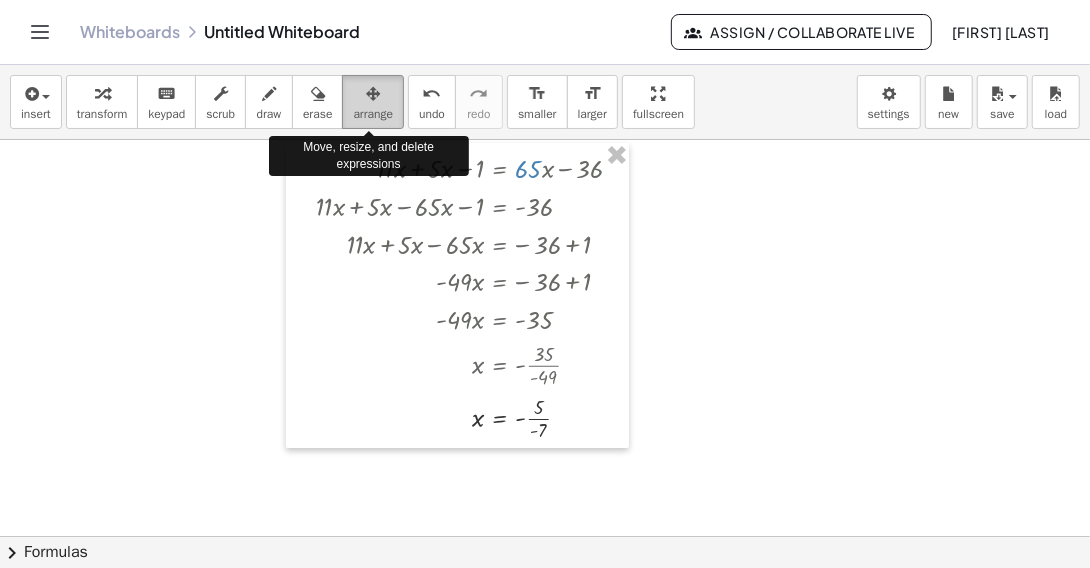 click at bounding box center [373, 93] 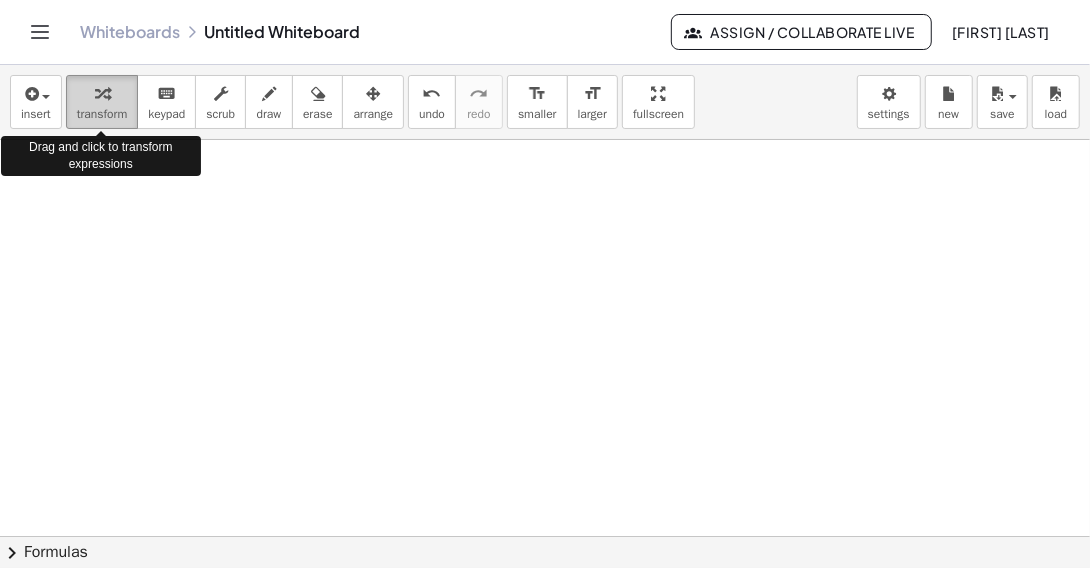 click at bounding box center [102, 94] 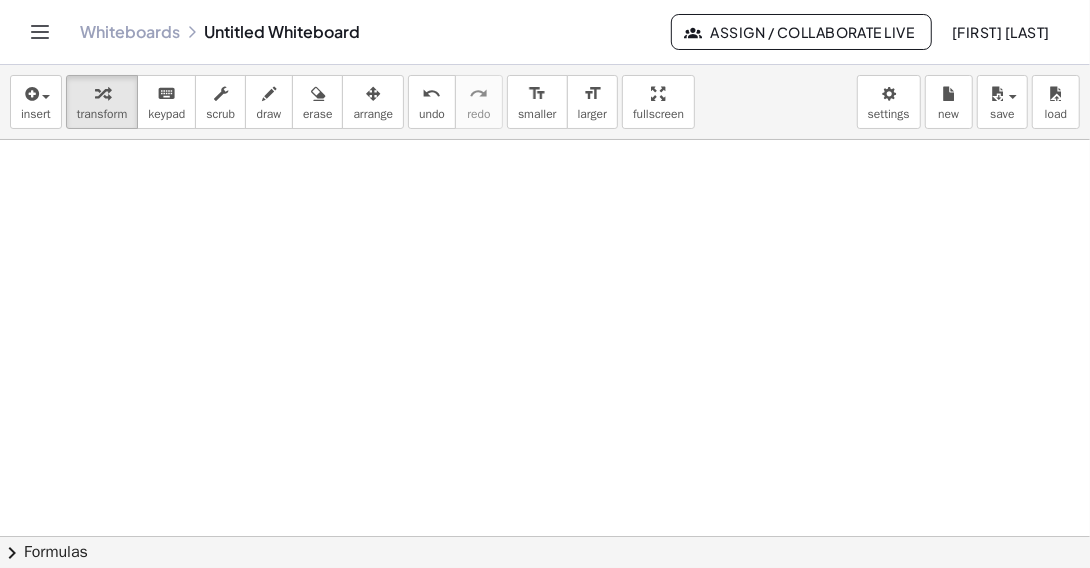 click at bounding box center [545, 536] 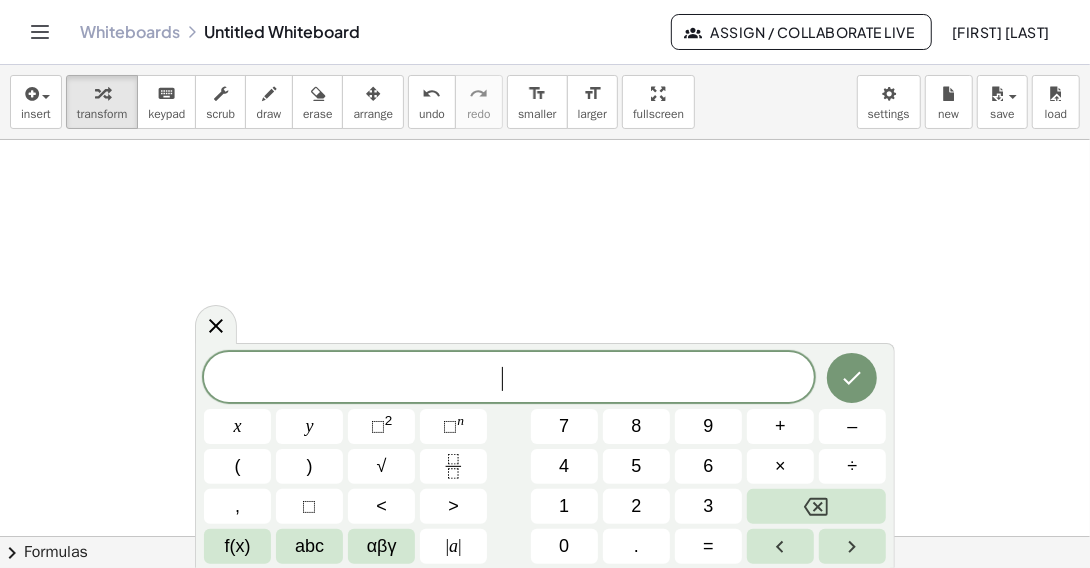click on "​" at bounding box center [509, 379] 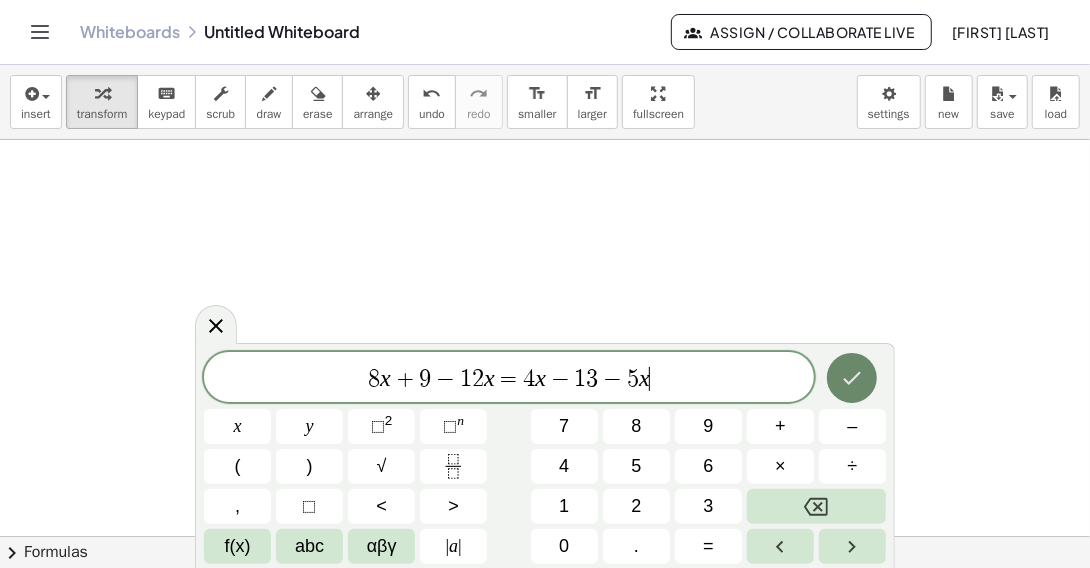 click 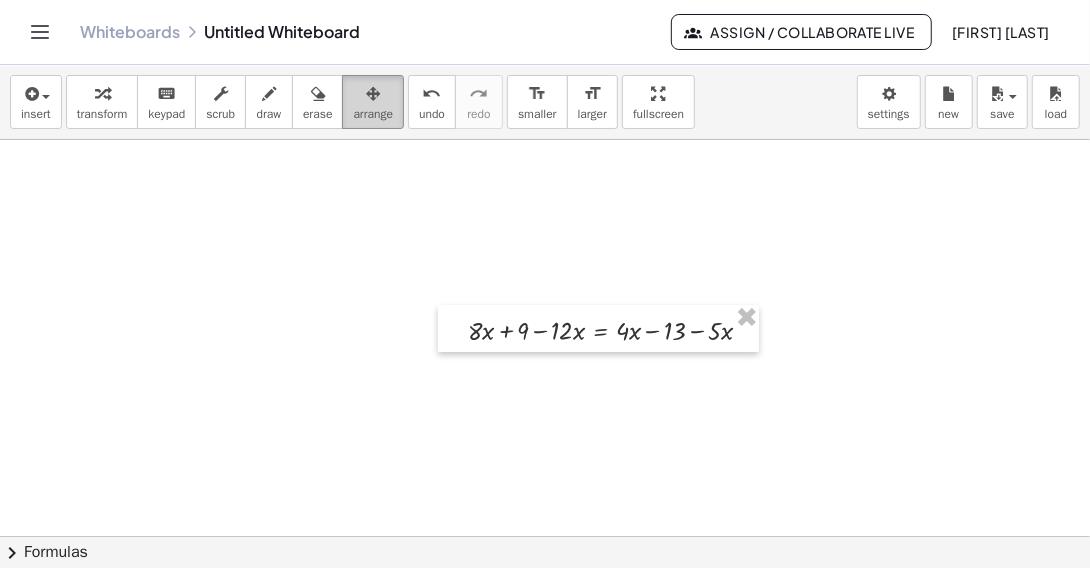 click on "arrange" at bounding box center (373, 114) 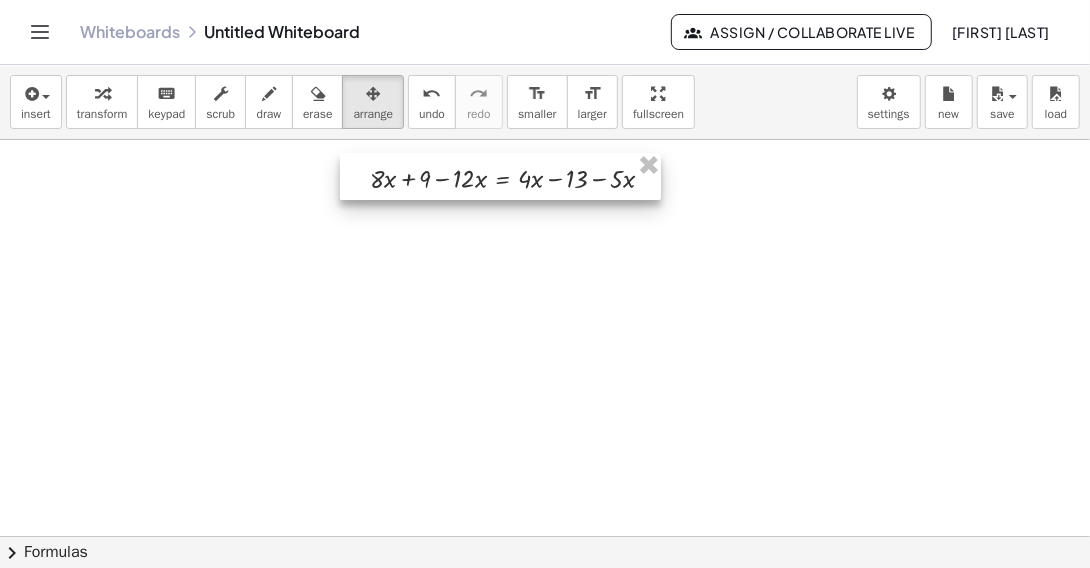 drag, startPoint x: 607, startPoint y: 319, endPoint x: 509, endPoint y: 167, distance: 180.85353 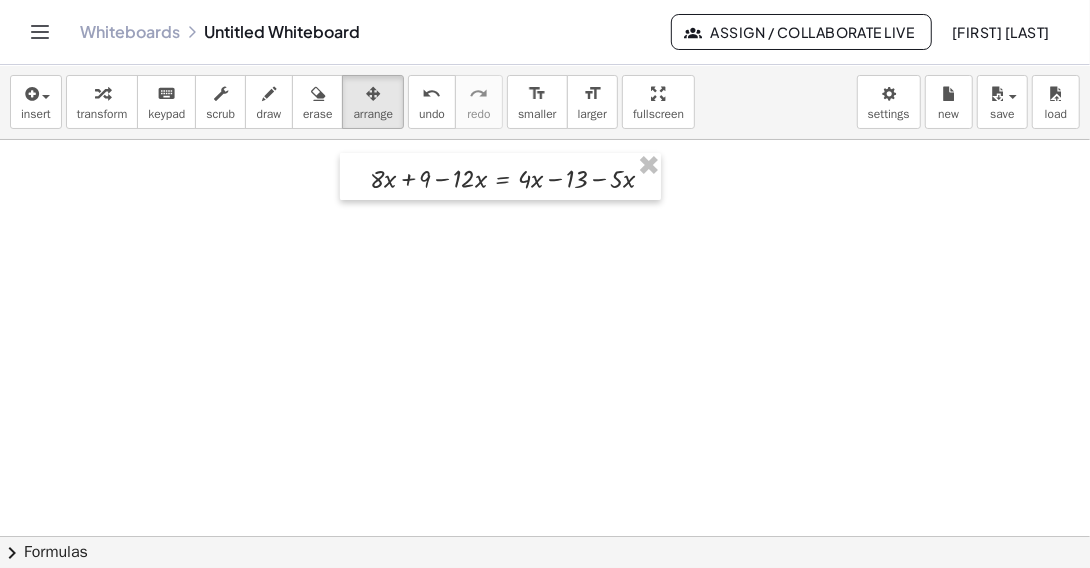 click at bounding box center [545, 536] 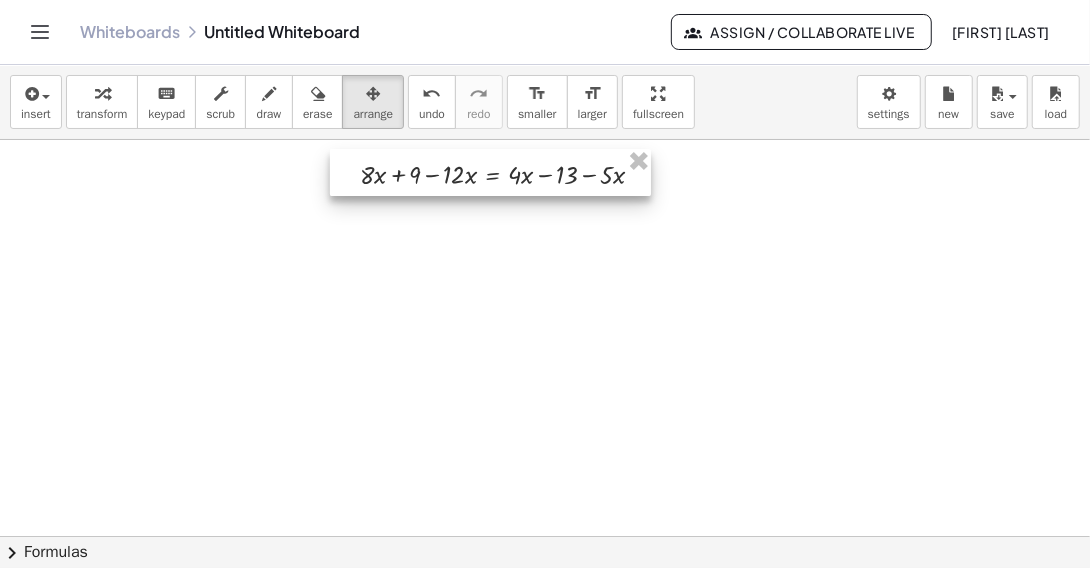 drag, startPoint x: 526, startPoint y: 186, endPoint x: 516, endPoint y: 182, distance: 10.770329 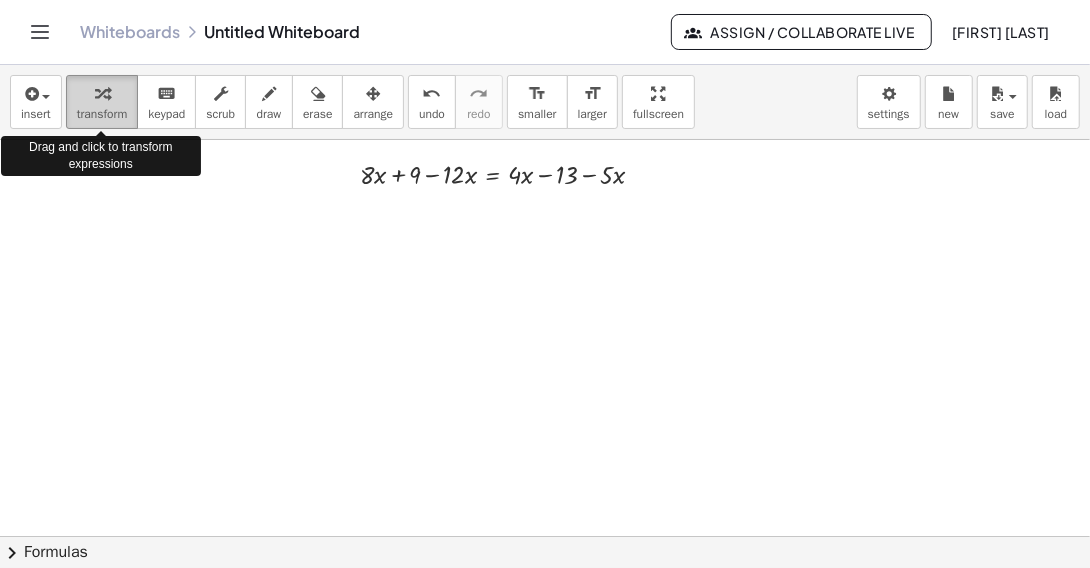 click at bounding box center [102, 93] 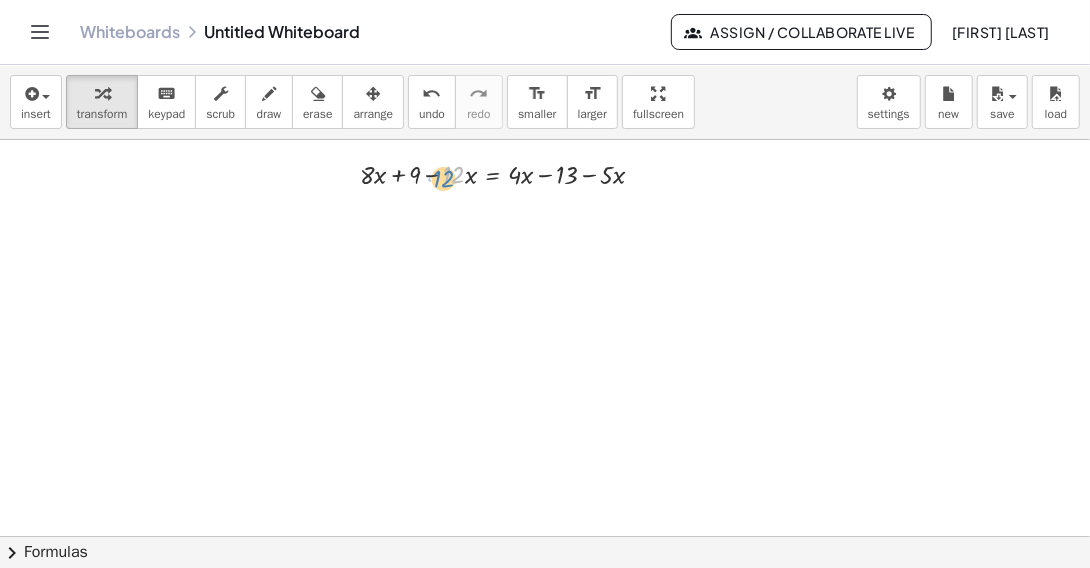 drag, startPoint x: 447, startPoint y: 174, endPoint x: 437, endPoint y: 178, distance: 10.770329 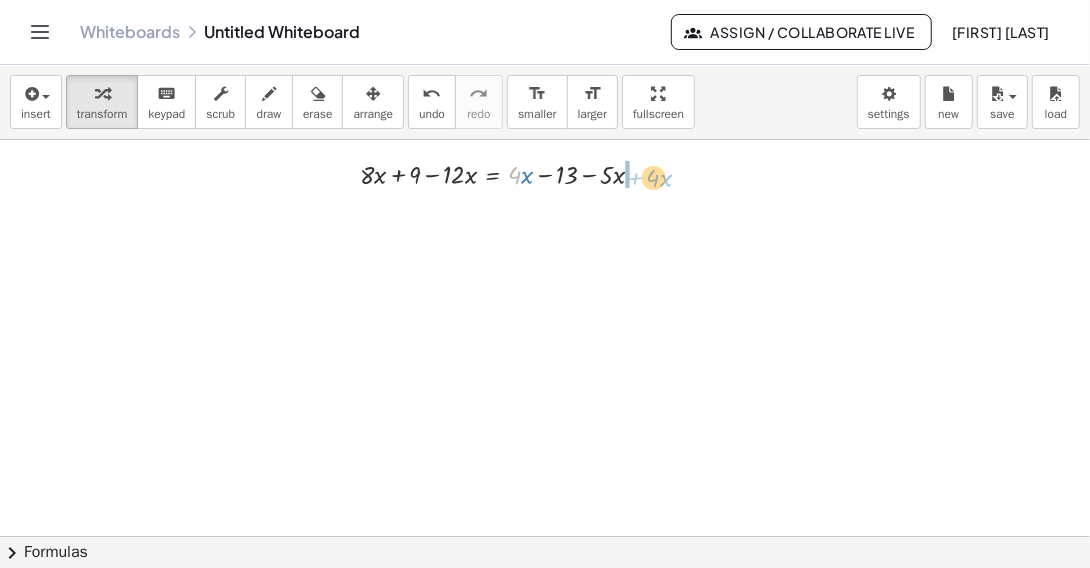 drag, startPoint x: 518, startPoint y: 179, endPoint x: 656, endPoint y: 174, distance: 138.09055 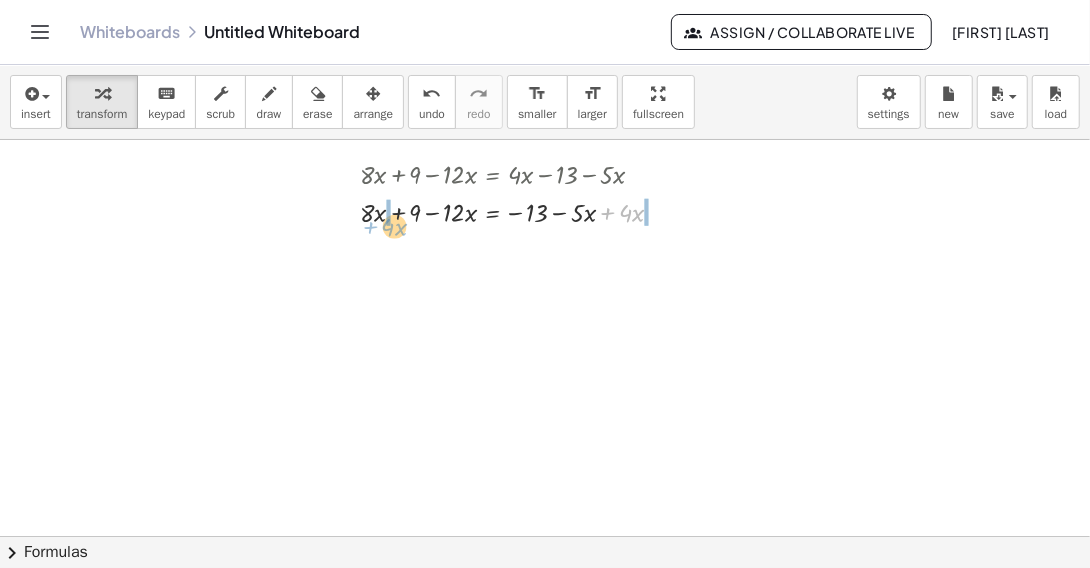 drag, startPoint x: 606, startPoint y: 212, endPoint x: 369, endPoint y: 226, distance: 237.41315 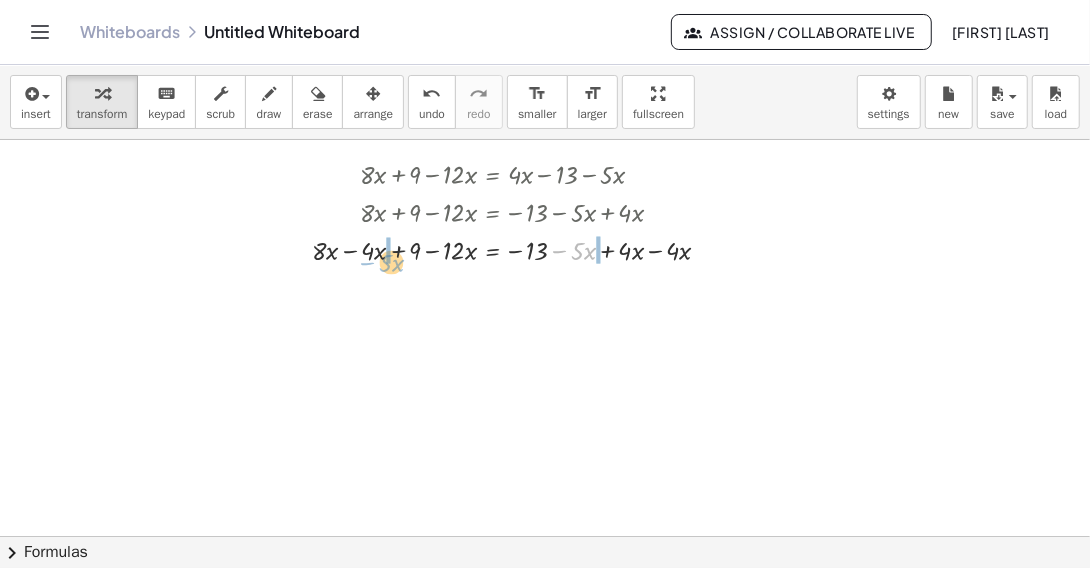 drag, startPoint x: 556, startPoint y: 250, endPoint x: 364, endPoint y: 262, distance: 192.37463 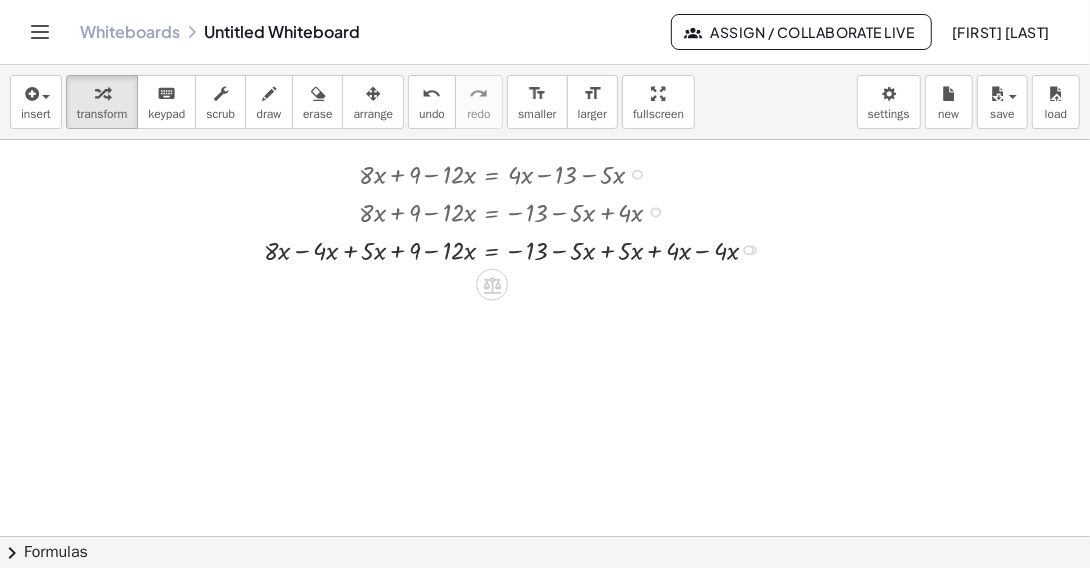 click at bounding box center [519, 248] 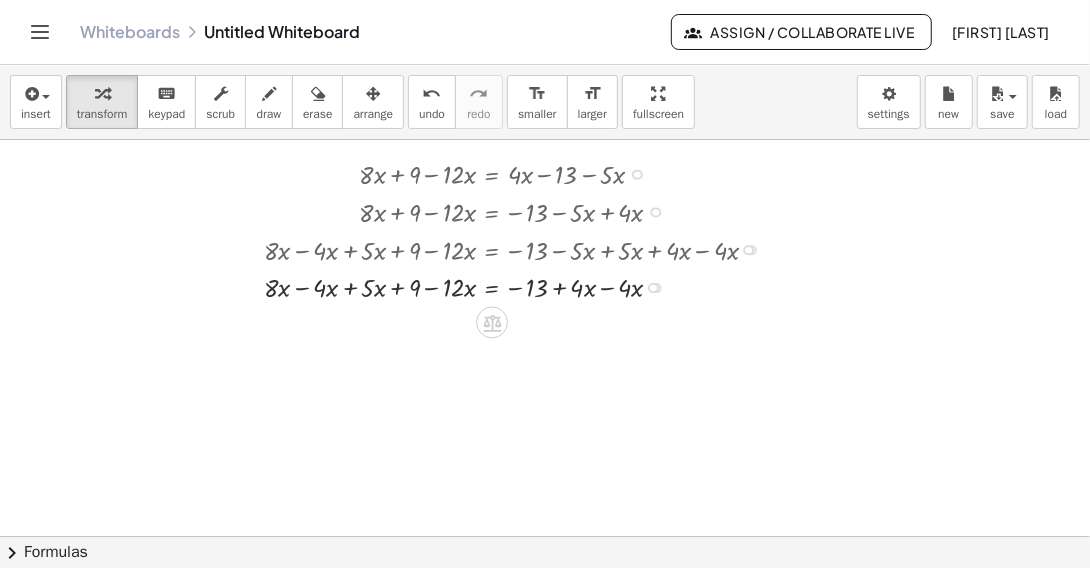 click at bounding box center [519, 286] 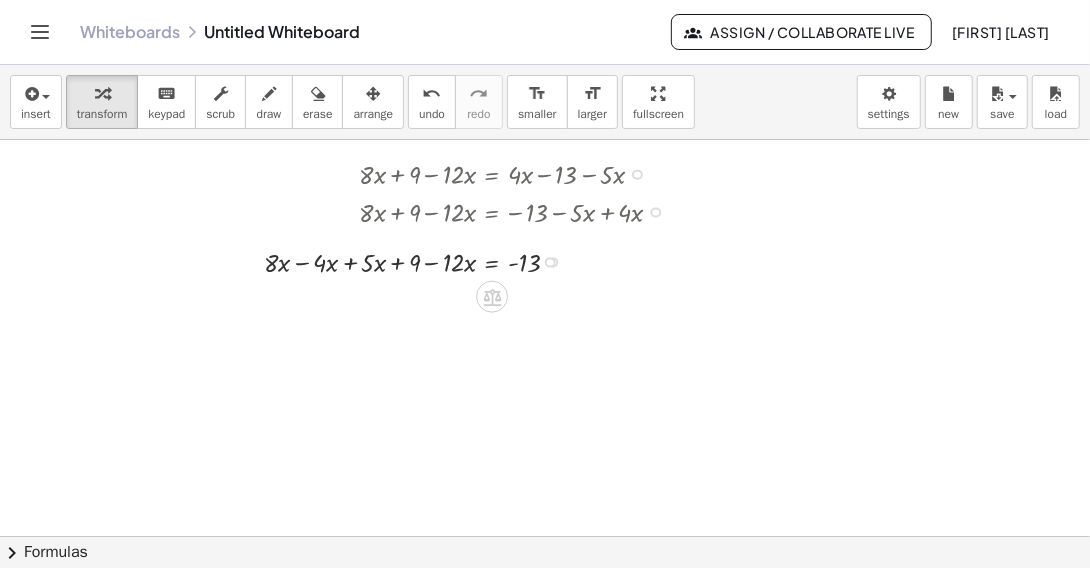 drag, startPoint x: 551, startPoint y: 326, endPoint x: 553, endPoint y: 256, distance: 70.028564 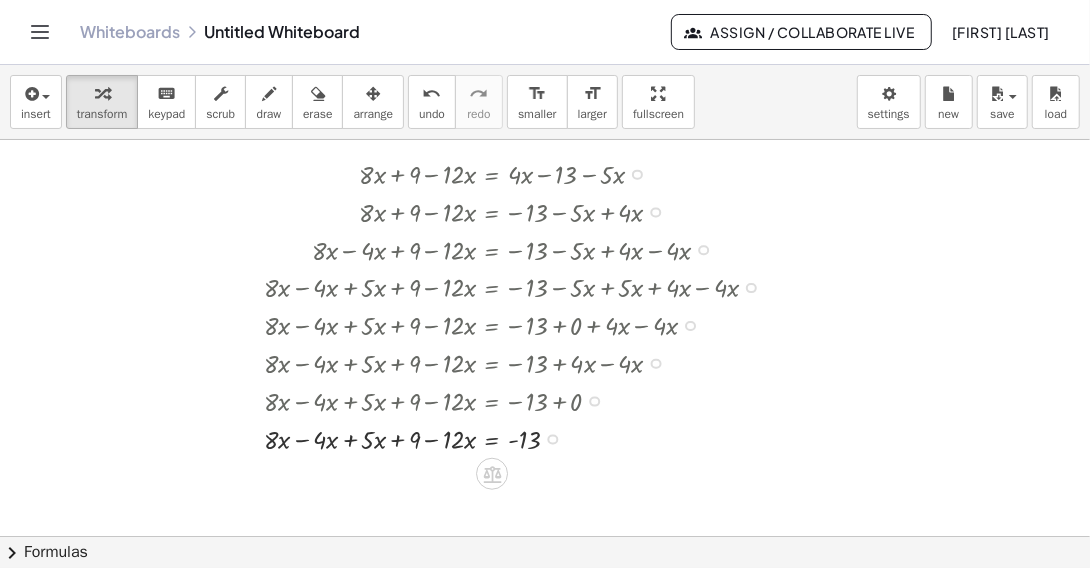 drag, startPoint x: 549, startPoint y: 247, endPoint x: 553, endPoint y: 474, distance: 227.03523 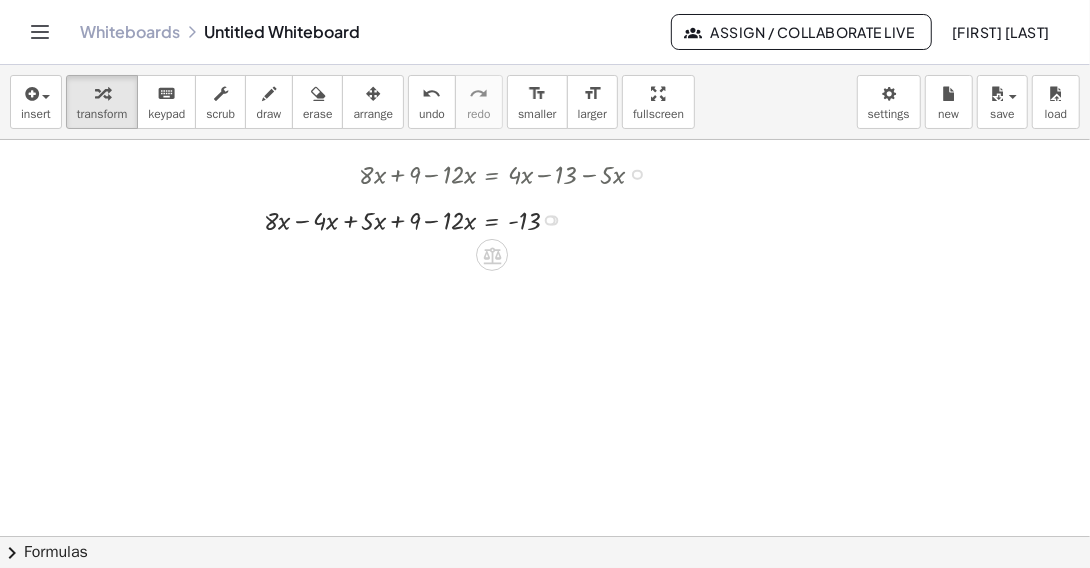 drag, startPoint x: 552, startPoint y: 438, endPoint x: 597, endPoint y: 224, distance: 218.68013 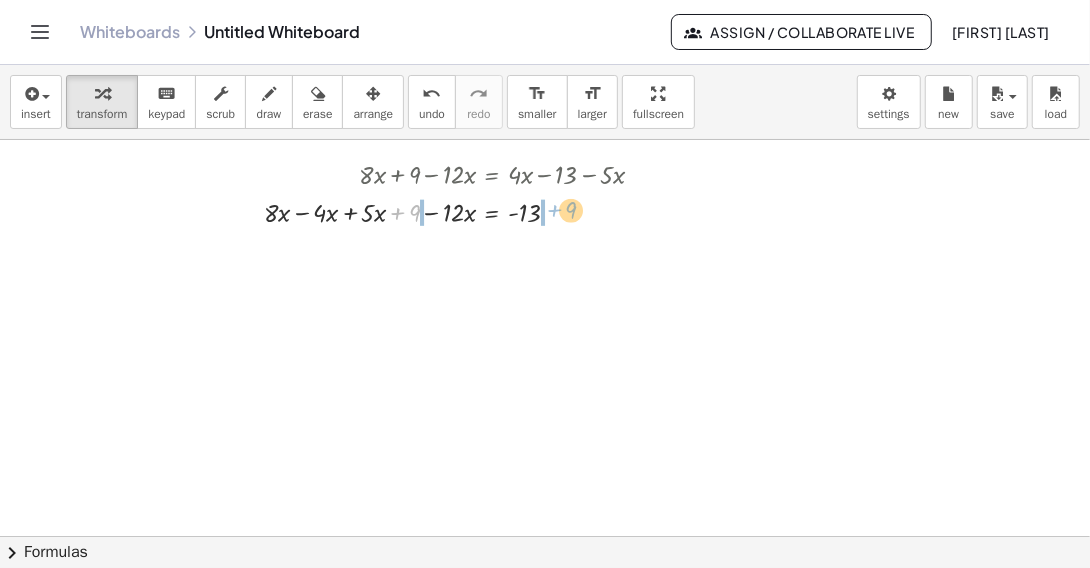 drag, startPoint x: 397, startPoint y: 209, endPoint x: 554, endPoint y: 207, distance: 157.01274 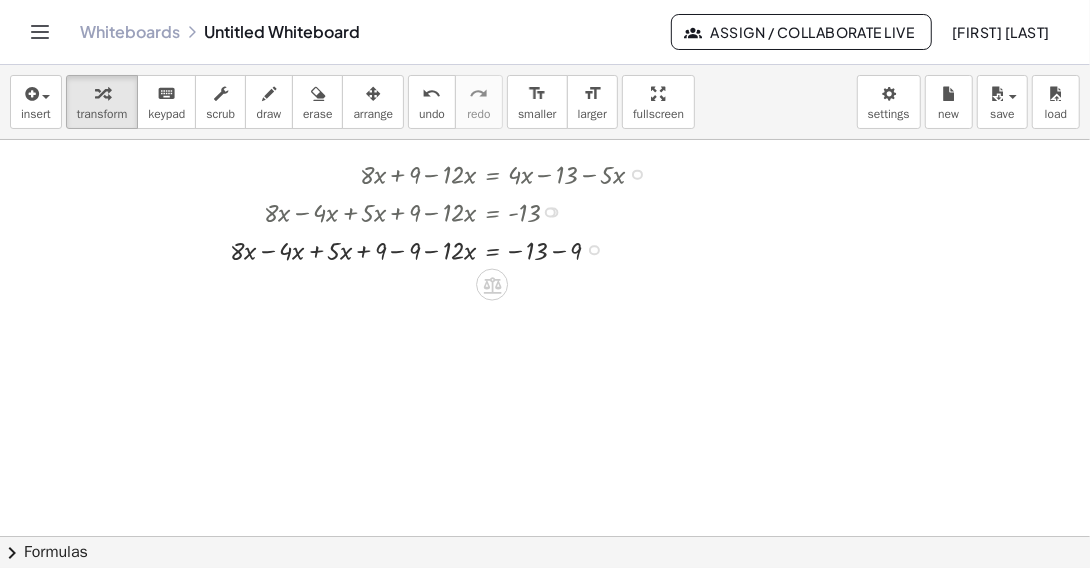 click at bounding box center [445, 248] 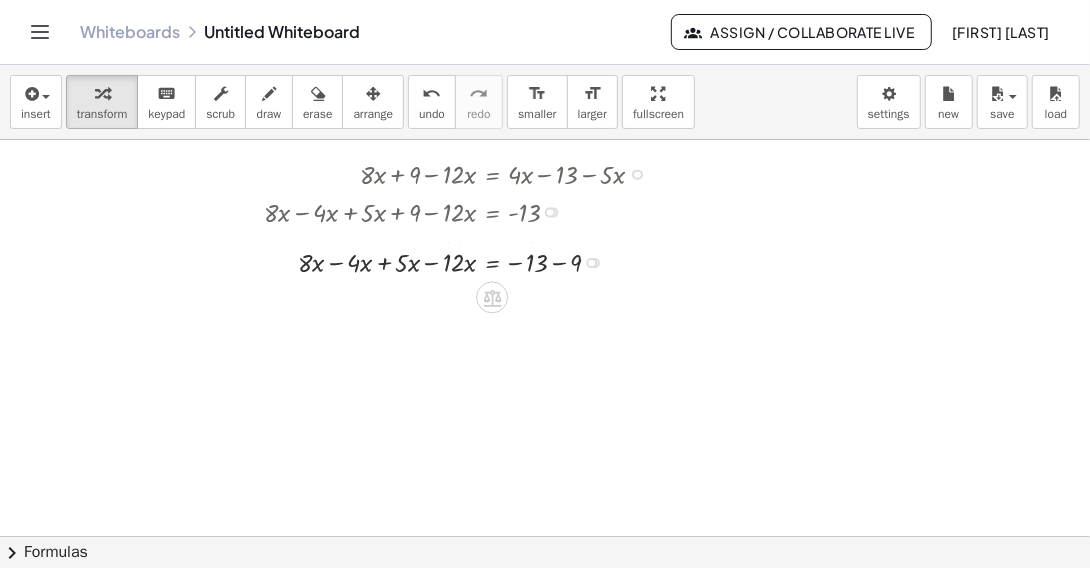drag, startPoint x: 591, startPoint y: 284, endPoint x: 592, endPoint y: 251, distance: 33.01515 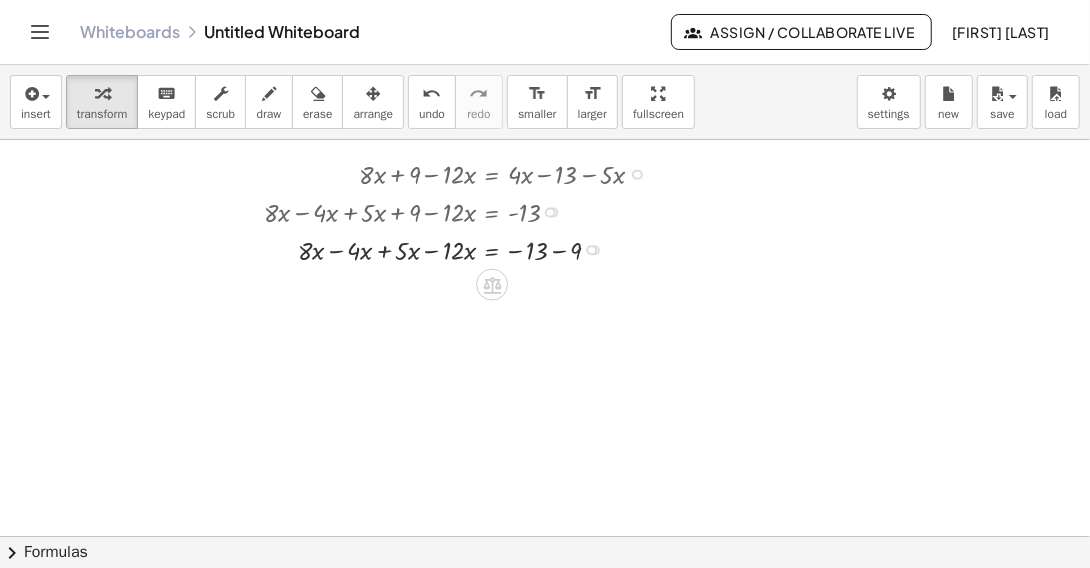 click at bounding box center (462, 248) 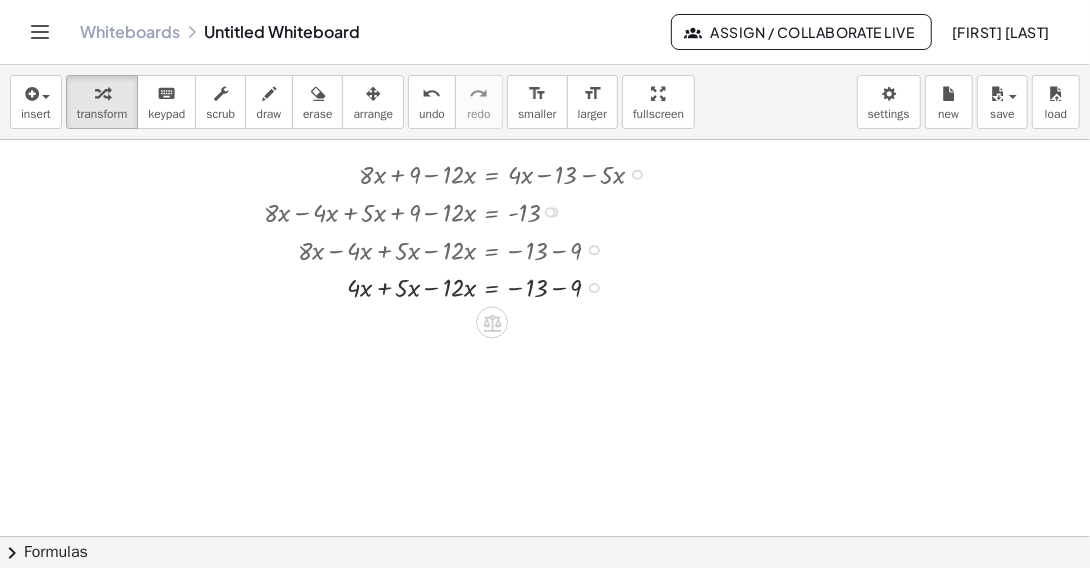click at bounding box center [462, 286] 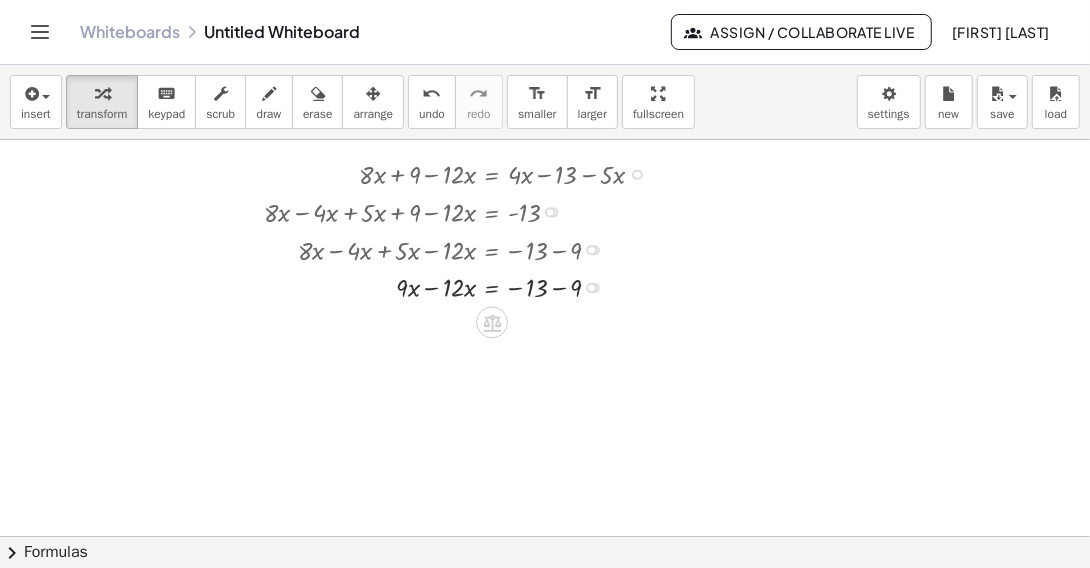 click at bounding box center [462, 286] 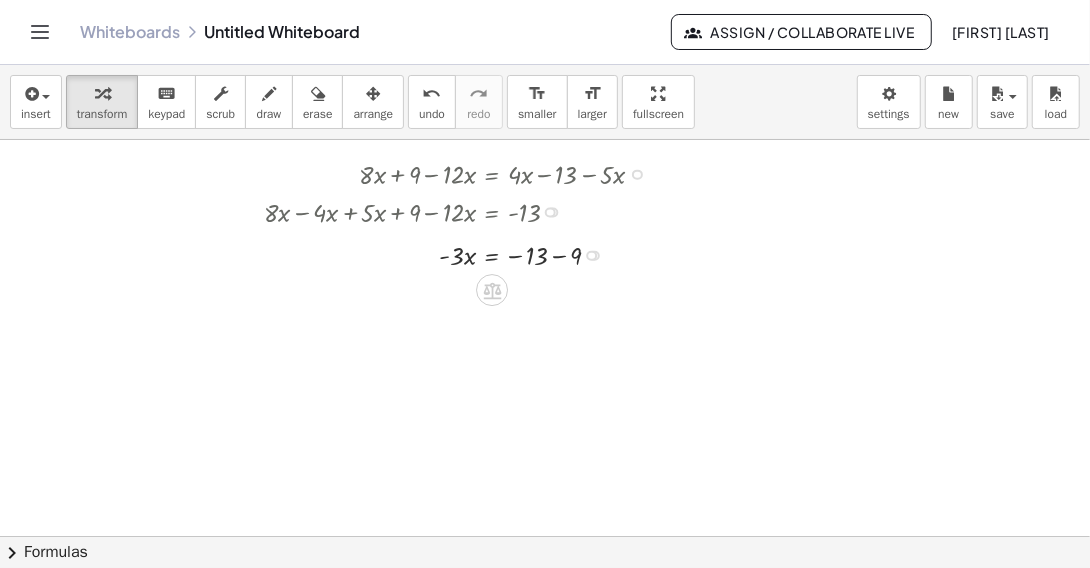 drag, startPoint x: 596, startPoint y: 287, endPoint x: 600, endPoint y: 247, distance: 40.1995 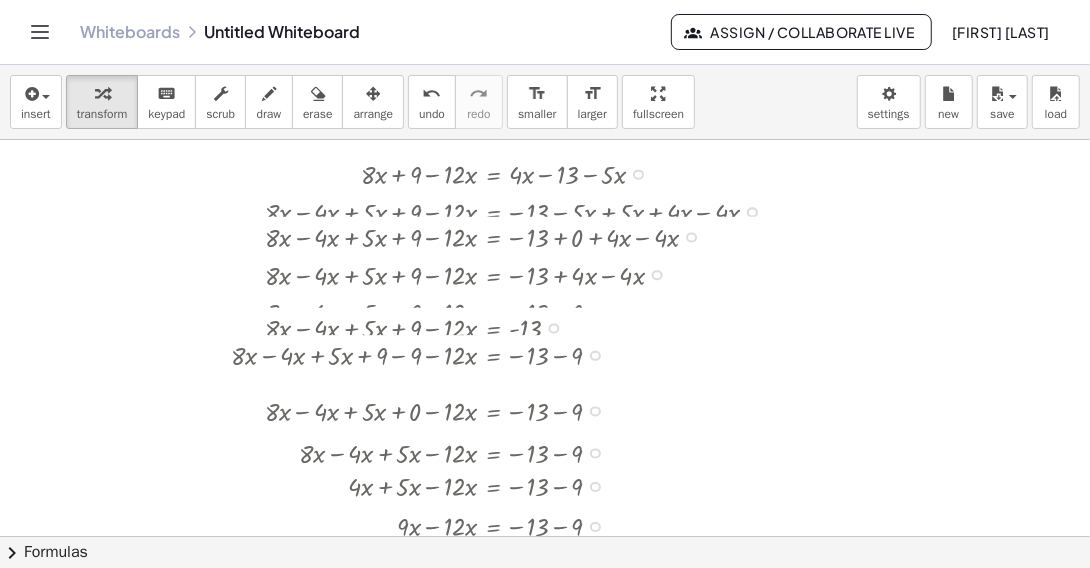 drag, startPoint x: 595, startPoint y: 247, endPoint x: 631, endPoint y: 611, distance: 365.77588 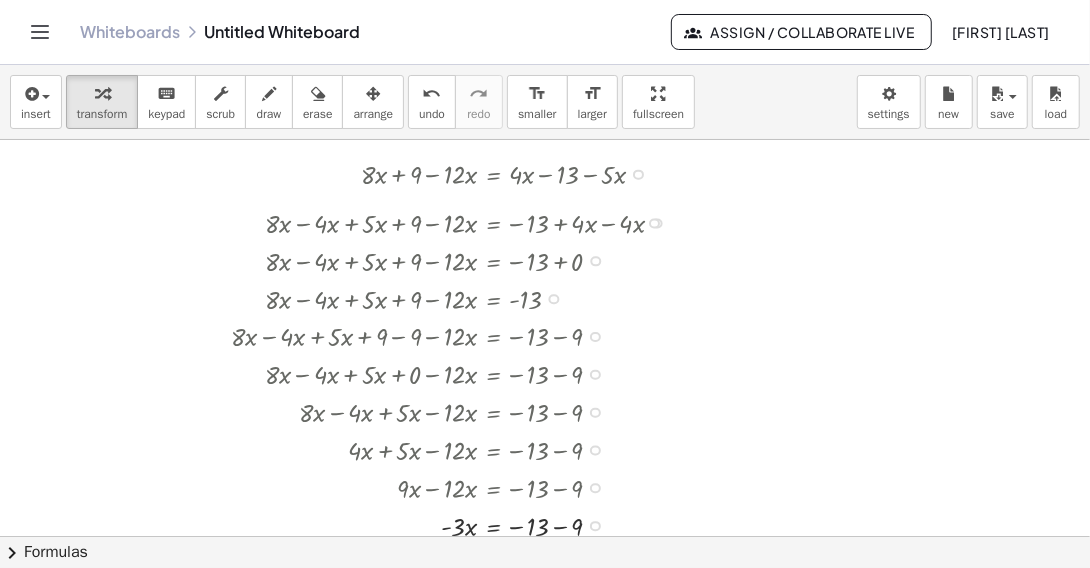 drag, startPoint x: 660, startPoint y: 287, endPoint x: 670, endPoint y: 218, distance: 69.72087 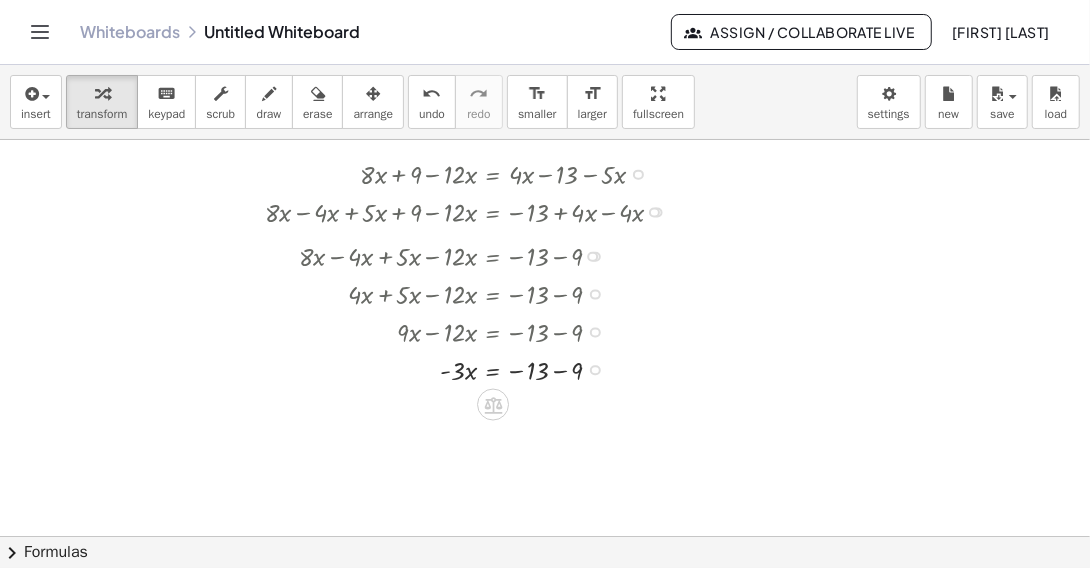 drag, startPoint x: 593, startPoint y: 400, endPoint x: 612, endPoint y: 256, distance: 145.24806 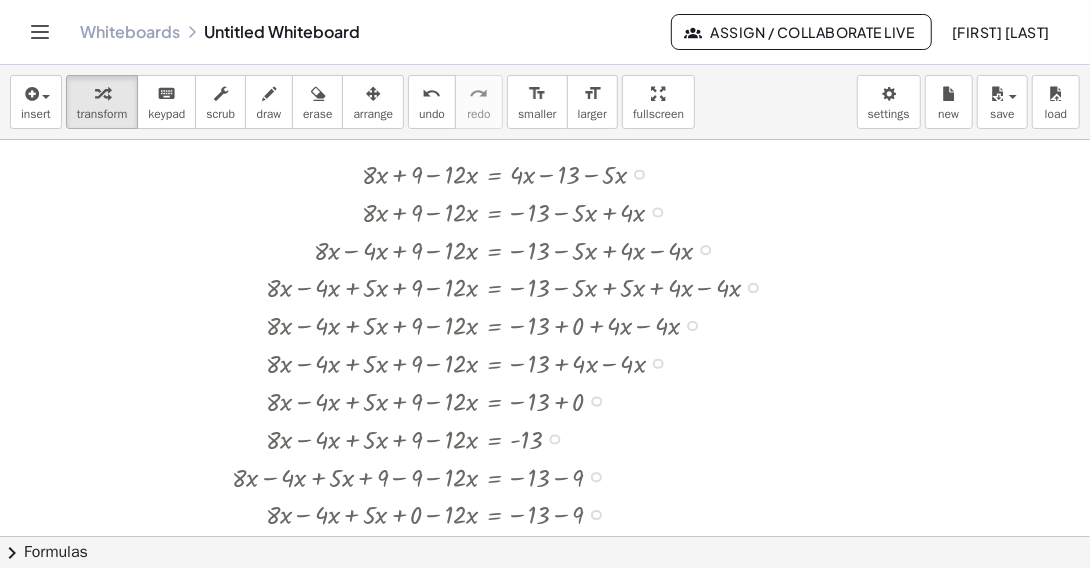 drag, startPoint x: 596, startPoint y: 250, endPoint x: 605, endPoint y: 610, distance: 360.1125 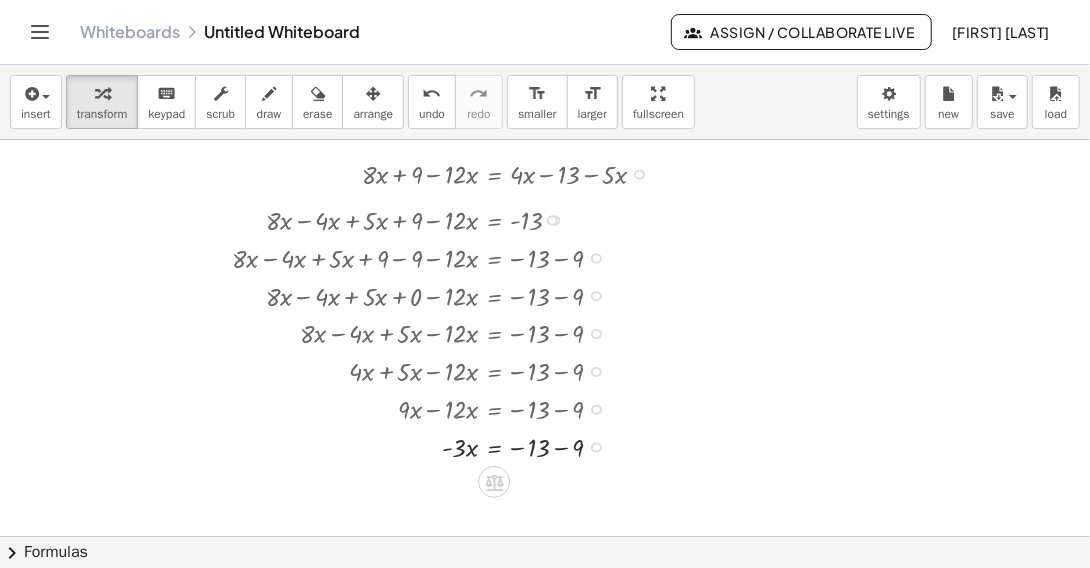 drag, startPoint x: 553, startPoint y: 435, endPoint x: 619, endPoint y: 218, distance: 226.8149 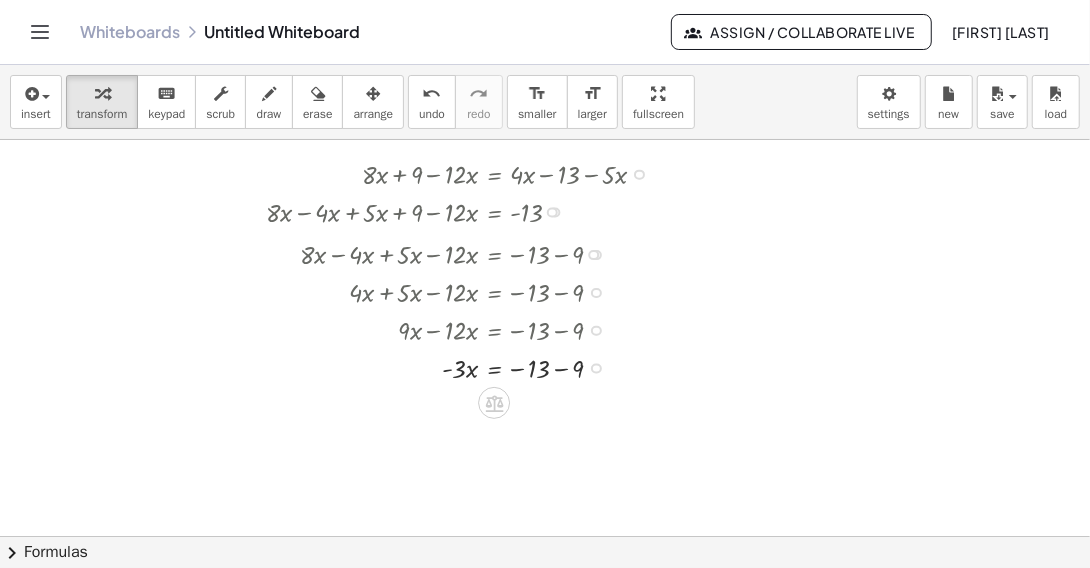 drag, startPoint x: 601, startPoint y: 324, endPoint x: 616, endPoint y: 249, distance: 76.48529 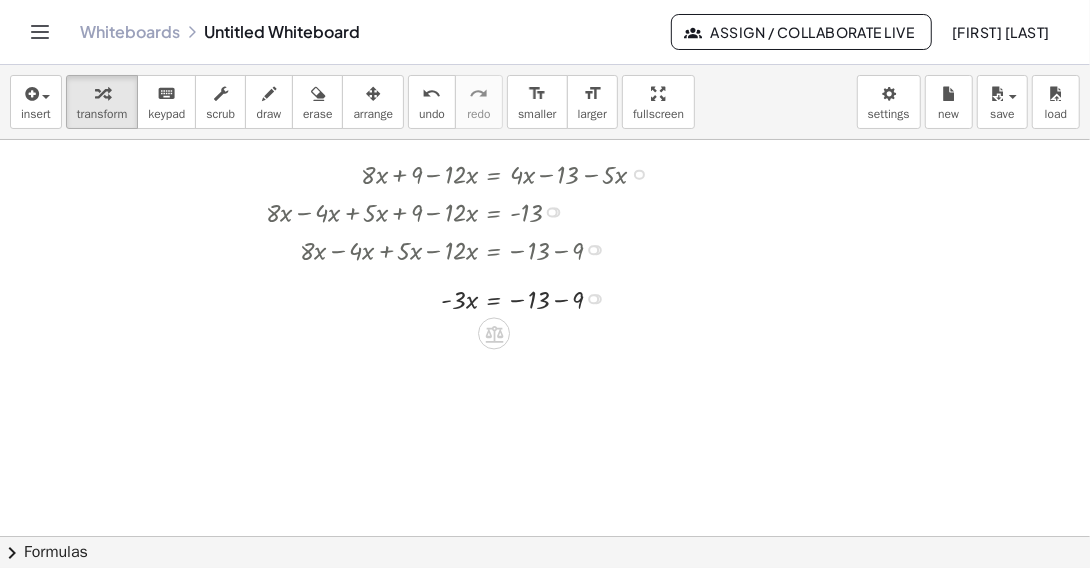 drag, startPoint x: 597, startPoint y: 362, endPoint x: 601, endPoint y: 292, distance: 70.11419 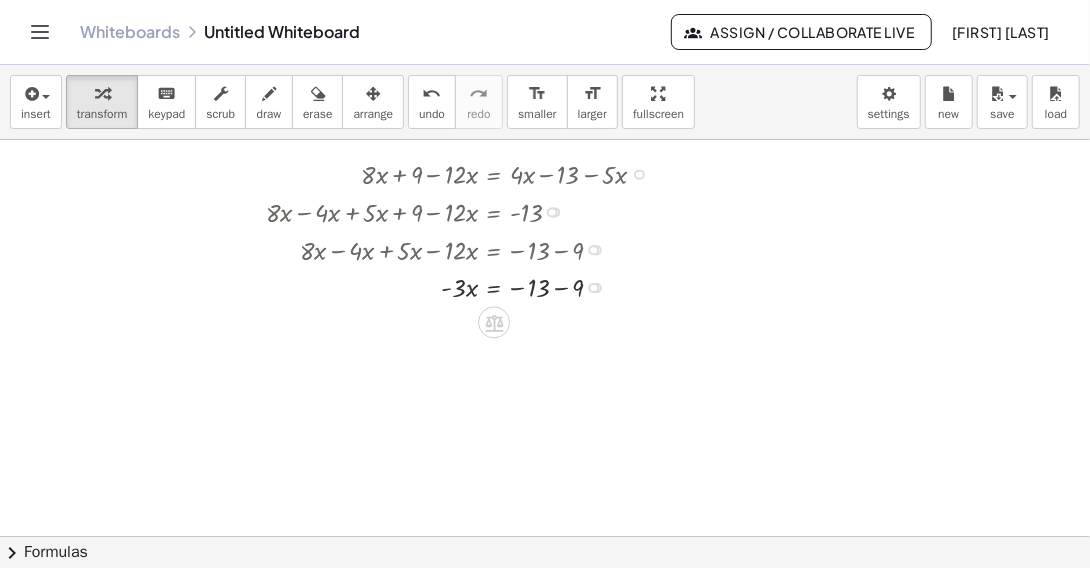 click at bounding box center (464, 286) 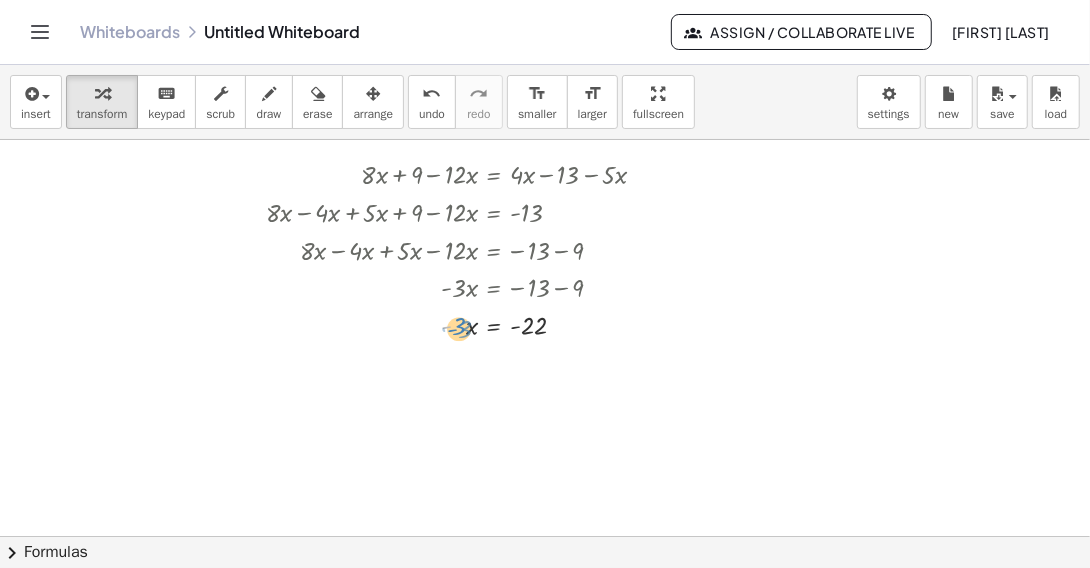 drag, startPoint x: 445, startPoint y: 328, endPoint x: 512, endPoint y: 364, distance: 76.05919 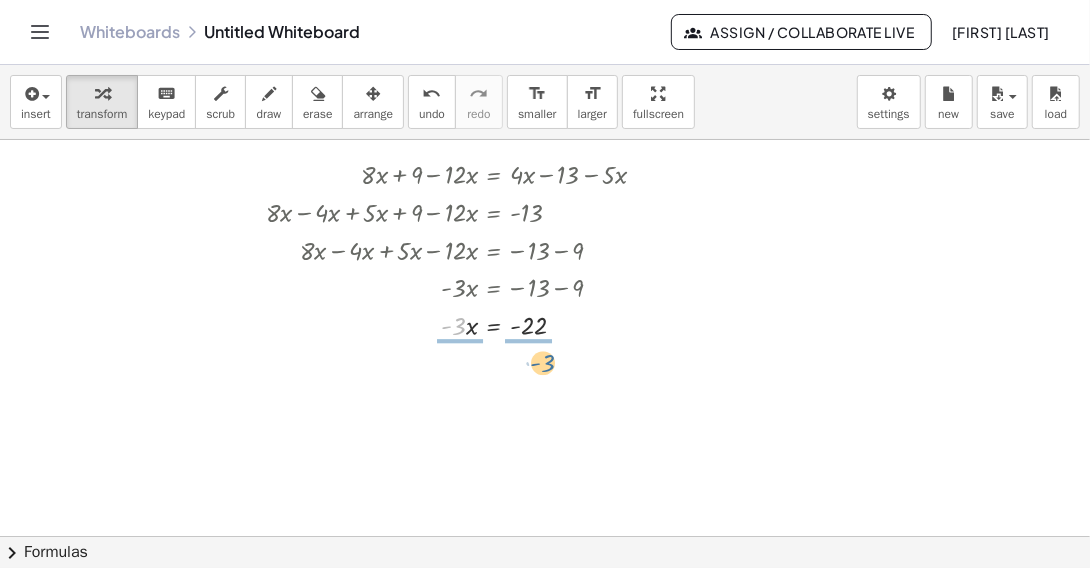 drag, startPoint x: 462, startPoint y: 322, endPoint x: 552, endPoint y: 359, distance: 97.308784 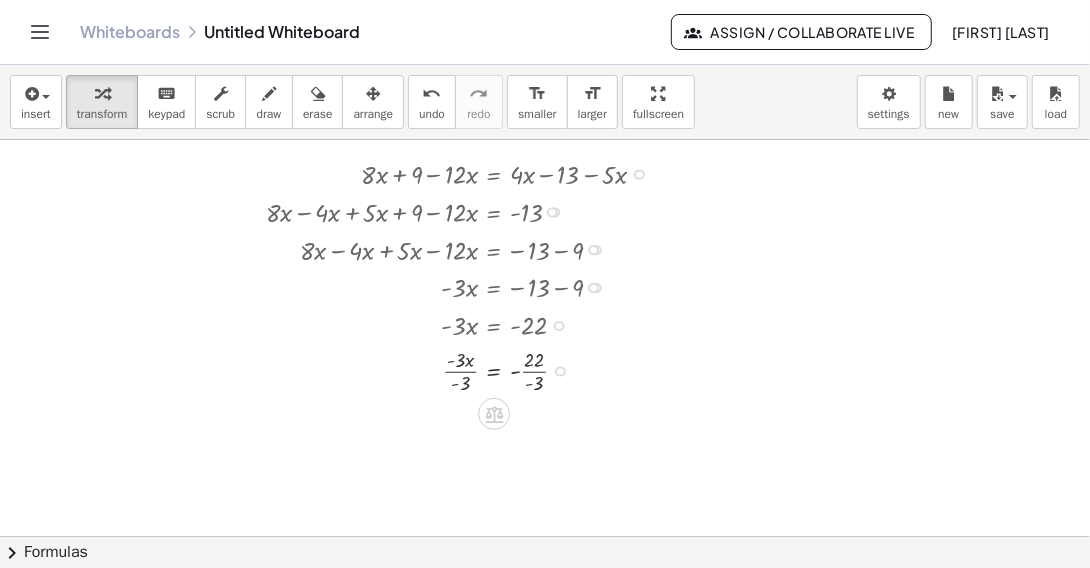 click at bounding box center (464, 369) 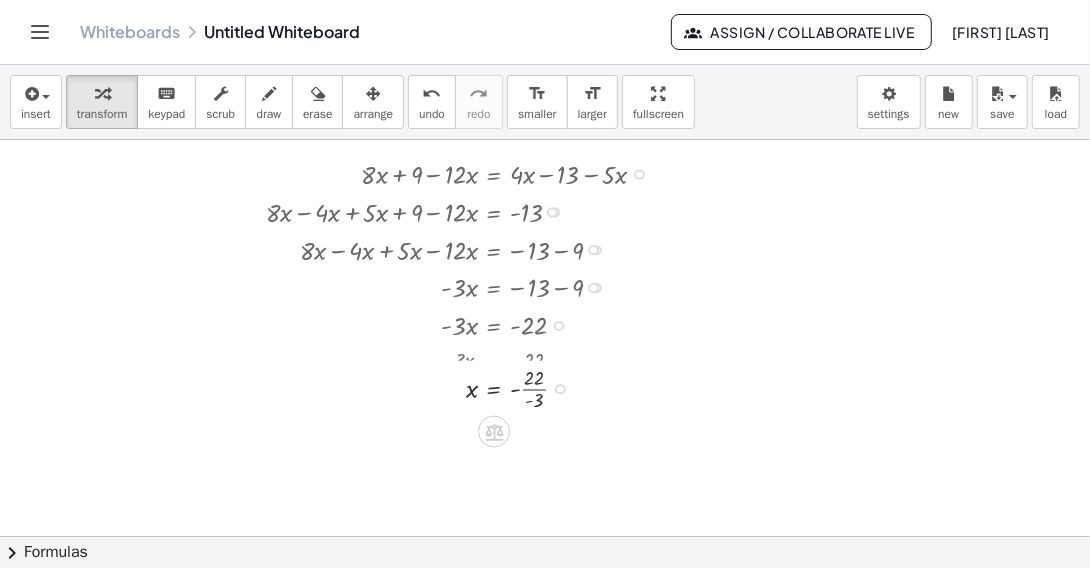 drag, startPoint x: 559, startPoint y: 424, endPoint x: 557, endPoint y: 382, distance: 42.047592 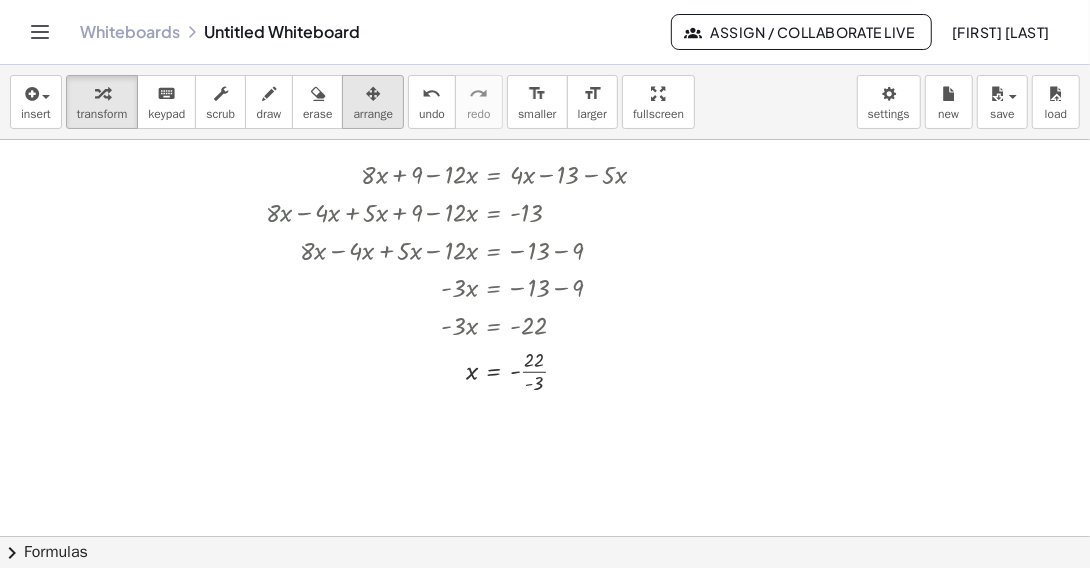 drag, startPoint x: 384, startPoint y: 101, endPoint x: 388, endPoint y: 123, distance: 22.36068 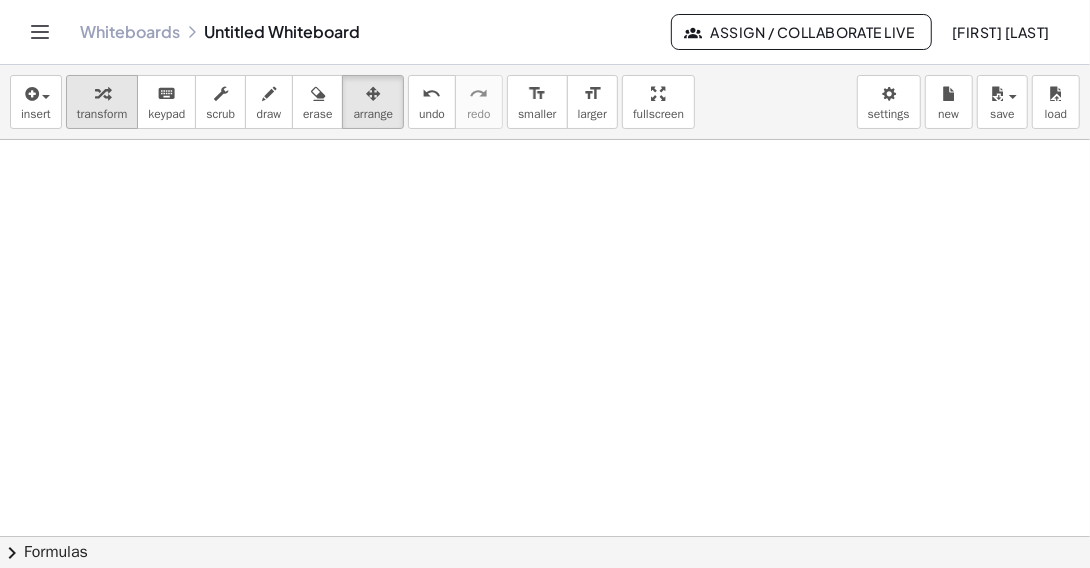 click at bounding box center [102, 94] 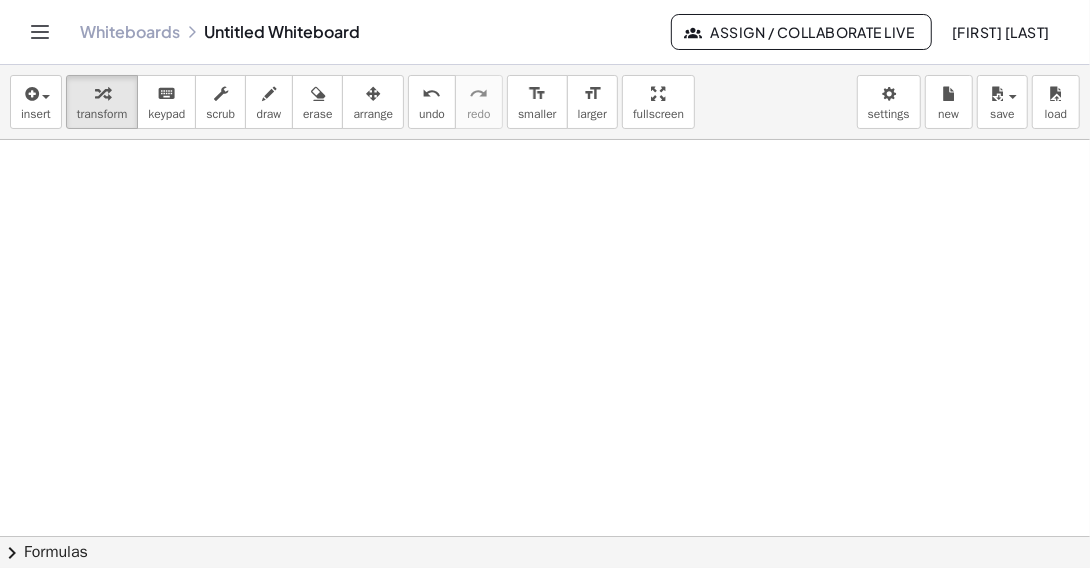 click at bounding box center [545, 536] 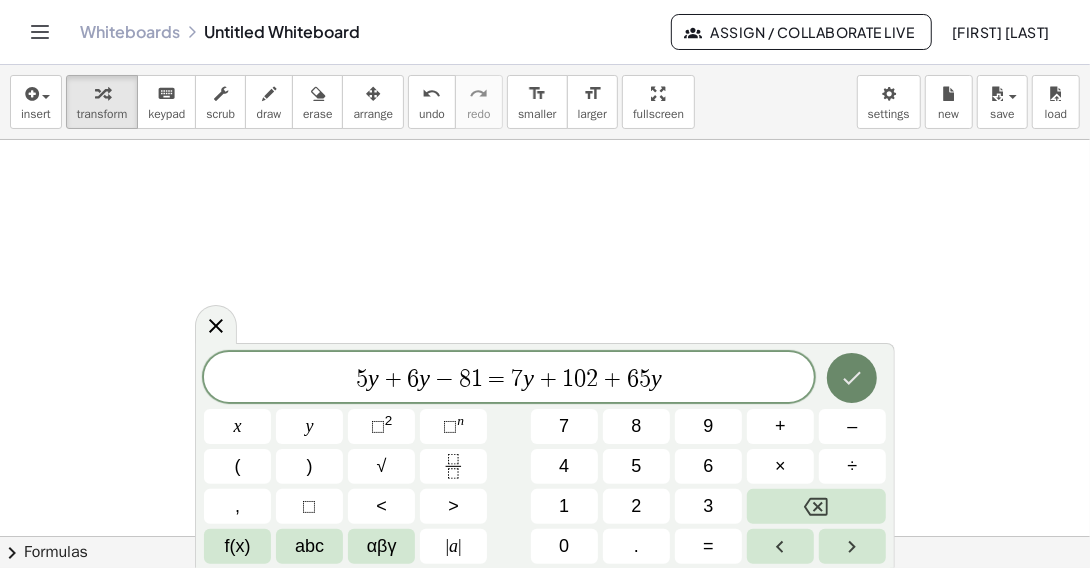 click at bounding box center (852, 378) 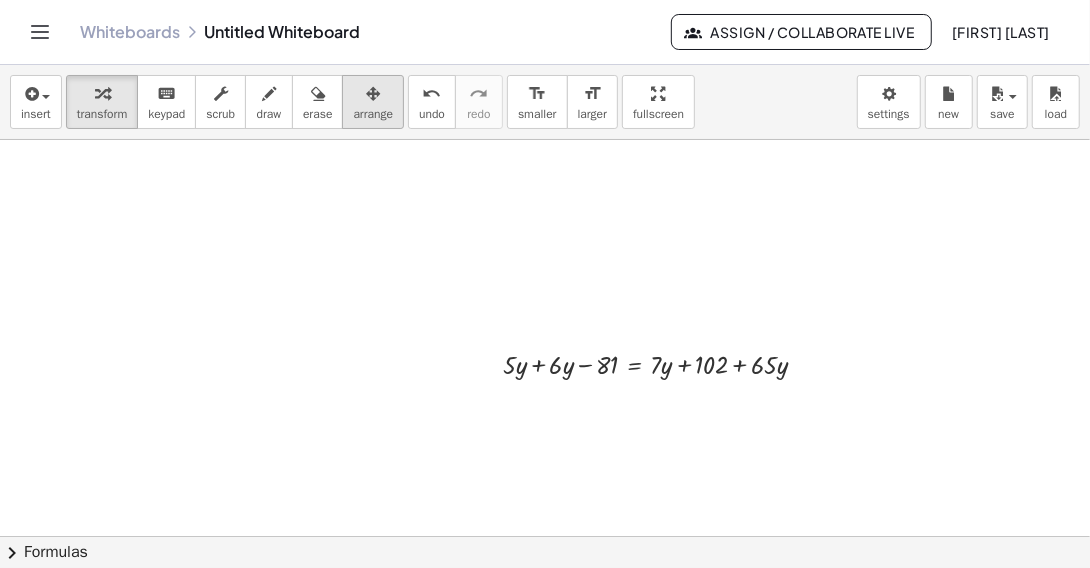 click on "arrange" at bounding box center [373, 114] 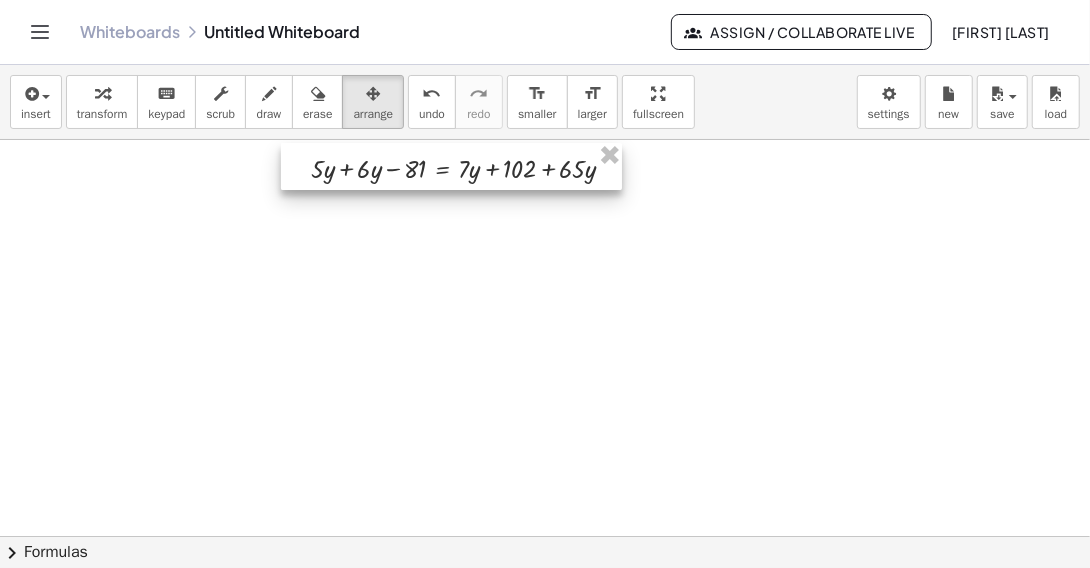 drag, startPoint x: 685, startPoint y: 358, endPoint x: 493, endPoint y: 162, distance: 274.372 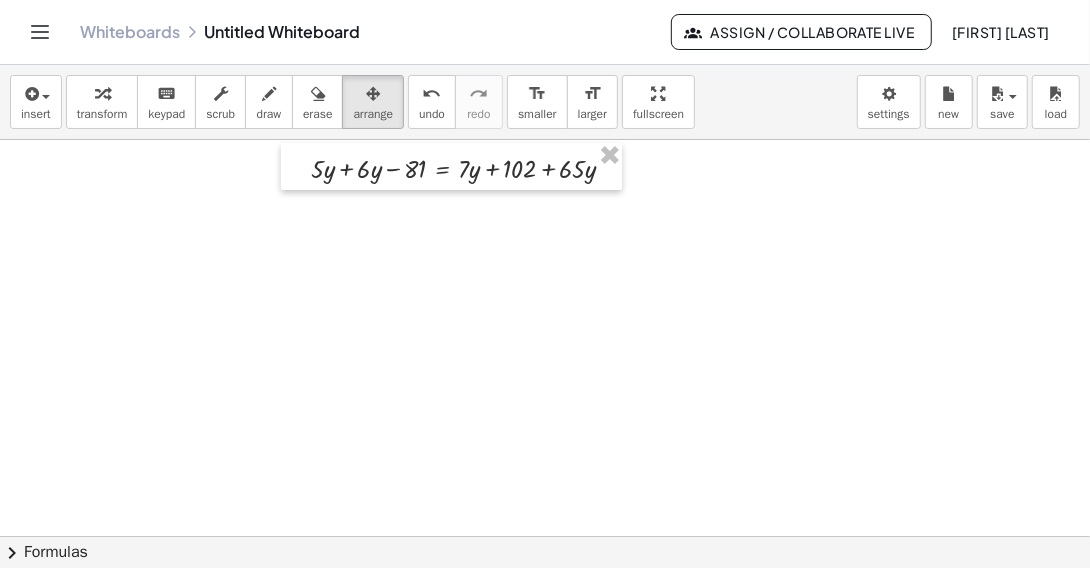 click at bounding box center (545, 536) 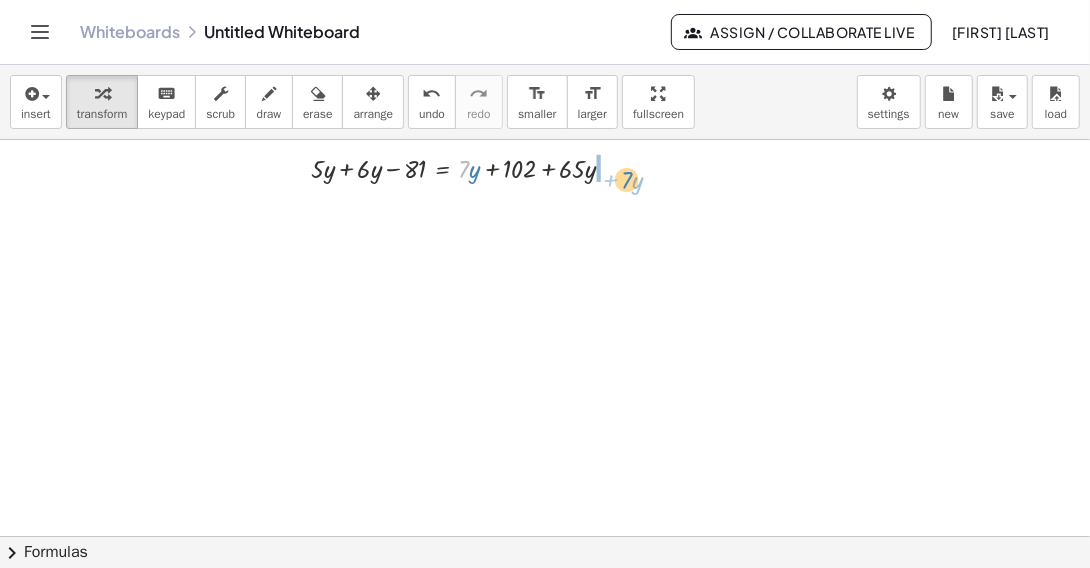 drag, startPoint x: 466, startPoint y: 163, endPoint x: 629, endPoint y: 171, distance: 163.1962 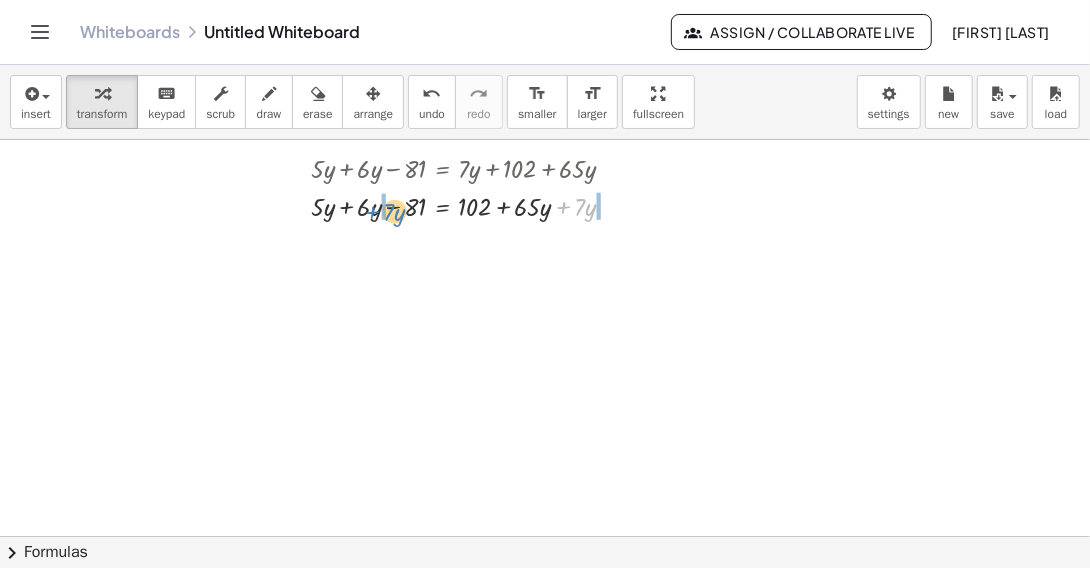 drag, startPoint x: 565, startPoint y: 206, endPoint x: 374, endPoint y: 211, distance: 191.06543 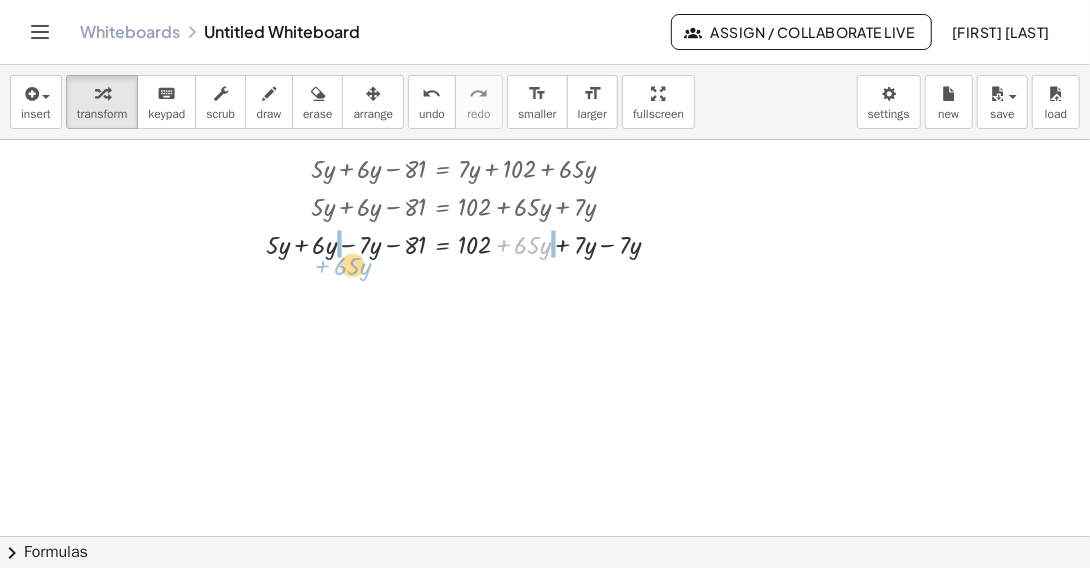 drag, startPoint x: 505, startPoint y: 243, endPoint x: 325, endPoint y: 264, distance: 181.22086 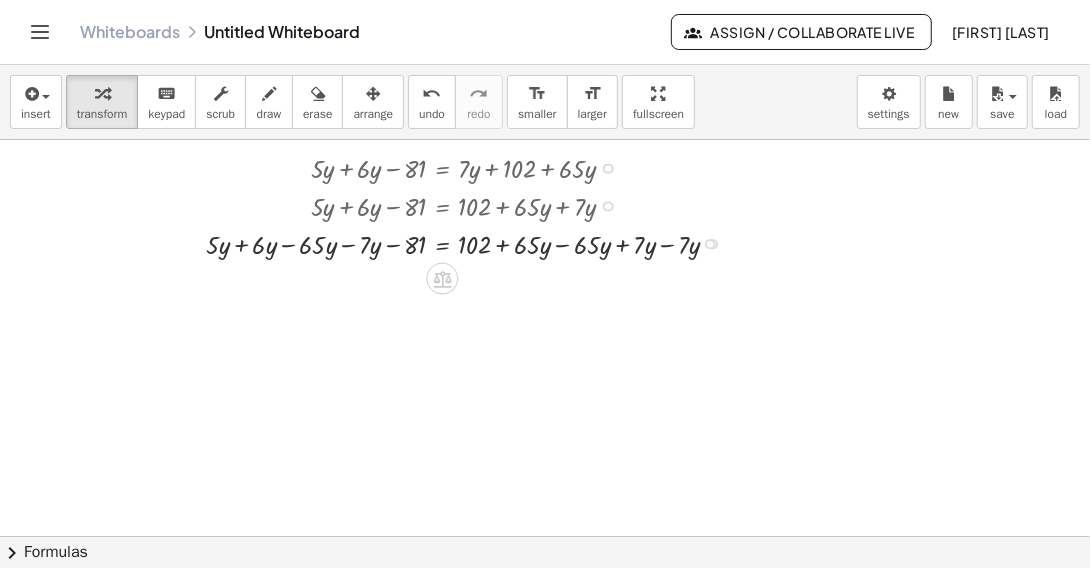 click at bounding box center [471, 242] 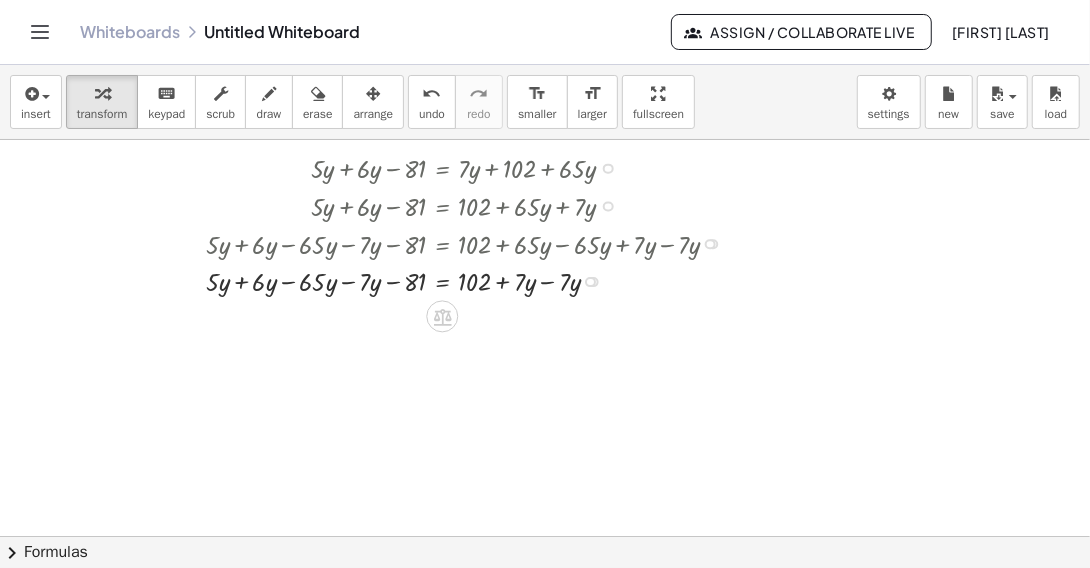 click at bounding box center [471, 280] 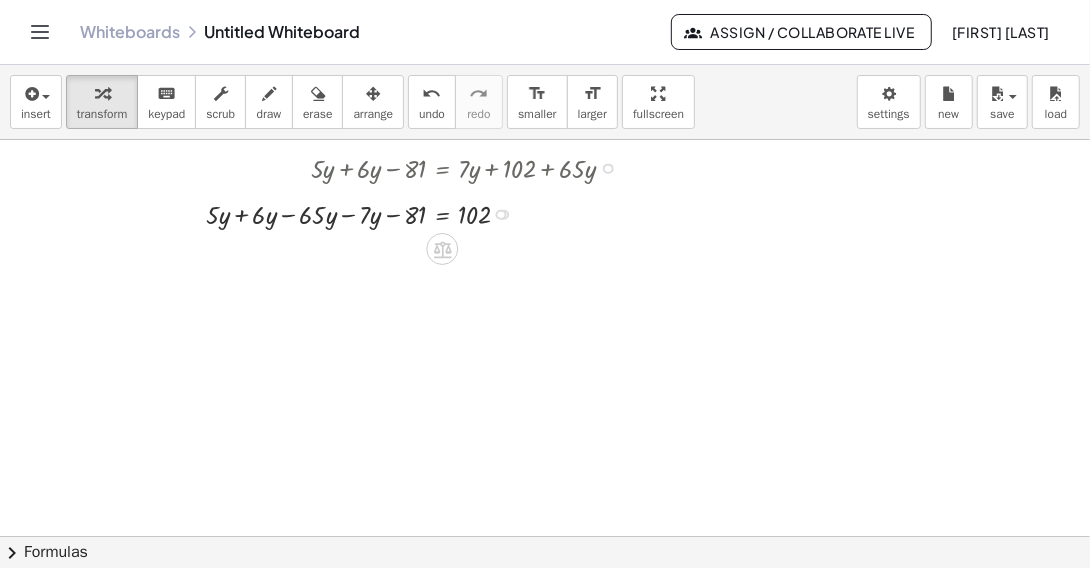 drag, startPoint x: 500, startPoint y: 316, endPoint x: 516, endPoint y: 207, distance: 110.16805 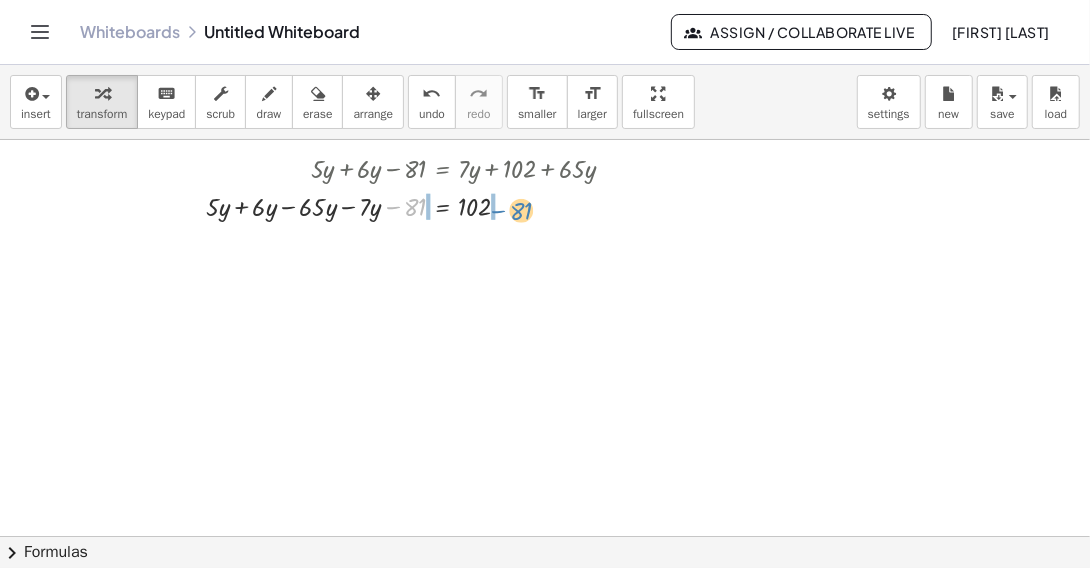 drag, startPoint x: 396, startPoint y: 203, endPoint x: 502, endPoint y: 207, distance: 106.07545 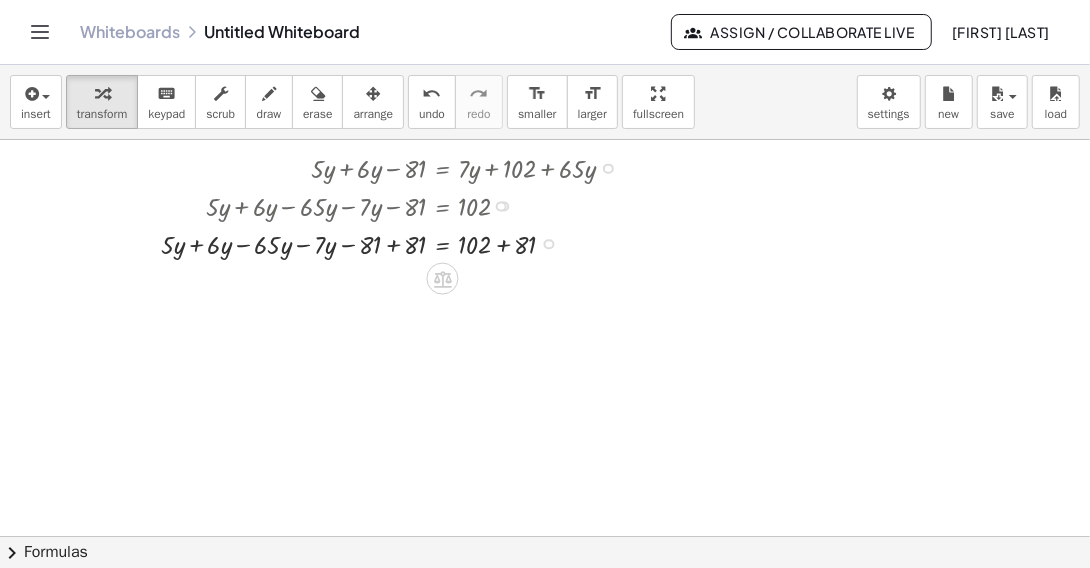 click at bounding box center (396, 242) 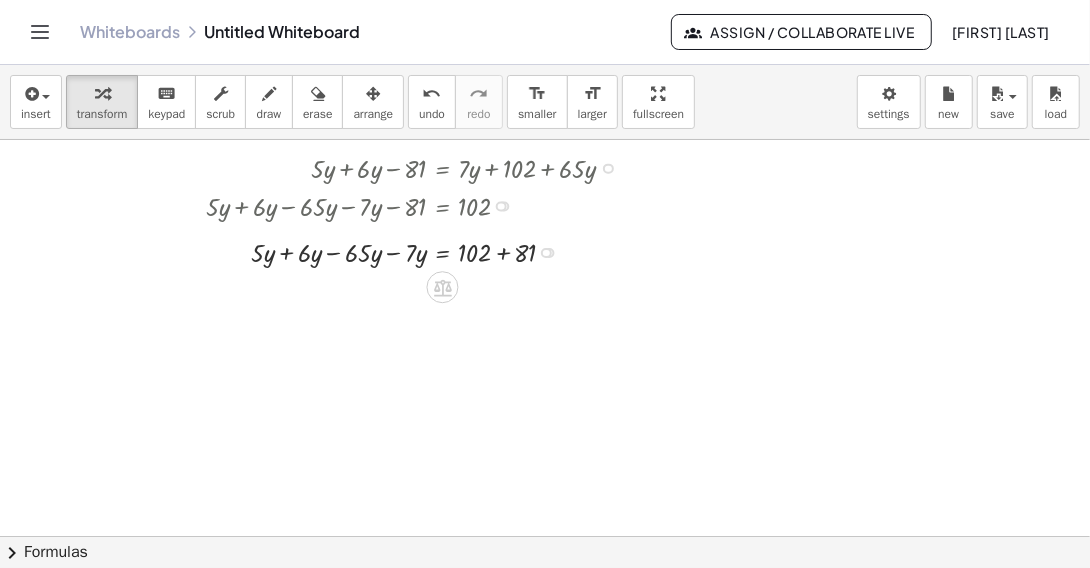 drag, startPoint x: 552, startPoint y: 280, endPoint x: 554, endPoint y: 245, distance: 35.057095 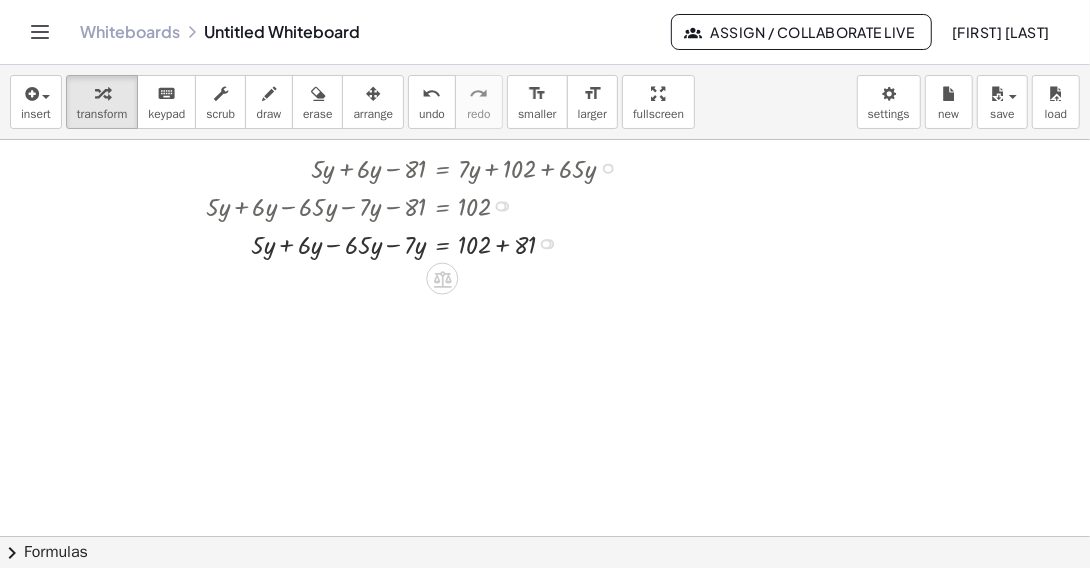 click at bounding box center (418, 242) 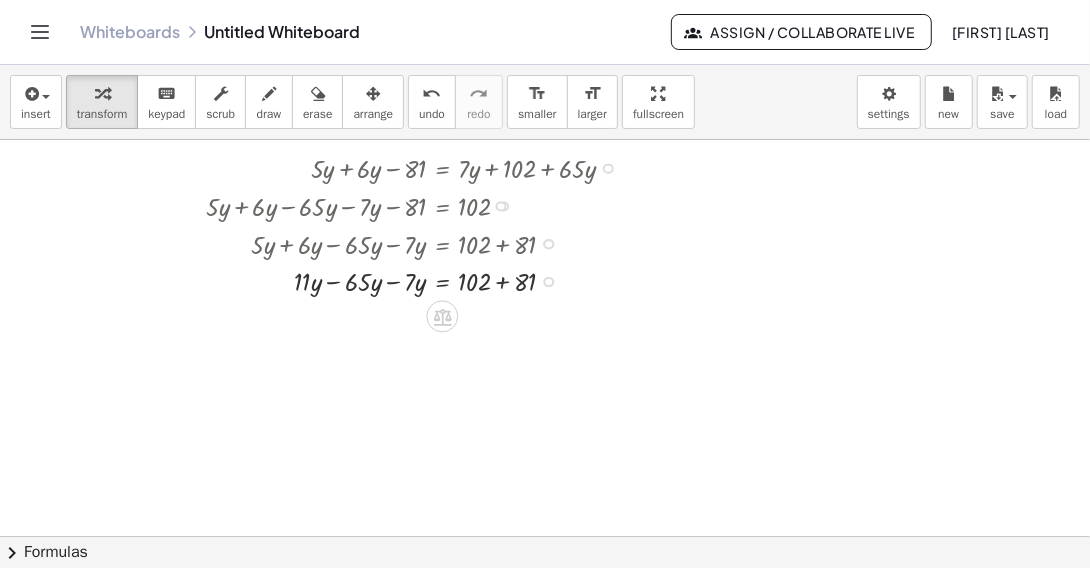 click at bounding box center [418, 280] 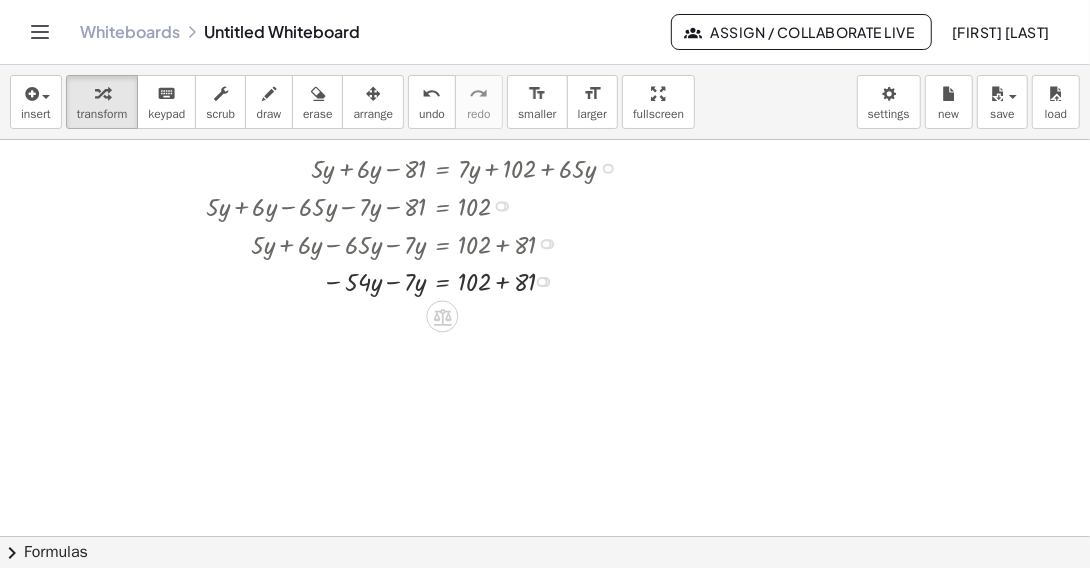 click at bounding box center [418, 280] 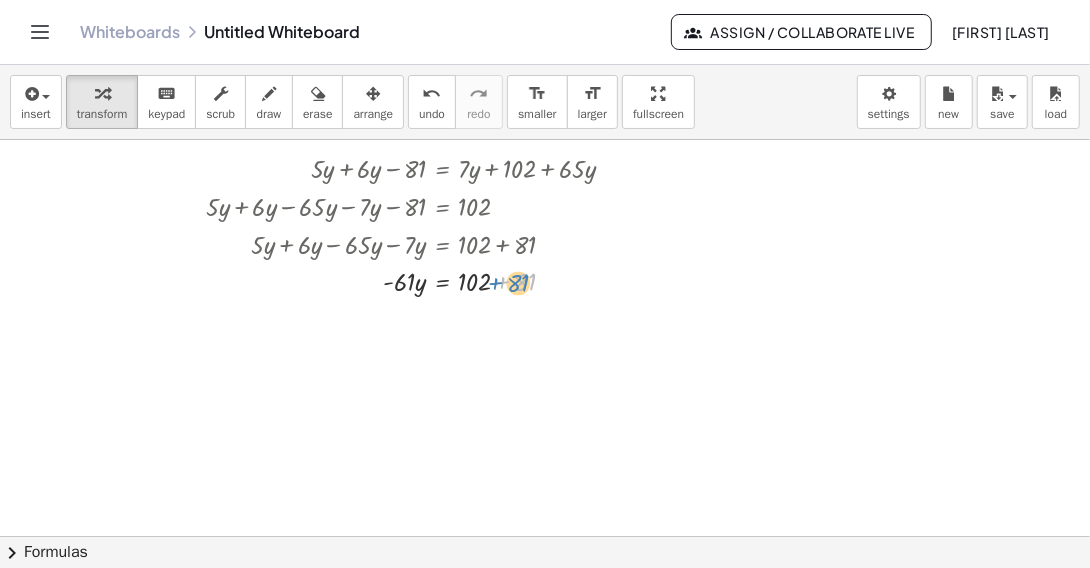 click at bounding box center (418, 280) 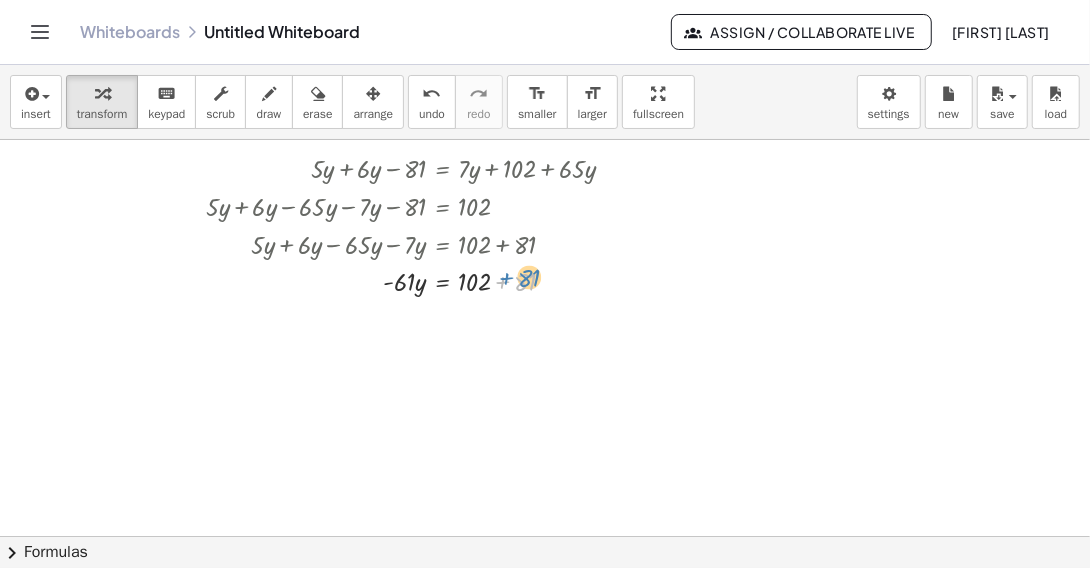 drag, startPoint x: 551, startPoint y: 286, endPoint x: 542, endPoint y: 293, distance: 11.401754 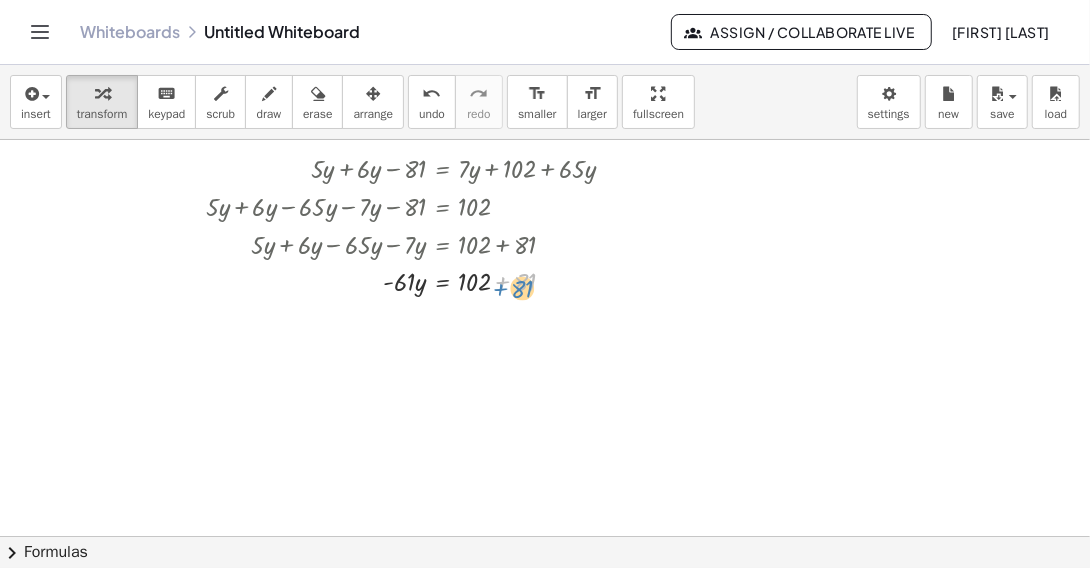 click at bounding box center [418, 280] 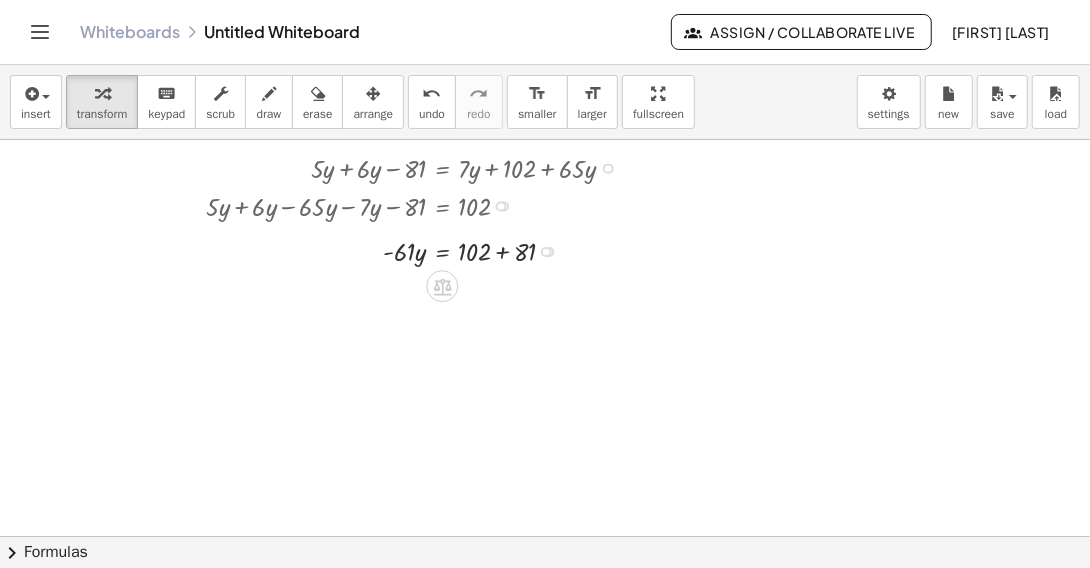 drag, startPoint x: 549, startPoint y: 283, endPoint x: 546, endPoint y: 245, distance: 38.118237 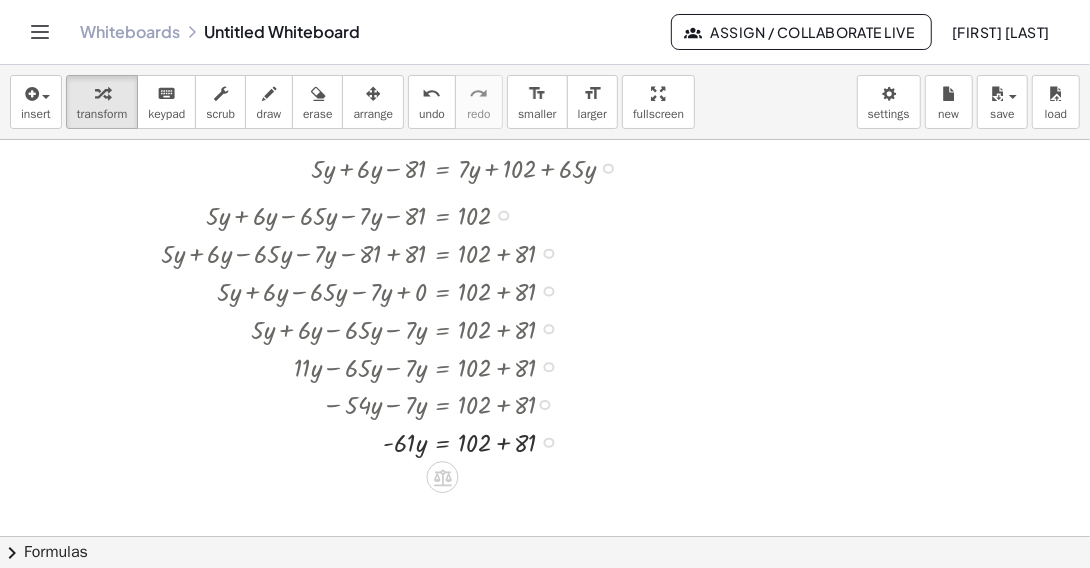 drag, startPoint x: 549, startPoint y: 246, endPoint x: 525, endPoint y: 455, distance: 210.37347 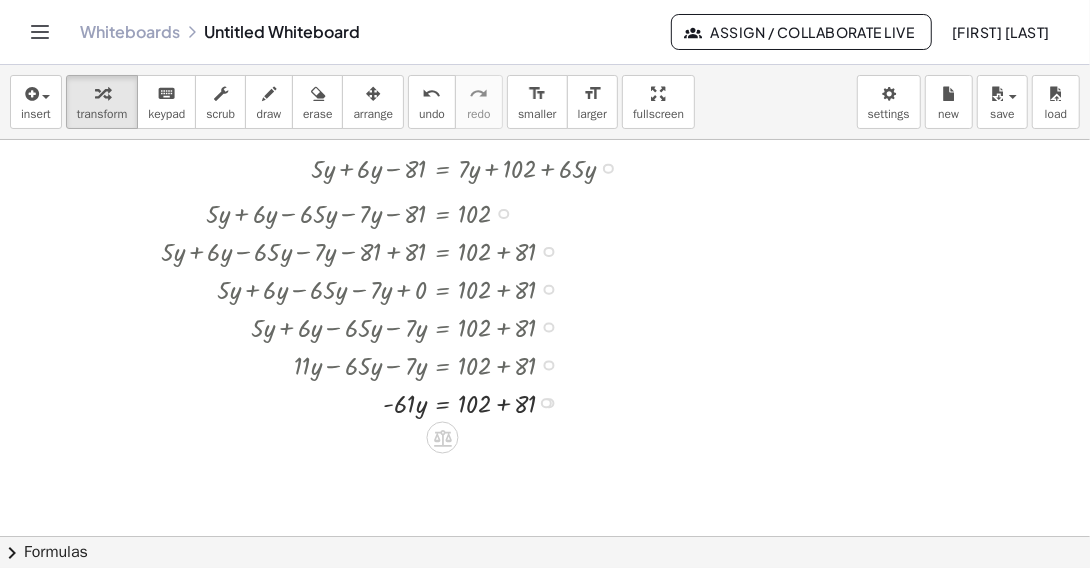 drag, startPoint x: 502, startPoint y: 243, endPoint x: 516, endPoint y: 205, distance: 40.496914 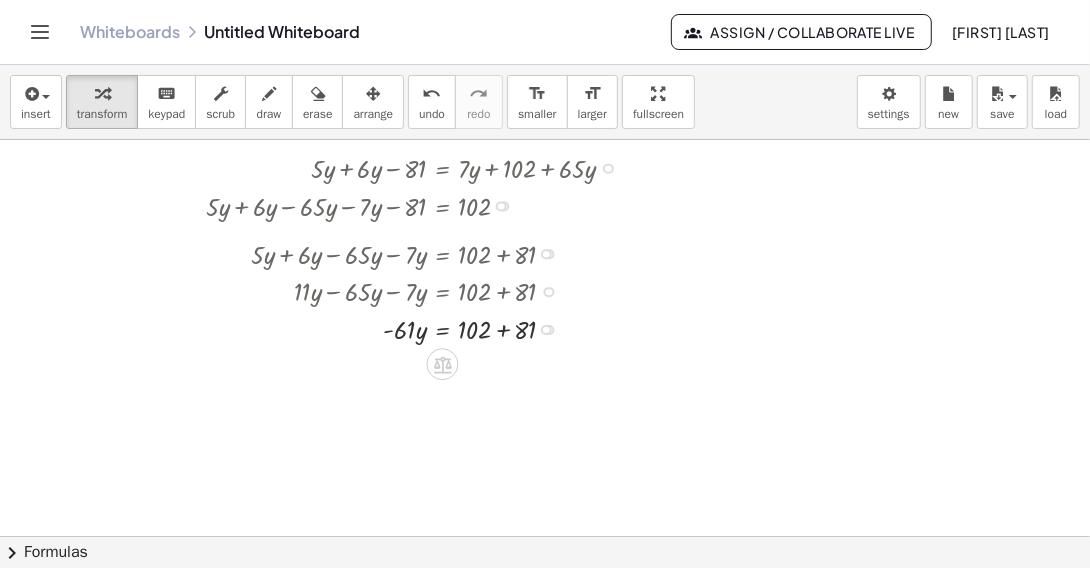 drag, startPoint x: 548, startPoint y: 317, endPoint x: 554, endPoint y: 247, distance: 70.256676 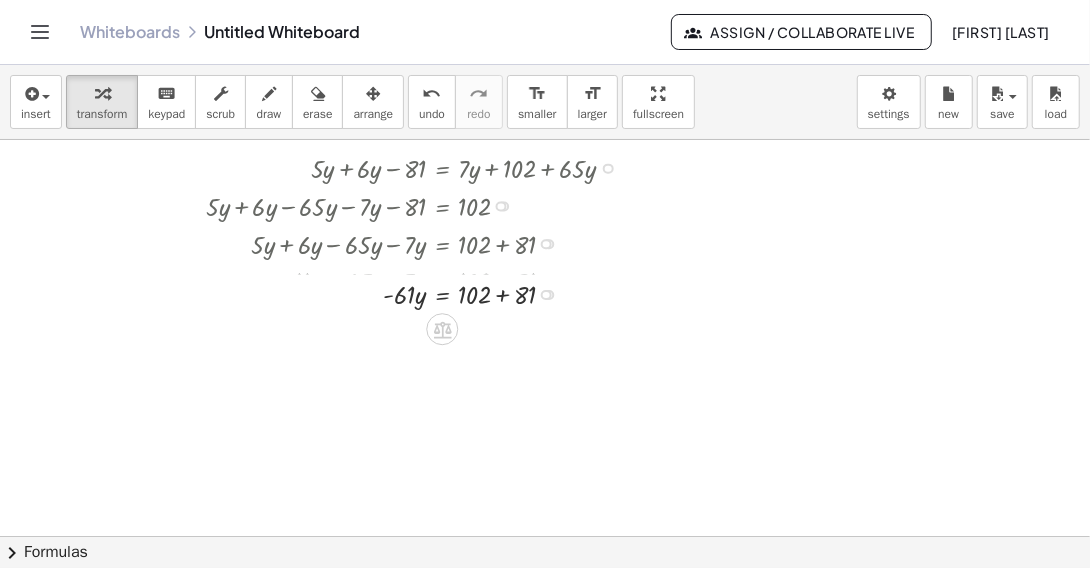 drag, startPoint x: 551, startPoint y: 319, endPoint x: 545, endPoint y: 286, distance: 33.54102 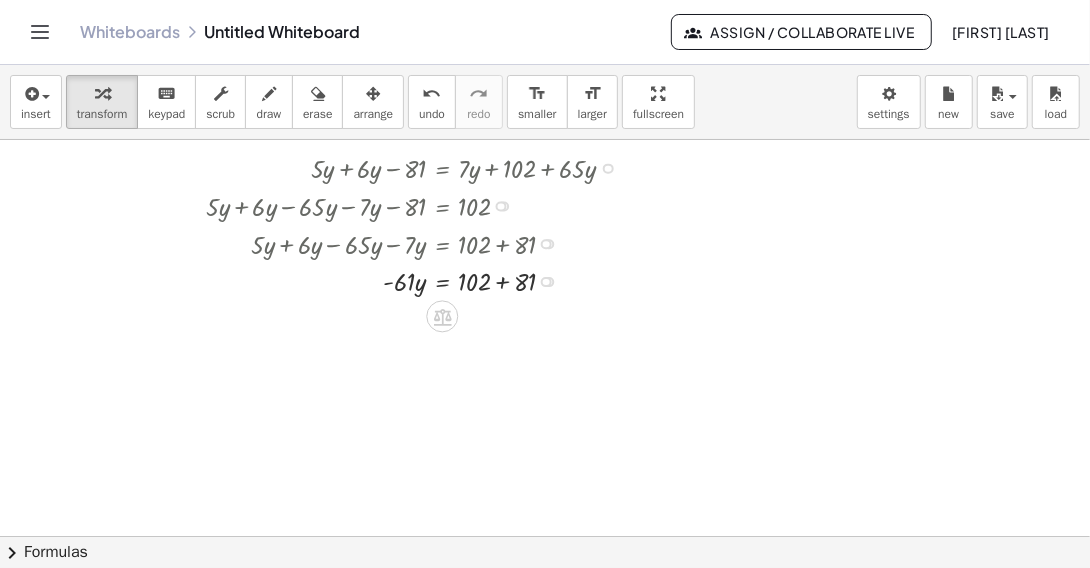 click at bounding box center [418, 280] 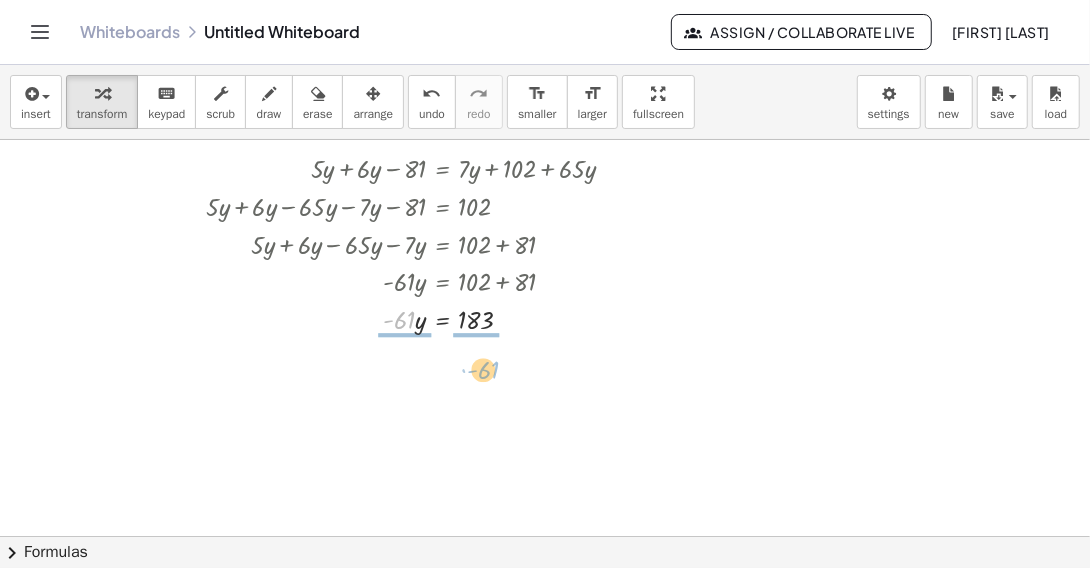 drag, startPoint x: 401, startPoint y: 319, endPoint x: 485, endPoint y: 369, distance: 97.7548 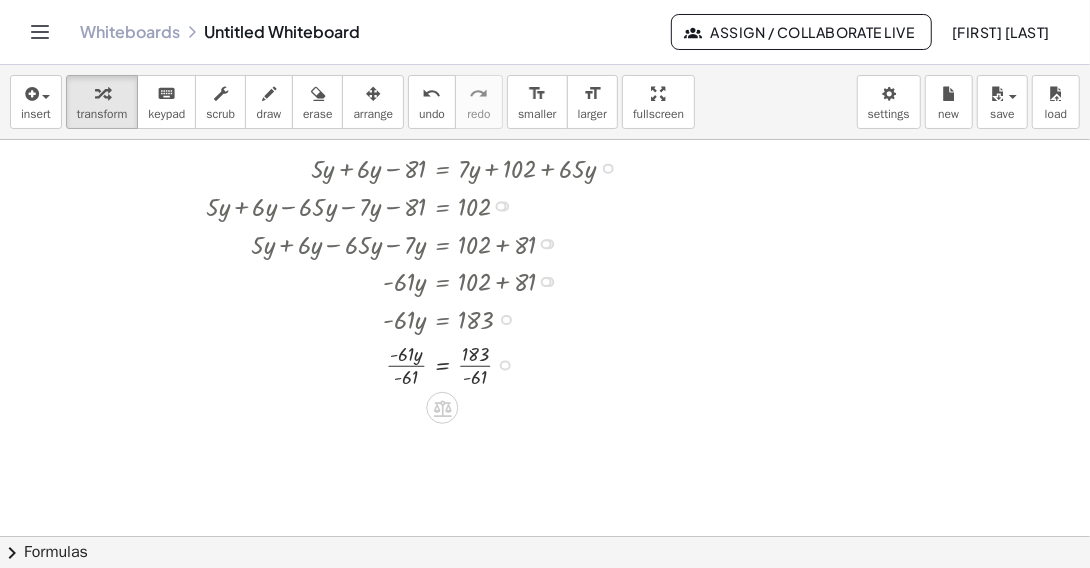 click at bounding box center [418, 363] 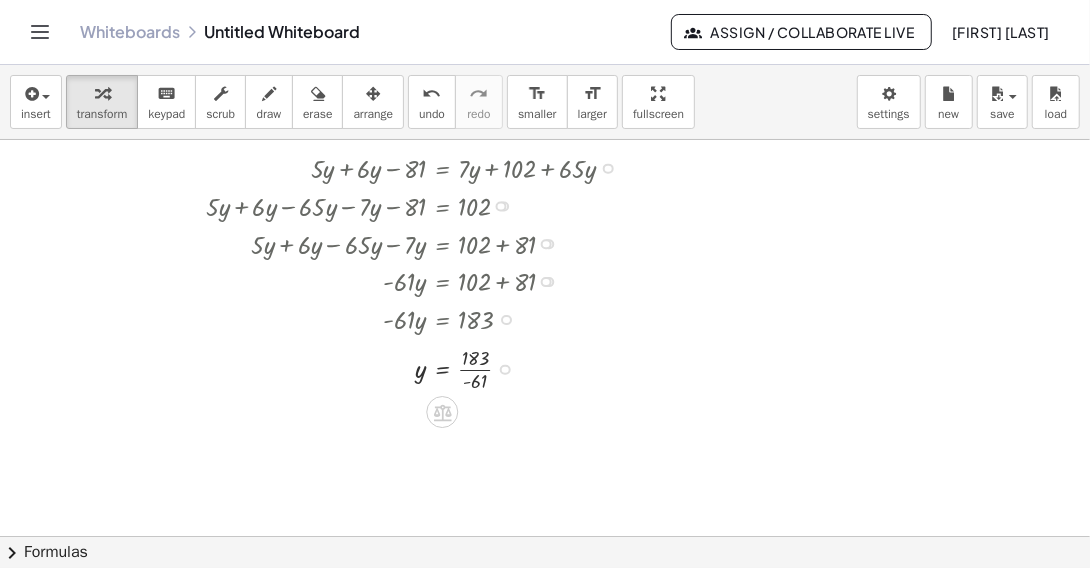 drag, startPoint x: 505, startPoint y: 416, endPoint x: 510, endPoint y: 368, distance: 48.259712 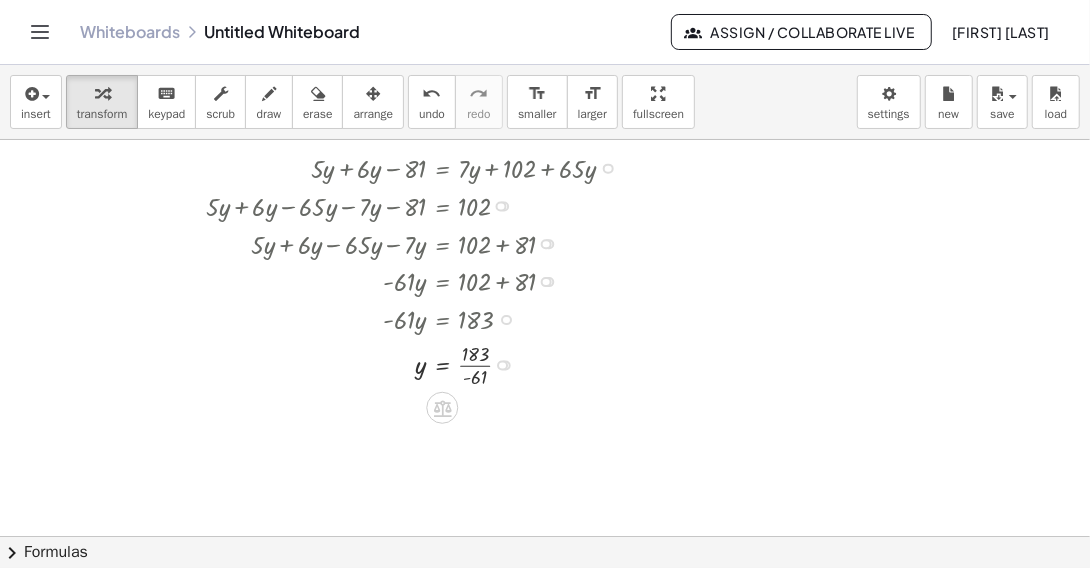 click at bounding box center [418, 363] 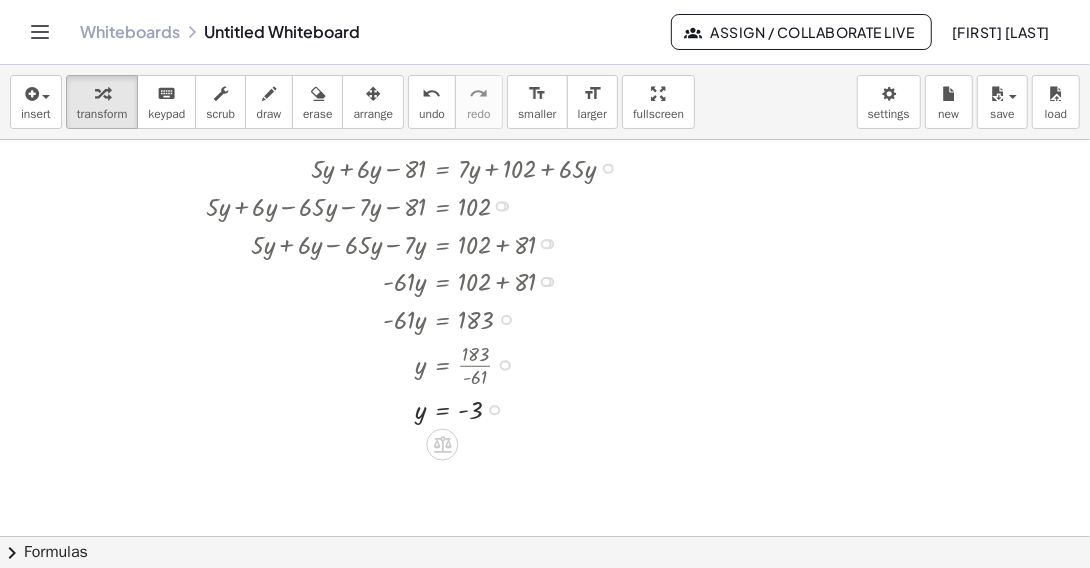 drag, startPoint x: 495, startPoint y: 362, endPoint x: 500, endPoint y: 414, distance: 52.23983 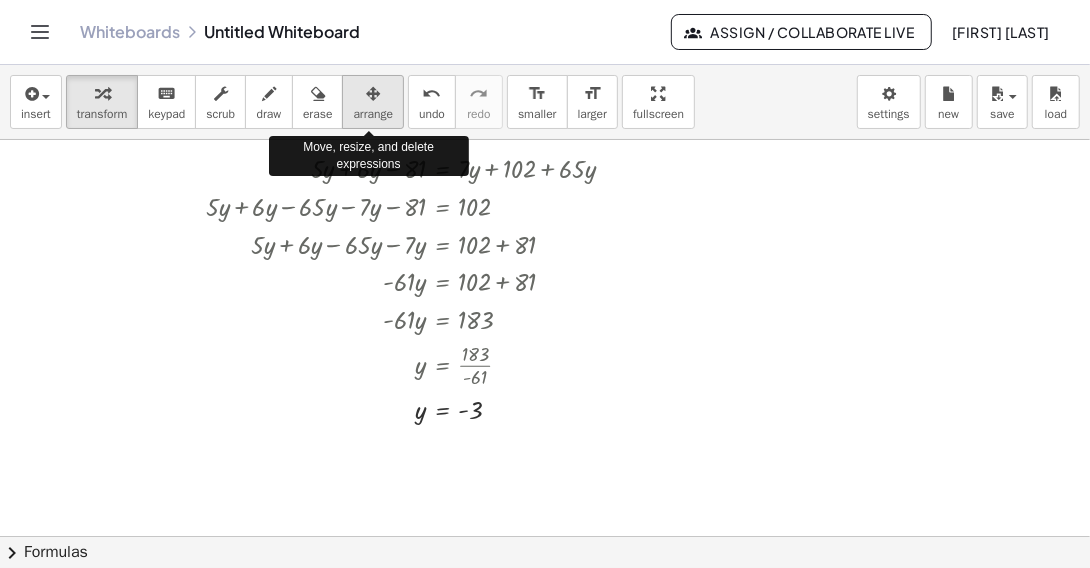 click at bounding box center [373, 93] 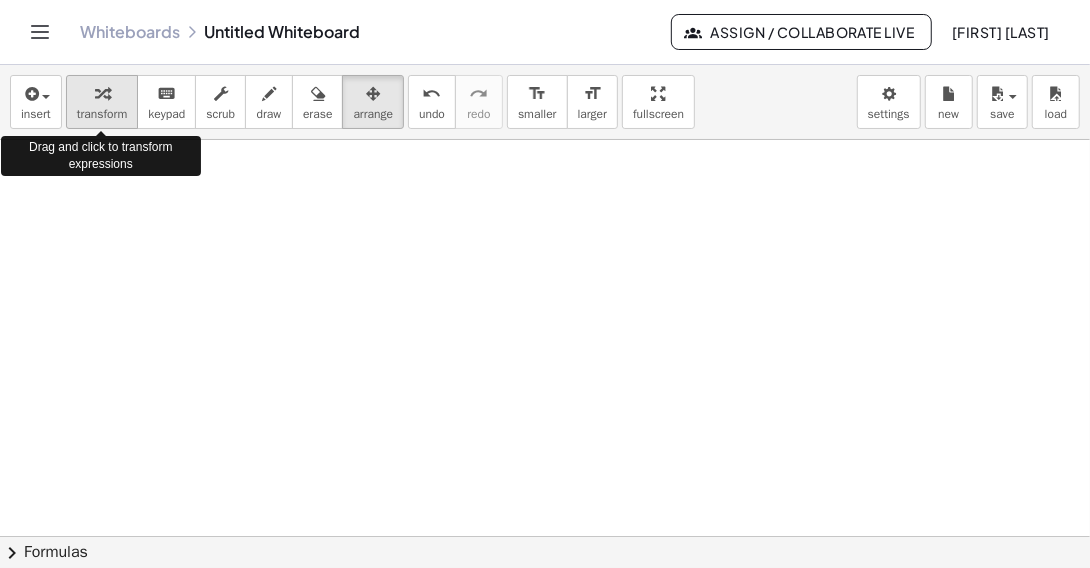 click on "transform" at bounding box center [102, 114] 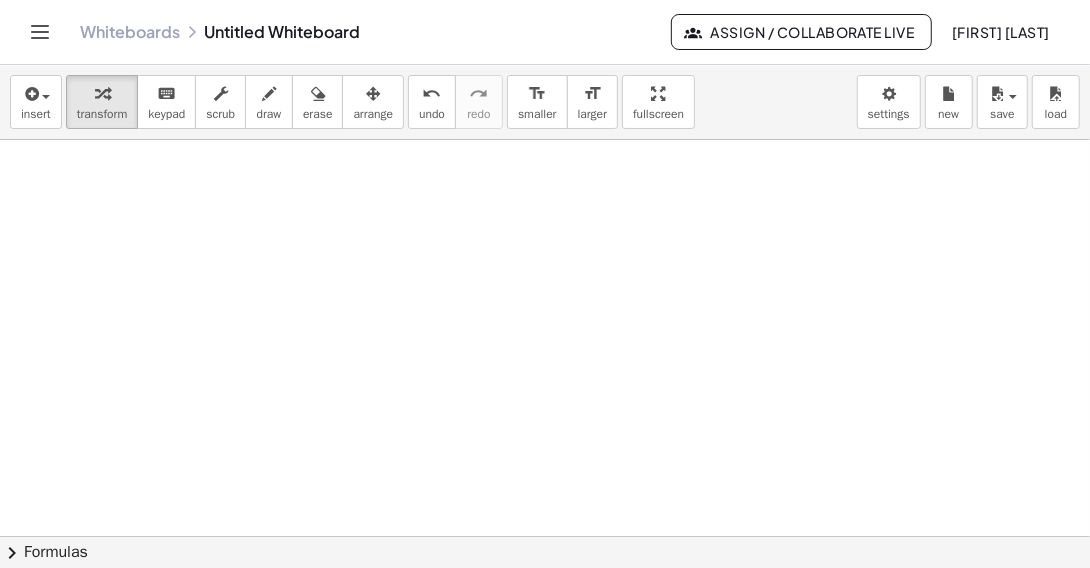 click at bounding box center [545, 536] 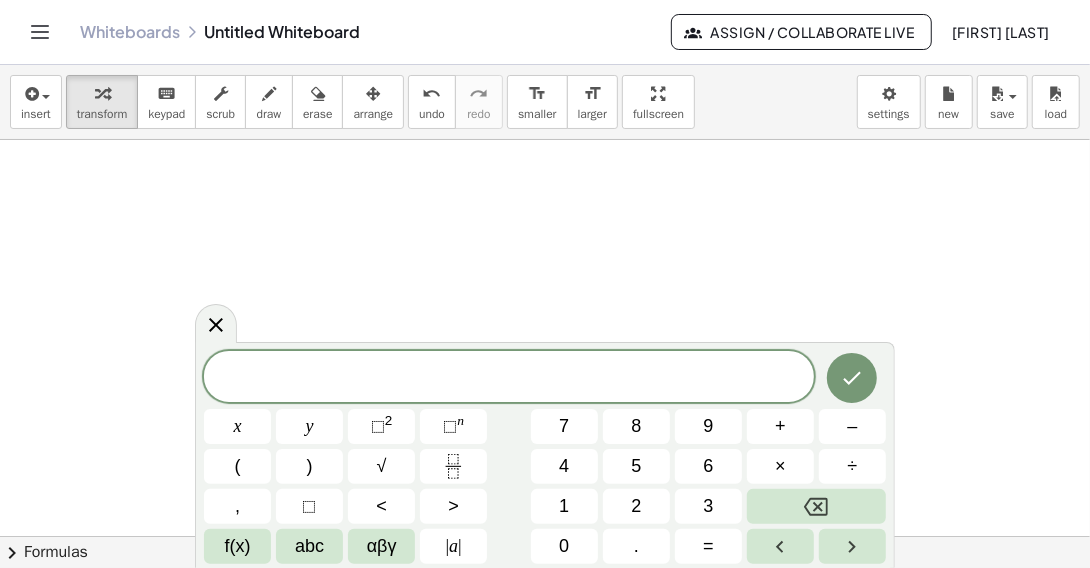 click at bounding box center (509, 378) 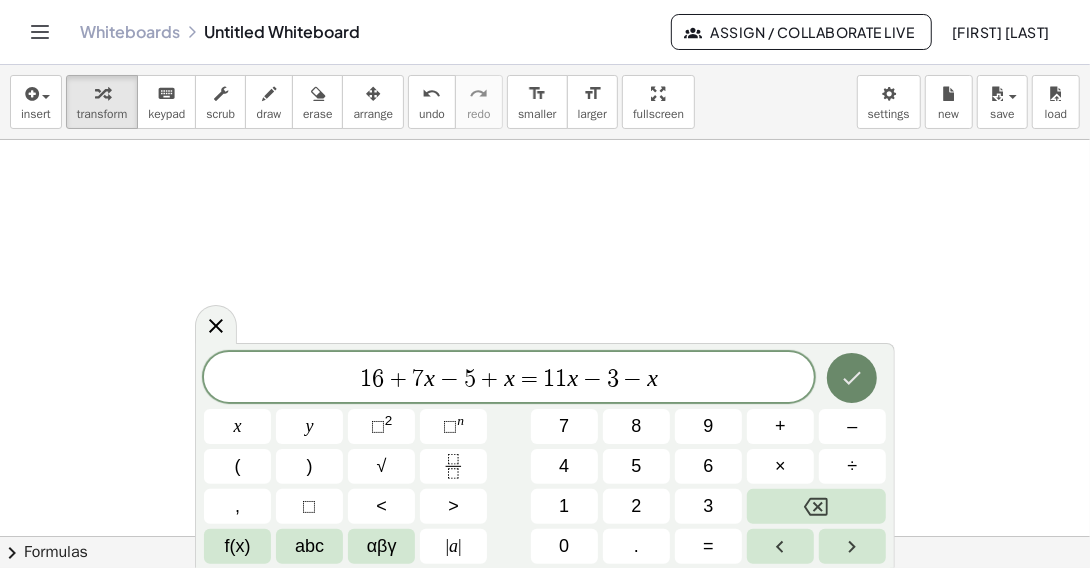 click 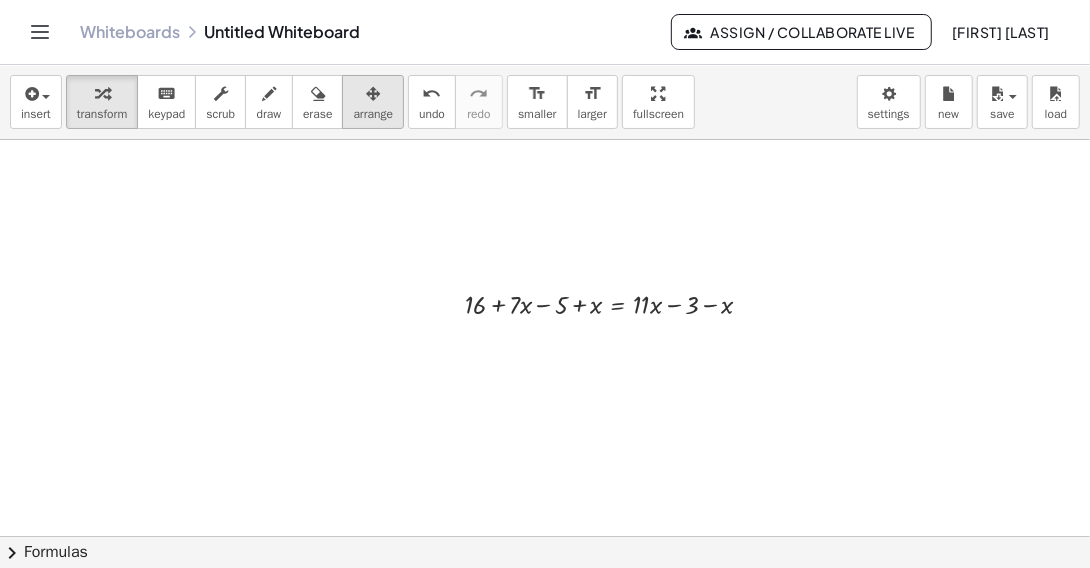 click on "arrange" at bounding box center (373, 114) 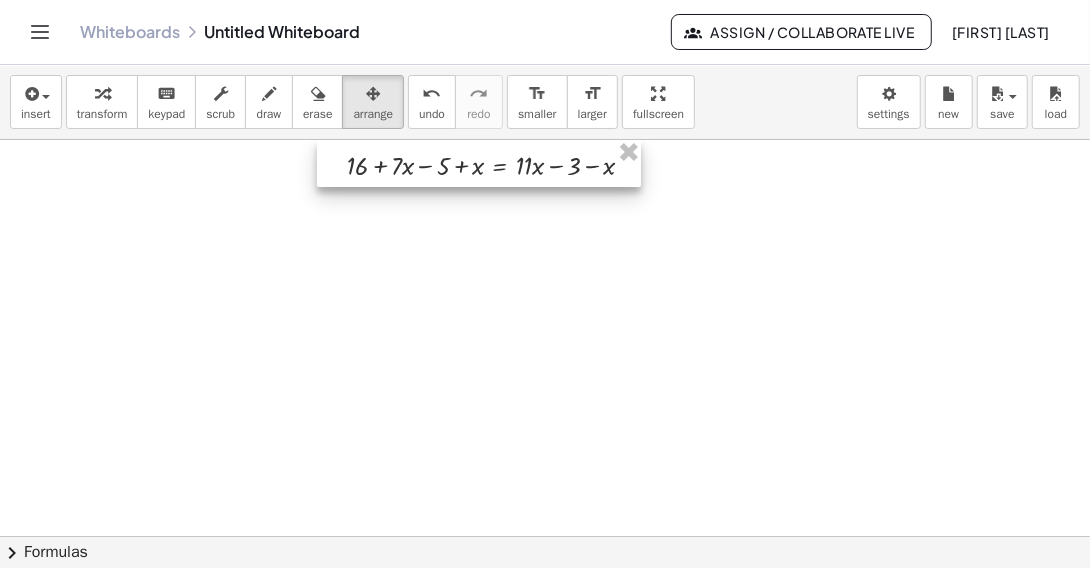 drag, startPoint x: 570, startPoint y: 291, endPoint x: 452, endPoint y: 148, distance: 185.39957 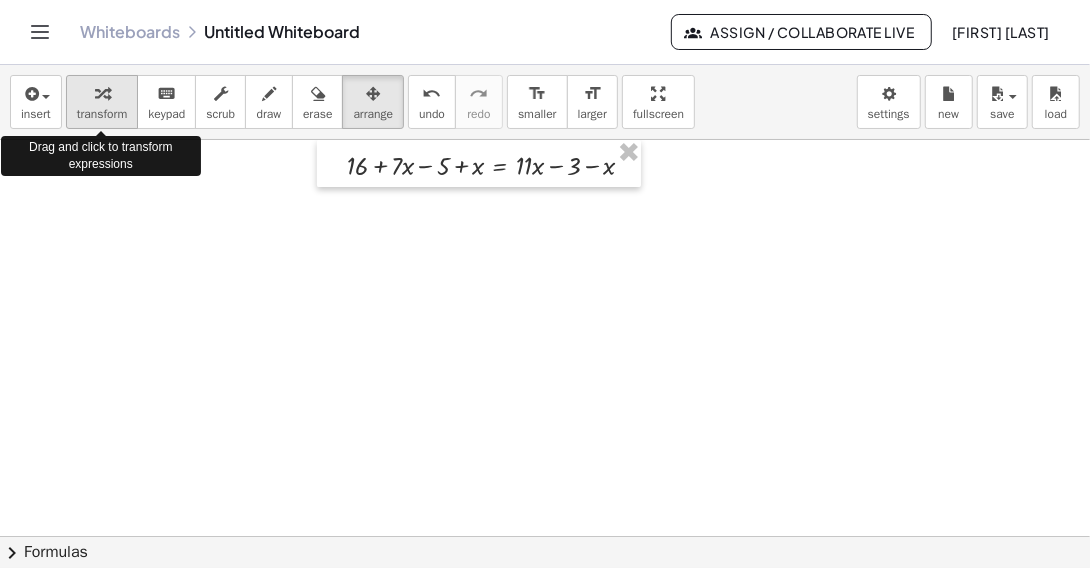 click at bounding box center (102, 94) 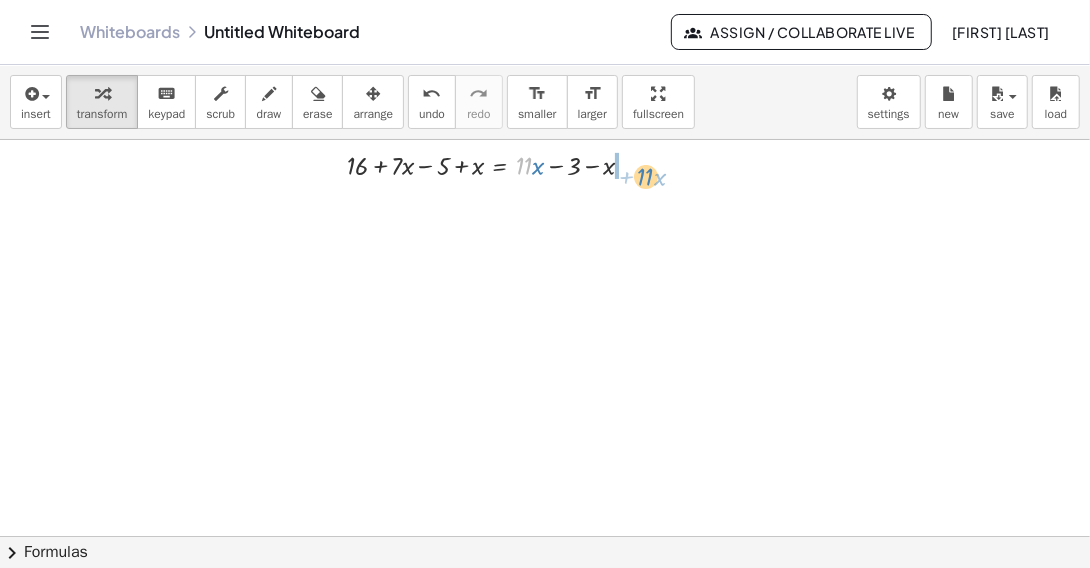 drag, startPoint x: 524, startPoint y: 161, endPoint x: 646, endPoint y: 172, distance: 122.494896 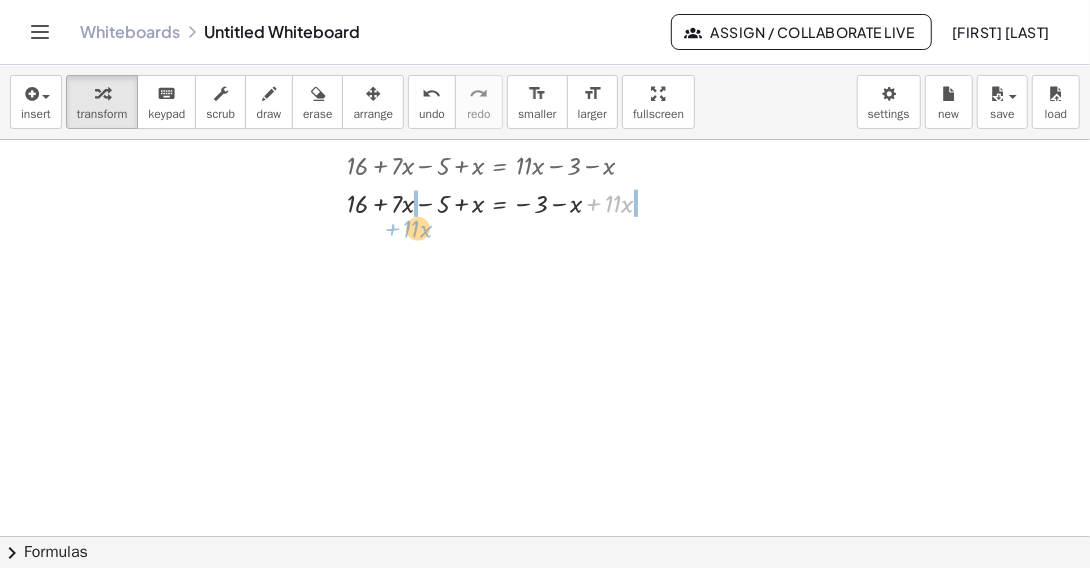 drag, startPoint x: 592, startPoint y: 201, endPoint x: 391, endPoint y: 226, distance: 202.54877 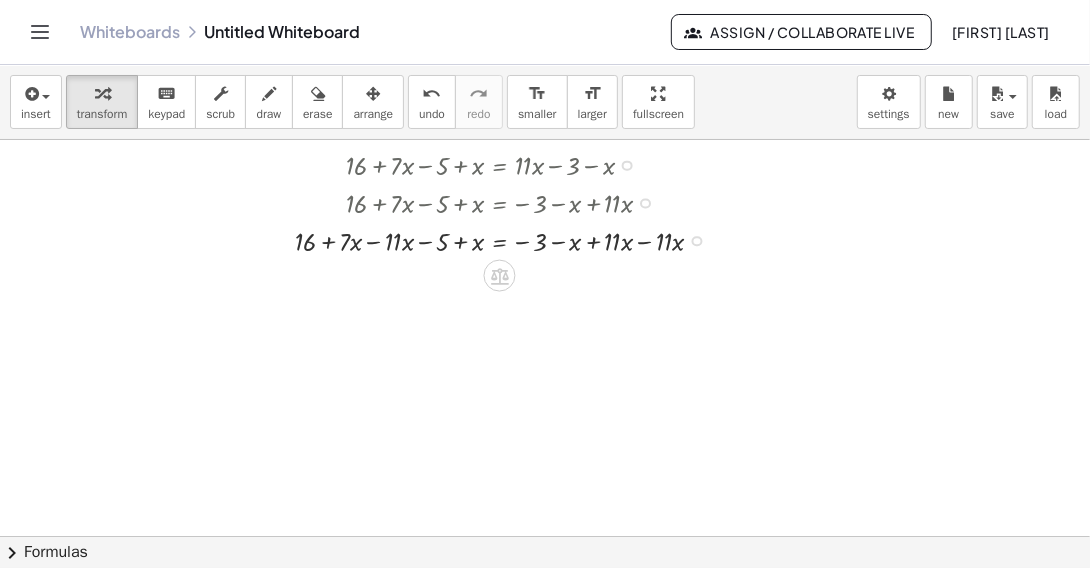 drag, startPoint x: 559, startPoint y: 204, endPoint x: 548, endPoint y: 206, distance: 11.18034 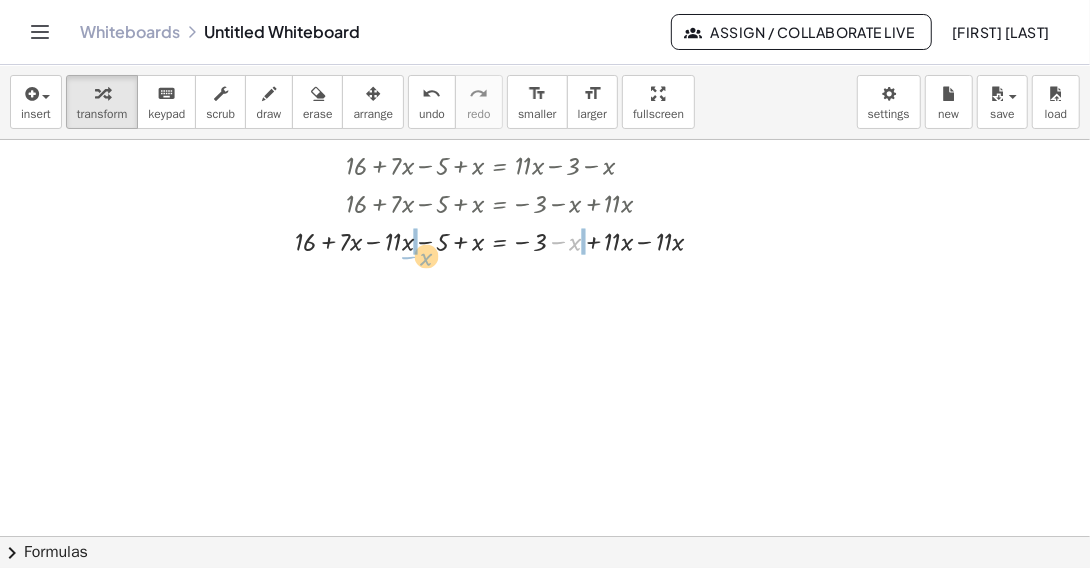 drag, startPoint x: 560, startPoint y: 244, endPoint x: 410, endPoint y: 259, distance: 150.74814 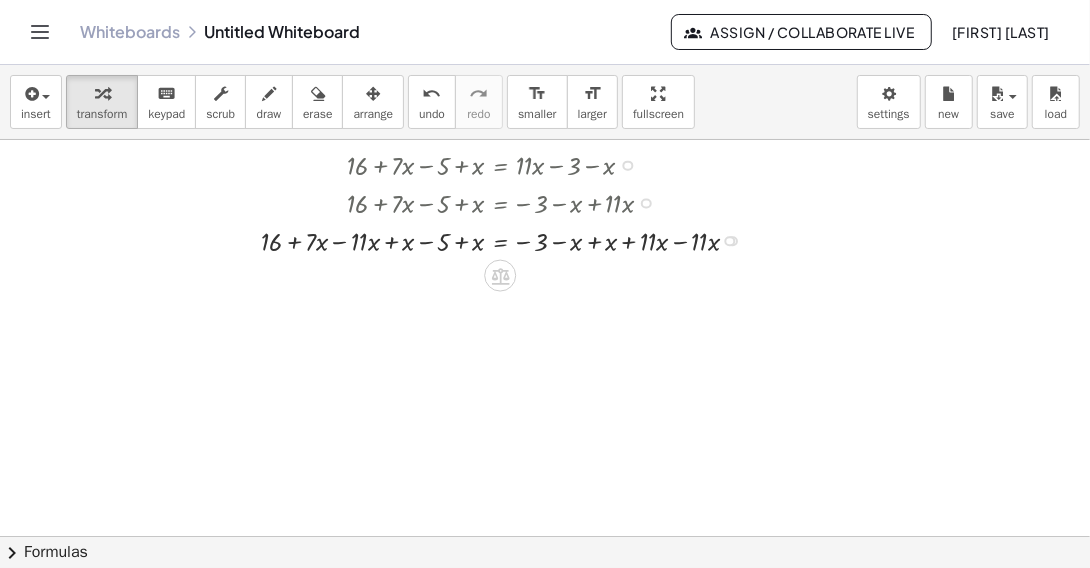 click at bounding box center [508, 239] 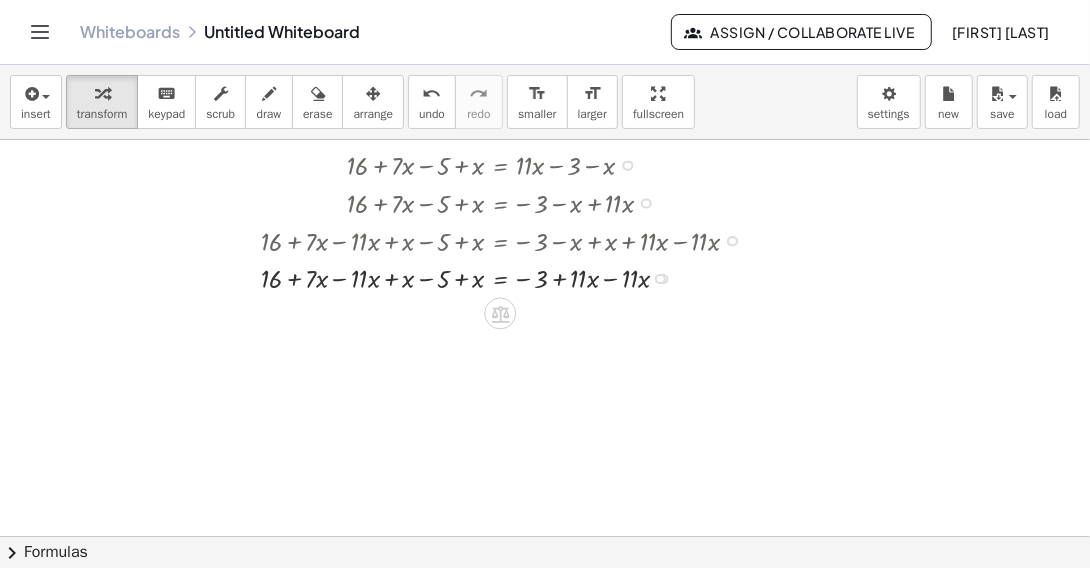 click at bounding box center (508, 277) 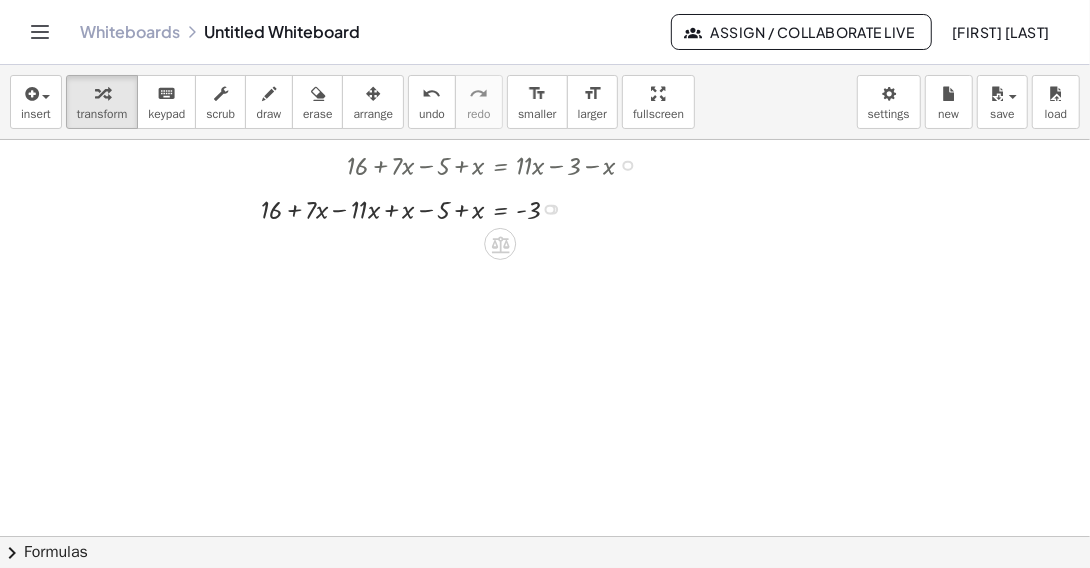 drag, startPoint x: 555, startPoint y: 315, endPoint x: 569, endPoint y: 203, distance: 112.871605 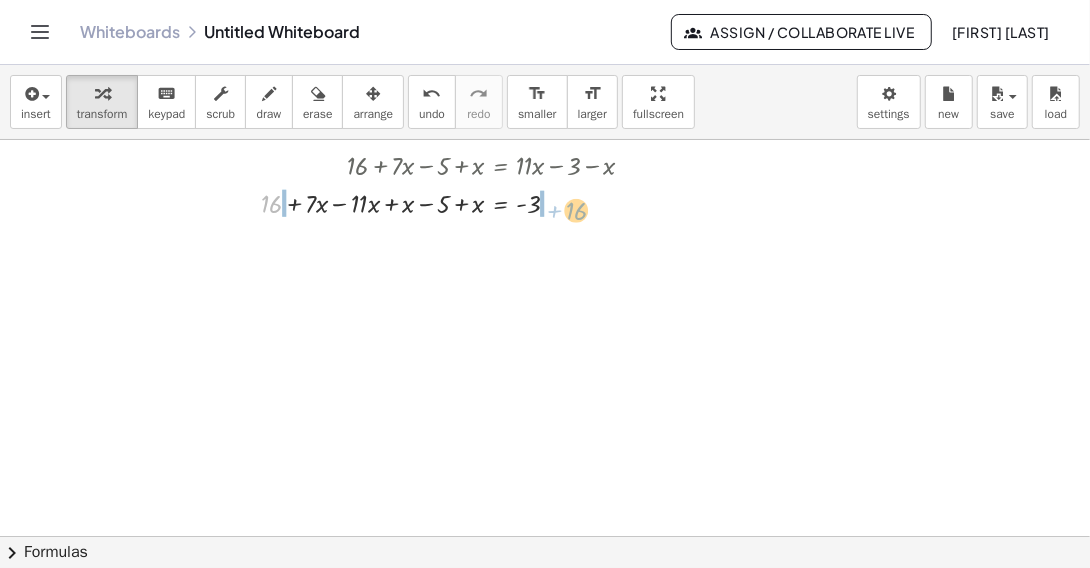 drag, startPoint x: 264, startPoint y: 201, endPoint x: 569, endPoint y: 208, distance: 305.08032 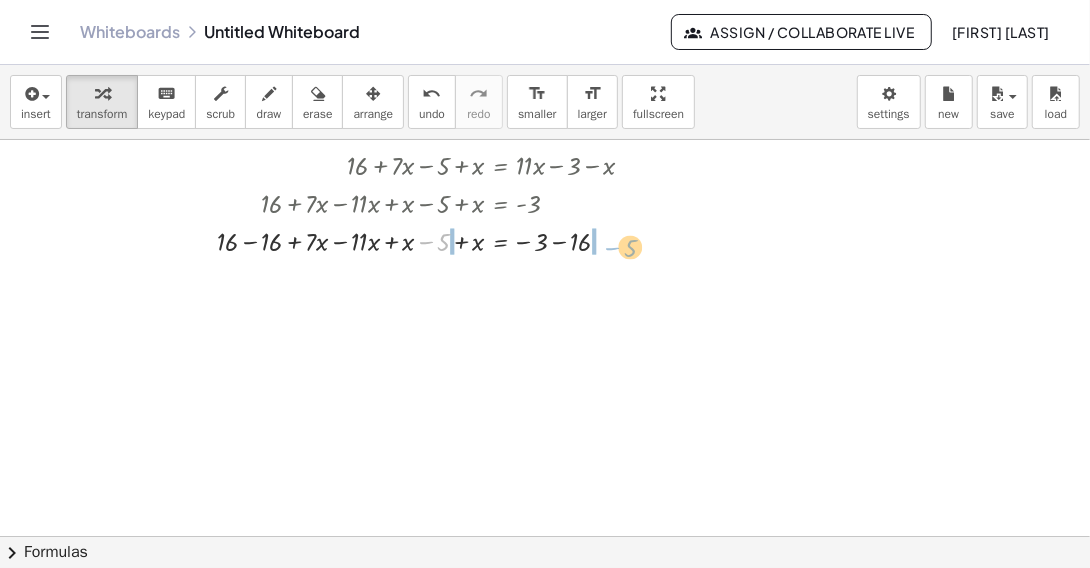 drag, startPoint x: 429, startPoint y: 239, endPoint x: 616, endPoint y: 245, distance: 187.09624 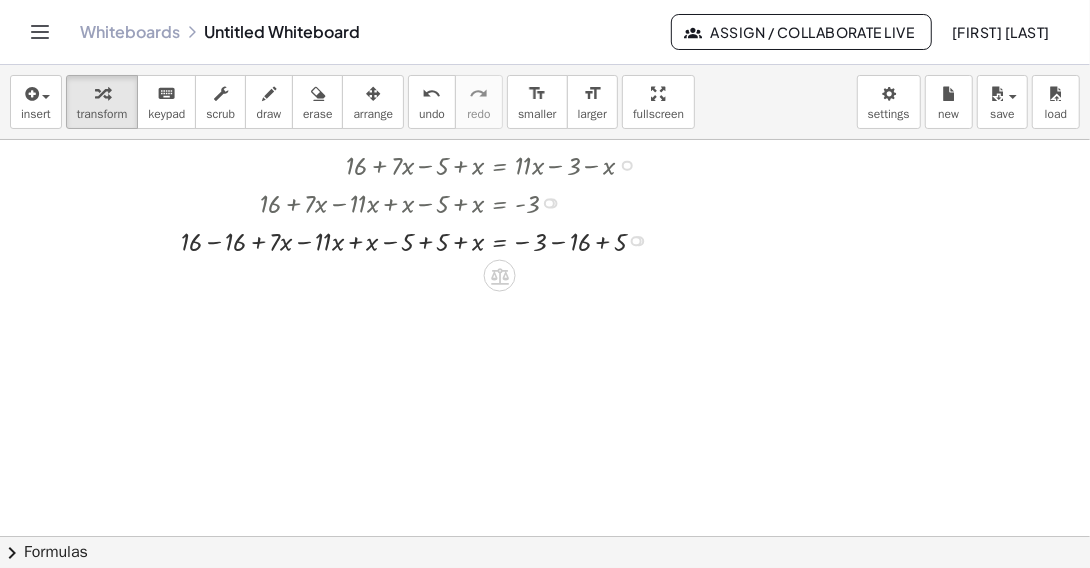 click at bounding box center [421, 239] 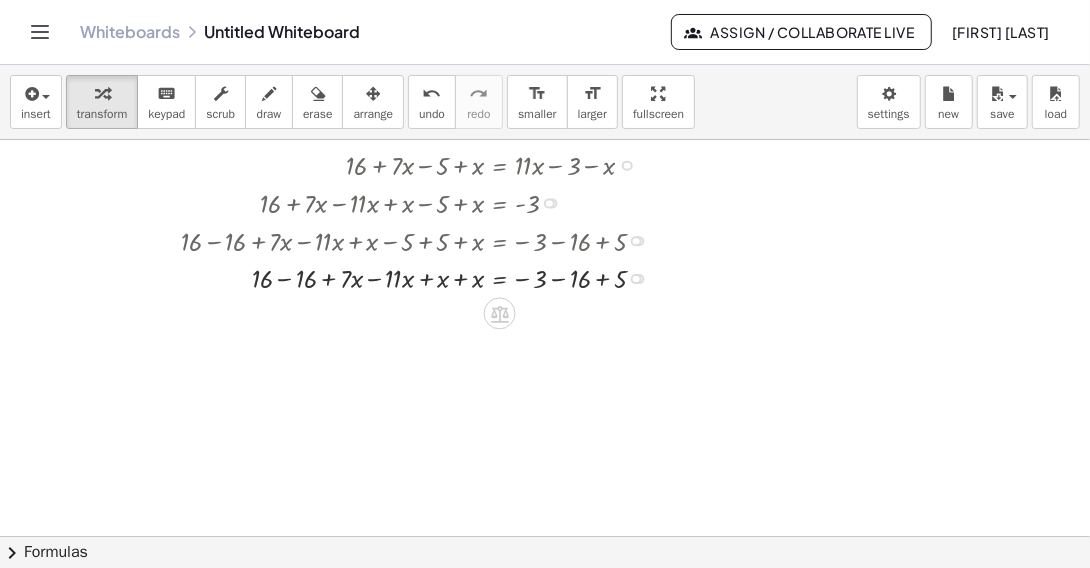 click at bounding box center [421, 277] 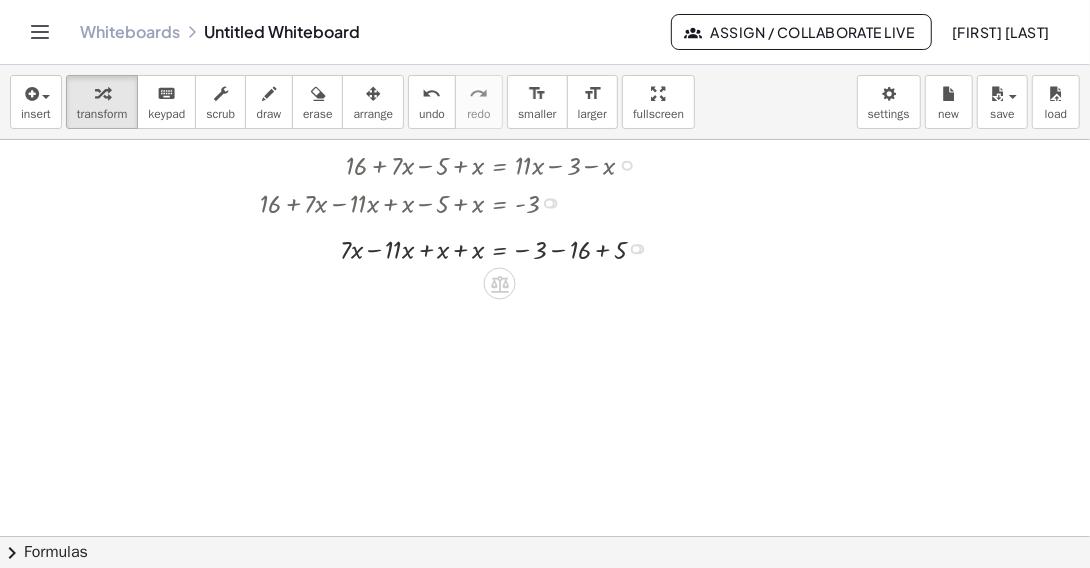 drag, startPoint x: 640, startPoint y: 319, endPoint x: 645, endPoint y: 246, distance: 73.171036 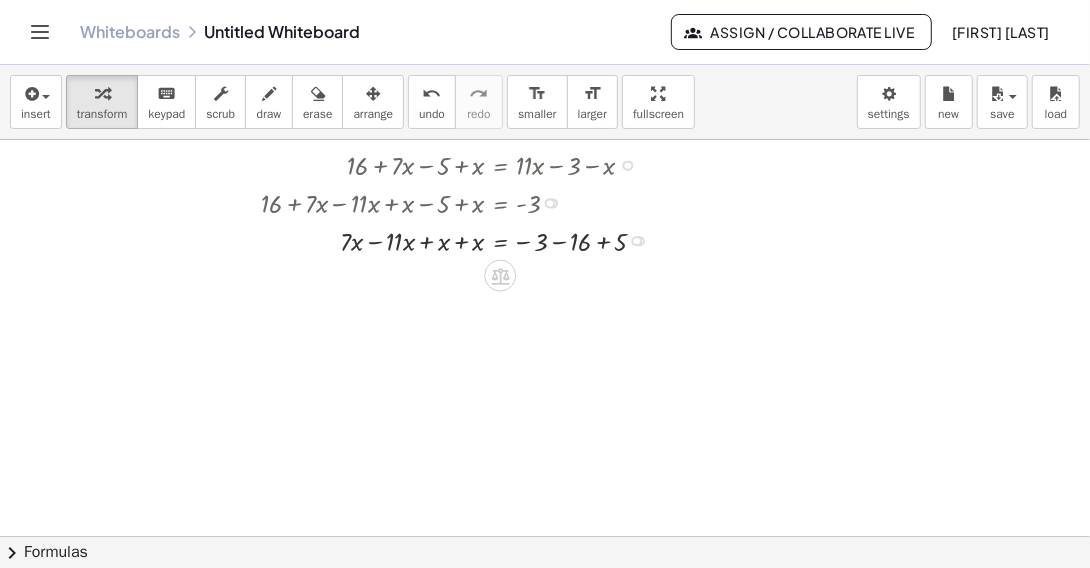 click at bounding box center (461, 239) 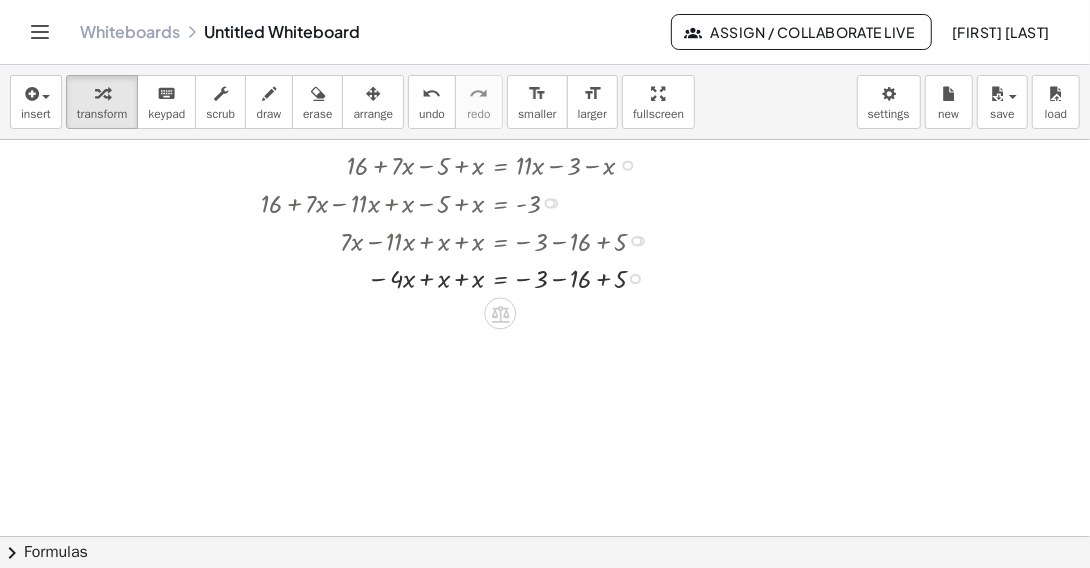 click at bounding box center (461, 277) 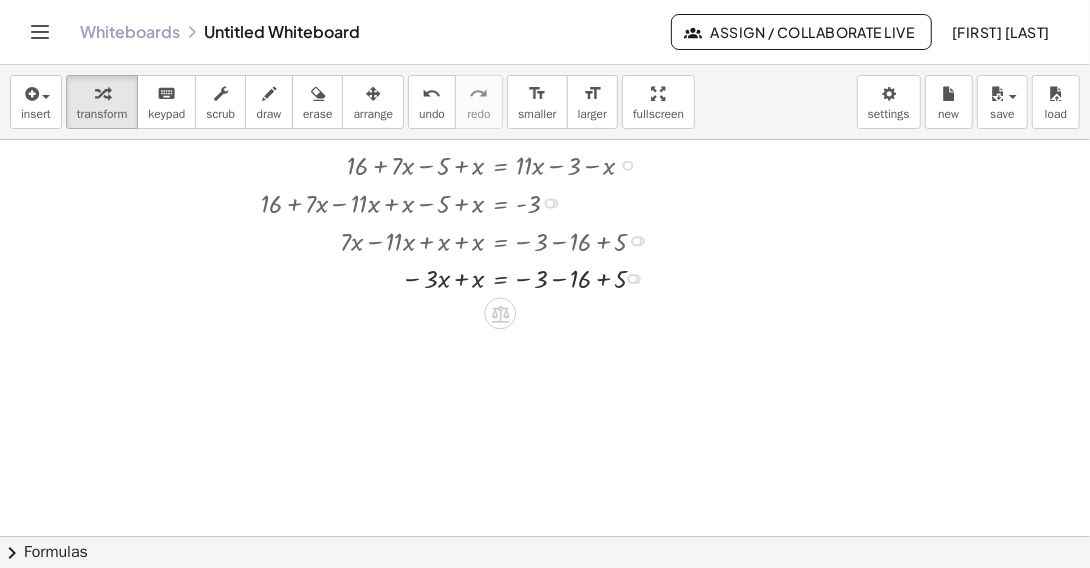 click at bounding box center [461, 277] 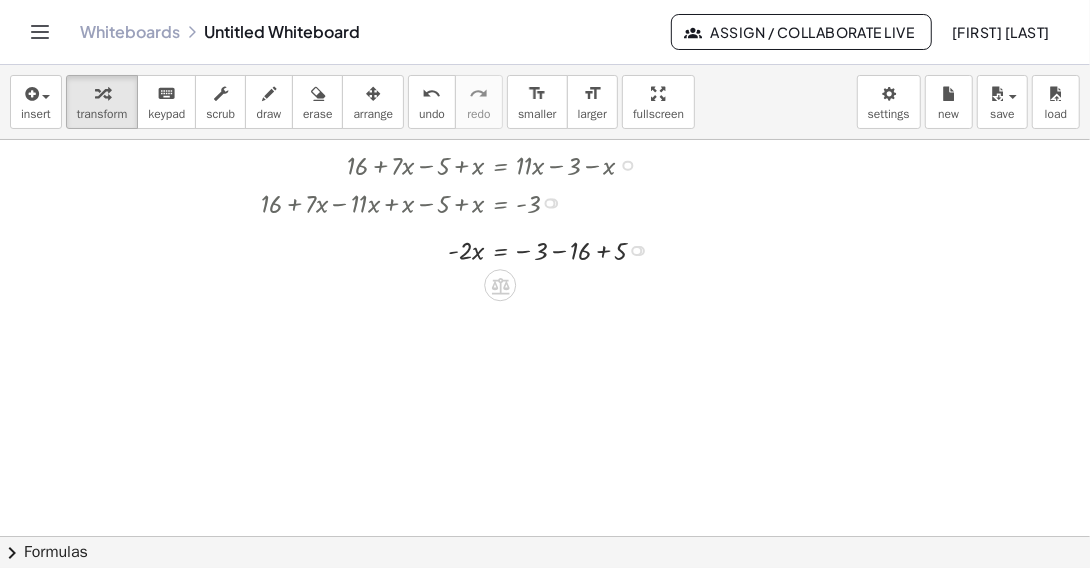 drag, startPoint x: 641, startPoint y: 280, endPoint x: 646, endPoint y: 246, distance: 34.36568 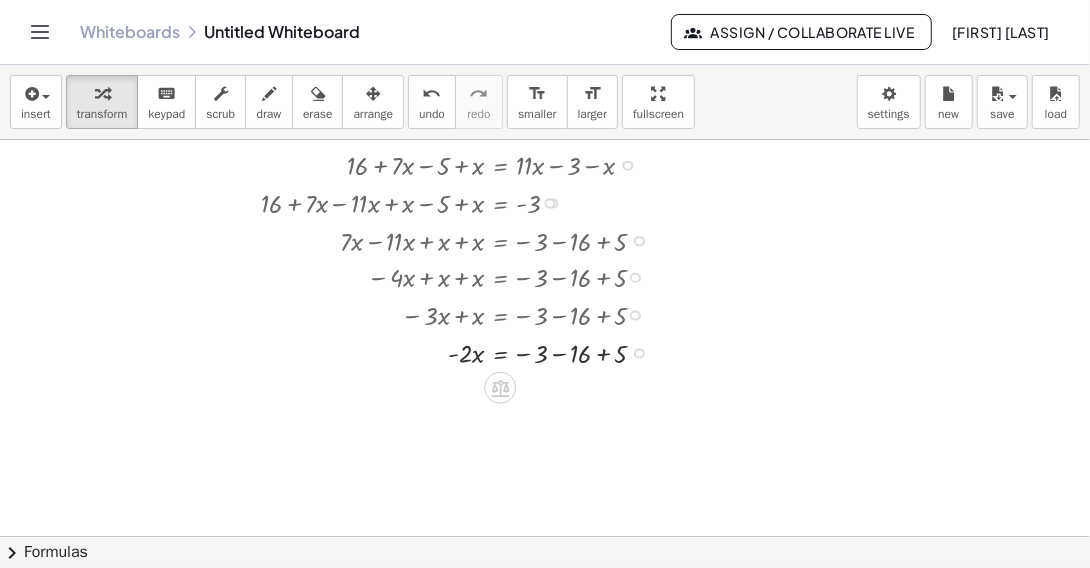 drag, startPoint x: 641, startPoint y: 242, endPoint x: 626, endPoint y: 376, distance: 134.83694 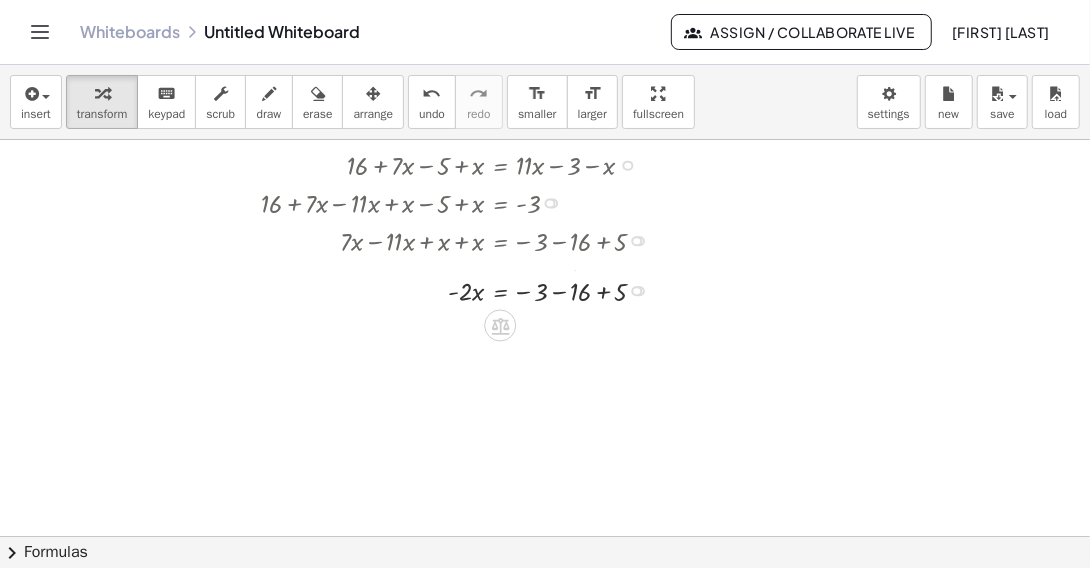 drag, startPoint x: 638, startPoint y: 355, endPoint x: 637, endPoint y: 285, distance: 70.00714 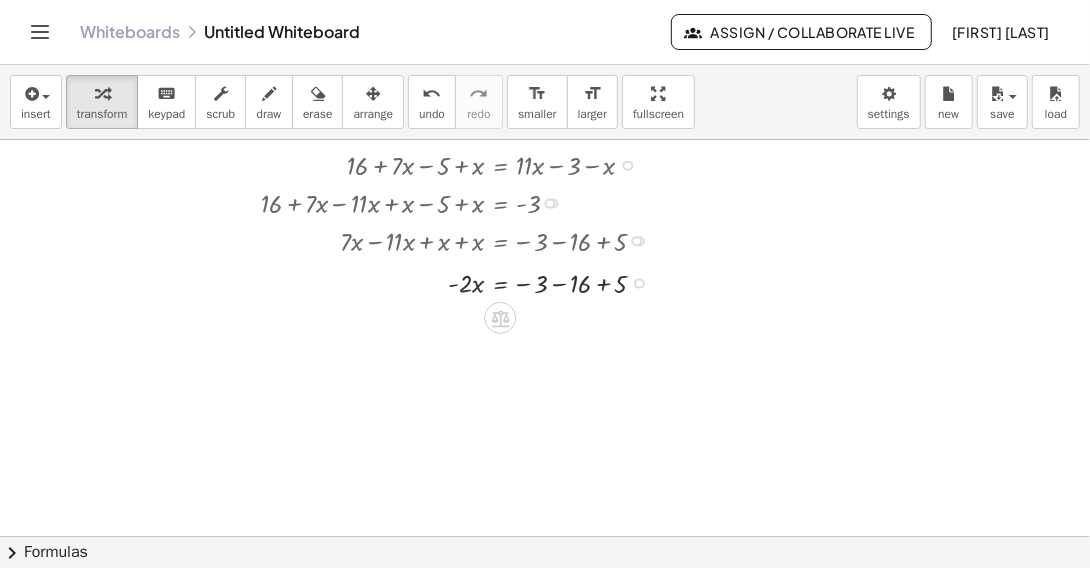 drag, startPoint x: 636, startPoint y: 277, endPoint x: 648, endPoint y: 295, distance: 21.633308 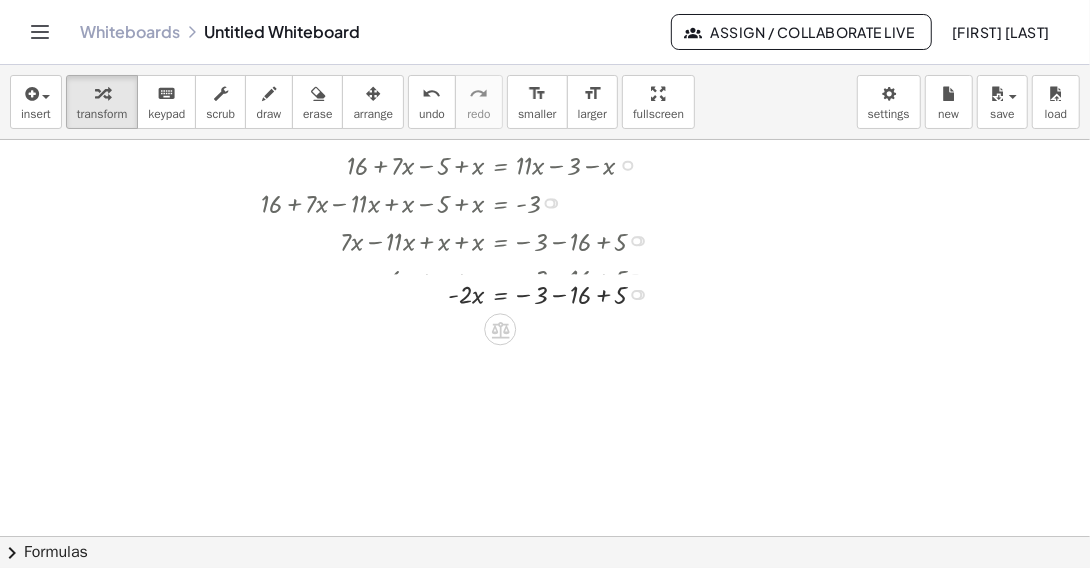 drag, startPoint x: 638, startPoint y: 311, endPoint x: 639, endPoint y: 278, distance: 33.01515 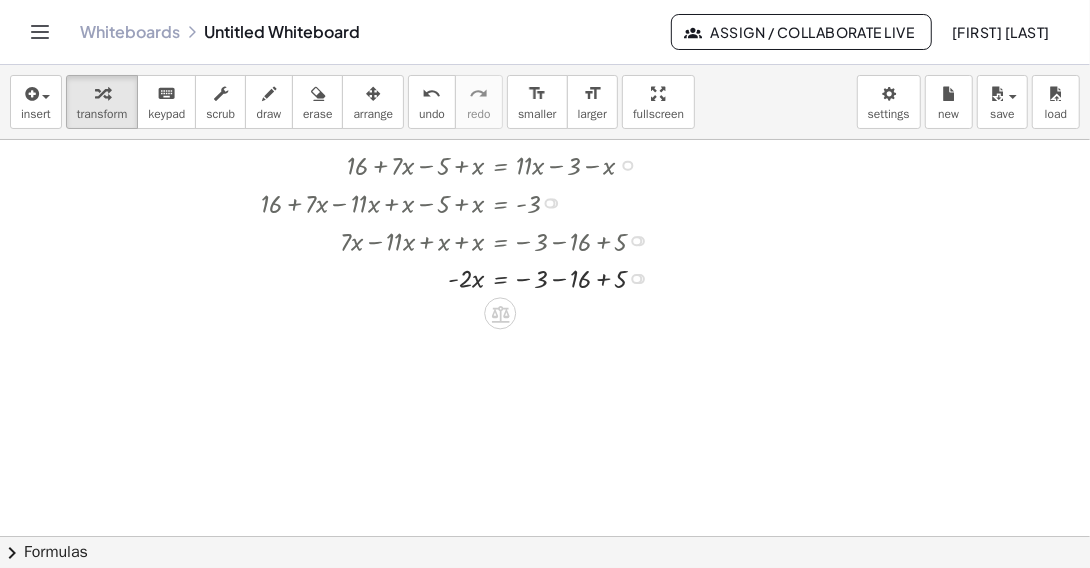 click at bounding box center (461, 277) 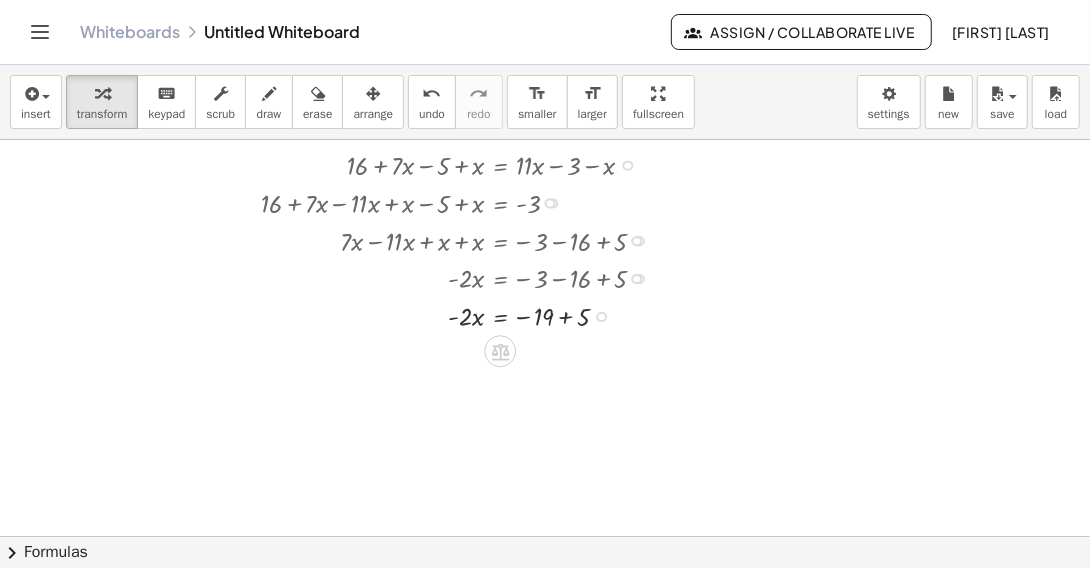 click at bounding box center (461, 315) 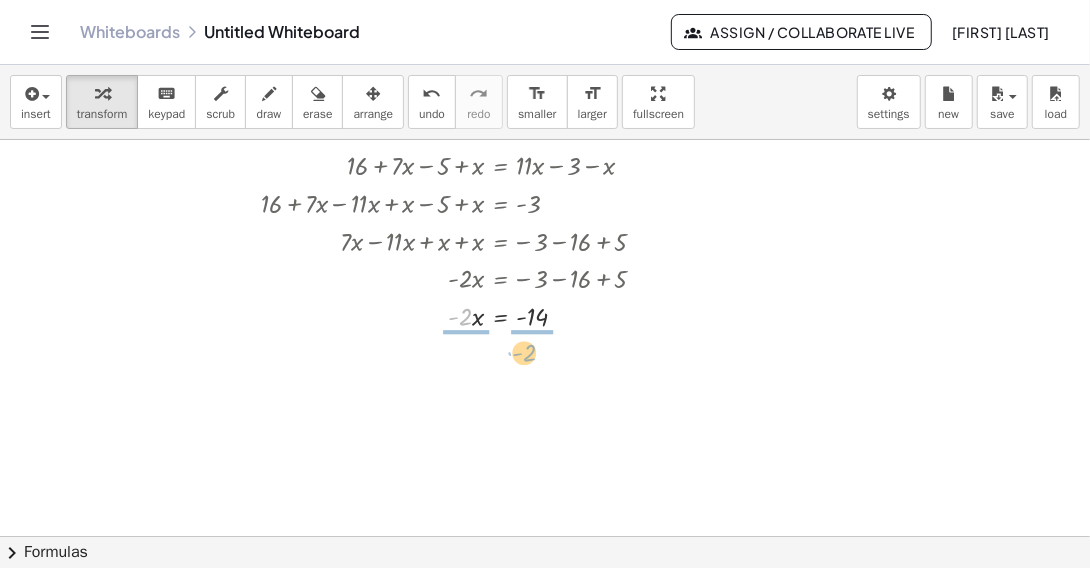 drag, startPoint x: 466, startPoint y: 321, endPoint x: 532, endPoint y: 357, distance: 75.17979 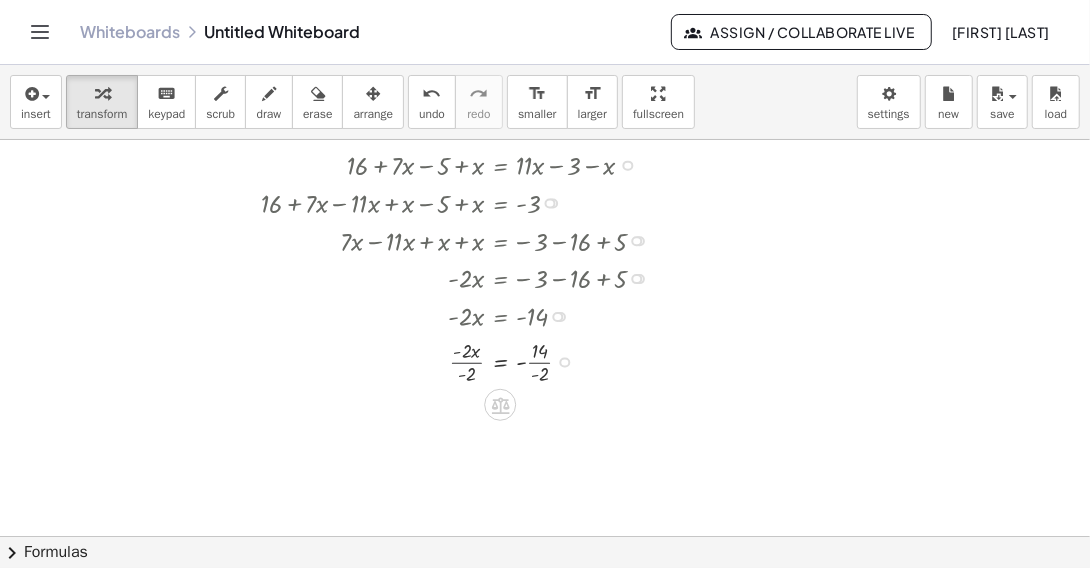 click at bounding box center (461, 360) 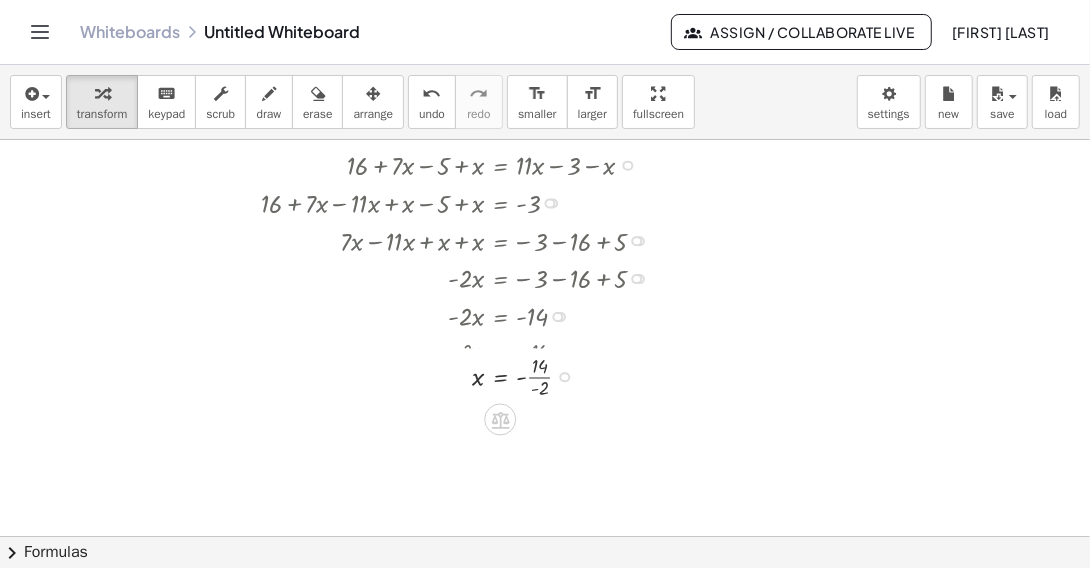 drag, startPoint x: 563, startPoint y: 413, endPoint x: 562, endPoint y: 367, distance: 46.010868 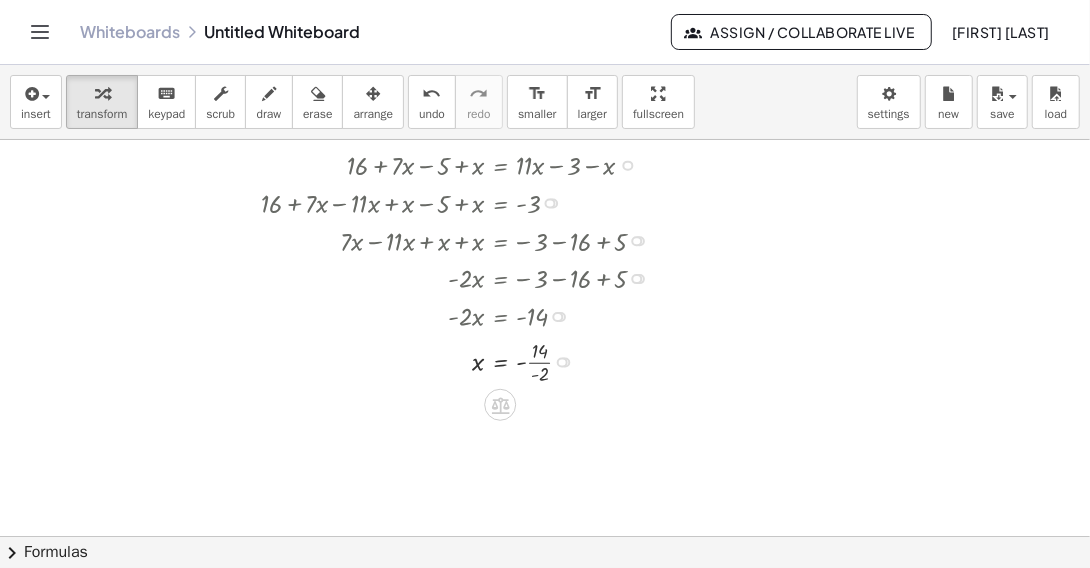 click at bounding box center [461, 360] 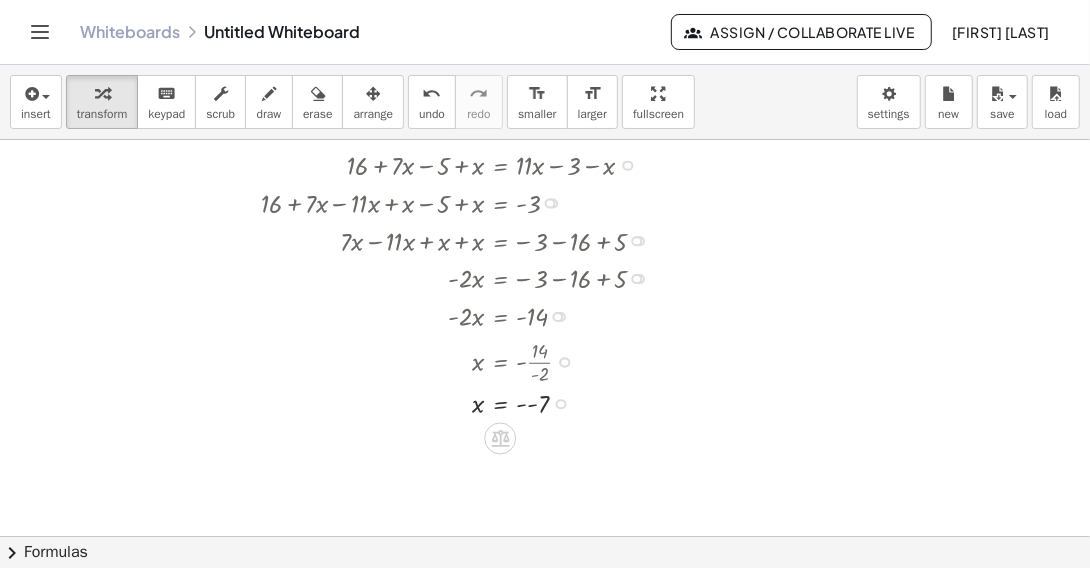 drag, startPoint x: 562, startPoint y: 362, endPoint x: 569, endPoint y: 409, distance: 47.518417 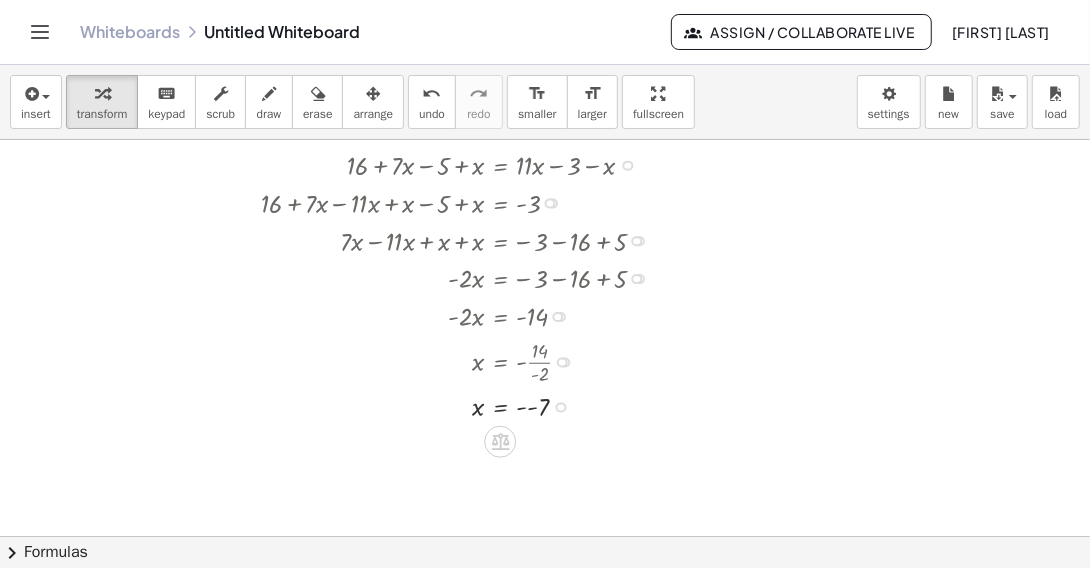 click at bounding box center (461, 405) 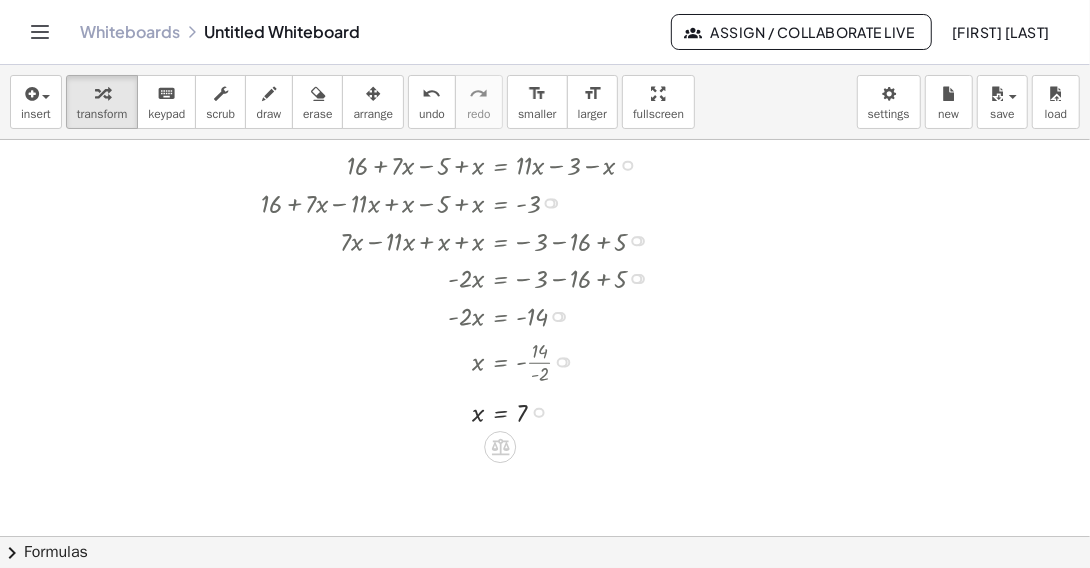 drag, startPoint x: 538, startPoint y: 440, endPoint x: 540, endPoint y: 404, distance: 36.05551 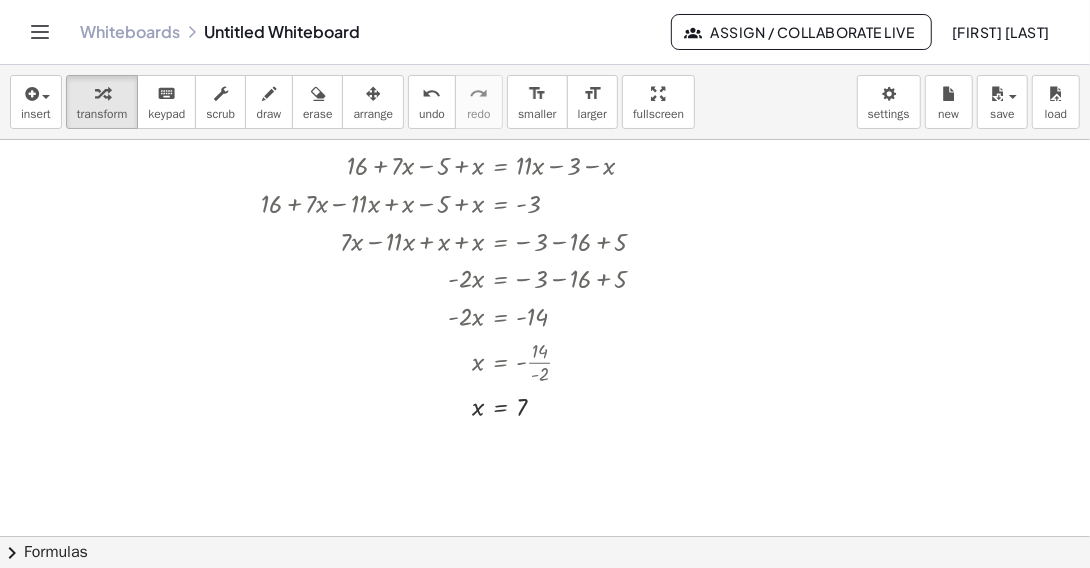drag, startPoint x: 366, startPoint y: 107, endPoint x: 457, endPoint y: 122, distance: 92.22798 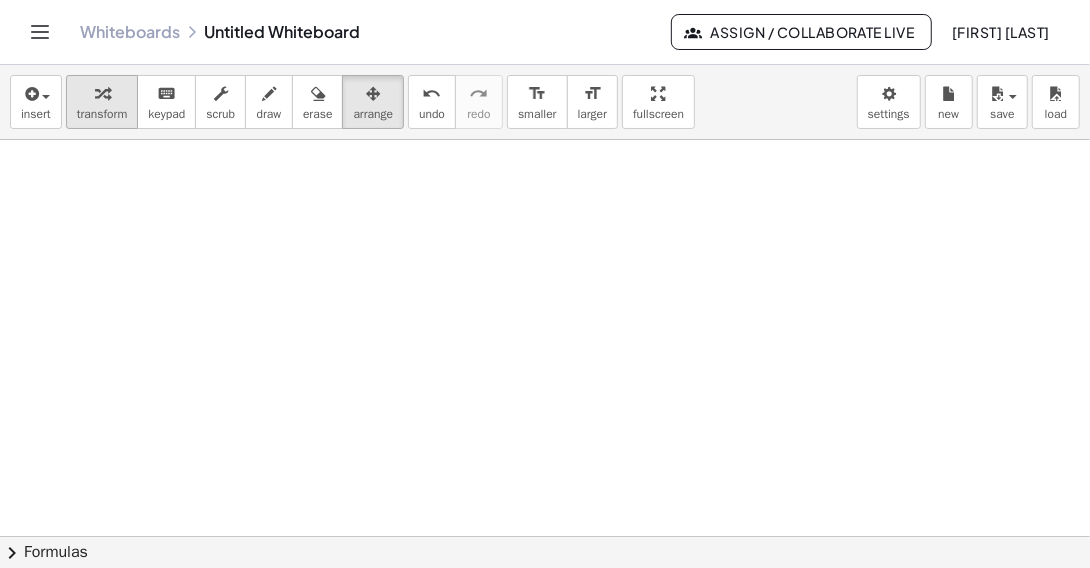 click on "transform" at bounding box center [102, 114] 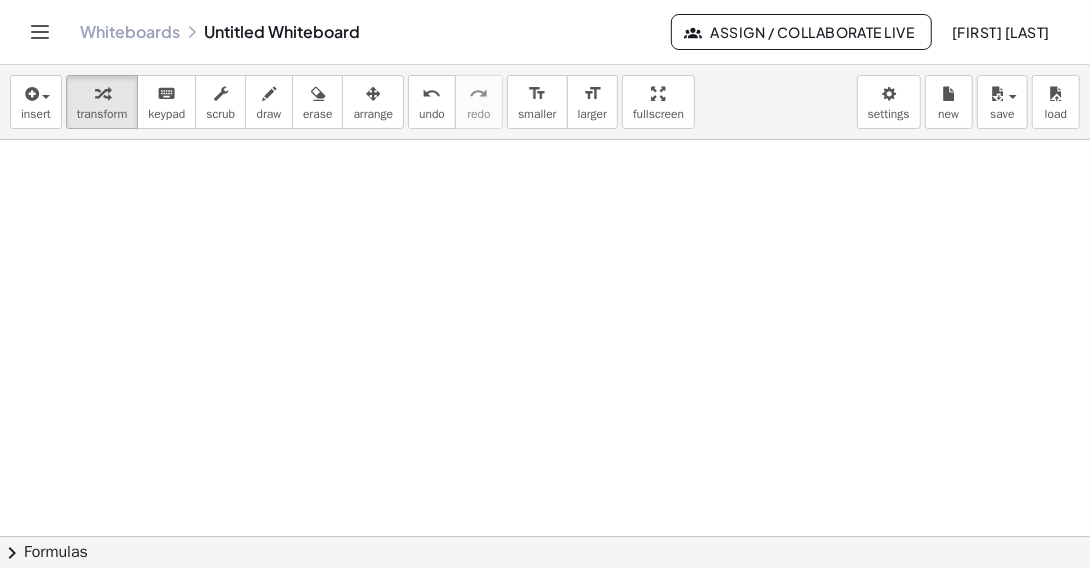 click at bounding box center (545, 536) 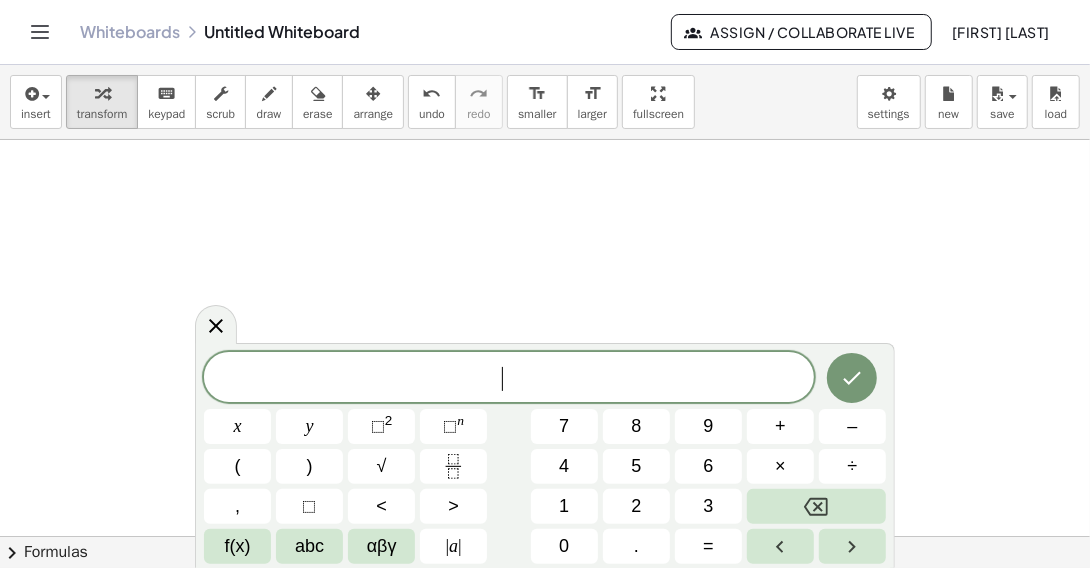 click on "​" at bounding box center [509, 379] 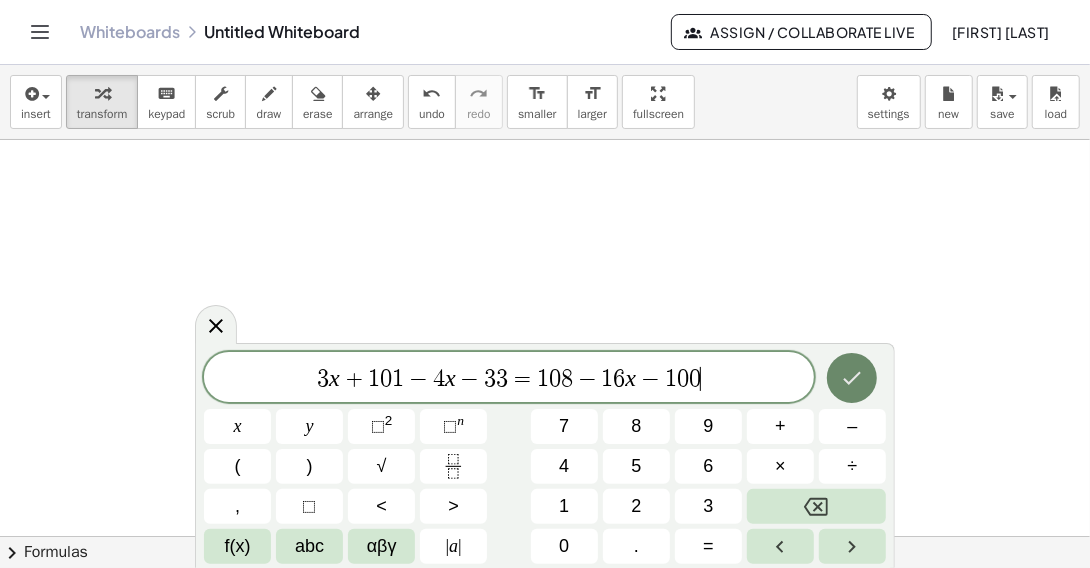 click at bounding box center (852, 378) 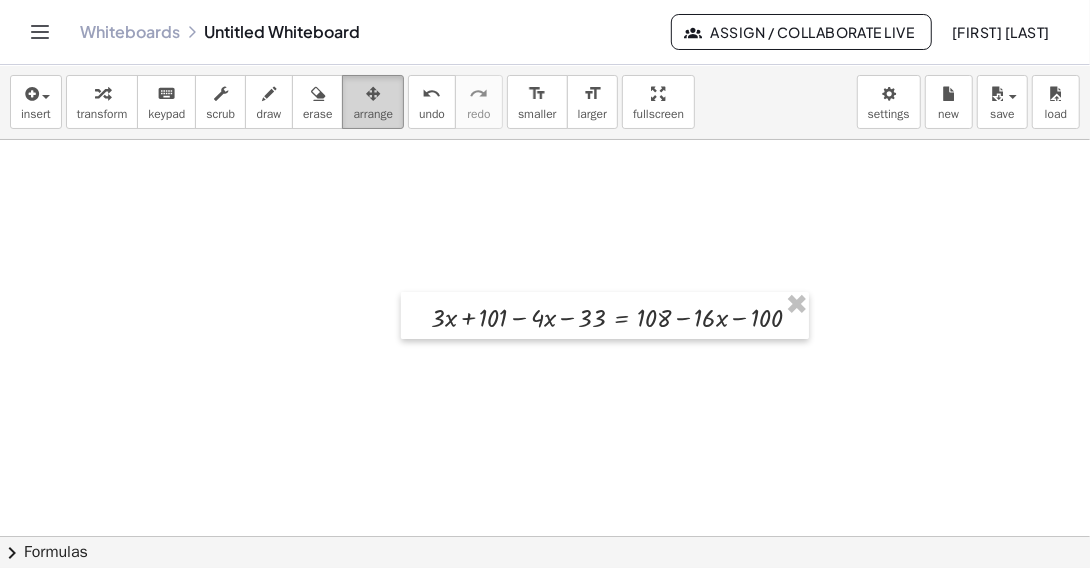 click at bounding box center [373, 94] 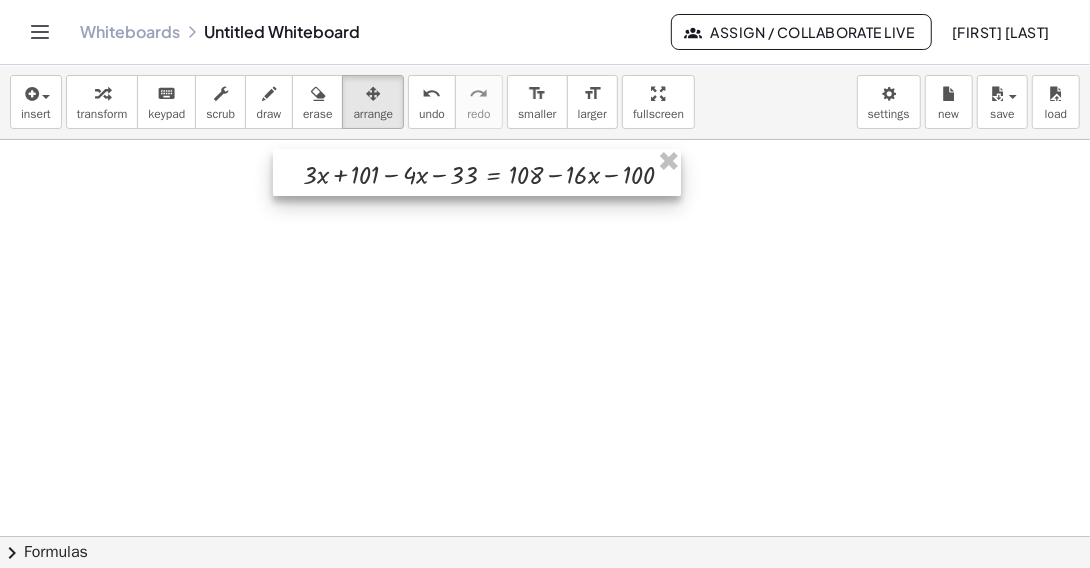 drag, startPoint x: 538, startPoint y: 304, endPoint x: 410, endPoint y: 161, distance: 191.91925 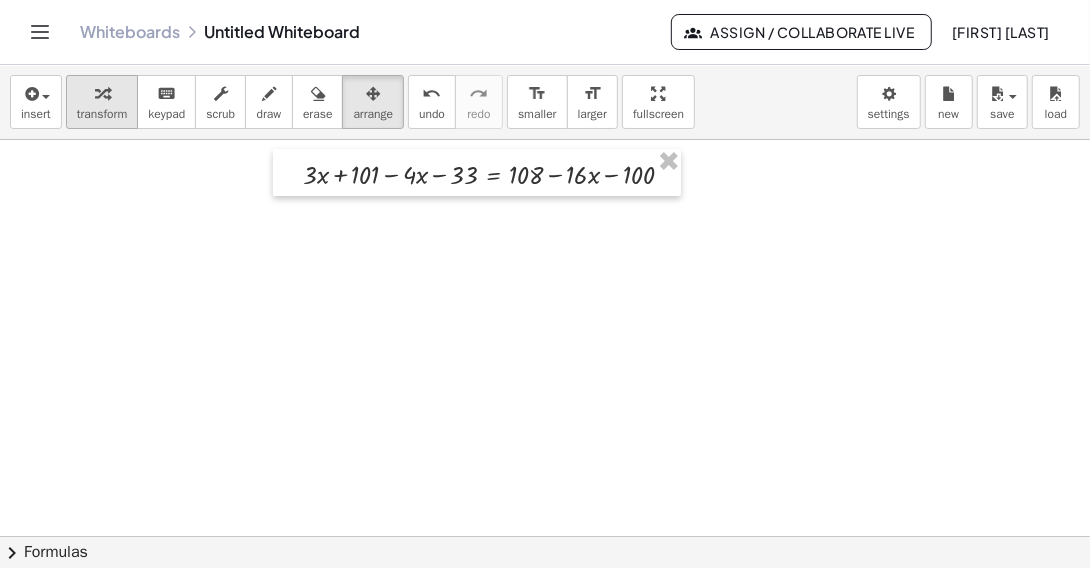 click at bounding box center [102, 94] 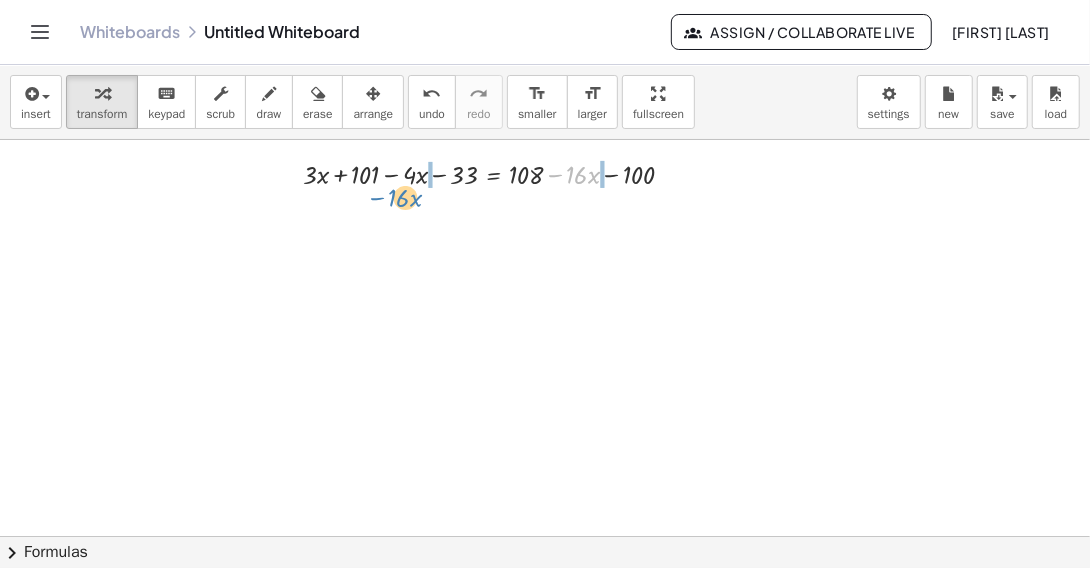 drag, startPoint x: 558, startPoint y: 175, endPoint x: 380, endPoint y: 198, distance: 179.4798 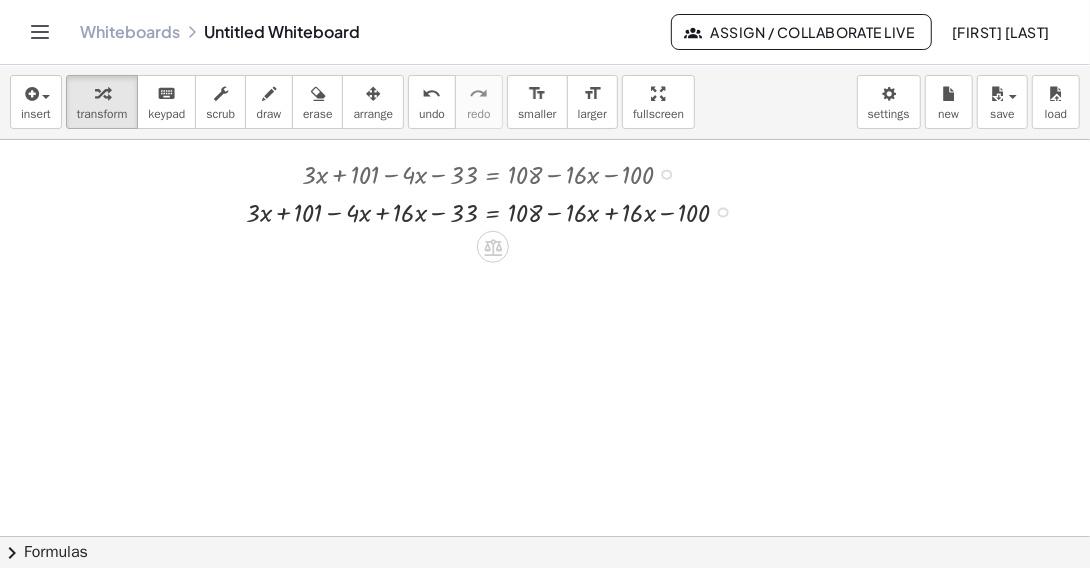 click at bounding box center (496, 210) 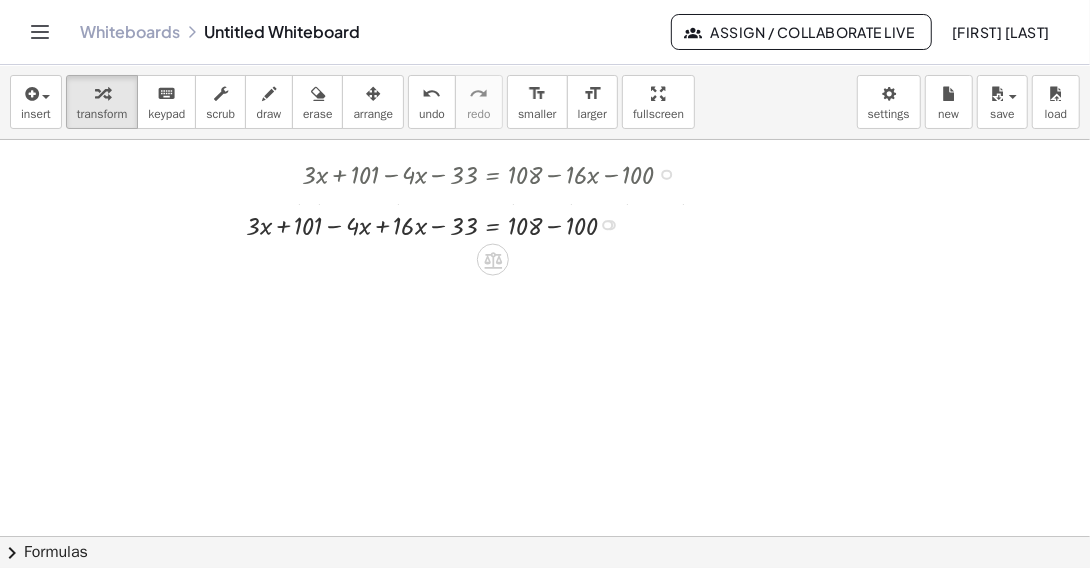 drag, startPoint x: 610, startPoint y: 247, endPoint x: 599, endPoint y: 215, distance: 33.83785 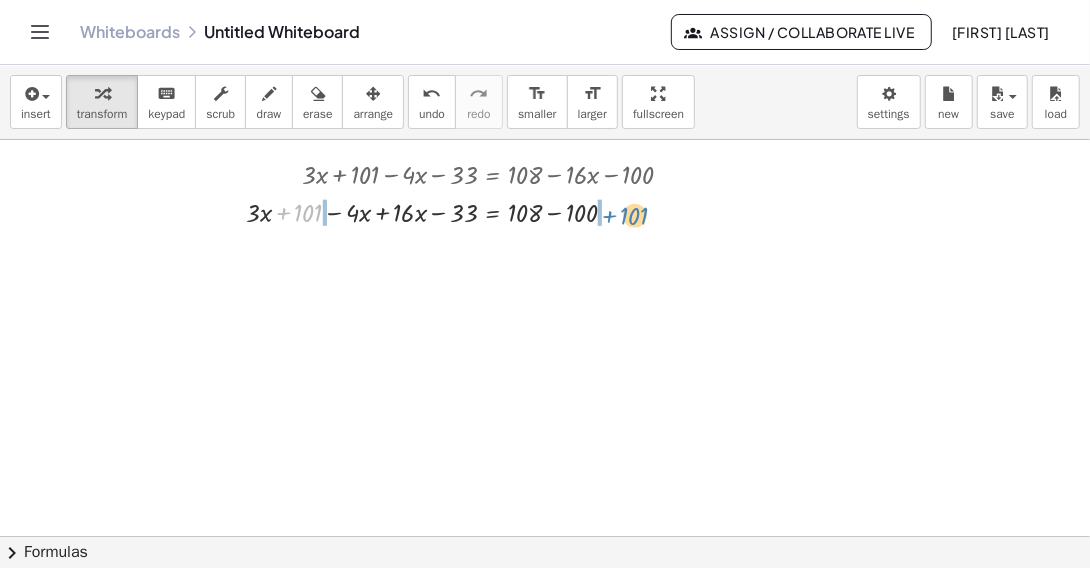 drag, startPoint x: 279, startPoint y: 207, endPoint x: 605, endPoint y: 210, distance: 326.0138 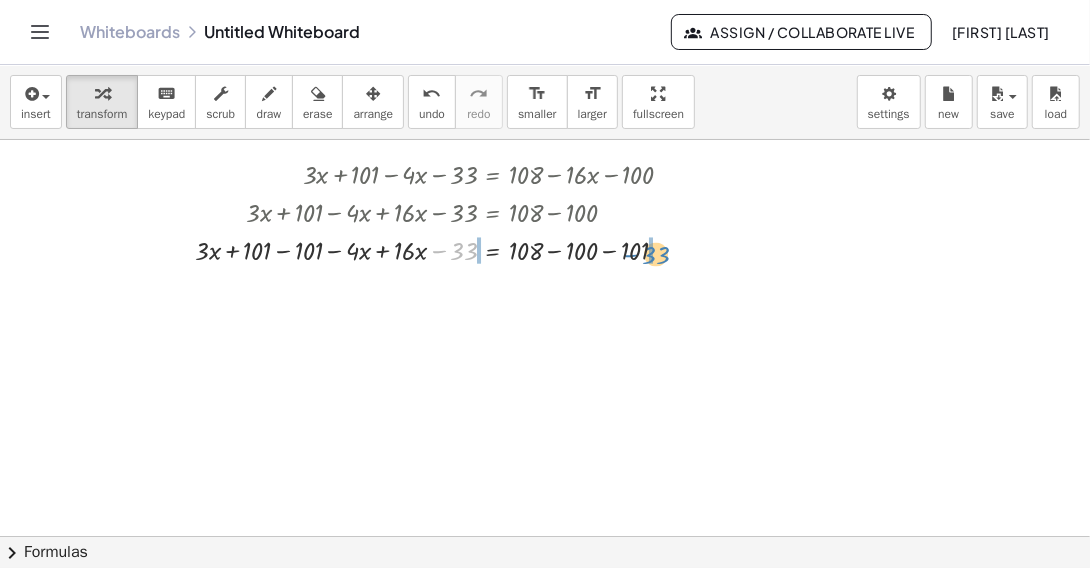 drag, startPoint x: 441, startPoint y: 251, endPoint x: 635, endPoint y: 255, distance: 194.04123 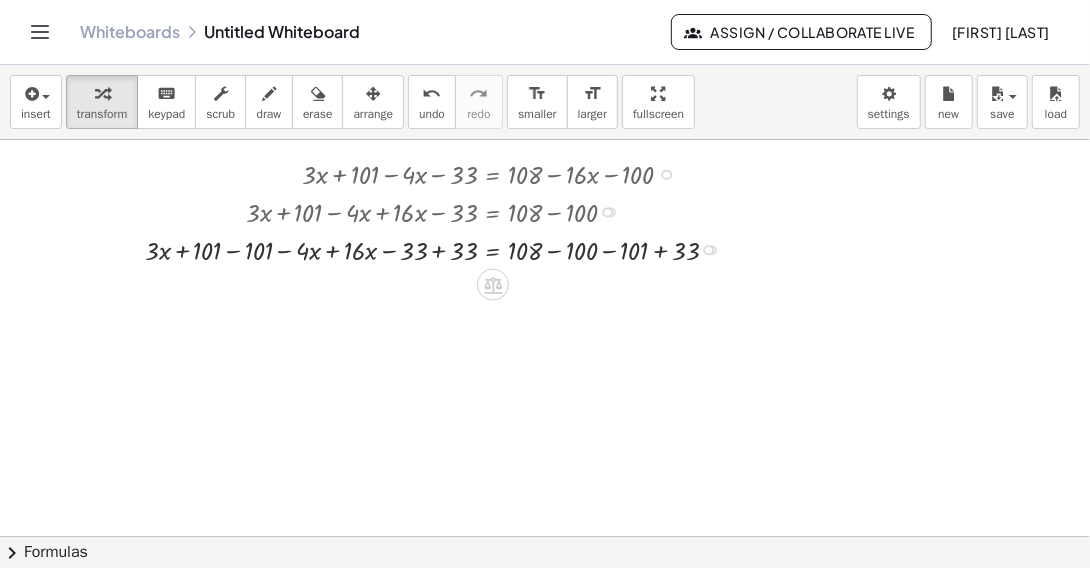 click at bounding box center (439, 248) 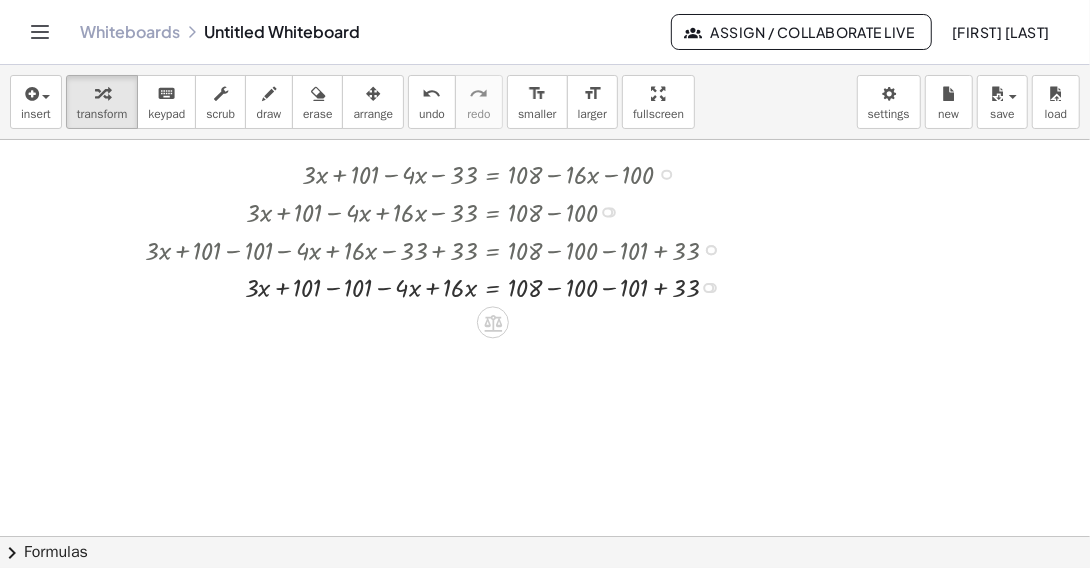 click at bounding box center (439, 286) 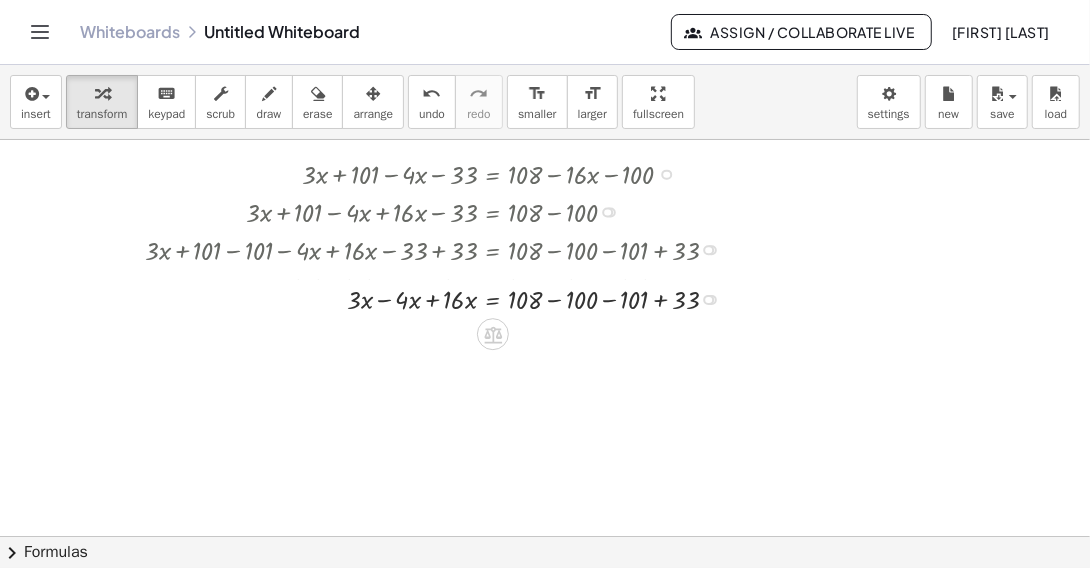 drag, startPoint x: 709, startPoint y: 328, endPoint x: 712, endPoint y: 293, distance: 35.128338 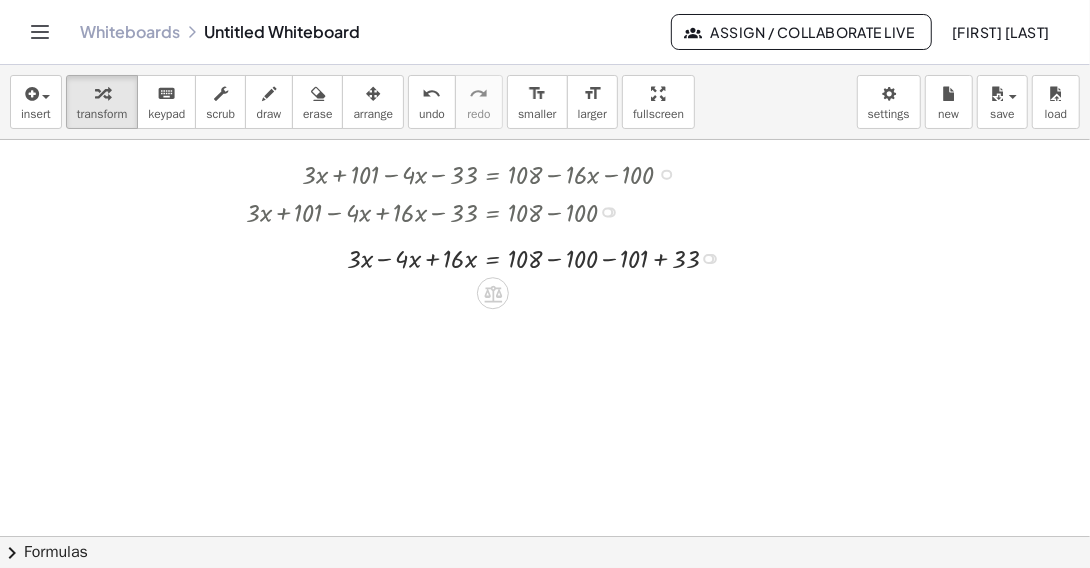 drag, startPoint x: 710, startPoint y: 288, endPoint x: 721, endPoint y: 251, distance: 38.600517 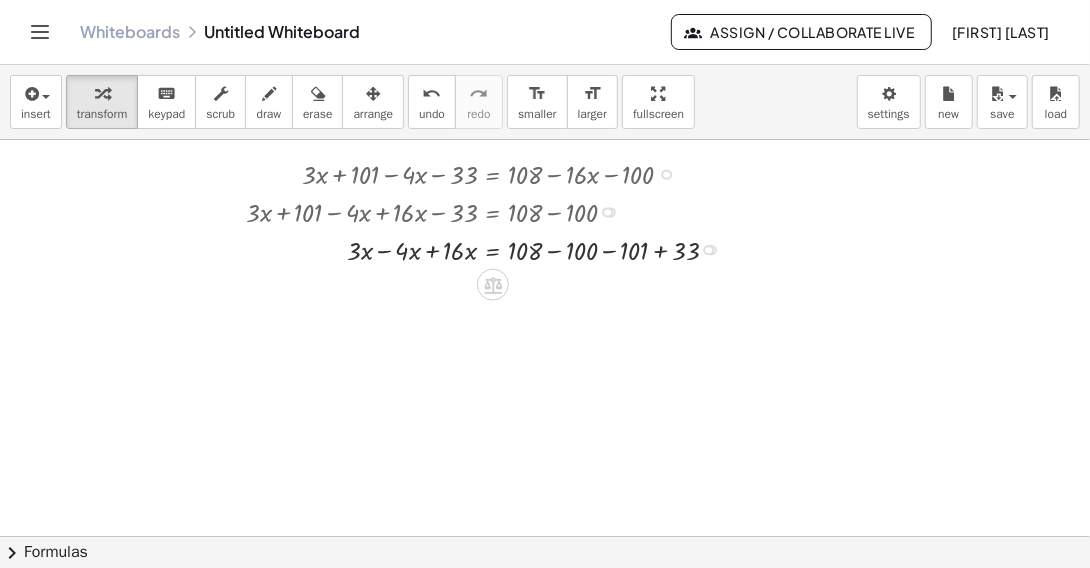 click at bounding box center (490, 248) 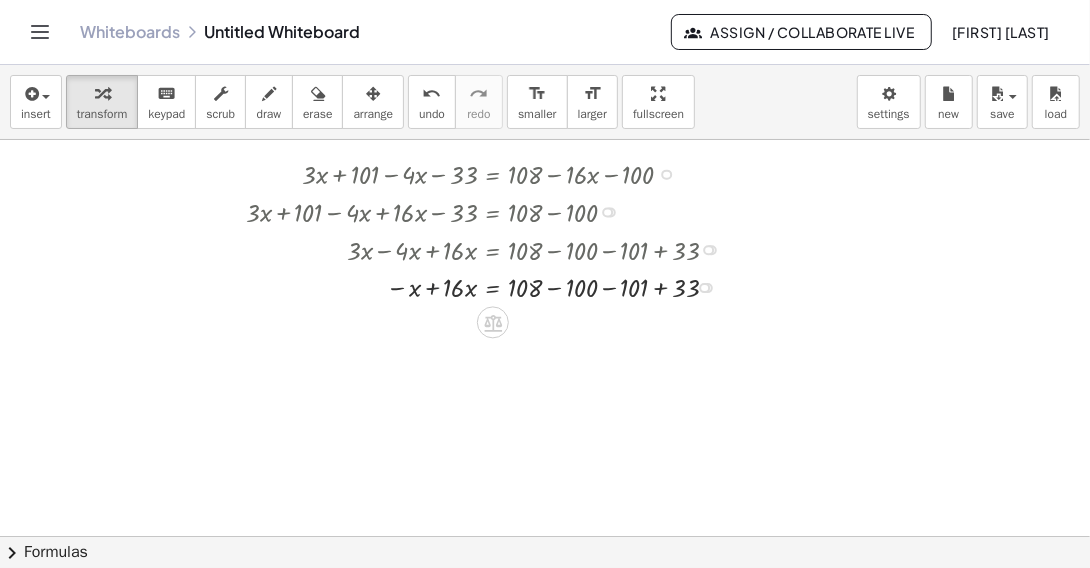 click at bounding box center [490, 286] 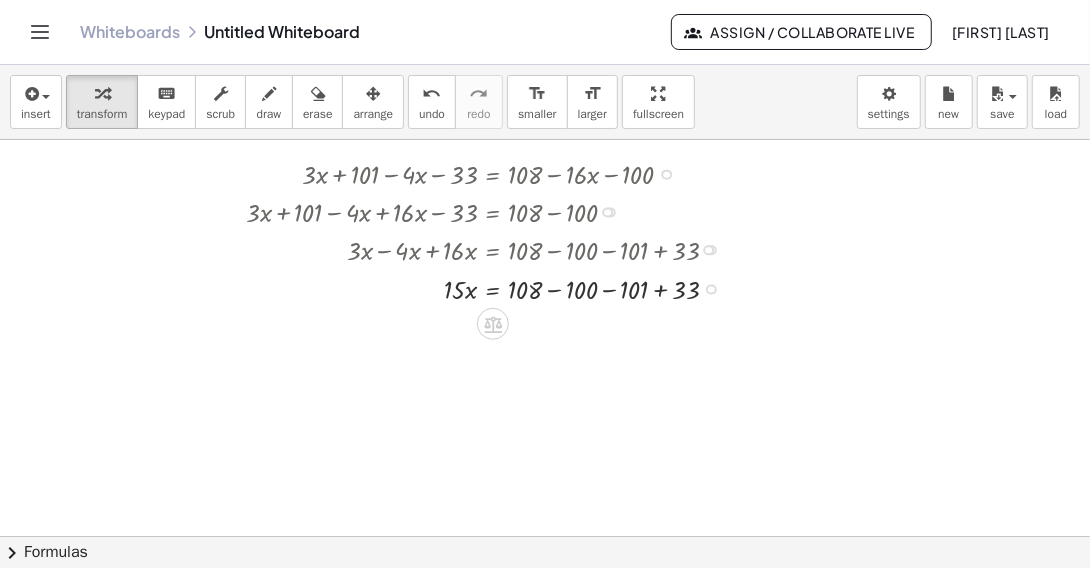 drag, startPoint x: 707, startPoint y: 326, endPoint x: 712, endPoint y: 285, distance: 41.303753 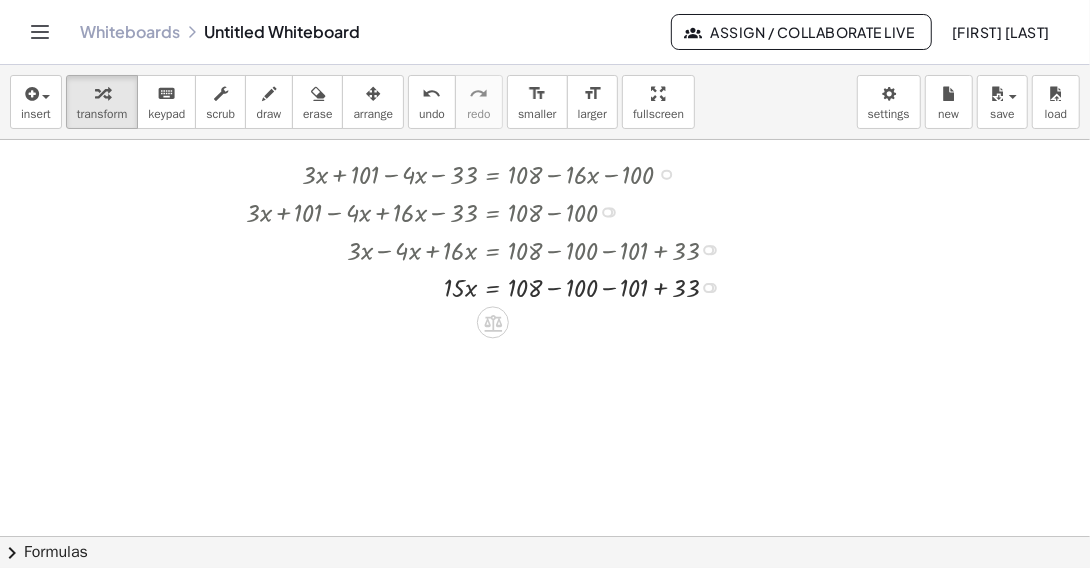 click at bounding box center (490, 286) 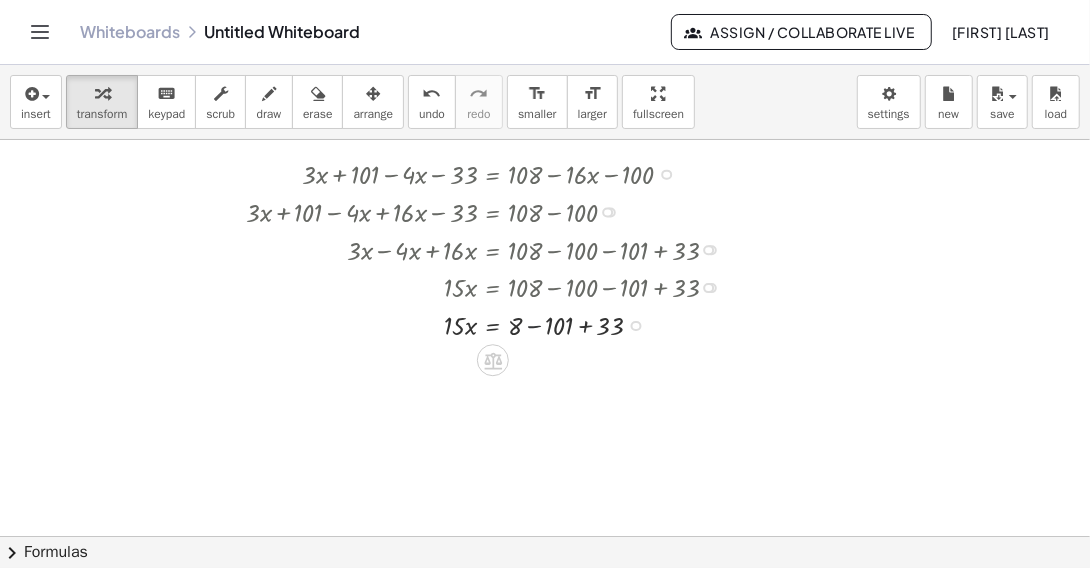 click at bounding box center (490, 324) 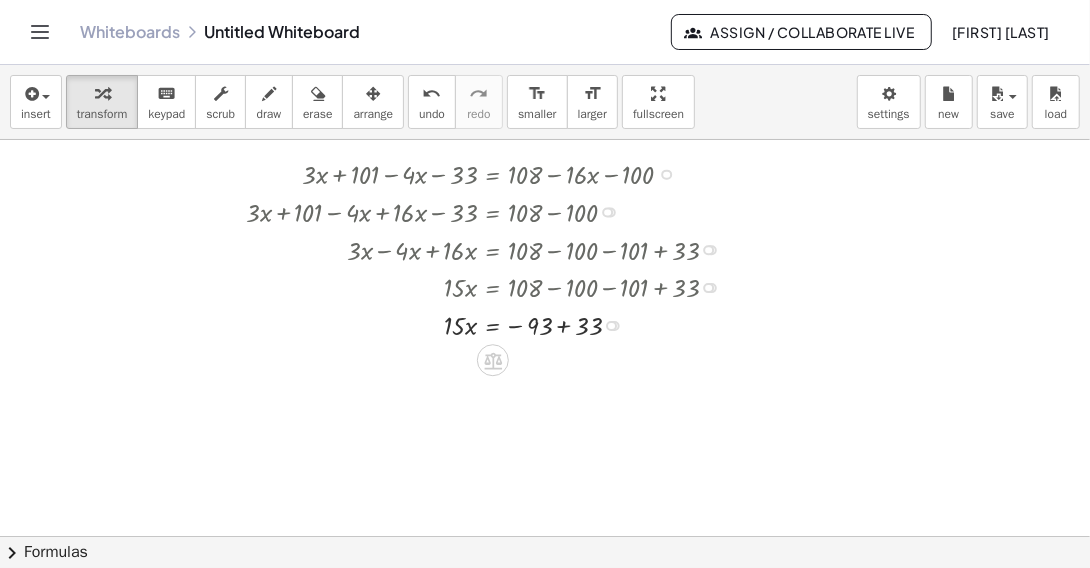click at bounding box center [490, 324] 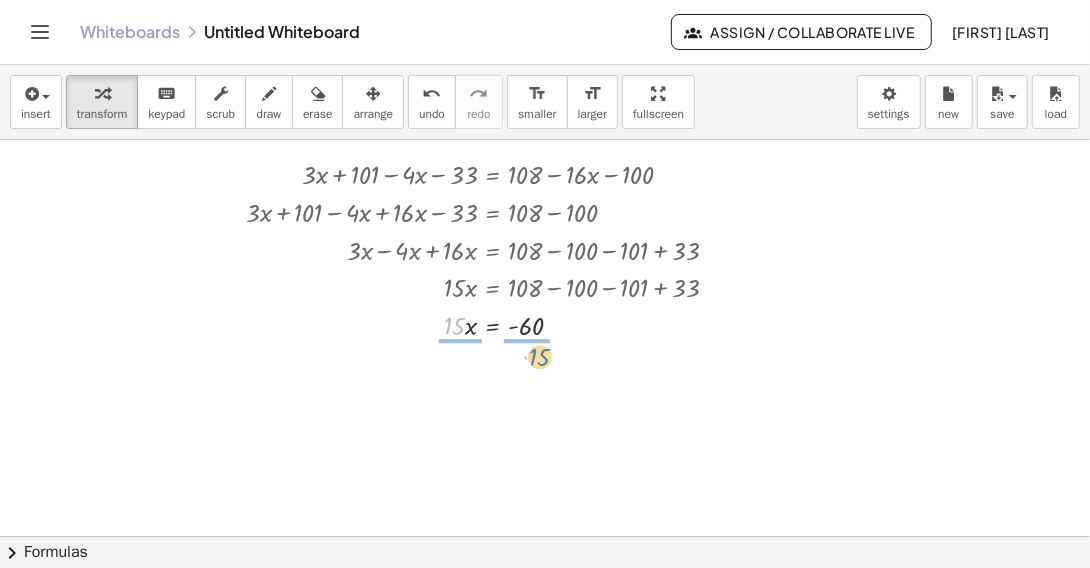 drag, startPoint x: 457, startPoint y: 328, endPoint x: 545, endPoint y: 359, distance: 93.30059 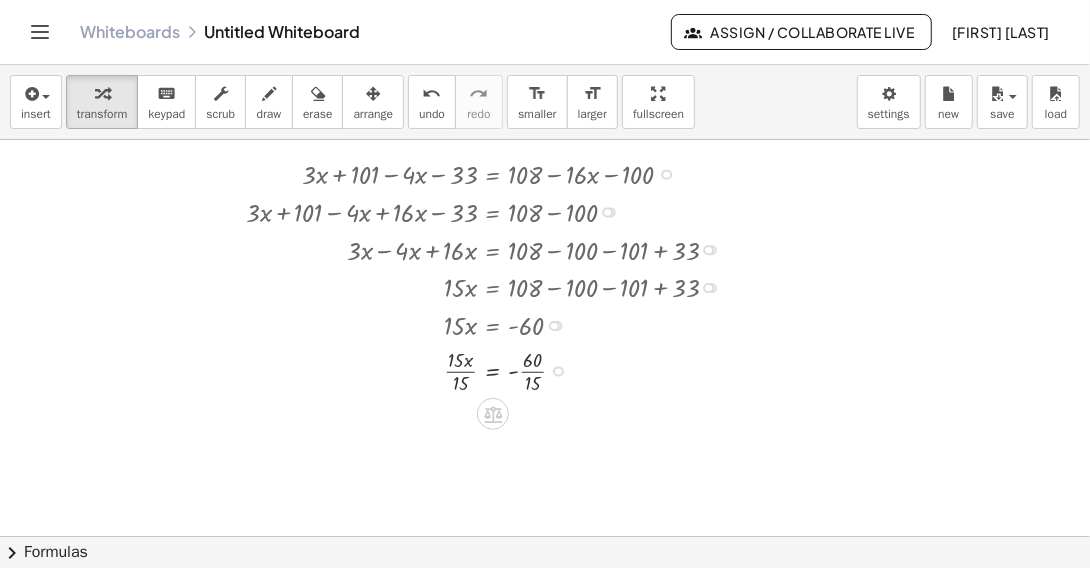 click at bounding box center [490, 369] 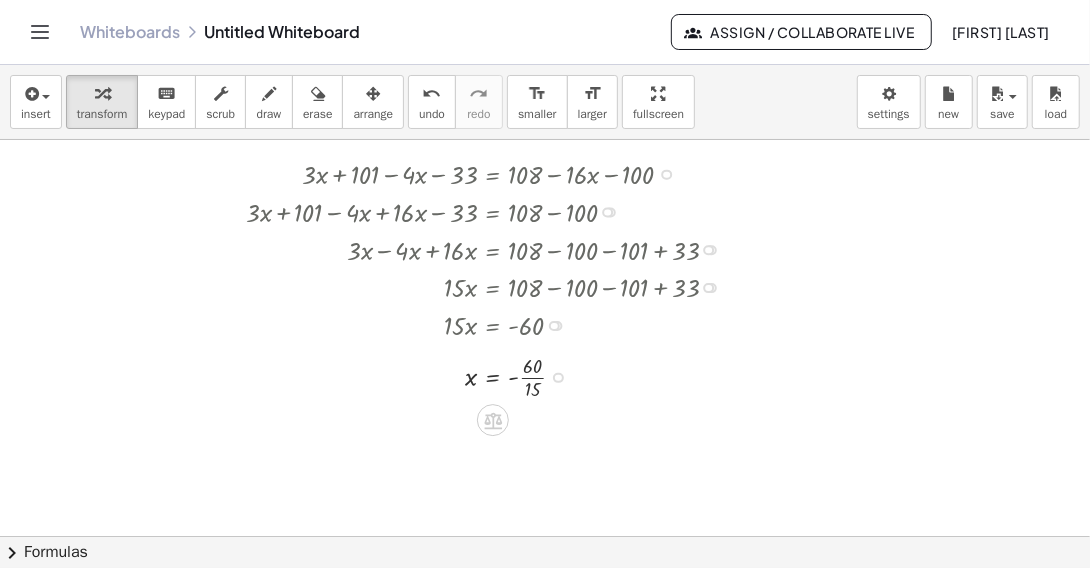 drag, startPoint x: 561, startPoint y: 424, endPoint x: 557, endPoint y: 373, distance: 51.156624 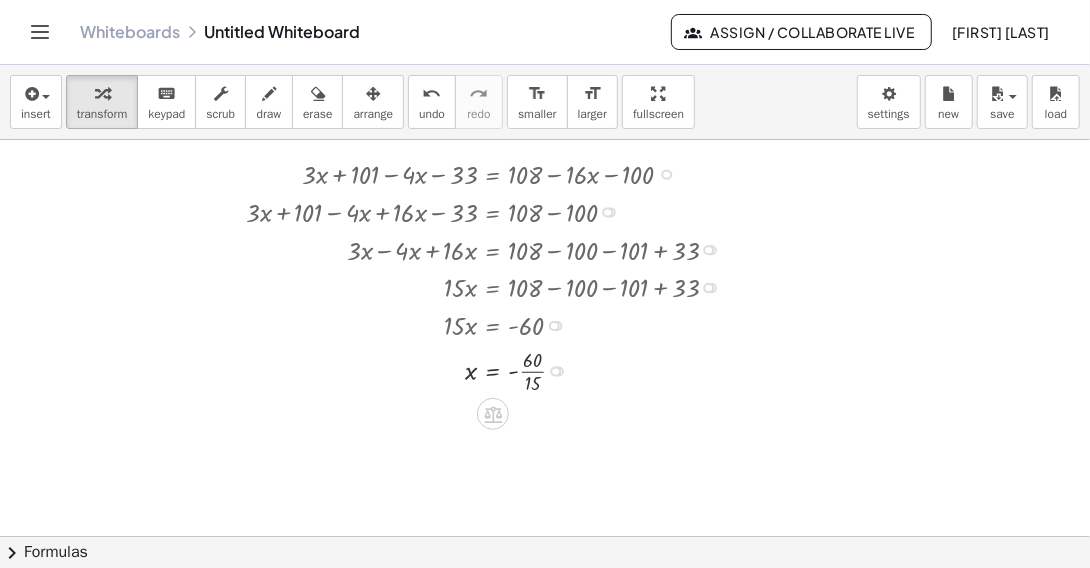 click at bounding box center (490, 369) 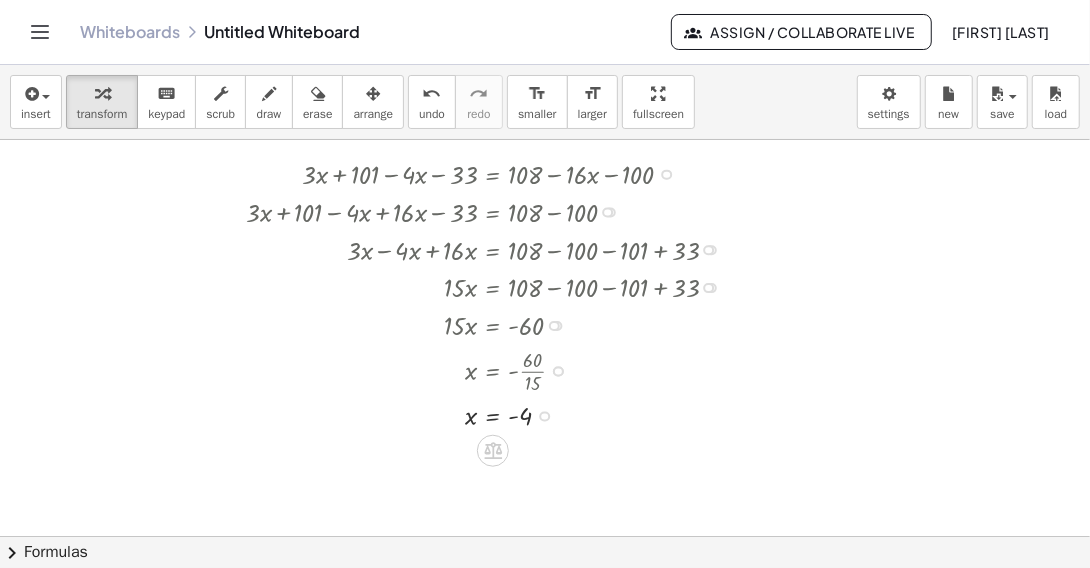 drag, startPoint x: 542, startPoint y: 371, endPoint x: 552, endPoint y: 423, distance: 52.95281 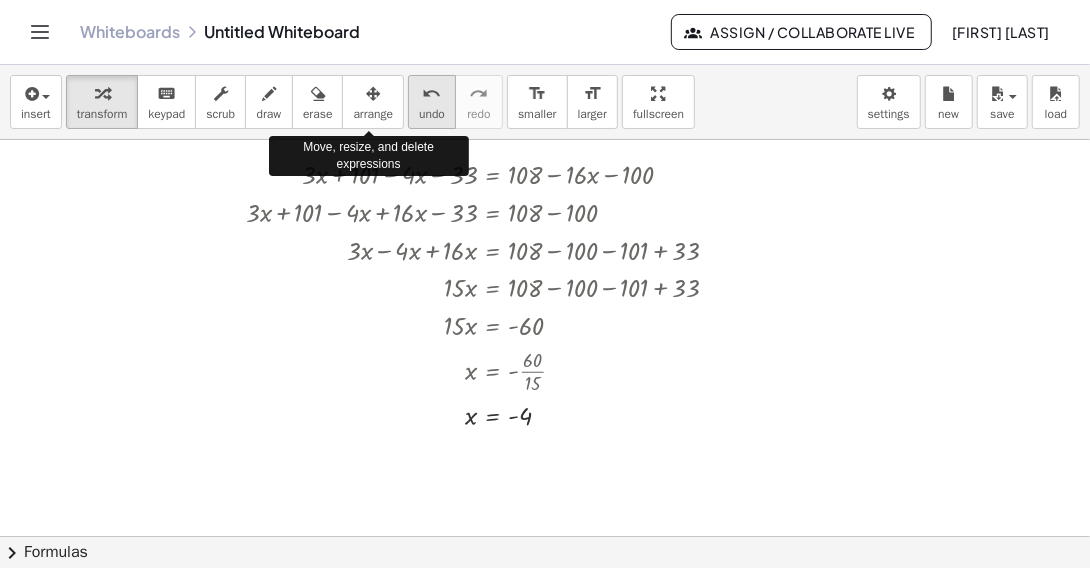 drag, startPoint x: 357, startPoint y: 96, endPoint x: 414, endPoint y: 119, distance: 61.46544 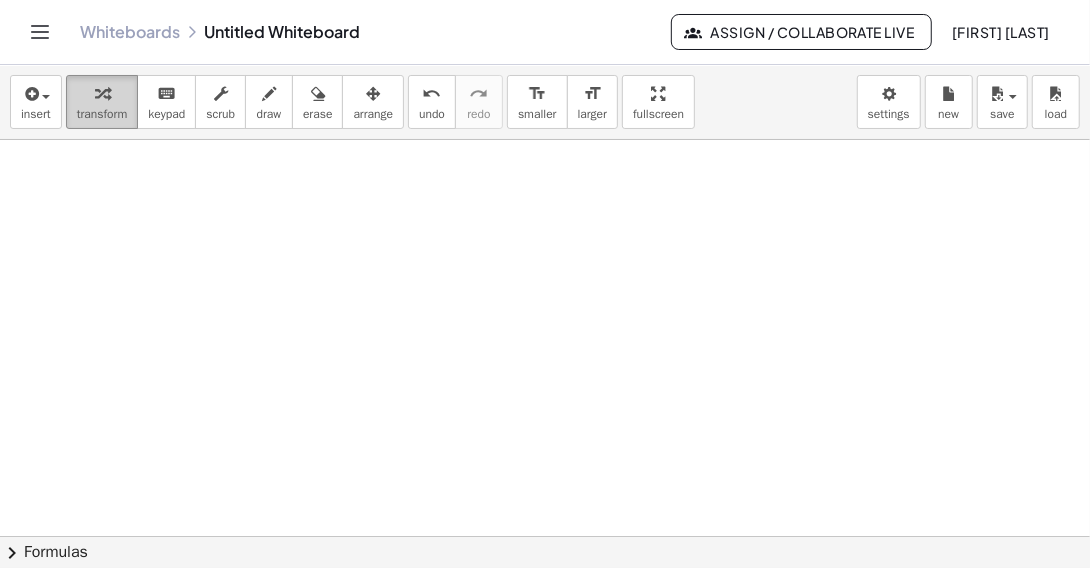 click at bounding box center (102, 93) 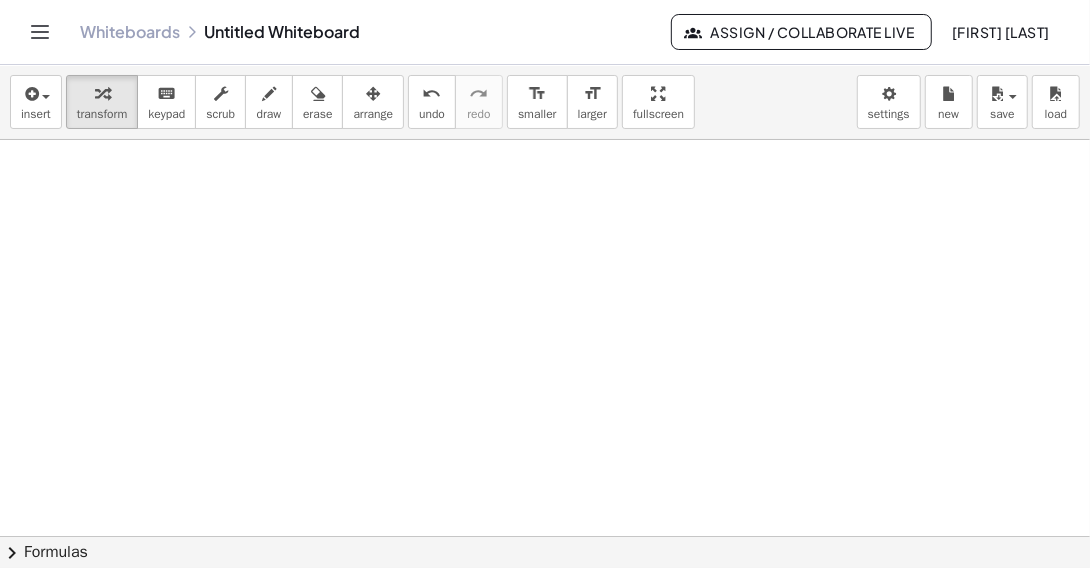 click at bounding box center [545, 536] 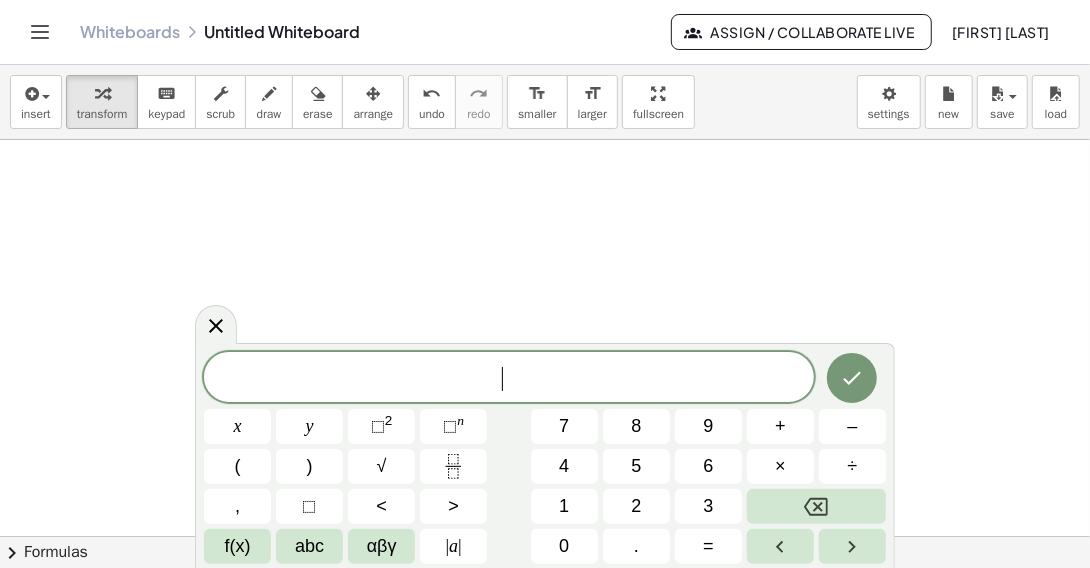 click on "​" at bounding box center [509, 379] 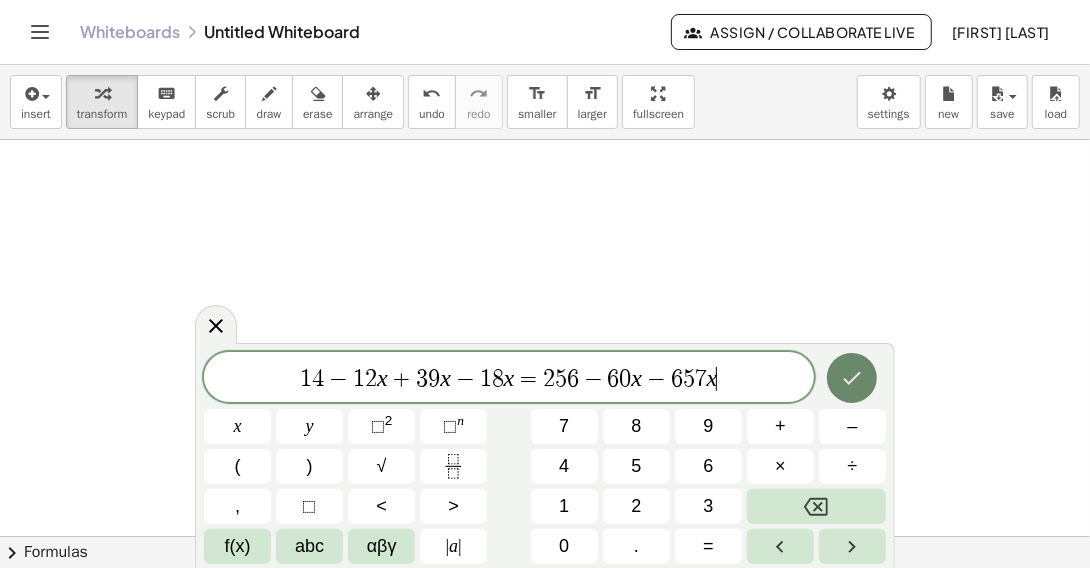 click 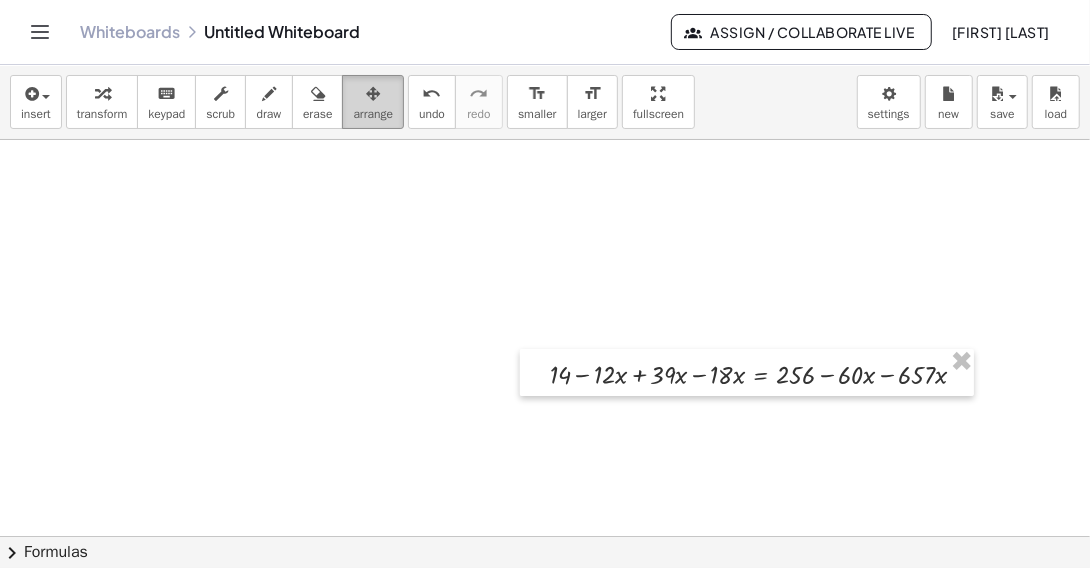 click at bounding box center [373, 94] 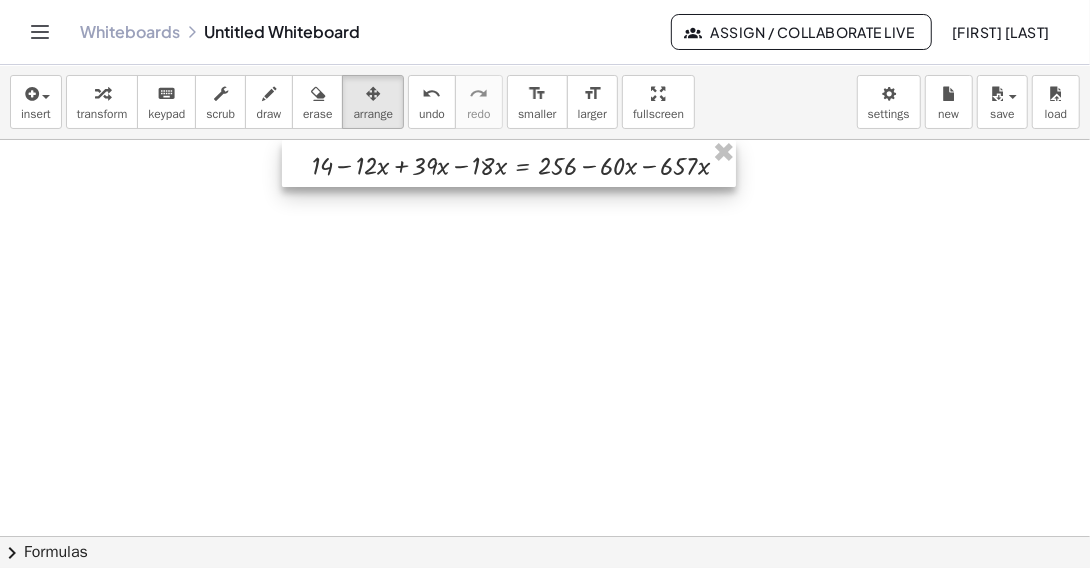 drag, startPoint x: 760, startPoint y: 367, endPoint x: 522, endPoint y: 153, distance: 320.0625 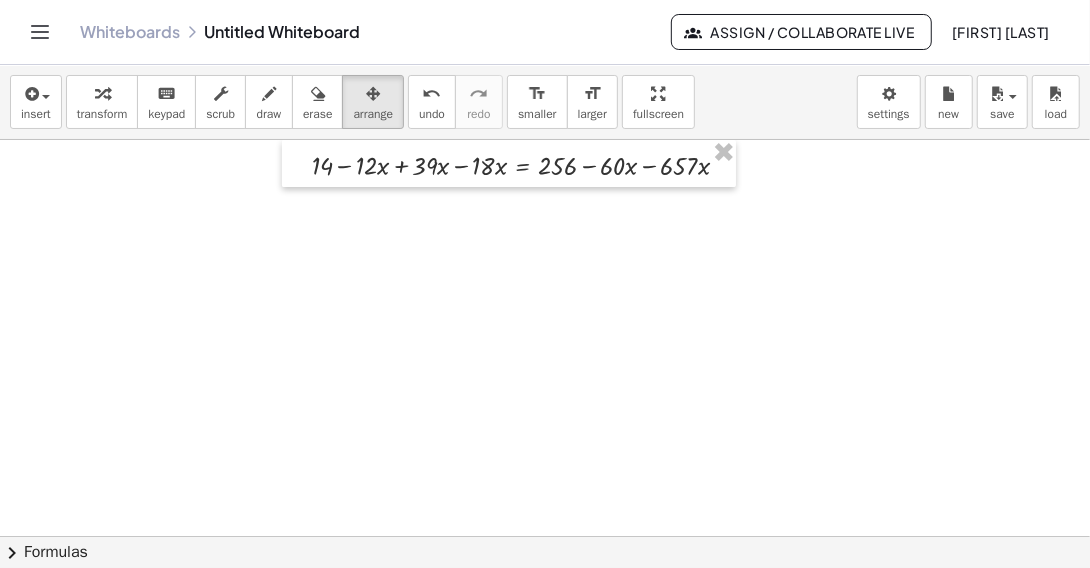 click at bounding box center [545, 536] 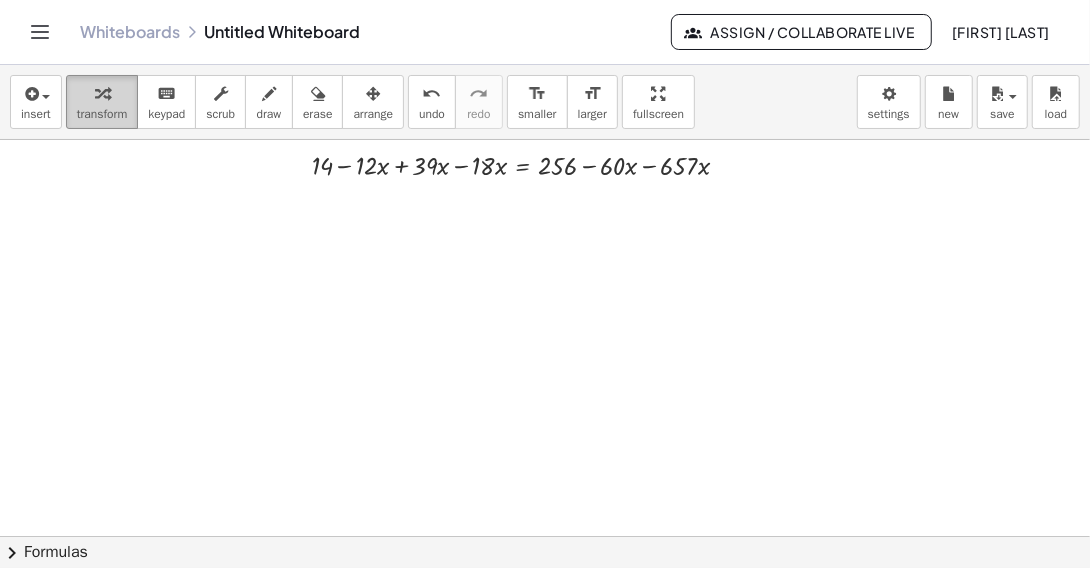 click on "transform" at bounding box center (102, 114) 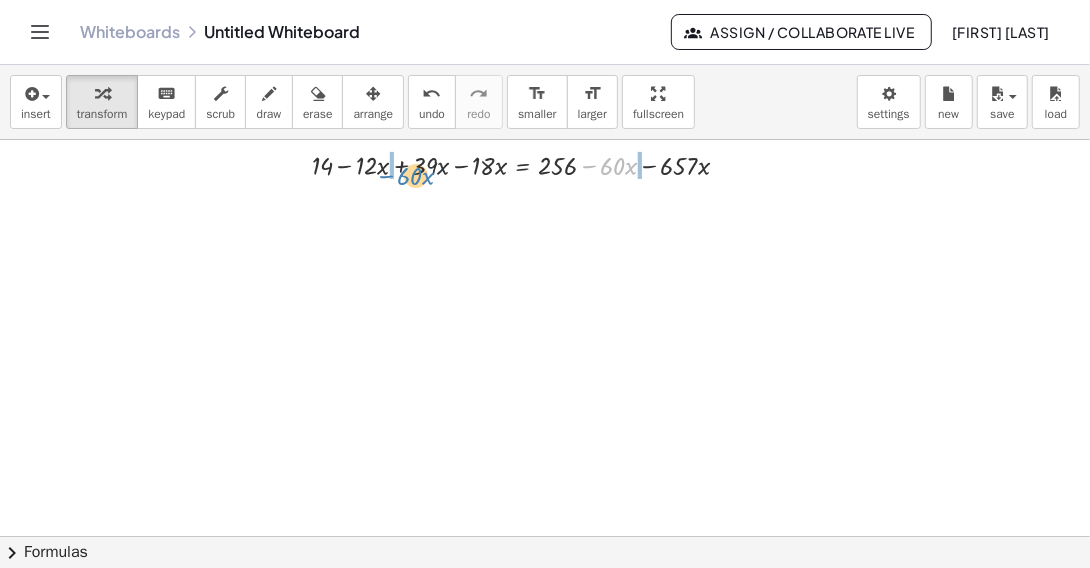 drag, startPoint x: 589, startPoint y: 168, endPoint x: 386, endPoint y: 178, distance: 203.24615 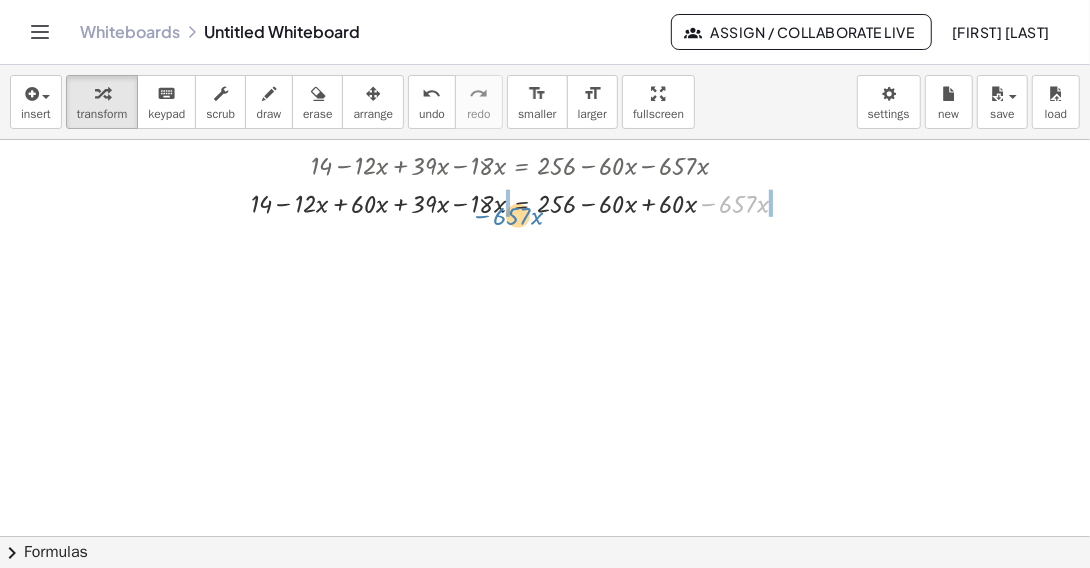 drag, startPoint x: 709, startPoint y: 203, endPoint x: 483, endPoint y: 215, distance: 226.31836 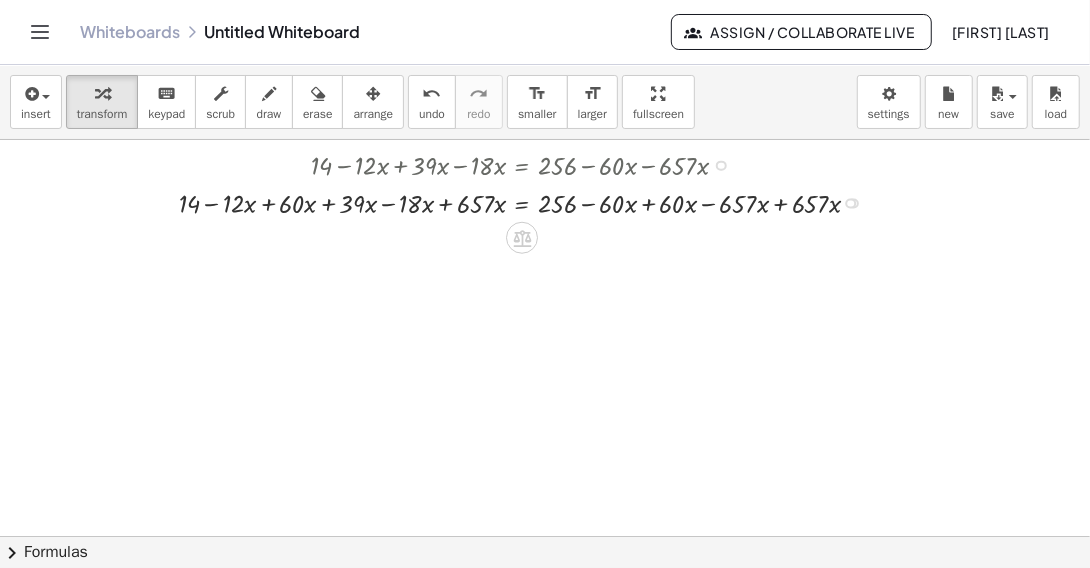 click at bounding box center (527, 201) 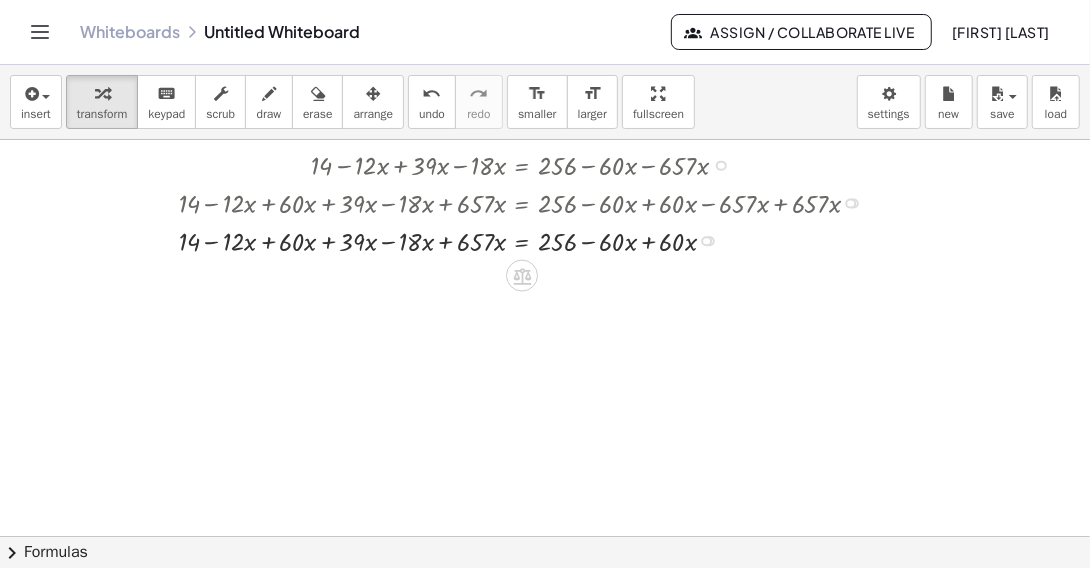click at bounding box center (527, 239) 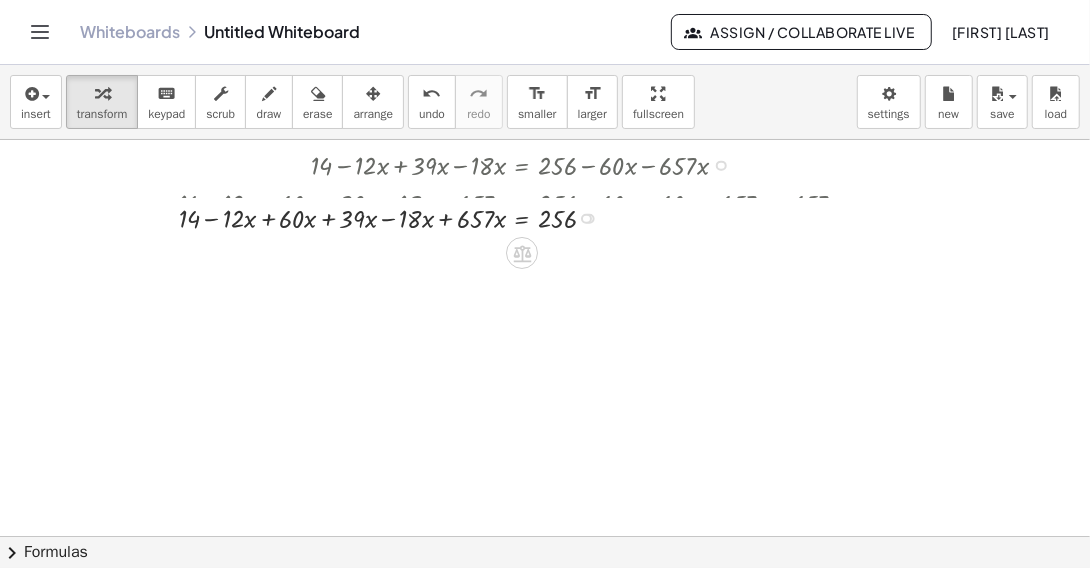 drag, startPoint x: 587, startPoint y: 278, endPoint x: 588, endPoint y: 214, distance: 64.00781 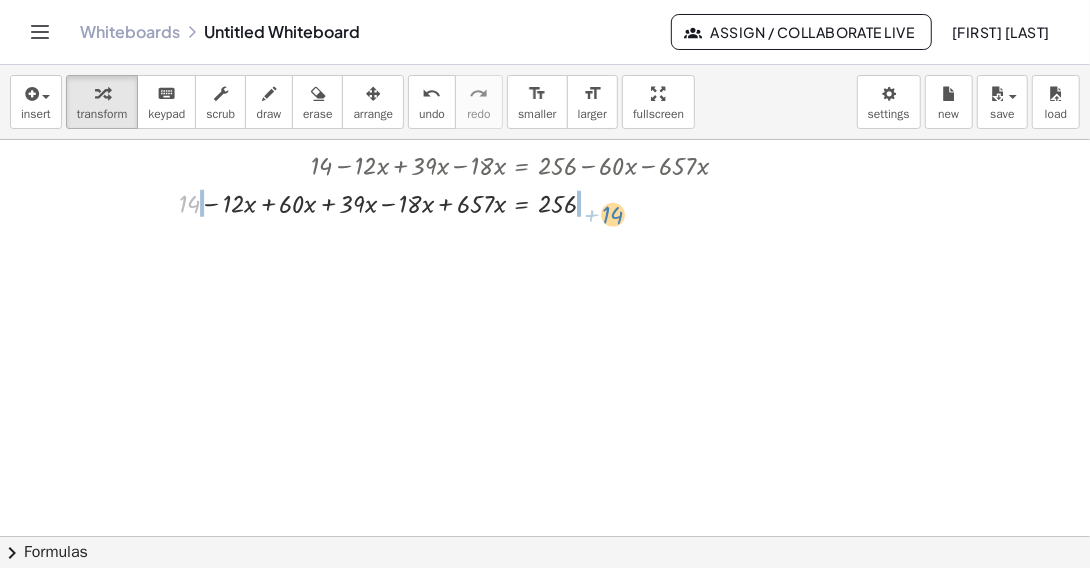 drag, startPoint x: 190, startPoint y: 204, endPoint x: 612, endPoint y: 215, distance: 422.14334 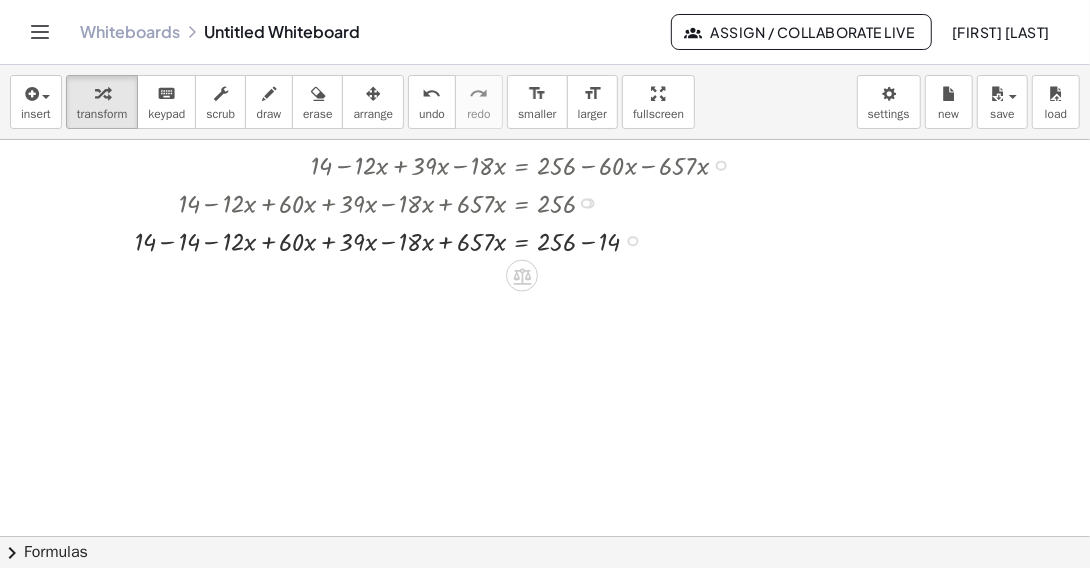 click at bounding box center (439, 239) 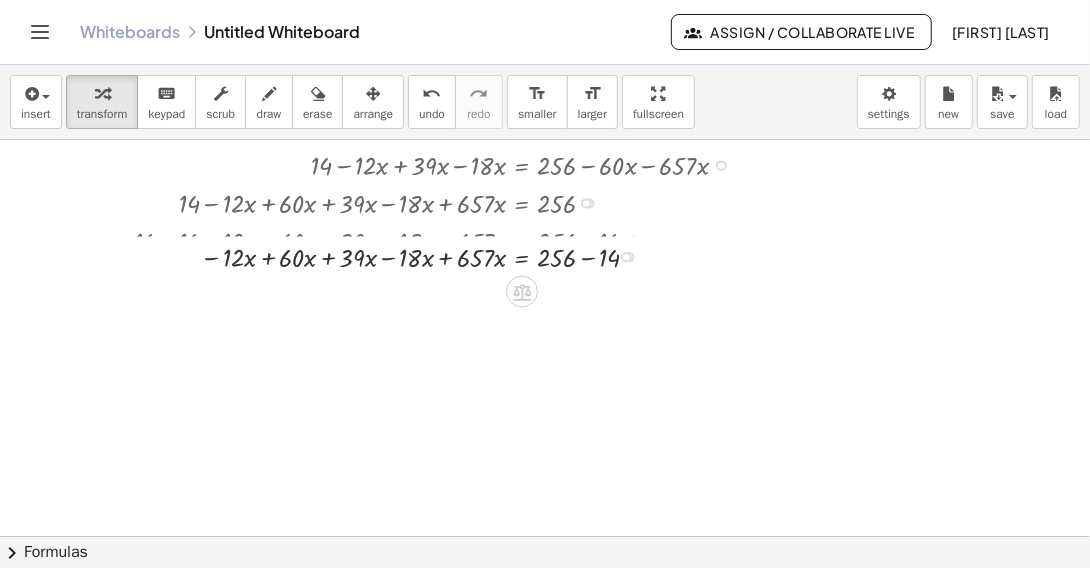 drag, startPoint x: 632, startPoint y: 277, endPoint x: 640, endPoint y: 247, distance: 31.04835 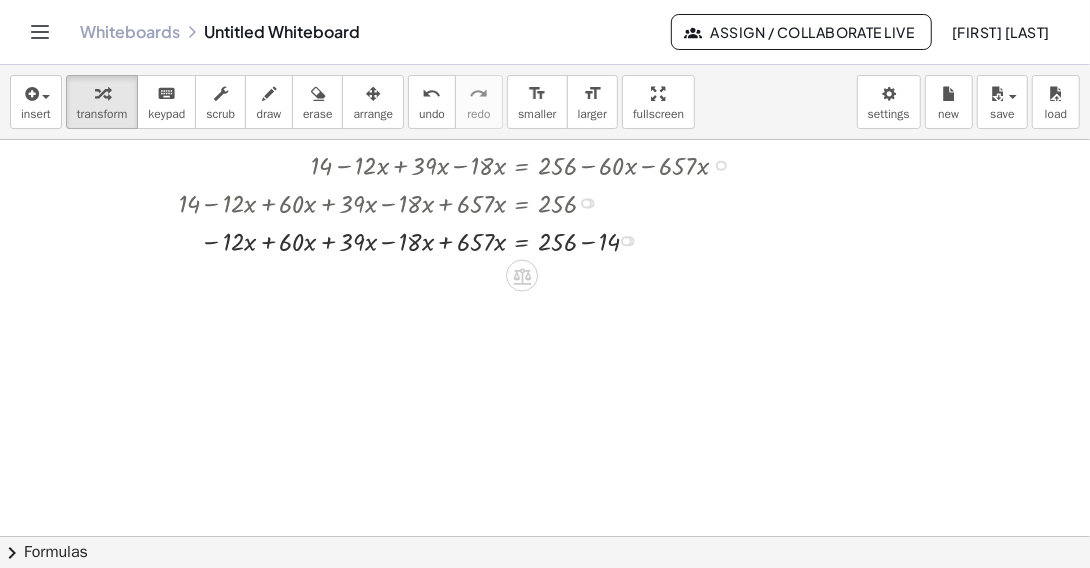 click at bounding box center (461, 239) 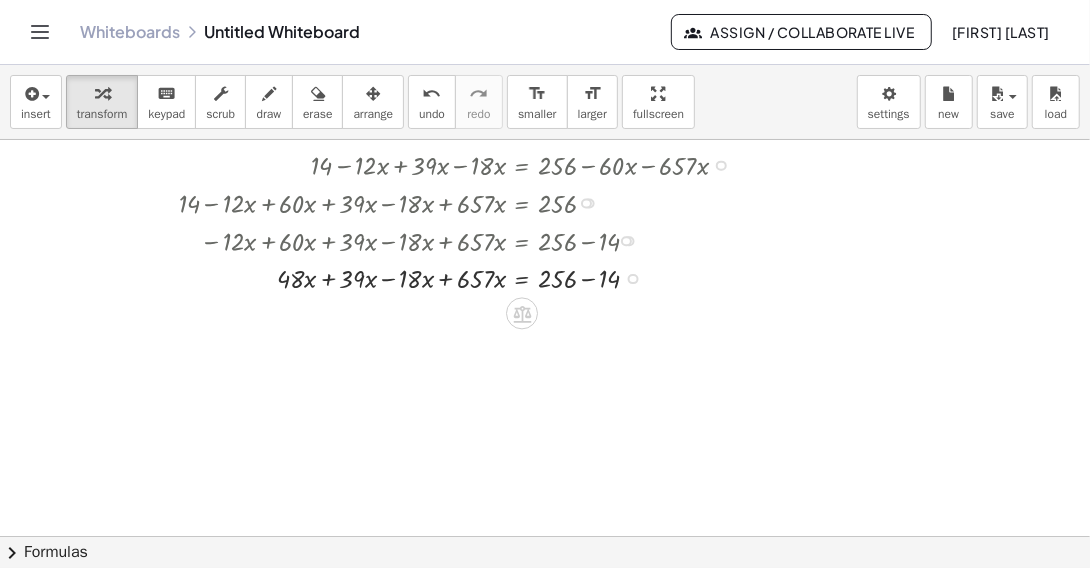 click at bounding box center (461, 277) 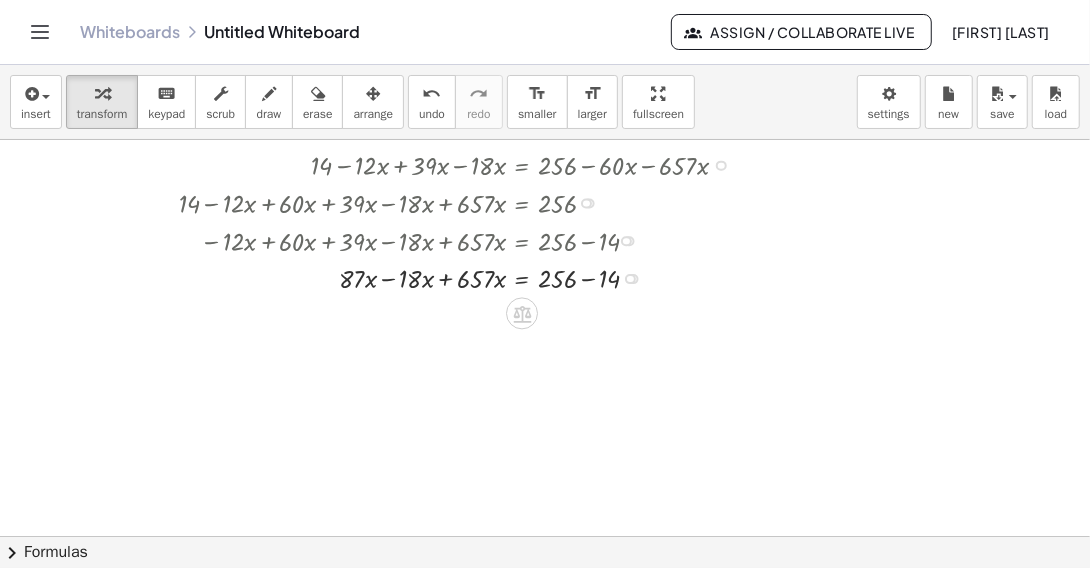 click at bounding box center (461, 277) 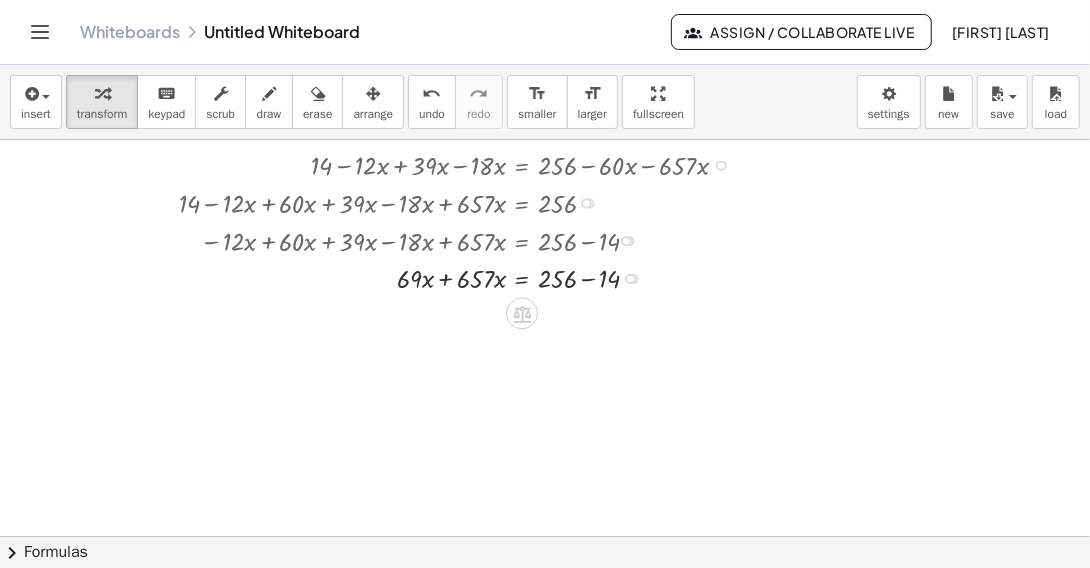 click at bounding box center (461, 277) 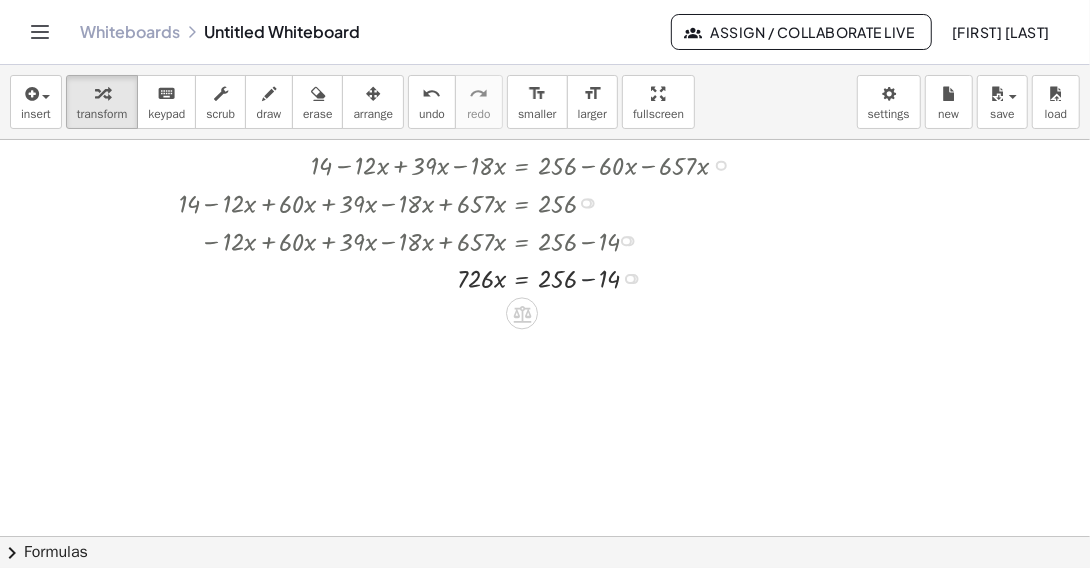 click at bounding box center (461, 277) 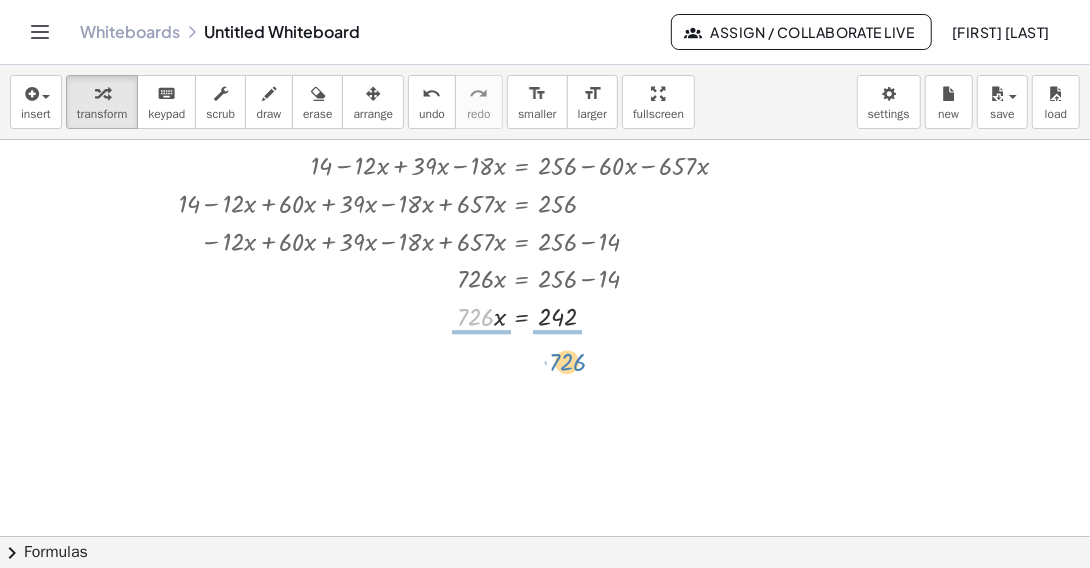 drag, startPoint x: 466, startPoint y: 317, endPoint x: 558, endPoint y: 362, distance: 102.41582 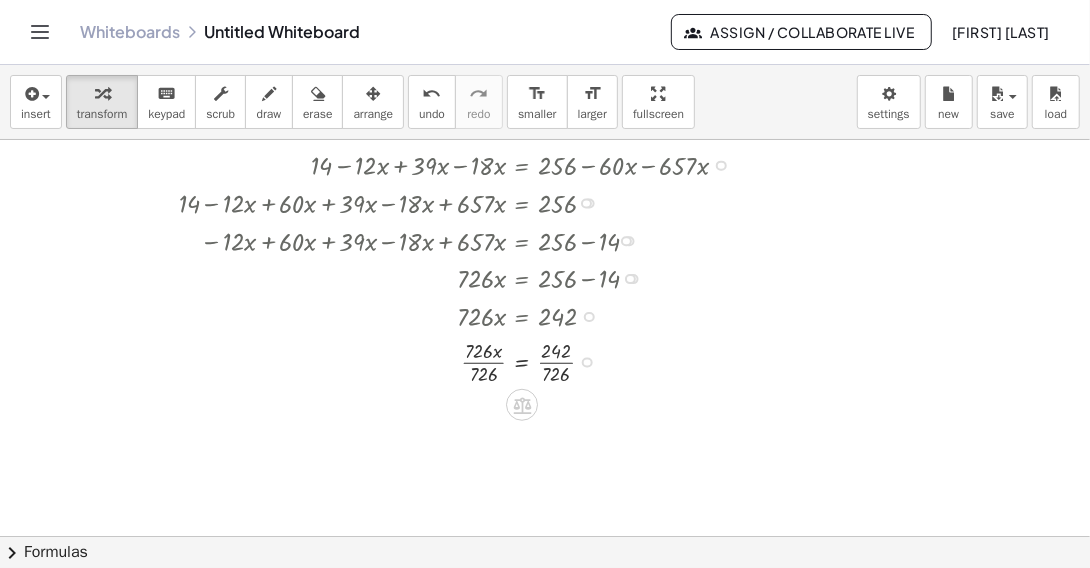 click at bounding box center [461, 360] 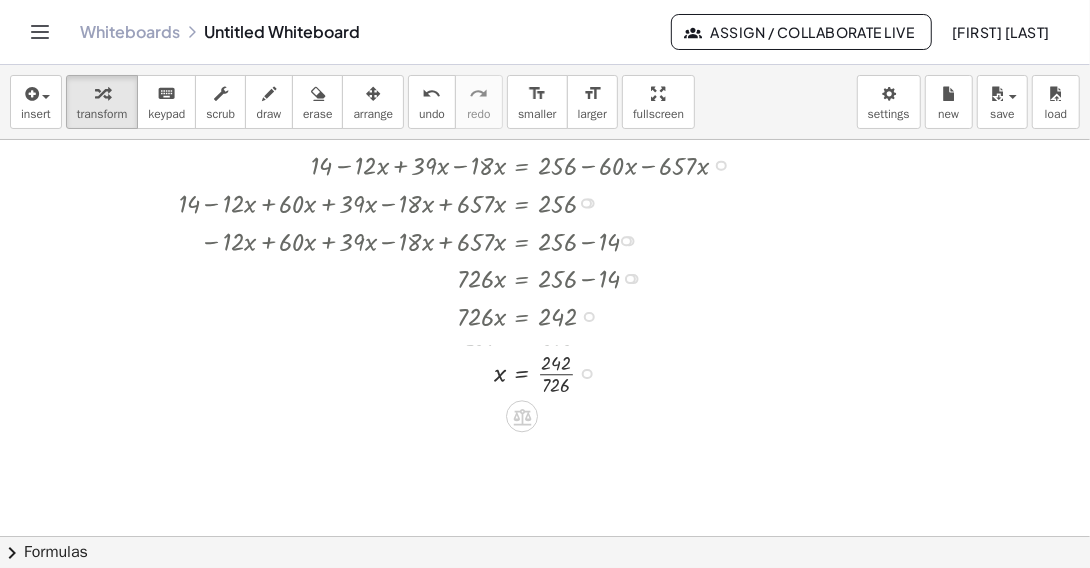 drag, startPoint x: 584, startPoint y: 414, endPoint x: 593, endPoint y: 372, distance: 42.953465 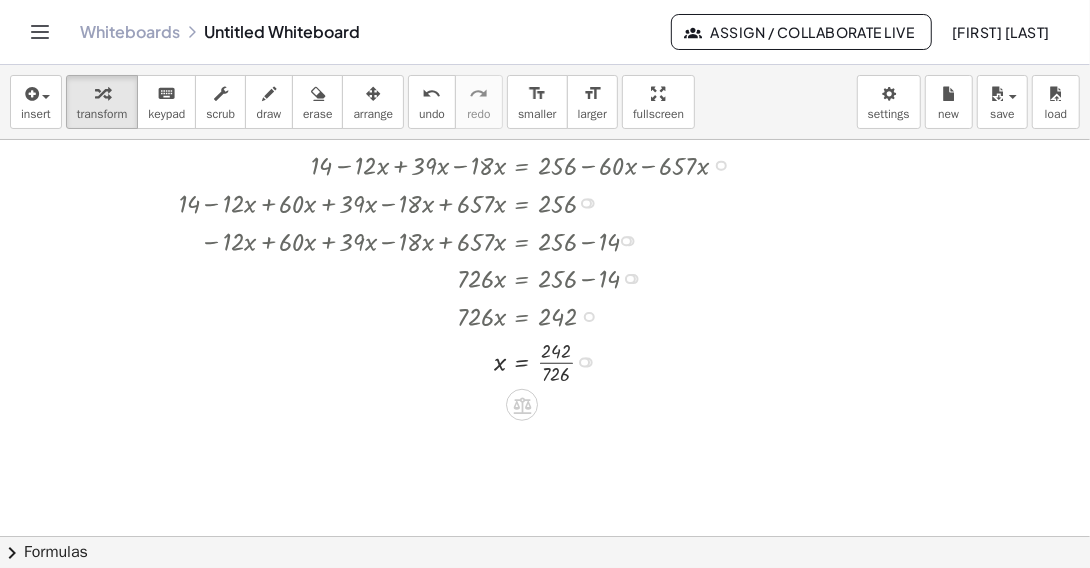 click at bounding box center (461, 360) 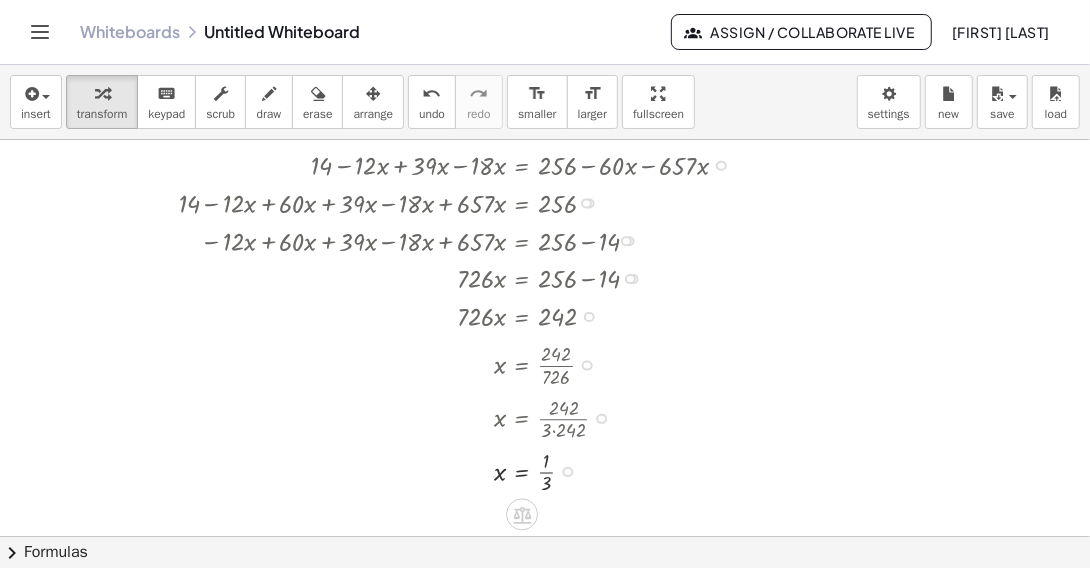drag, startPoint x: 563, startPoint y: 361, endPoint x: 582, endPoint y: 476, distance: 116.559 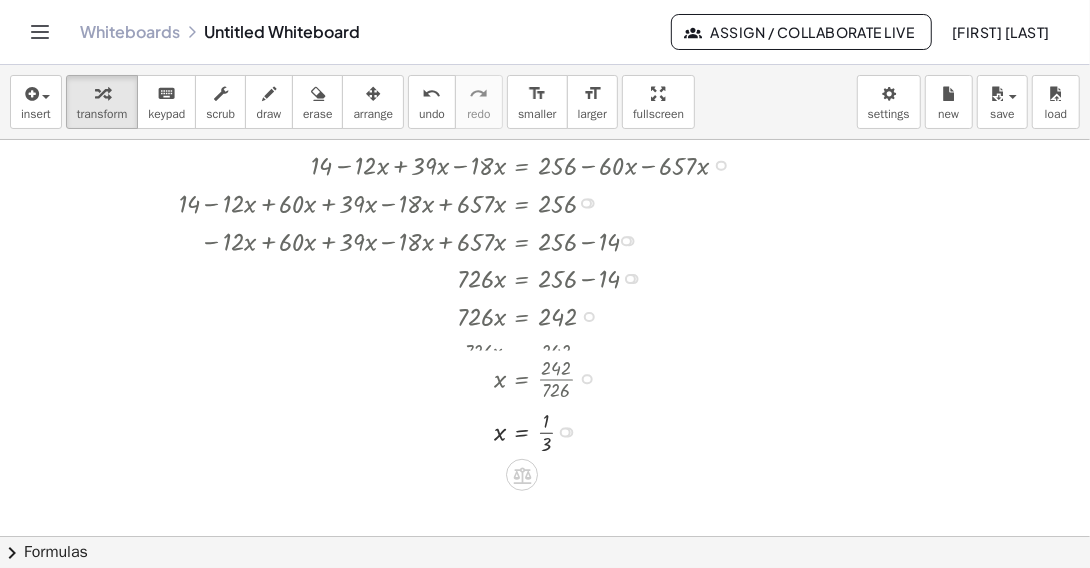 drag, startPoint x: 588, startPoint y: 417, endPoint x: 573, endPoint y: 376, distance: 43.65776 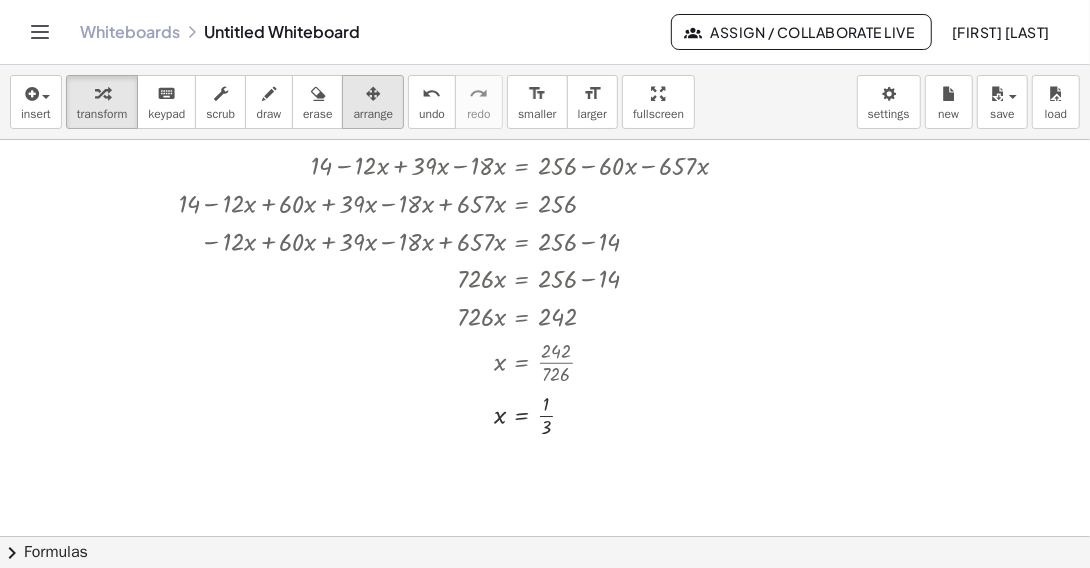 click at bounding box center (373, 94) 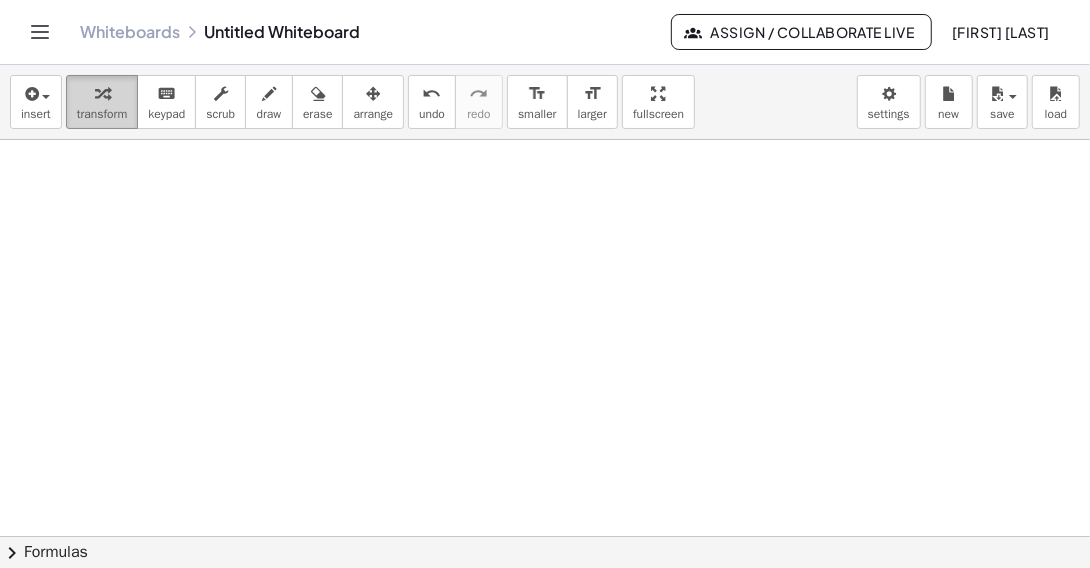 click at bounding box center (102, 93) 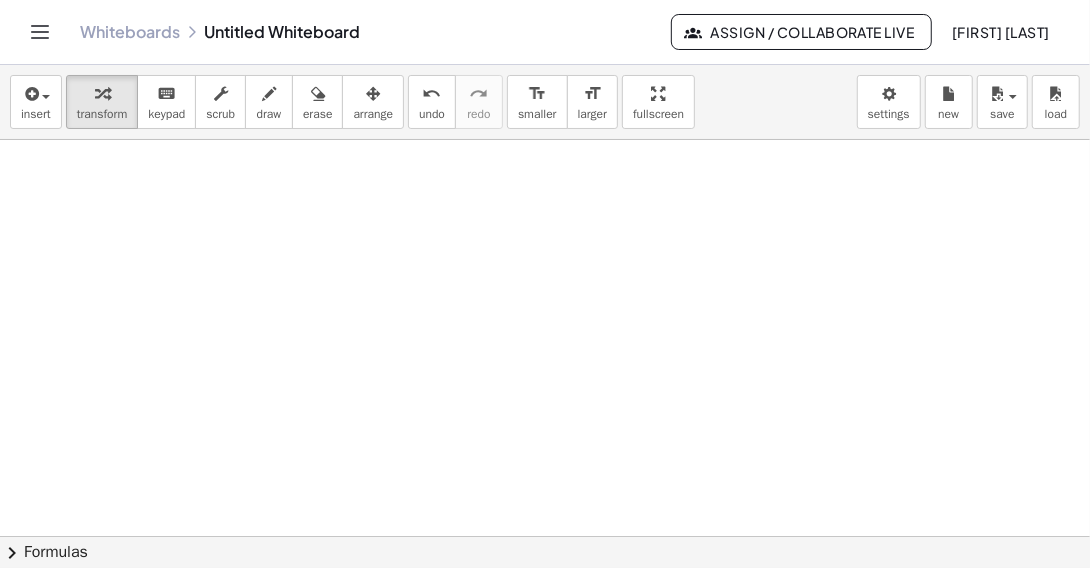 click at bounding box center (545, 536) 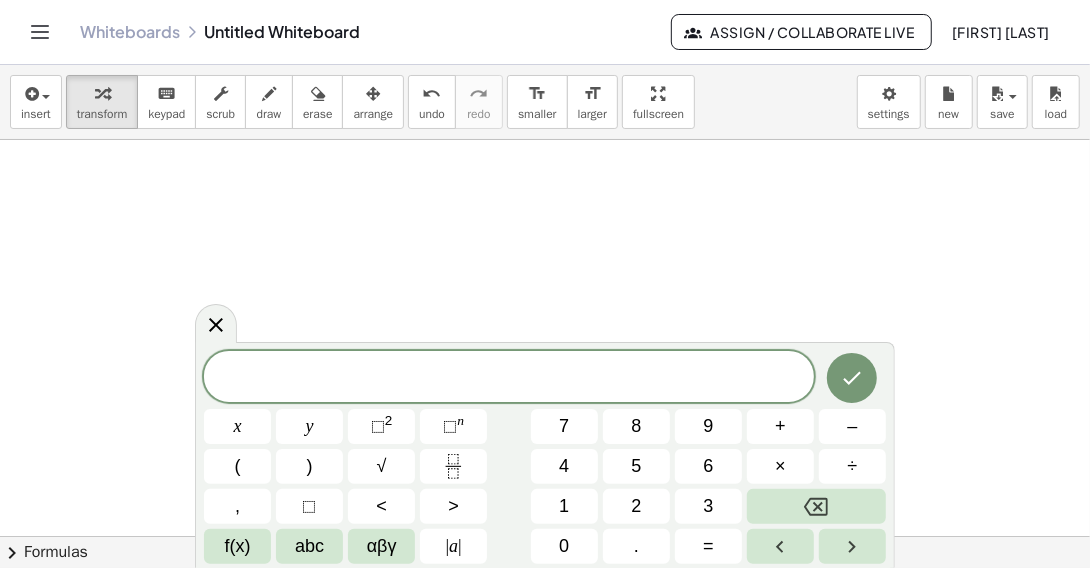 click at bounding box center (509, 378) 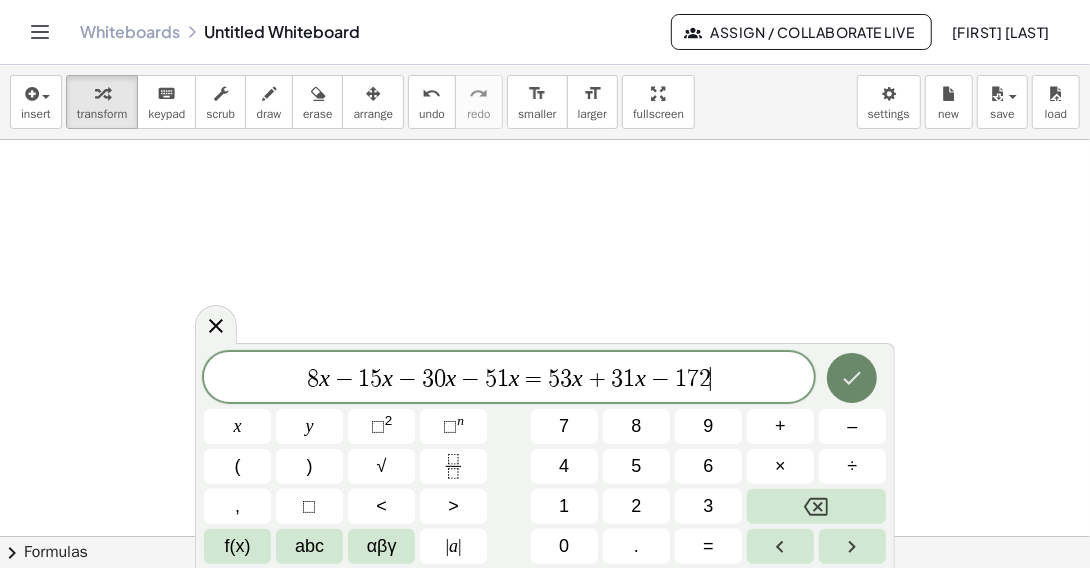 click 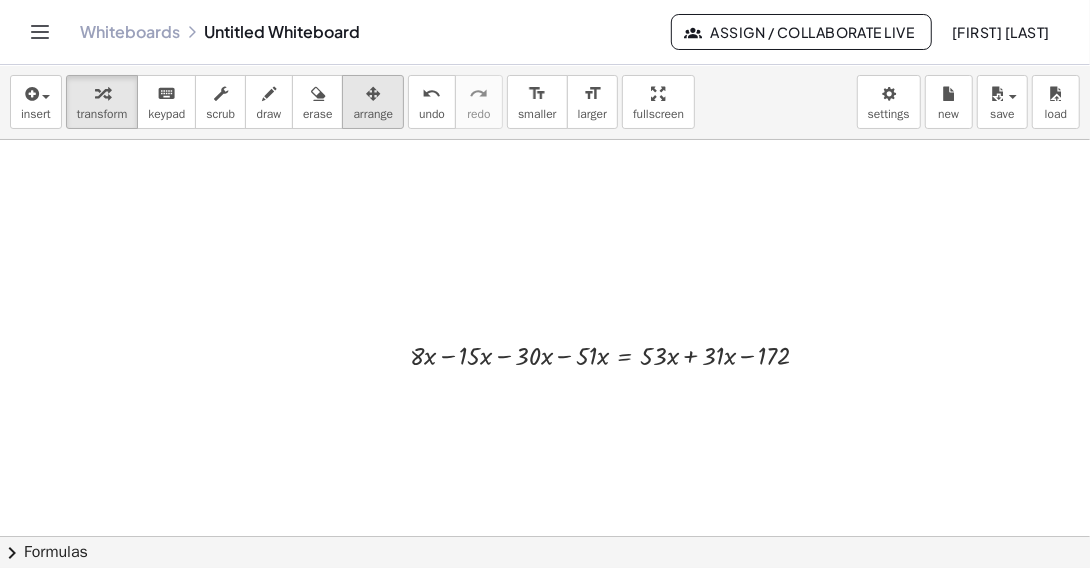 click at bounding box center (373, 93) 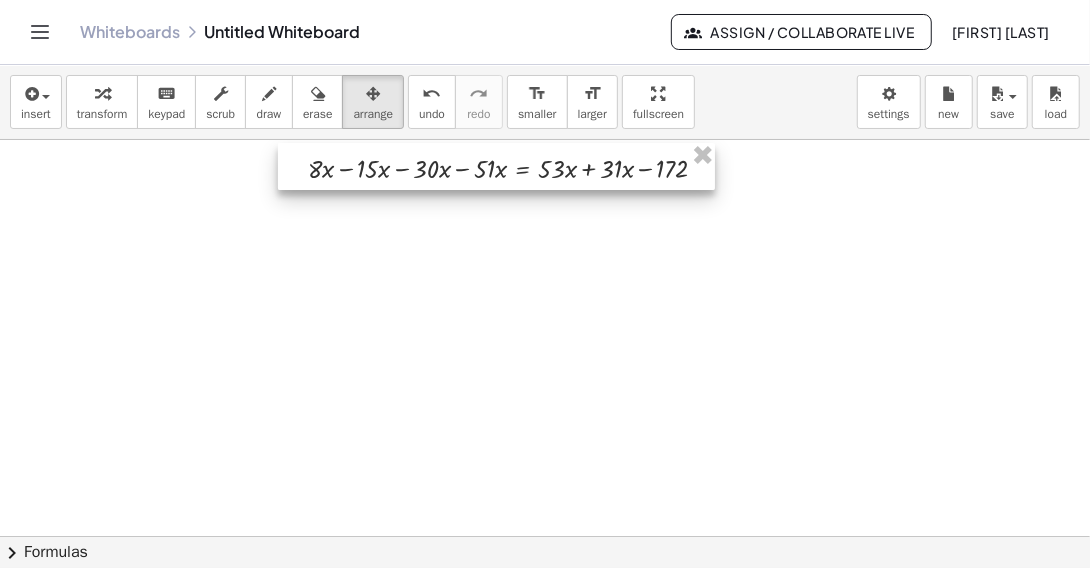 drag, startPoint x: 636, startPoint y: 336, endPoint x: 534, endPoint y: 149, distance: 213.00938 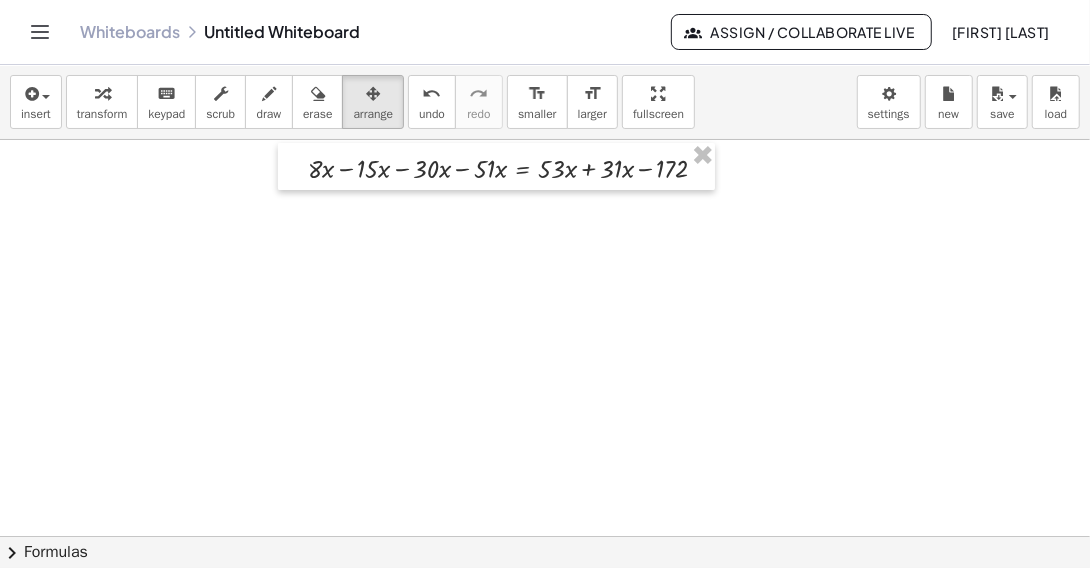 click at bounding box center (545, 536) 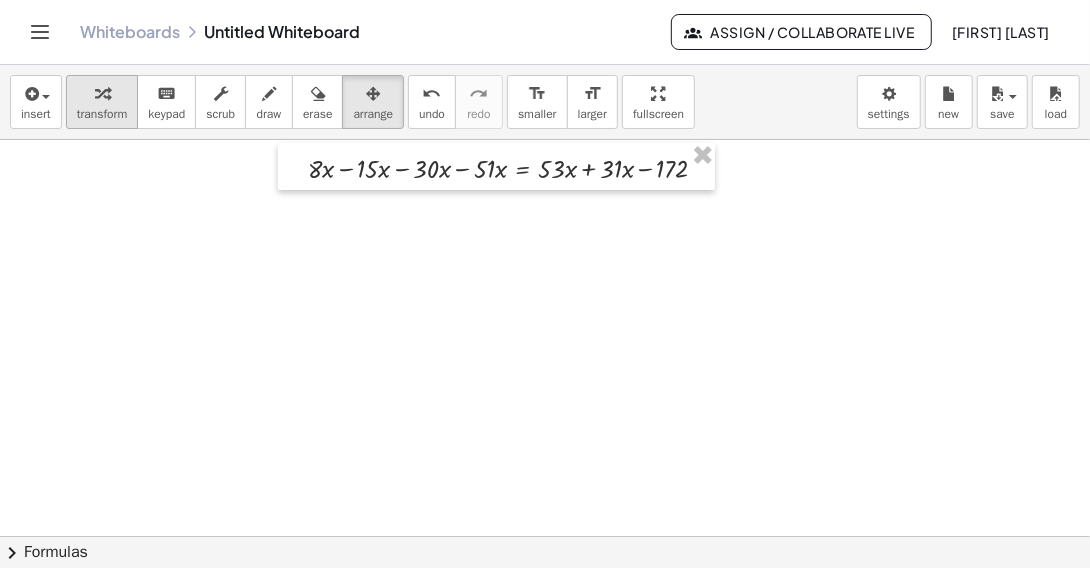 click on "transform" at bounding box center [102, 102] 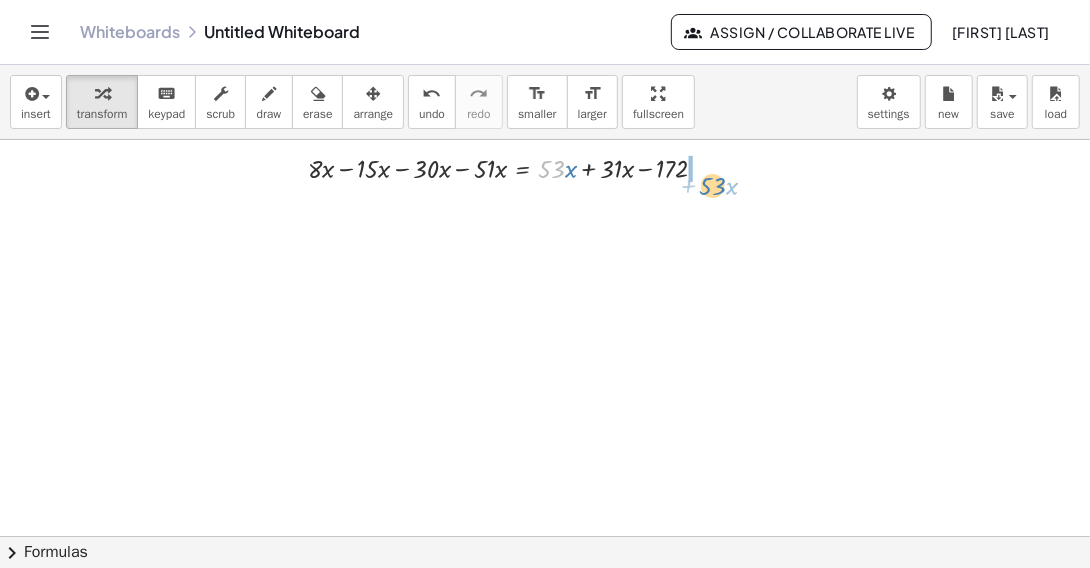 drag, startPoint x: 541, startPoint y: 163, endPoint x: 702, endPoint y: 180, distance: 161.89503 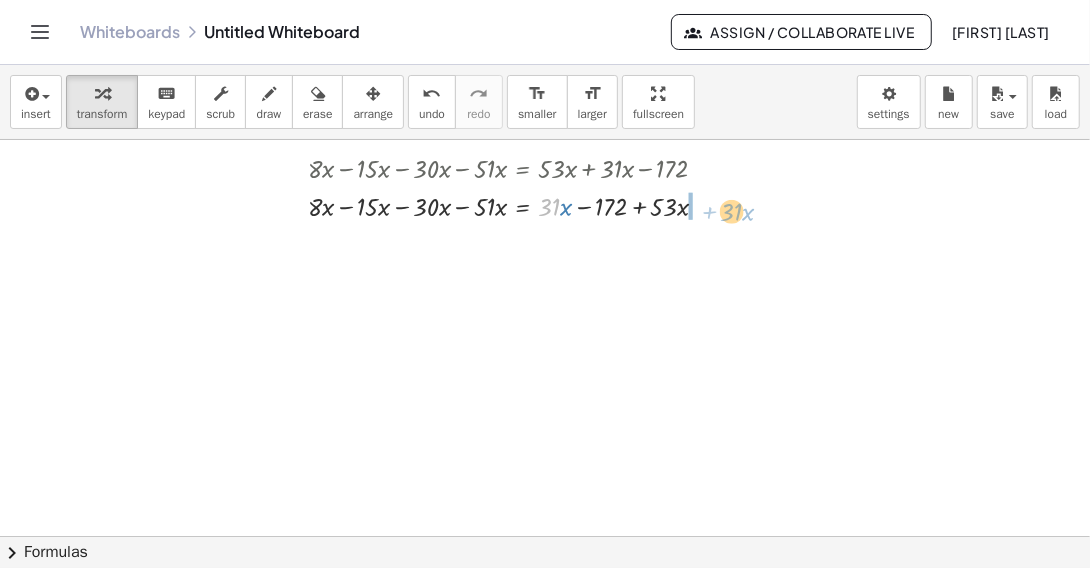 drag, startPoint x: 545, startPoint y: 198, endPoint x: 727, endPoint y: 202, distance: 182.04395 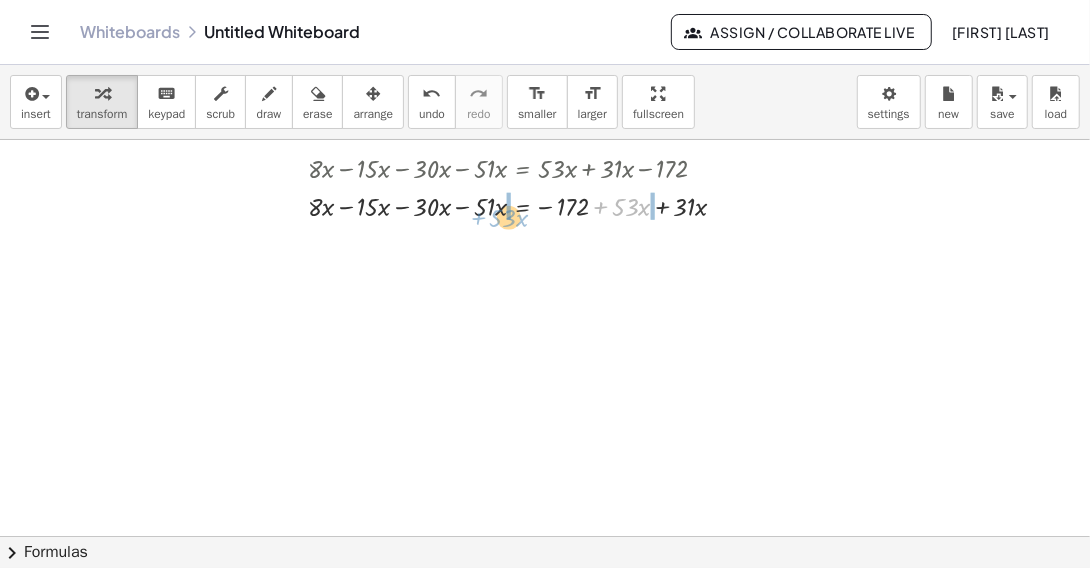 drag, startPoint x: 604, startPoint y: 204, endPoint x: 482, endPoint y: 215, distance: 122.494896 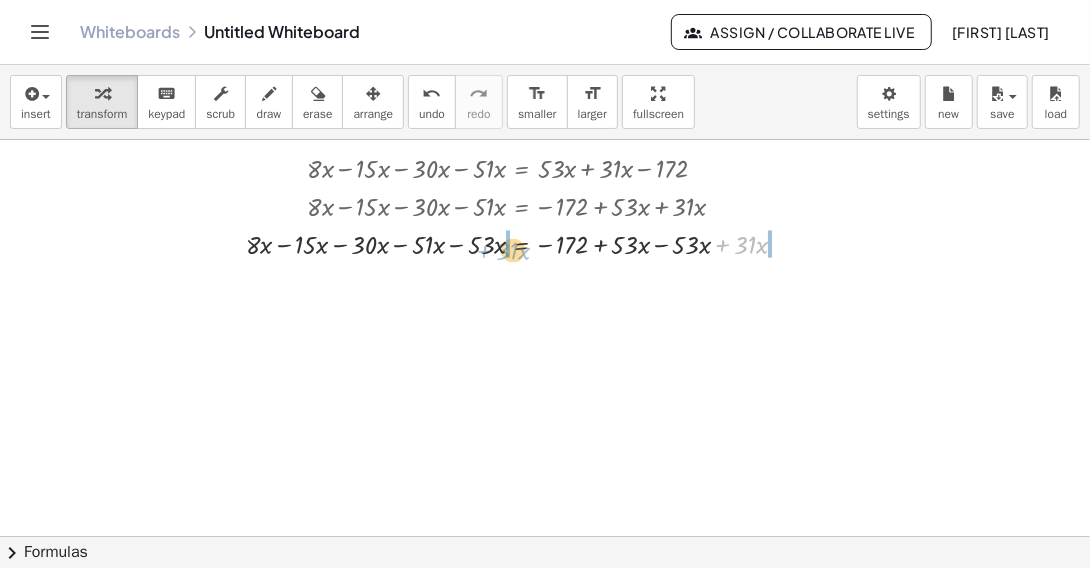 drag, startPoint x: 722, startPoint y: 241, endPoint x: 484, endPoint y: 247, distance: 238.07562 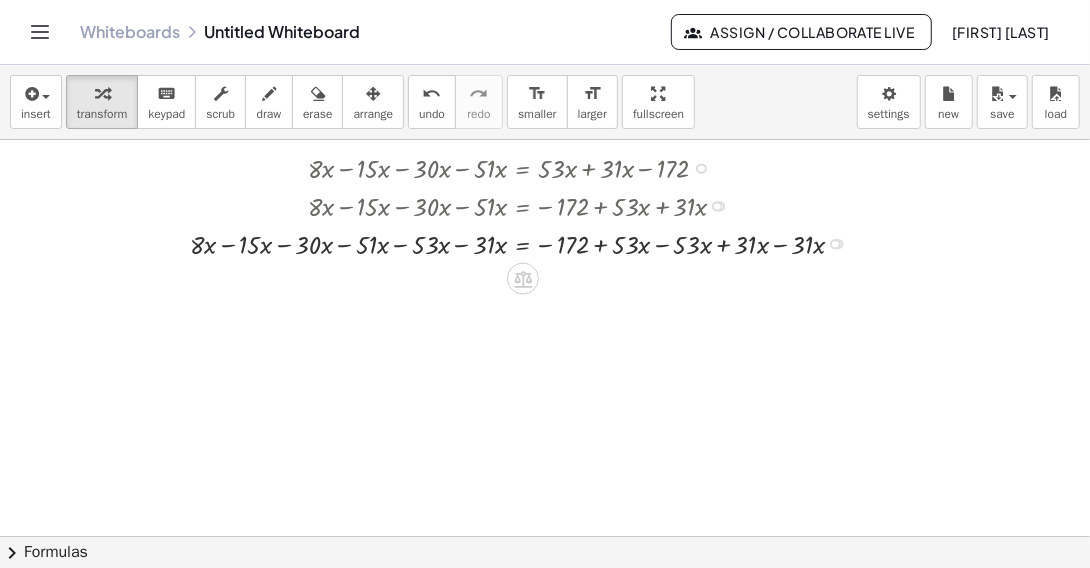 click at bounding box center (525, 242) 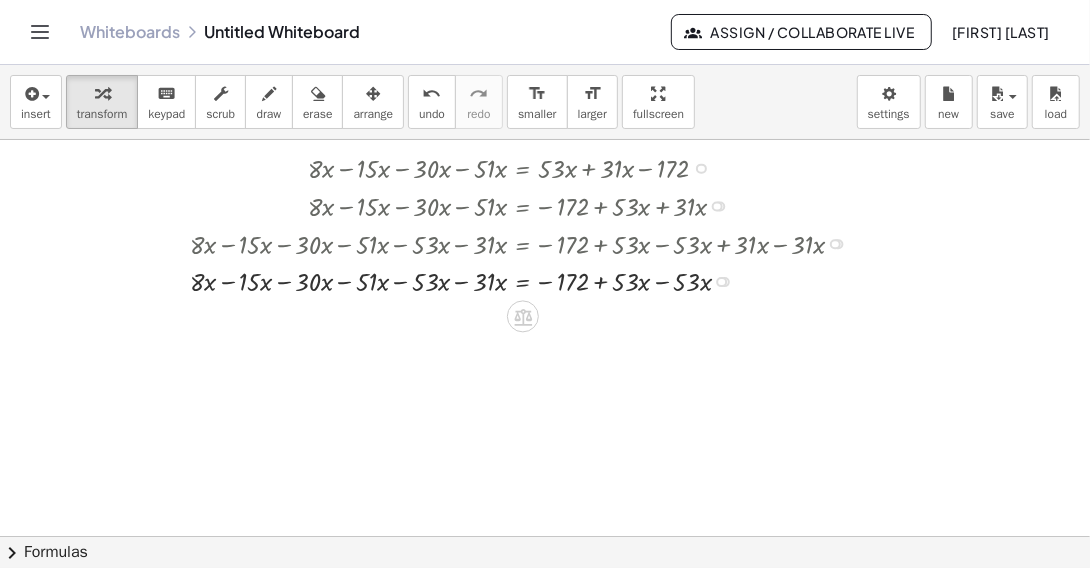 click at bounding box center (525, 280) 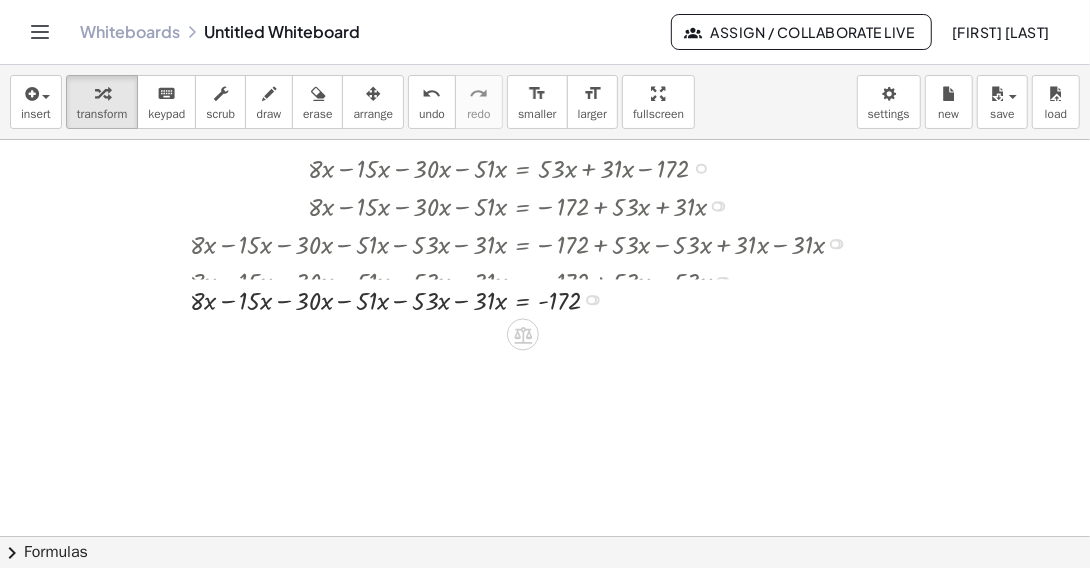 drag, startPoint x: 595, startPoint y: 318, endPoint x: 598, endPoint y: 291, distance: 27.166155 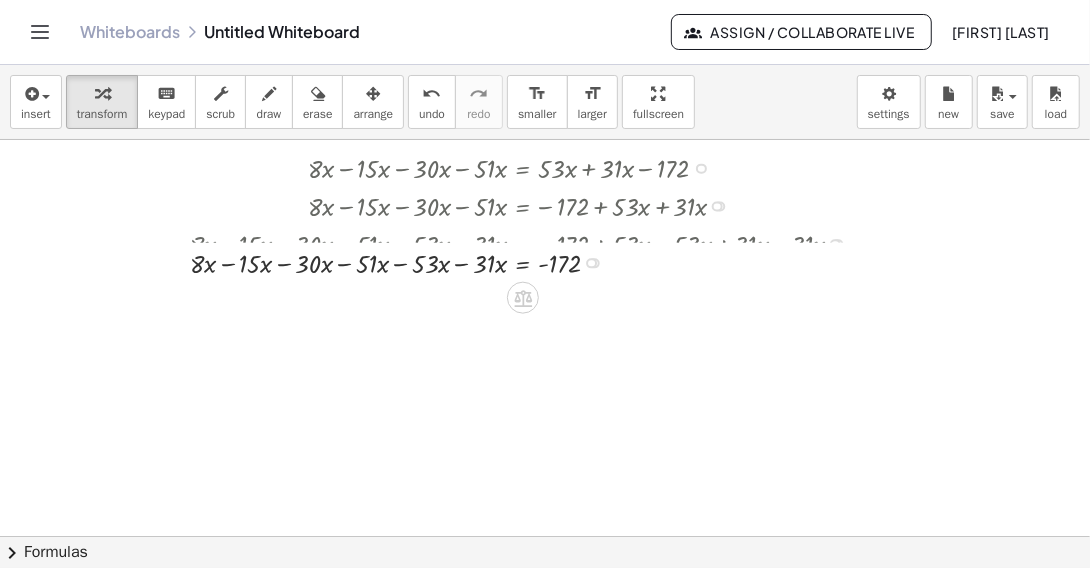drag, startPoint x: 593, startPoint y: 276, endPoint x: 591, endPoint y: 249, distance: 27.073973 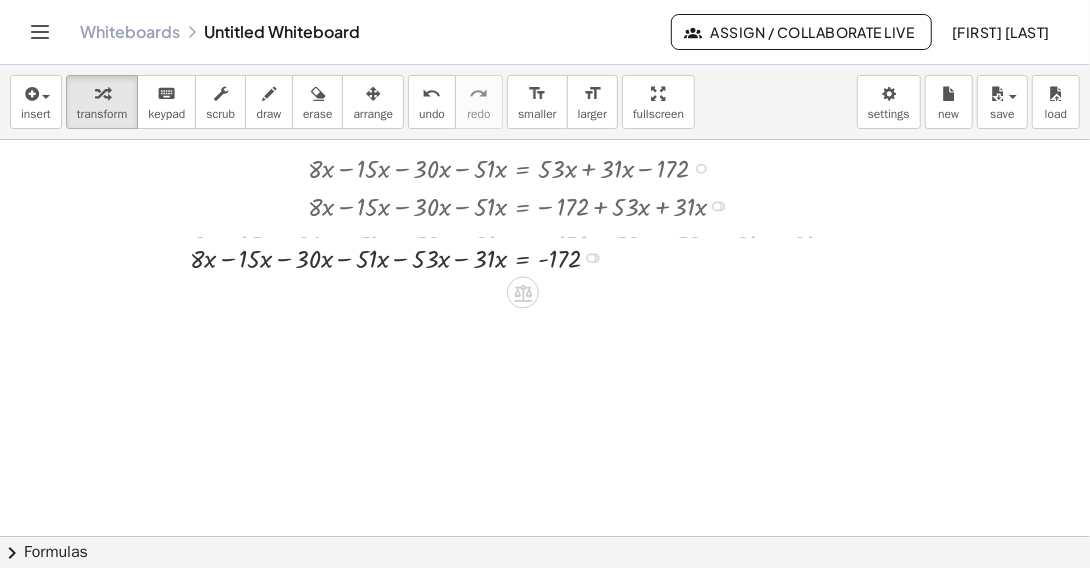 drag, startPoint x: 594, startPoint y: 281, endPoint x: 596, endPoint y: 250, distance: 31.06445 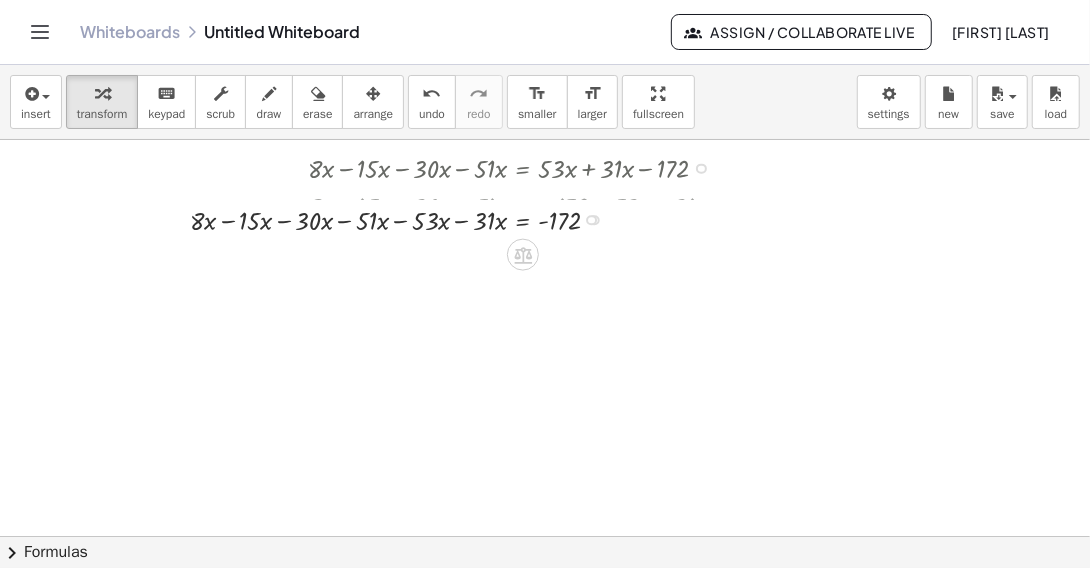 drag, startPoint x: 589, startPoint y: 243, endPoint x: 592, endPoint y: 212, distance: 31.144823 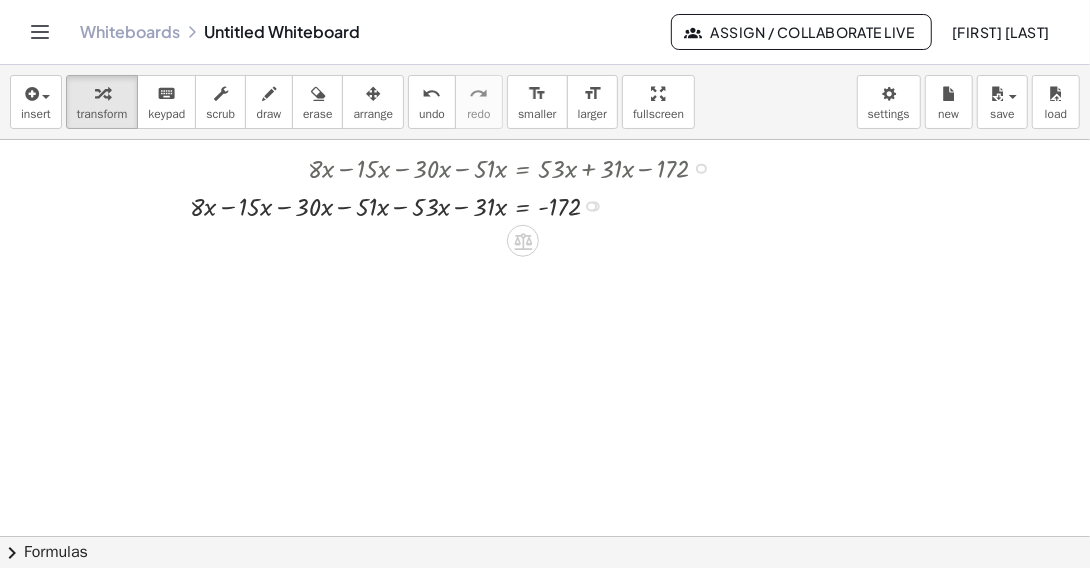 click at bounding box center (457, 204) 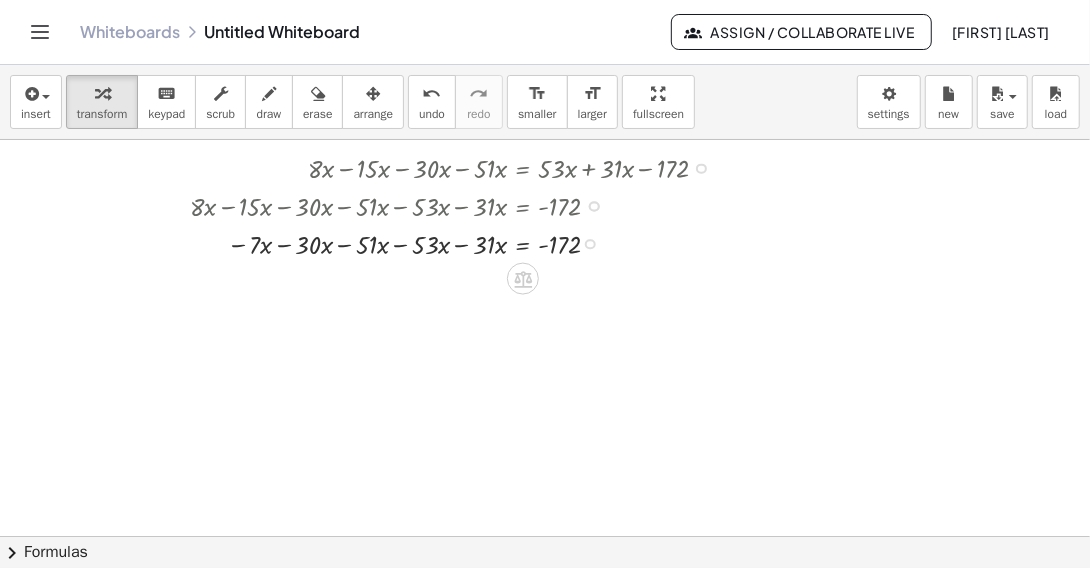 click at bounding box center (457, 242) 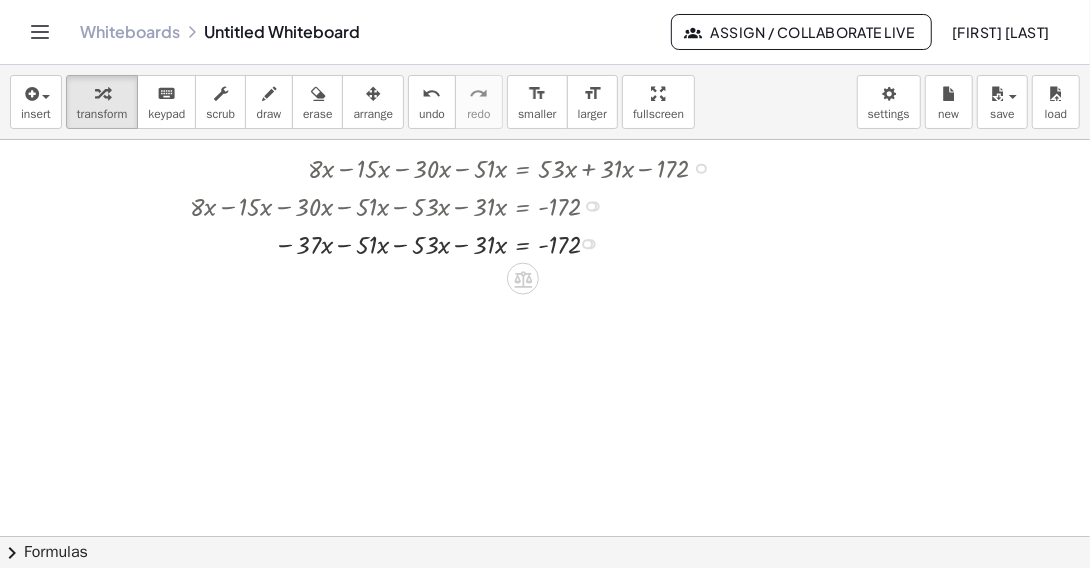 click at bounding box center (457, 242) 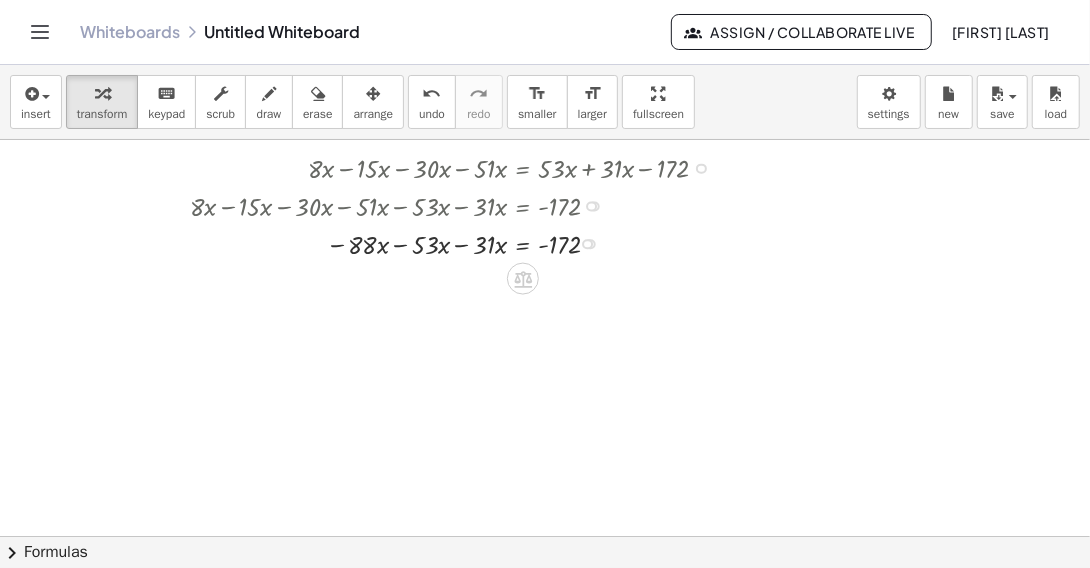 click at bounding box center [457, 242] 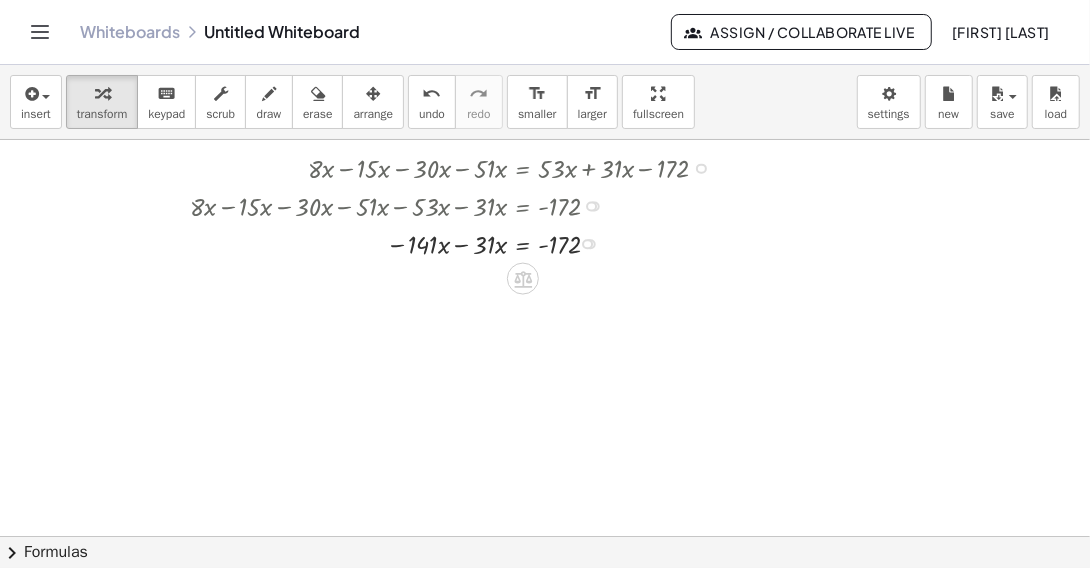 click at bounding box center (457, 242) 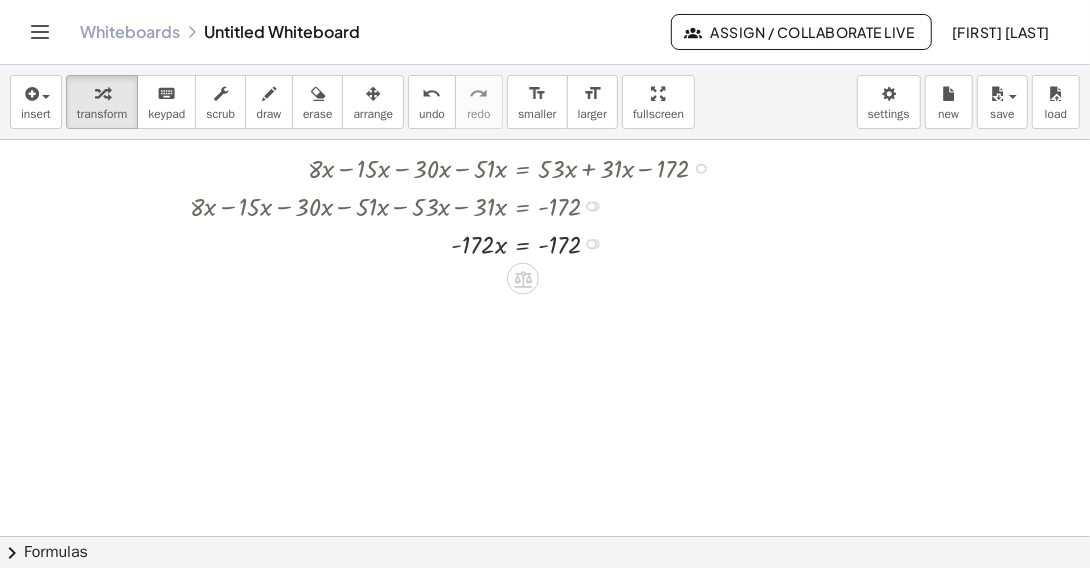 click at bounding box center [457, 242] 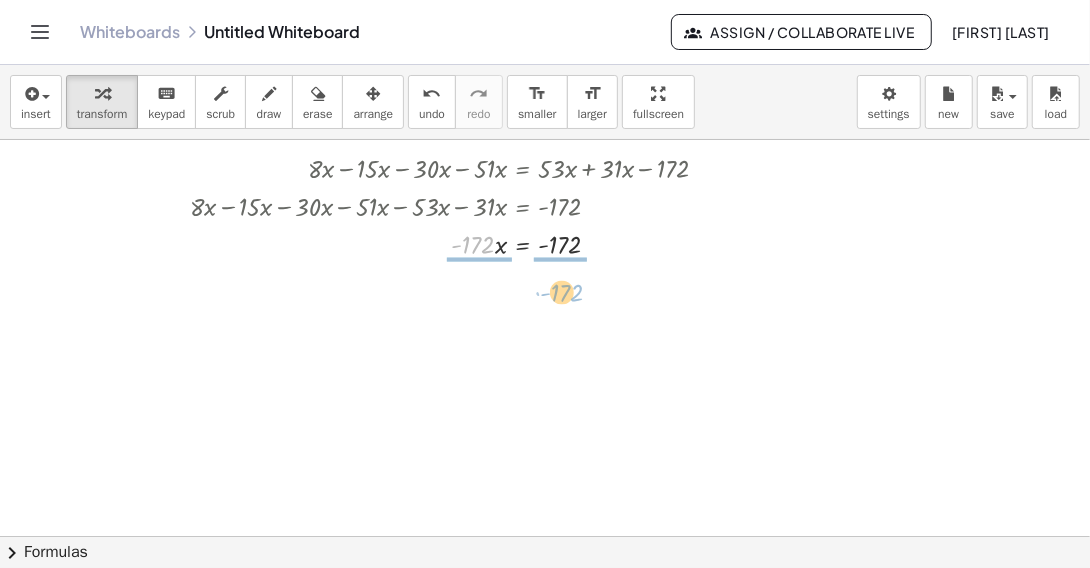 drag, startPoint x: 476, startPoint y: 246, endPoint x: 565, endPoint y: 292, distance: 100.18483 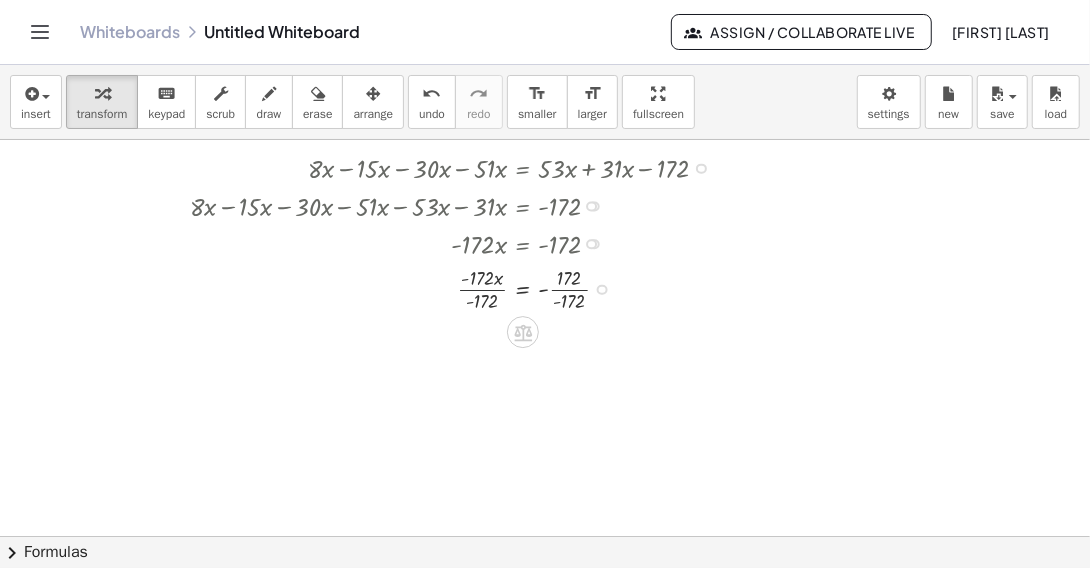 click at bounding box center (457, 287) 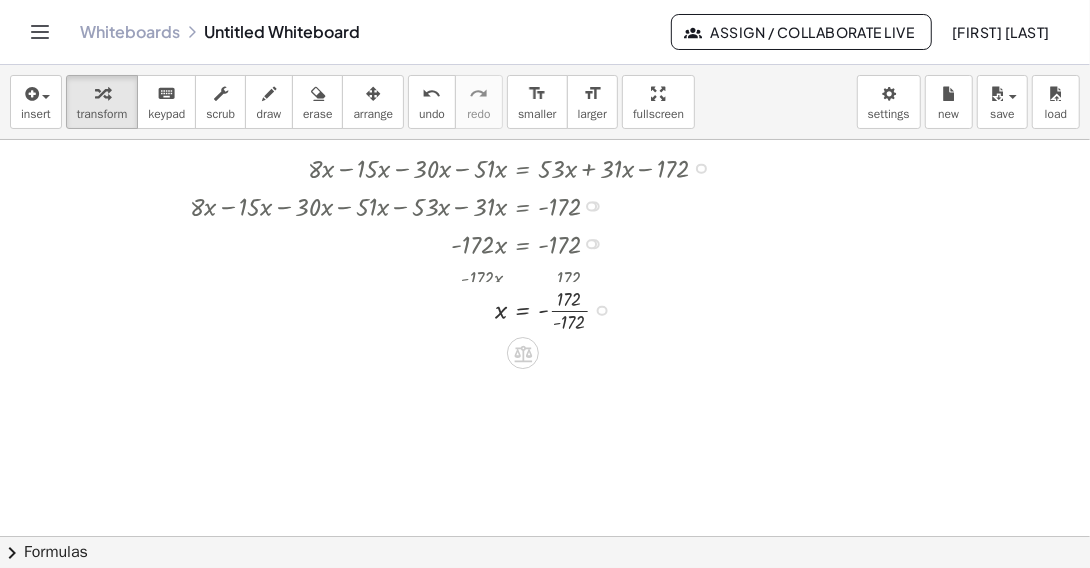 drag, startPoint x: 601, startPoint y: 341, endPoint x: 601, endPoint y: 303, distance: 38 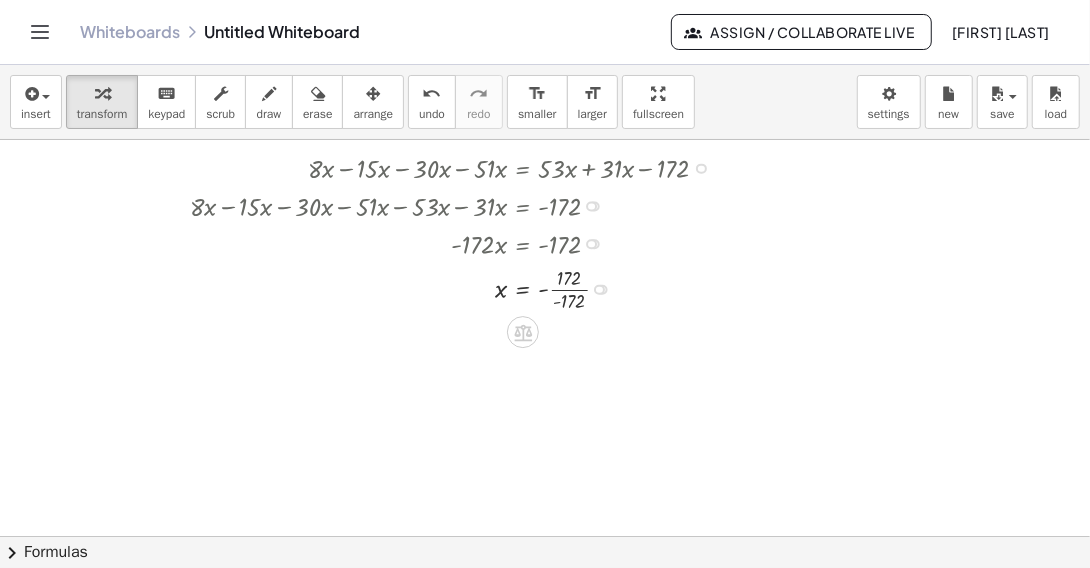 click at bounding box center (457, 287) 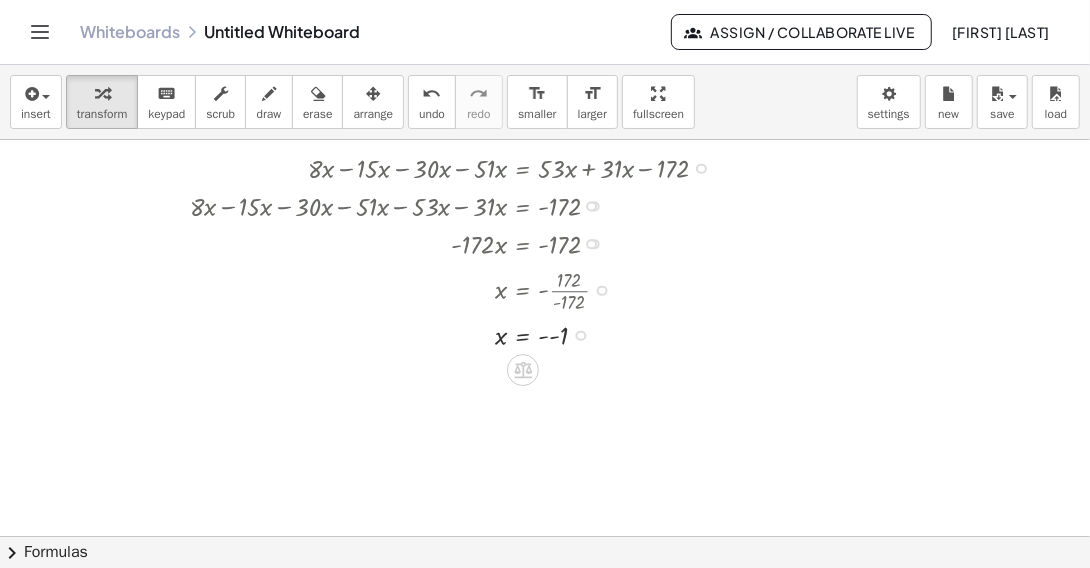 drag, startPoint x: 584, startPoint y: 287, endPoint x: 588, endPoint y: 341, distance: 54.147945 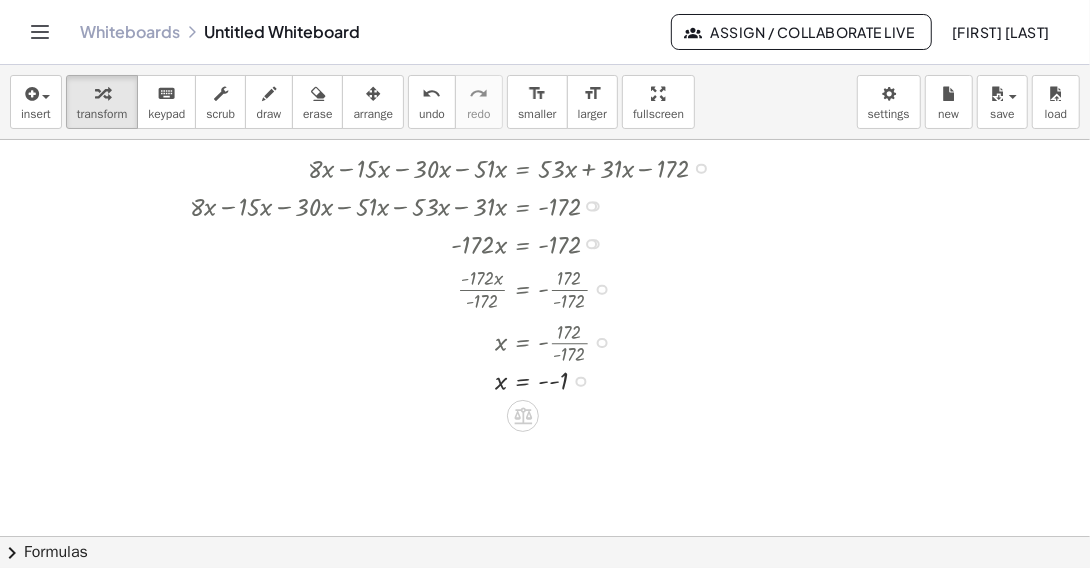 drag, startPoint x: 581, startPoint y: 336, endPoint x: 586, endPoint y: 380, distance: 44.28318 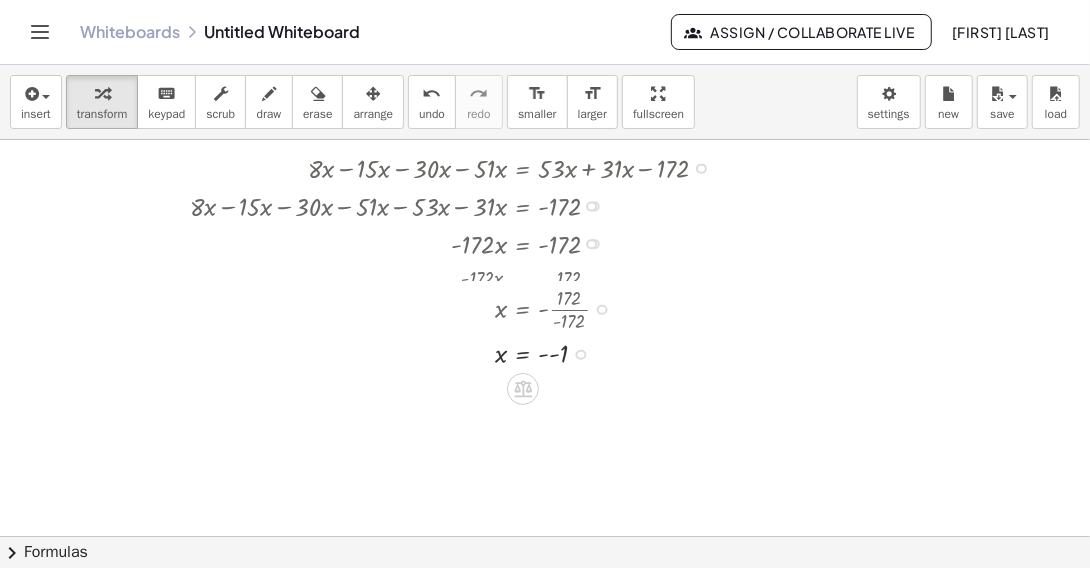 drag, startPoint x: 598, startPoint y: 340, endPoint x: 598, endPoint y: 301, distance: 39 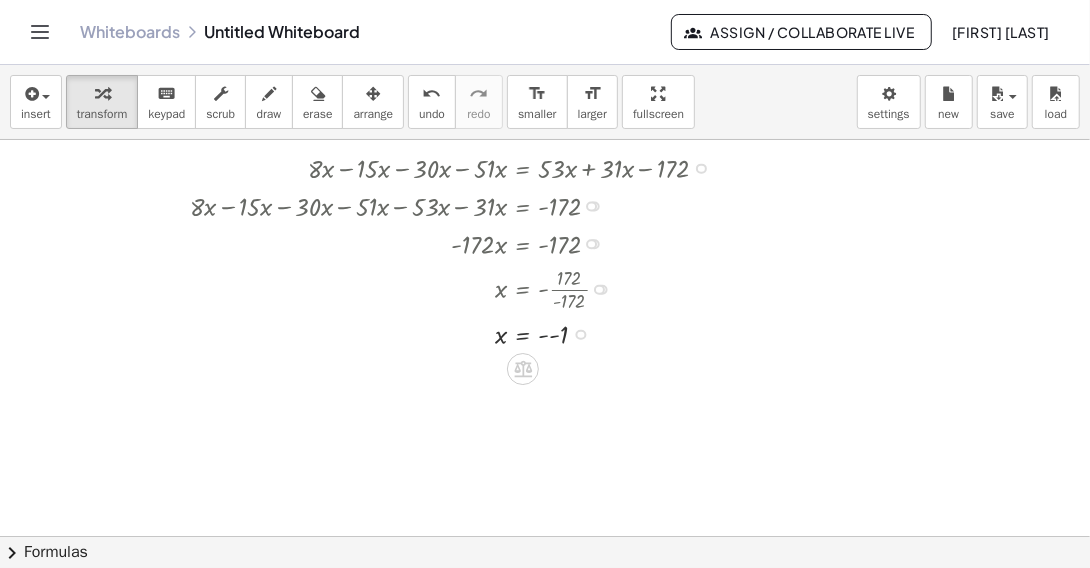 click at bounding box center [457, 332] 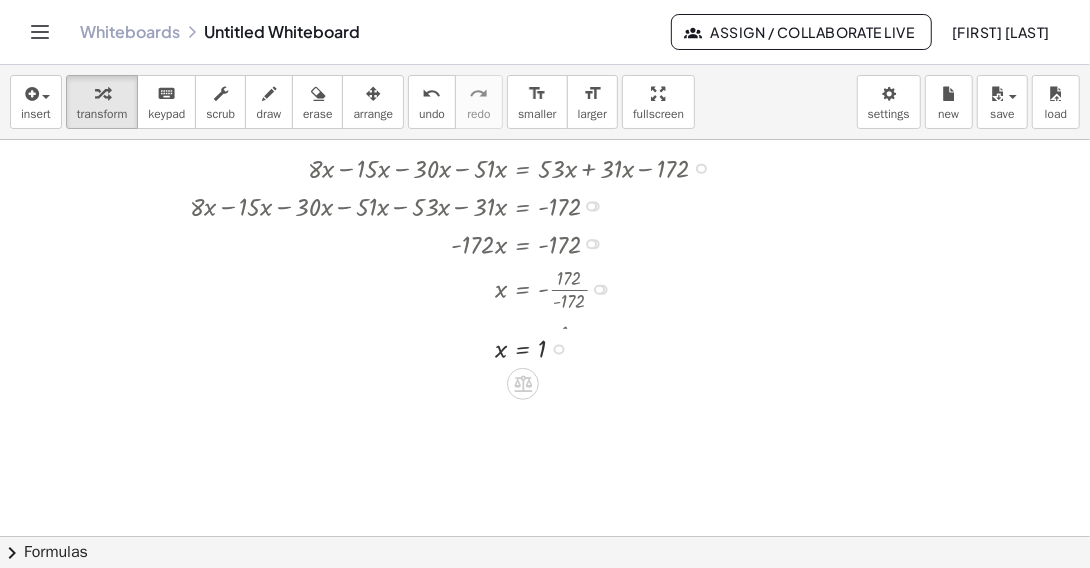 drag, startPoint x: 562, startPoint y: 369, endPoint x: 561, endPoint y: 341, distance: 28.01785 